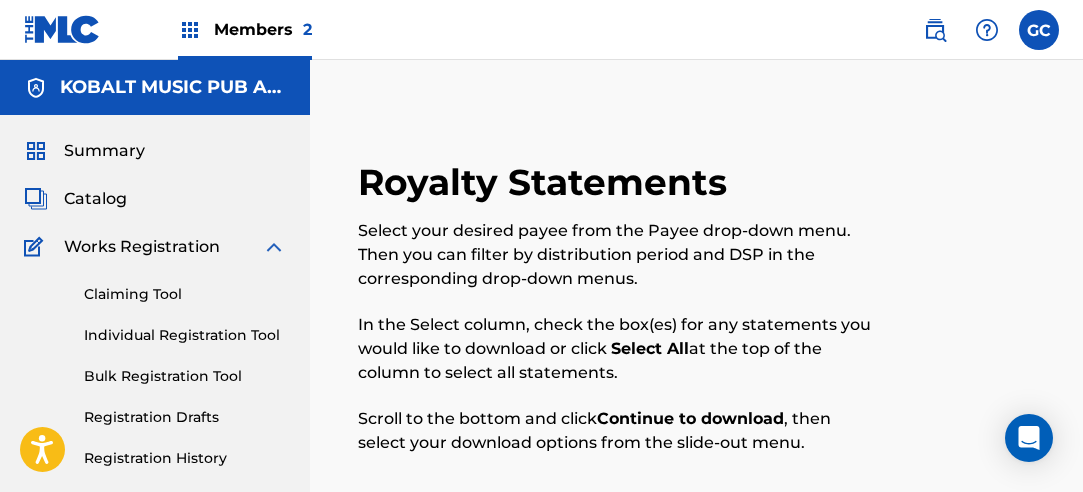 scroll, scrollTop: 759, scrollLeft: 0, axis: vertical 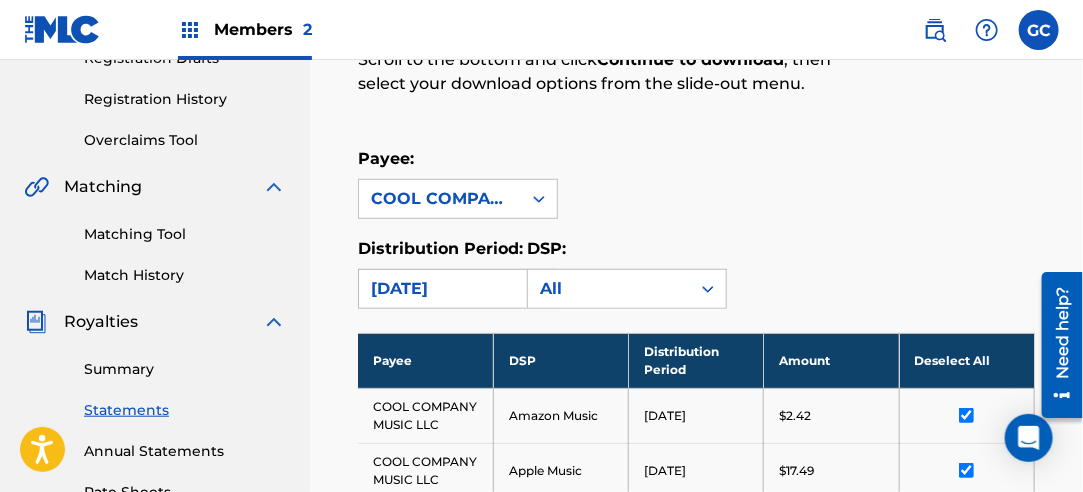 click on "[DATE]" at bounding box center (440, 289) 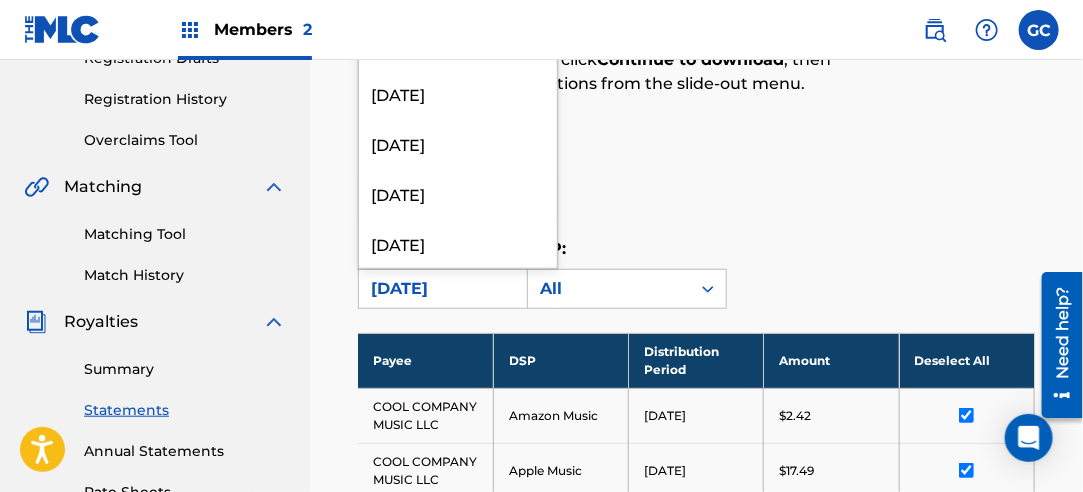 scroll, scrollTop: 2100, scrollLeft: 0, axis: vertical 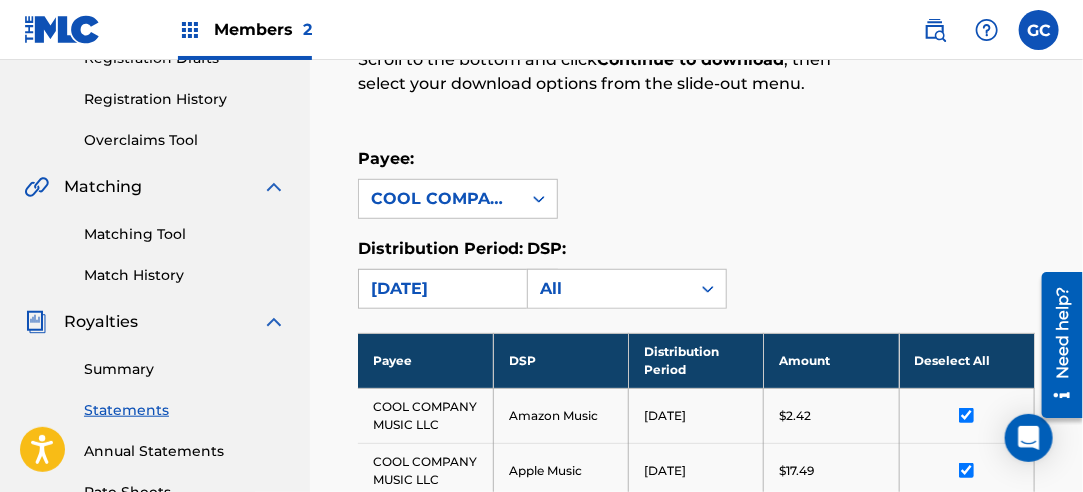 click on "[DATE]" at bounding box center (440, 289) 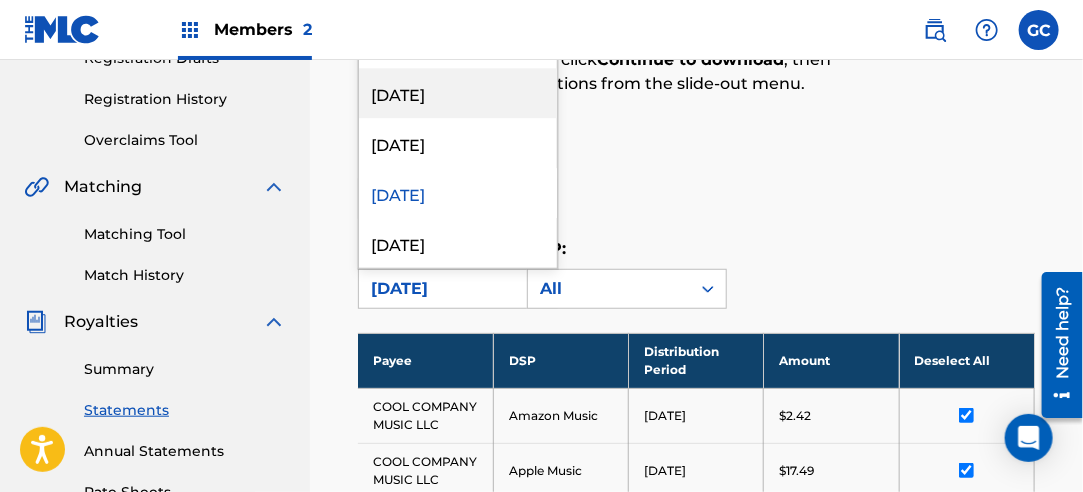 scroll, scrollTop: 2000, scrollLeft: 0, axis: vertical 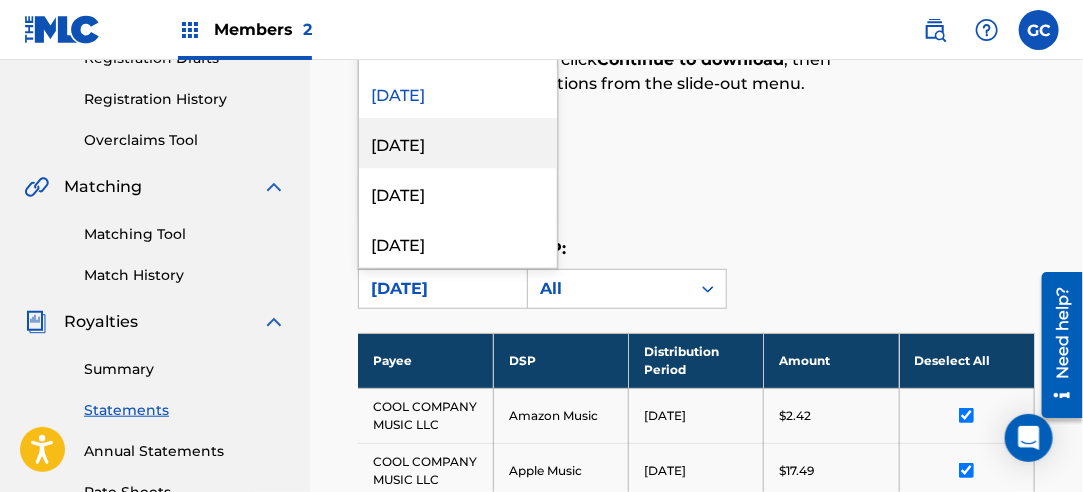 click on "[DATE]" at bounding box center (458, 143) 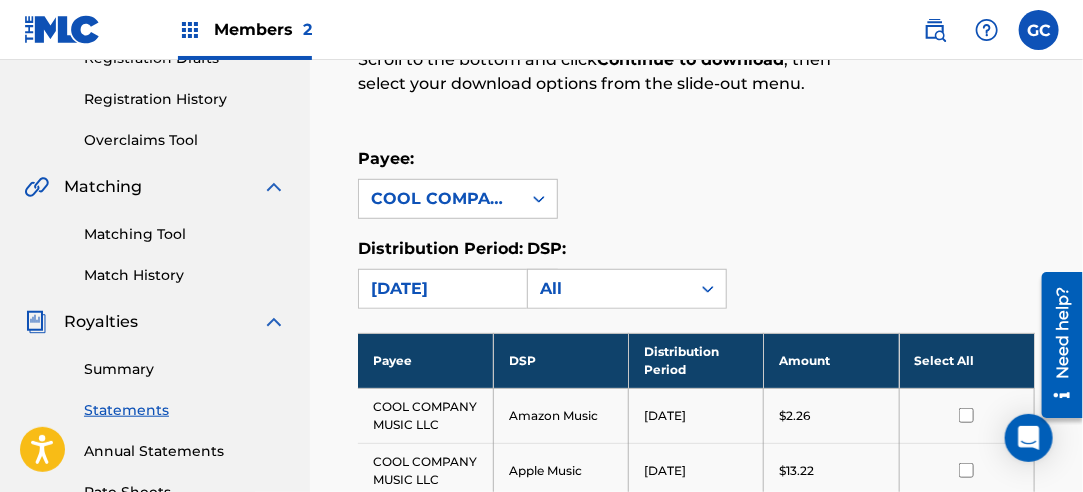 click on "Select All" at bounding box center (966, 360) 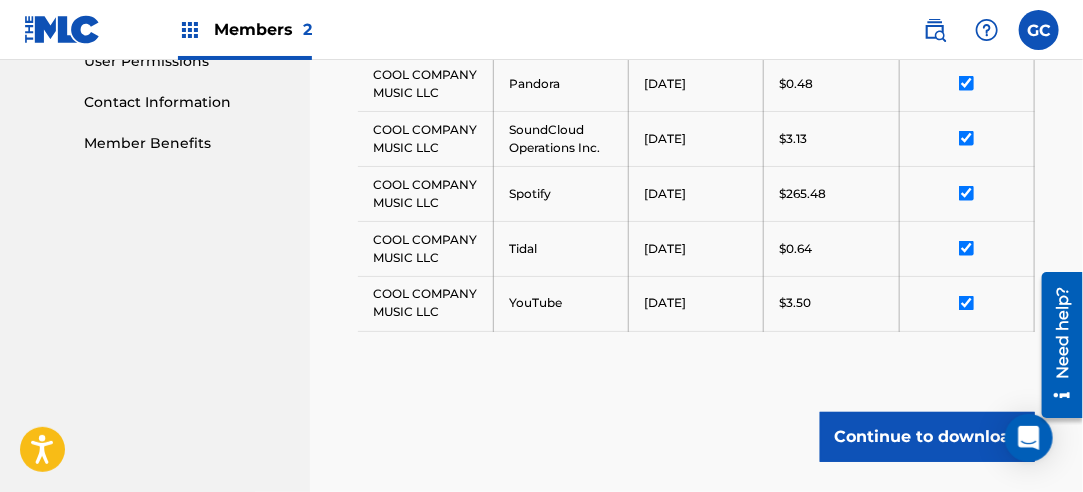 scroll, scrollTop: 1104, scrollLeft: 0, axis: vertical 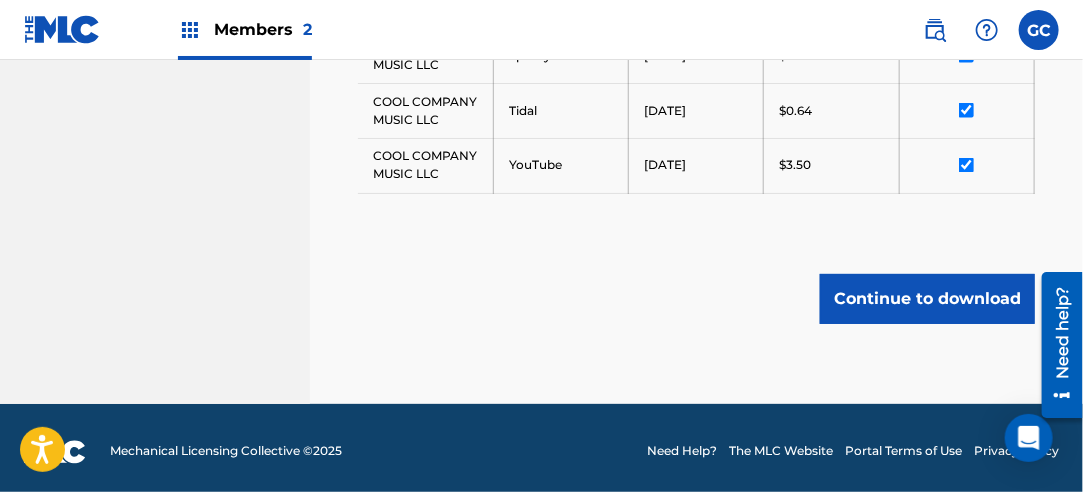 click on "Continue to download" at bounding box center [927, 299] 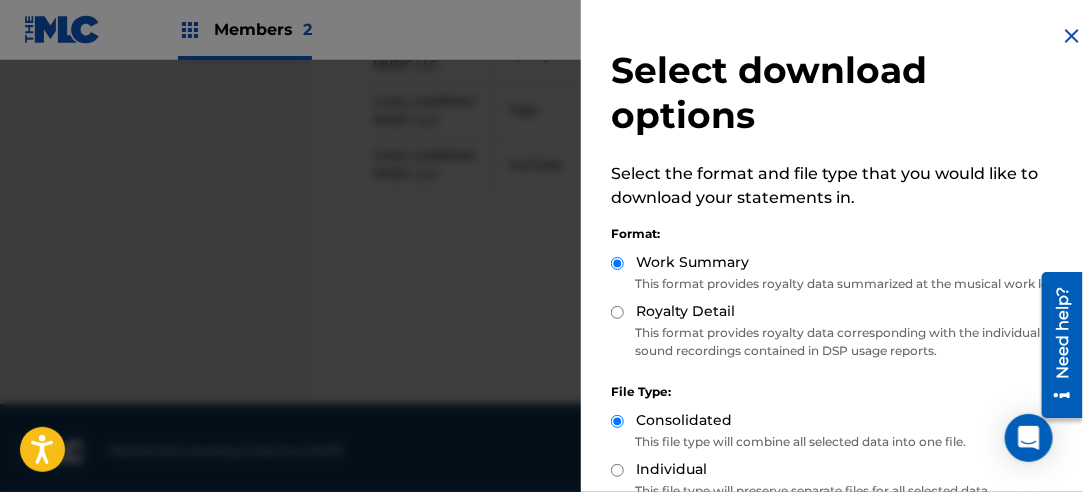 click on "Royalty Detail" at bounding box center [685, 311] 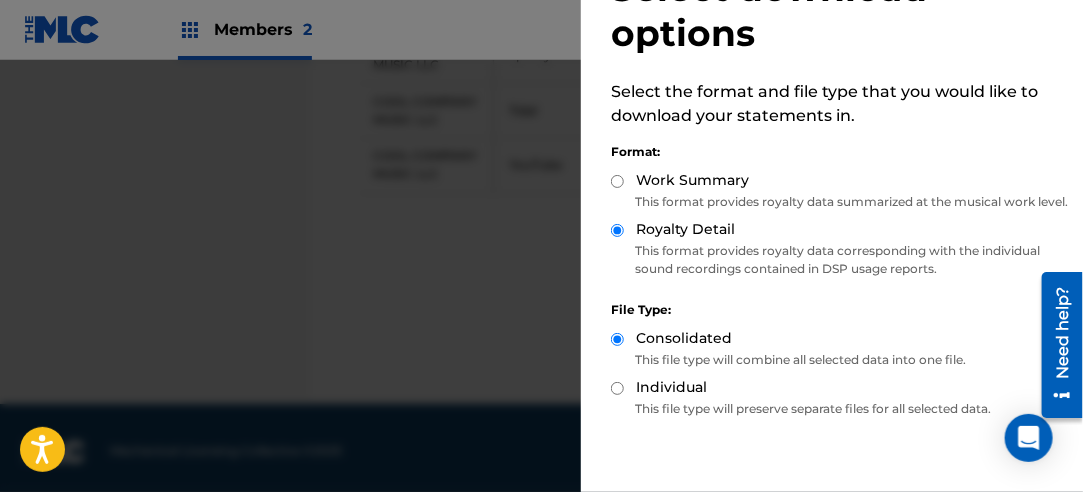 scroll, scrollTop: 200, scrollLeft: 0, axis: vertical 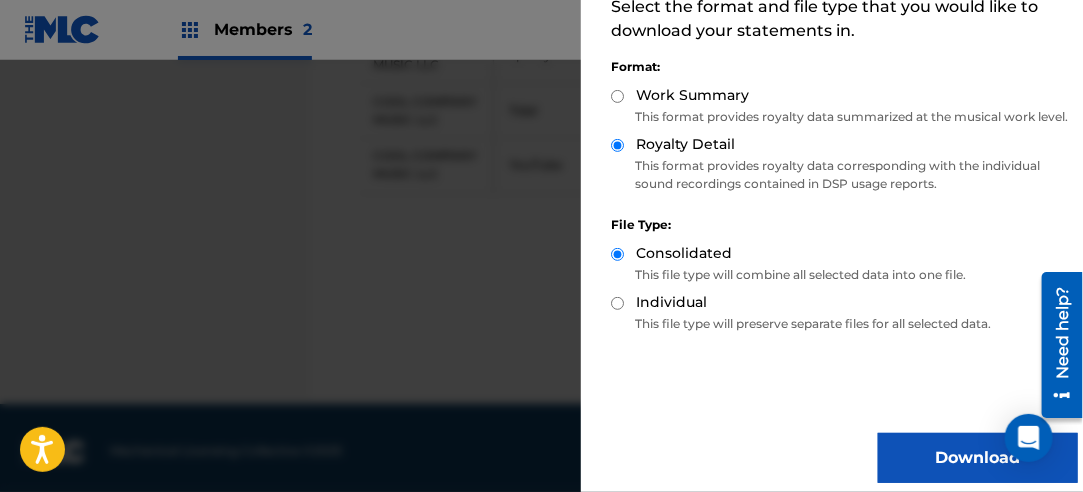 click on "Download" at bounding box center [978, 458] 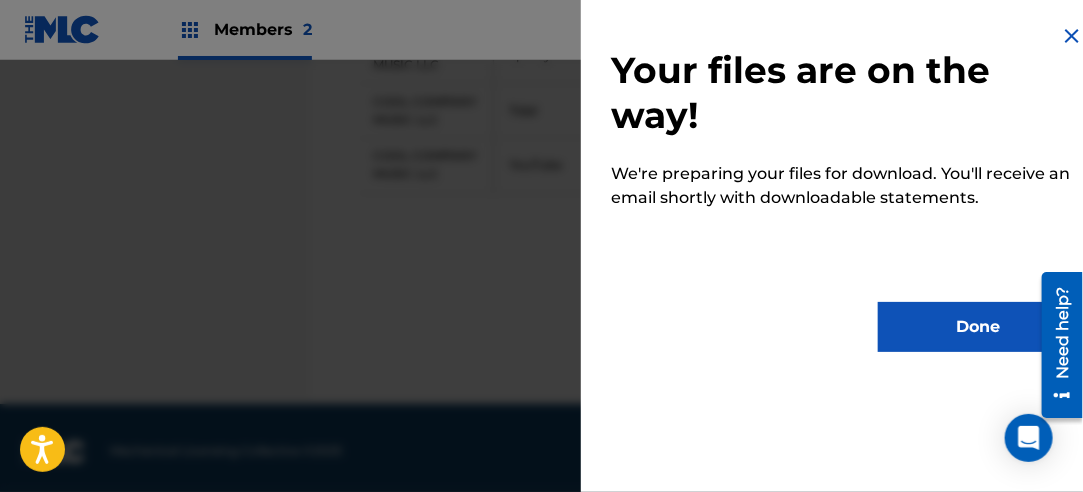 click on "Done" at bounding box center (978, 327) 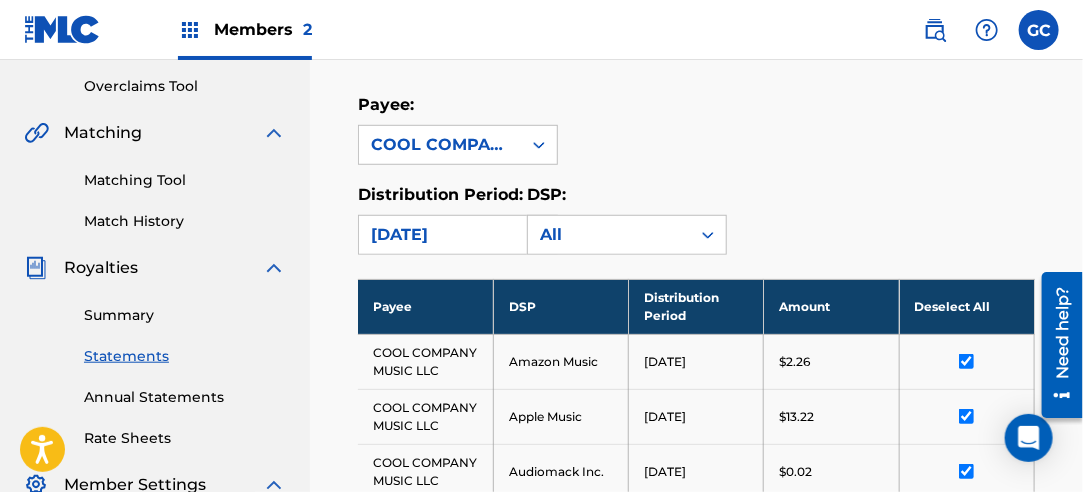 scroll, scrollTop: 304, scrollLeft: 0, axis: vertical 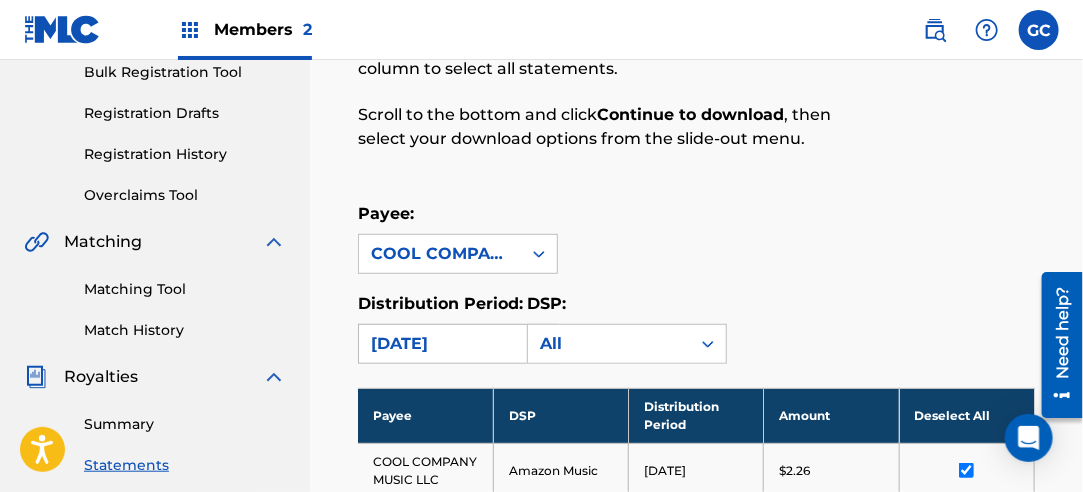 click on "[DATE]" at bounding box center (440, 344) 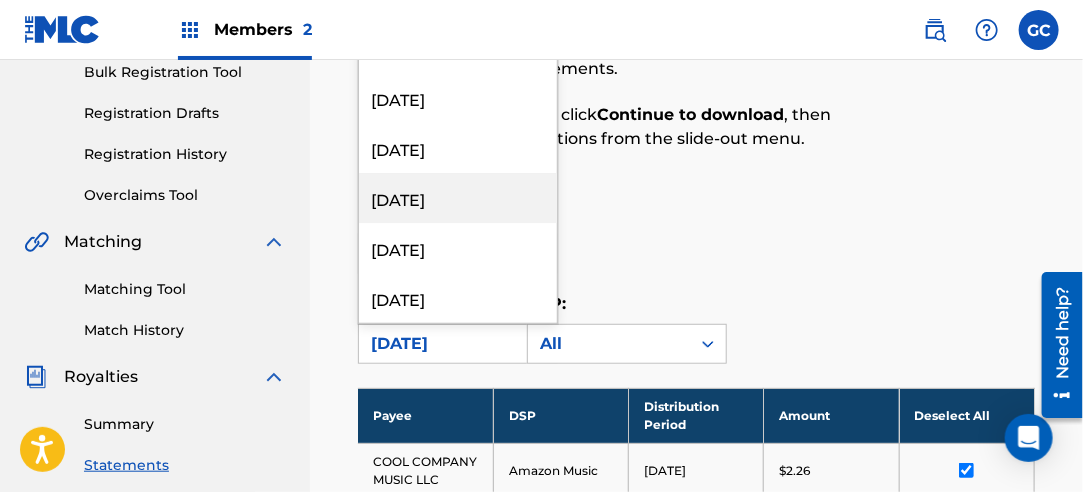 scroll, scrollTop: 2100, scrollLeft: 0, axis: vertical 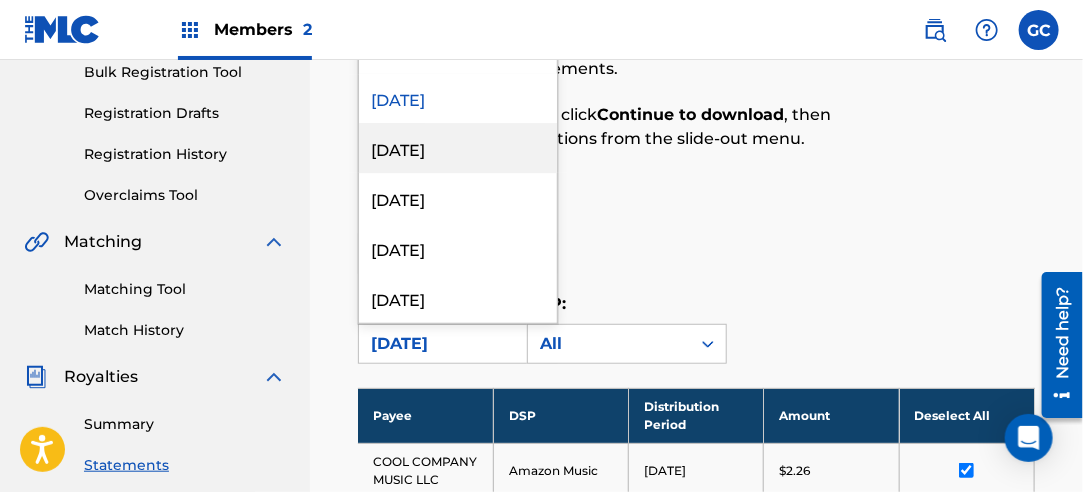click on "[DATE]" at bounding box center (458, 148) 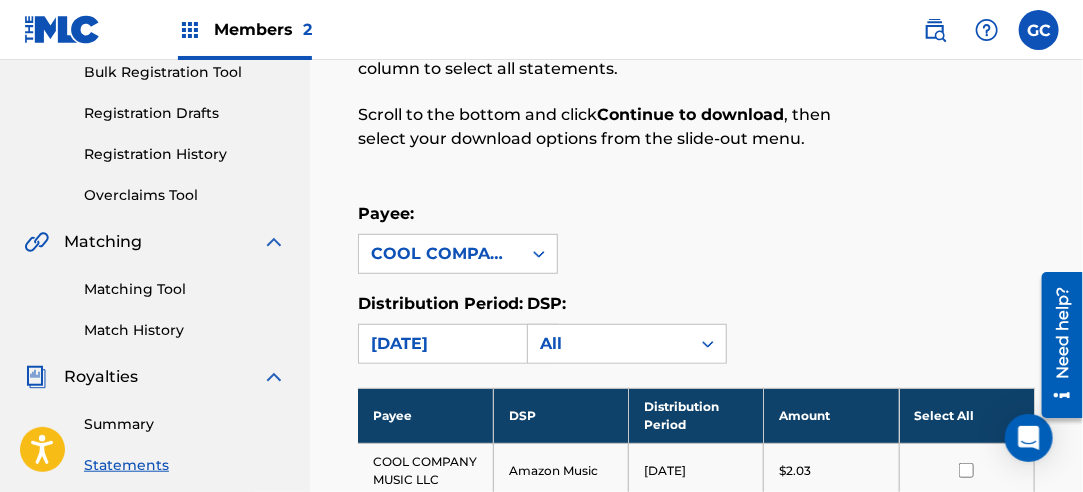 click on "Select All" at bounding box center [966, 415] 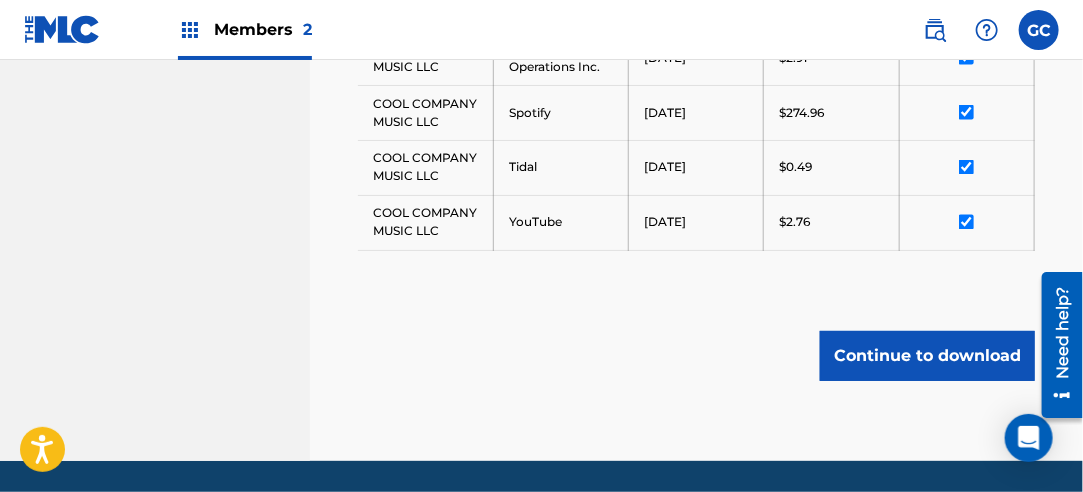 scroll, scrollTop: 1104, scrollLeft: 0, axis: vertical 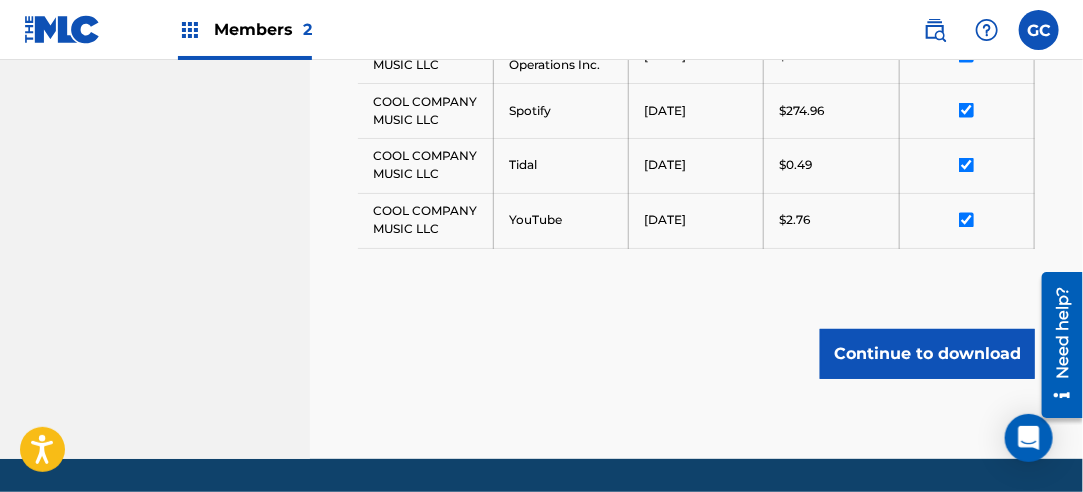 click on "Continue to download" at bounding box center (927, 354) 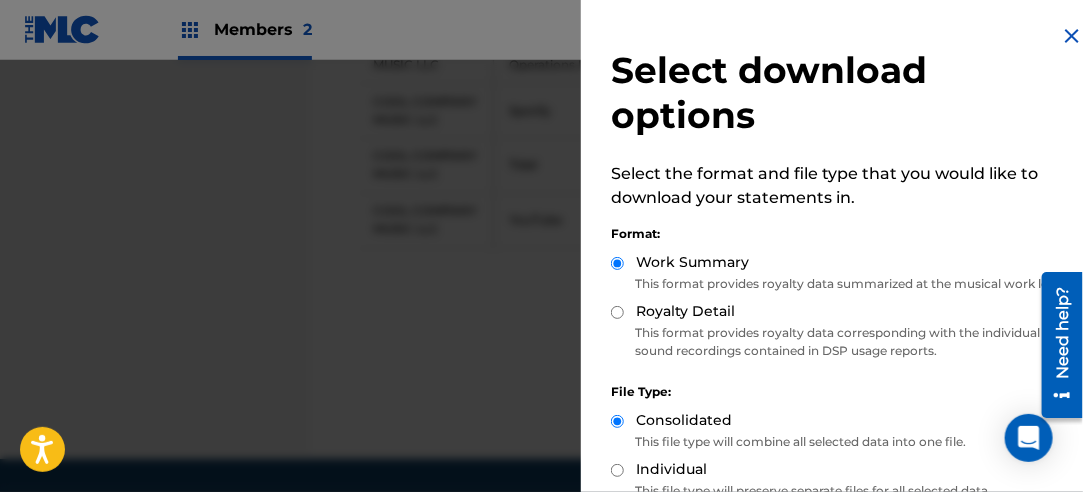 click on "Select download options Select the format and file type that you would like to download your statements in. Format: Work Summary This format provides royalty data summarized at the musical work level. Royalty Detail This format provides royalty data corresponding with the individual sound recordings contained in DSP usage reports. File Type: Consolidated This file type will combine all selected data into one file. Individual This file type will preserve separate files for all selected data. Download" at bounding box center (844, 337) 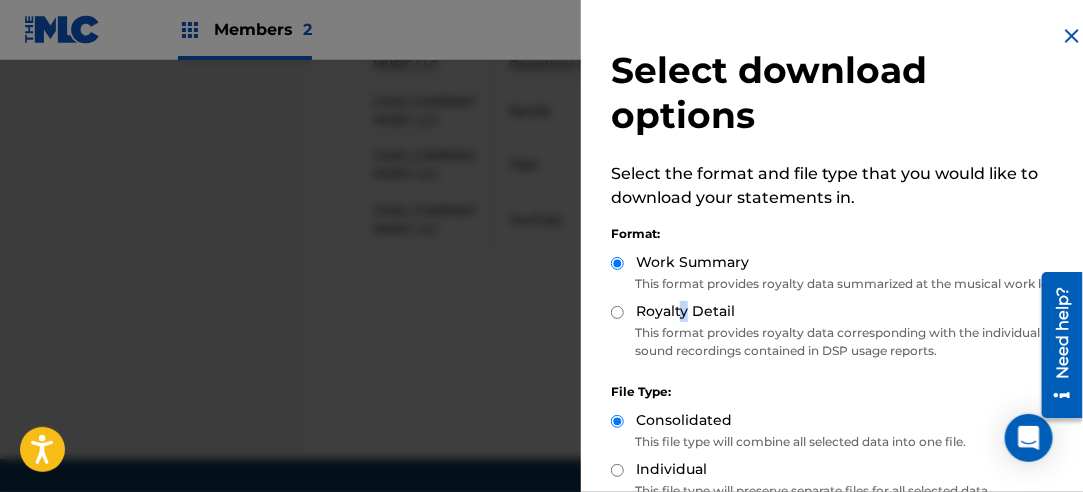 click on "Royalty Detail" at bounding box center [685, 311] 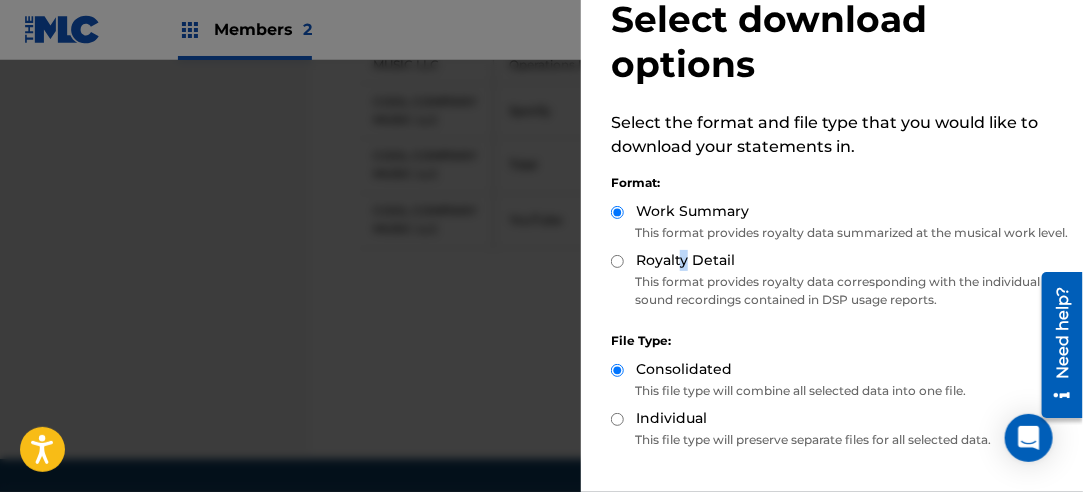 scroll, scrollTop: 0, scrollLeft: 0, axis: both 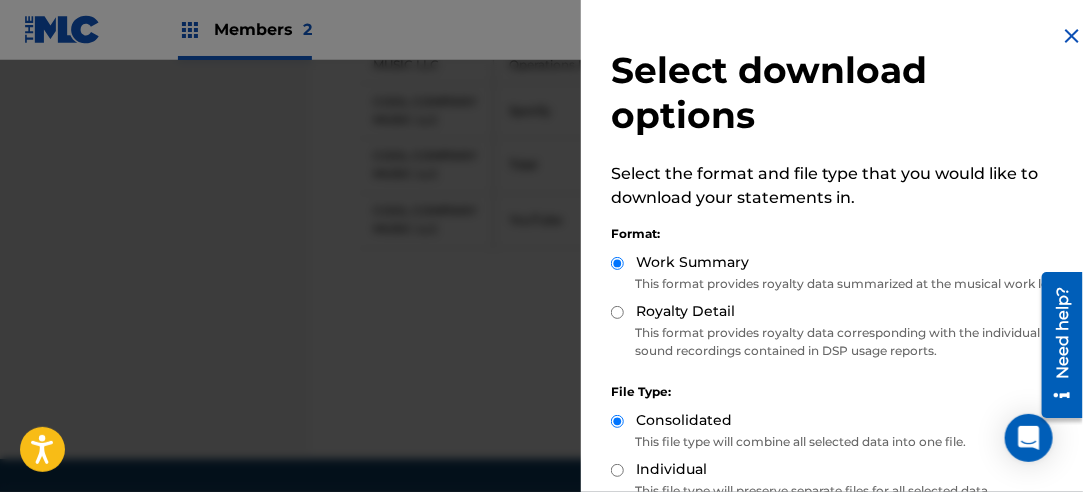 click on "Royalty Detail" at bounding box center [685, 311] 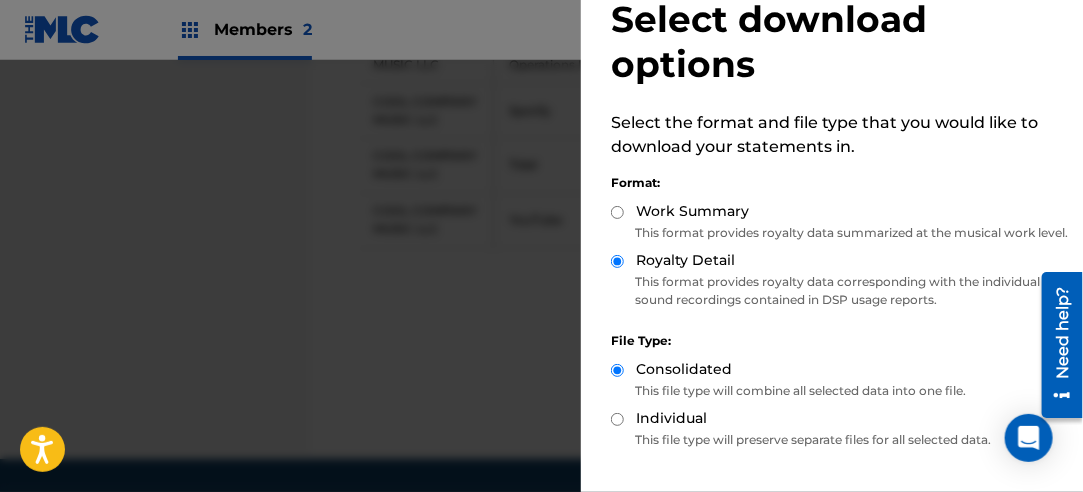 scroll, scrollTop: 200, scrollLeft: 0, axis: vertical 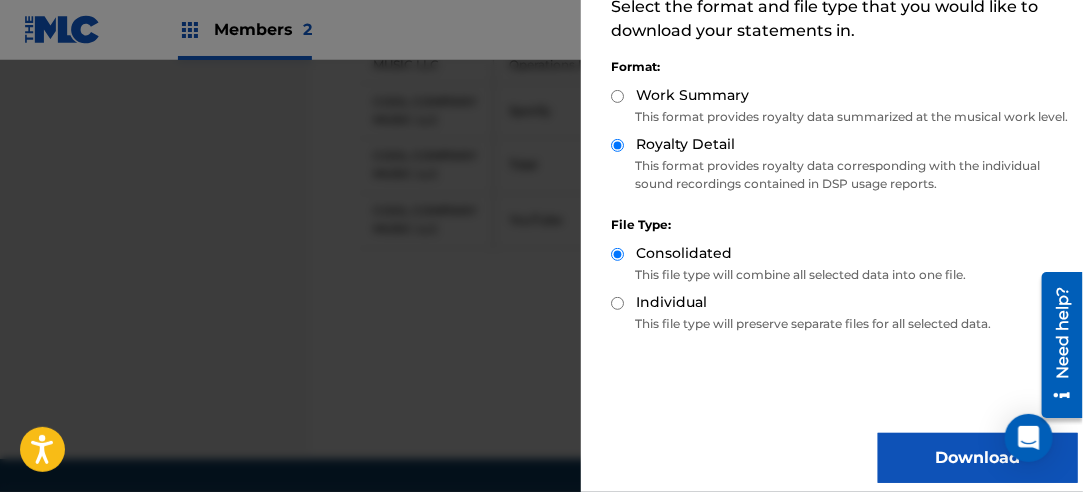 click on "Download" at bounding box center (978, 458) 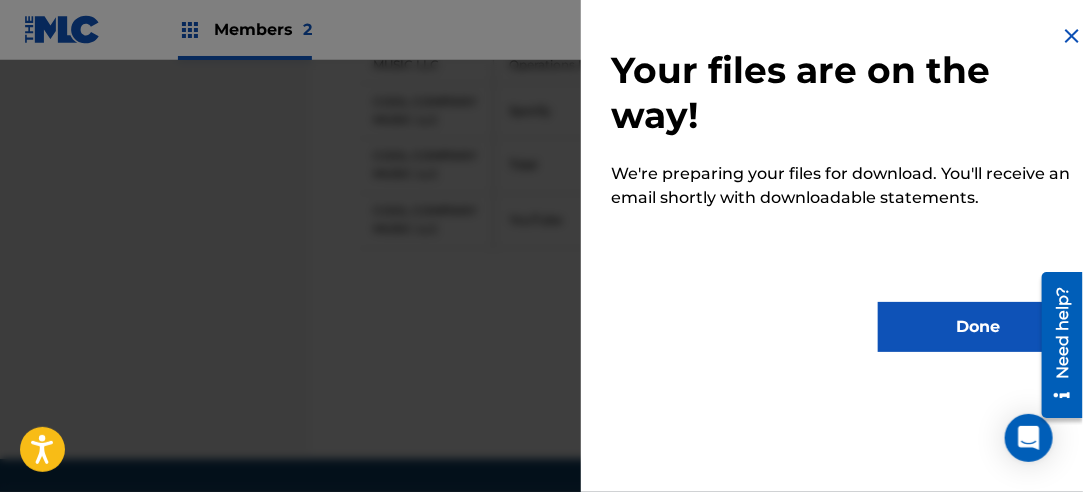 scroll, scrollTop: 0, scrollLeft: 0, axis: both 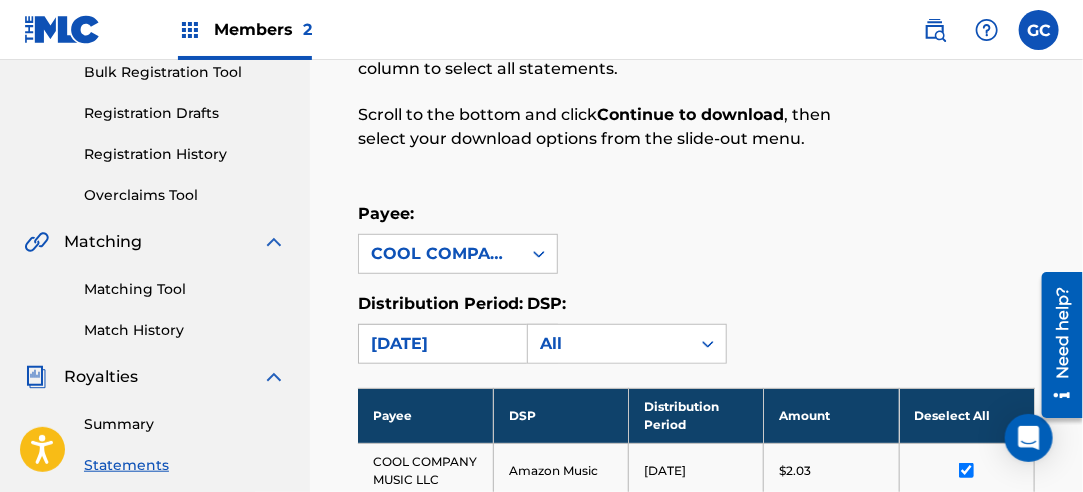 click on "[DATE]" at bounding box center [440, 344] 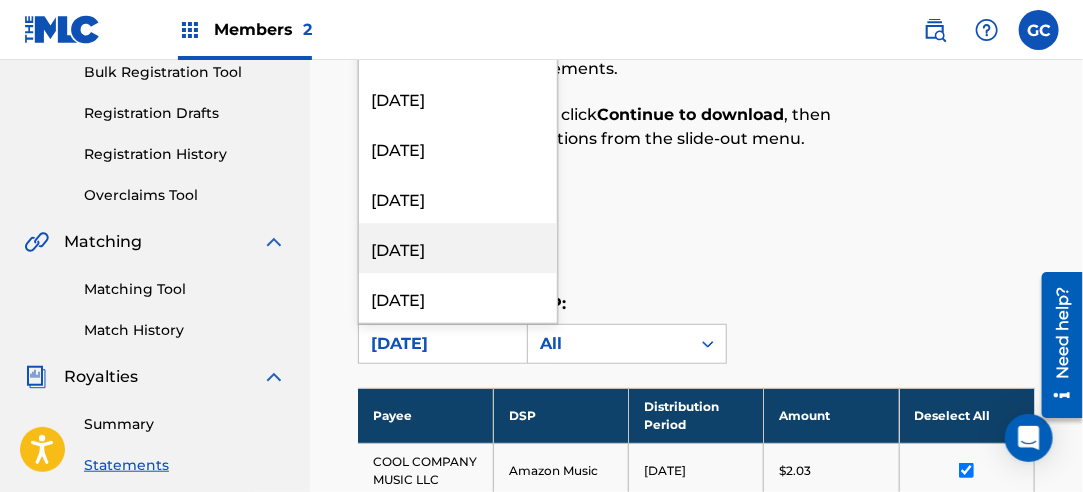 scroll, scrollTop: 2000, scrollLeft: 0, axis: vertical 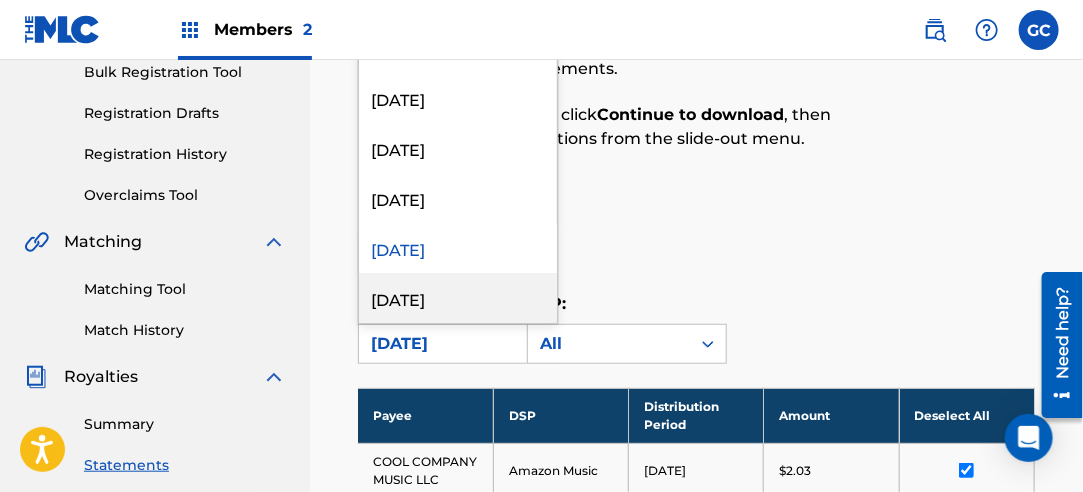 click on "[DATE]" at bounding box center (458, 298) 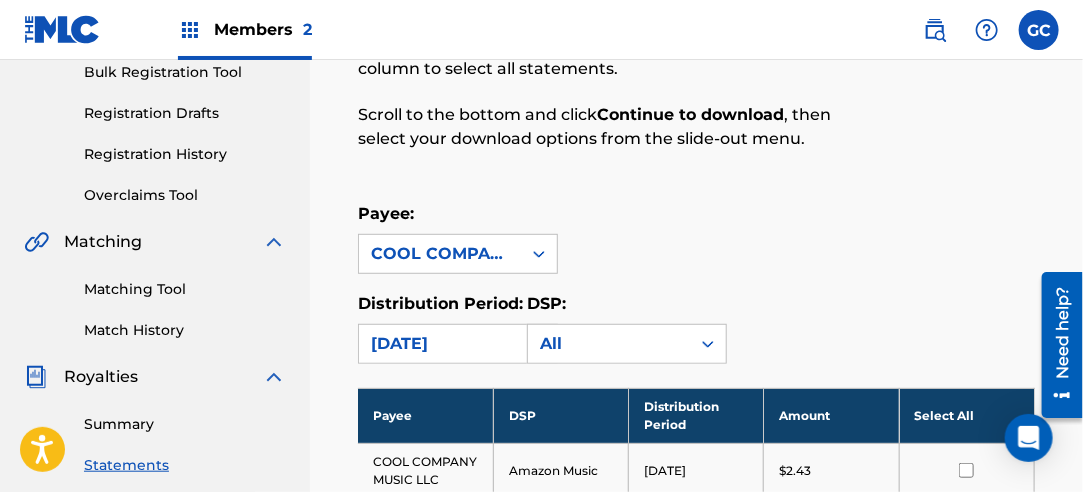 click on "Select All" at bounding box center [966, 415] 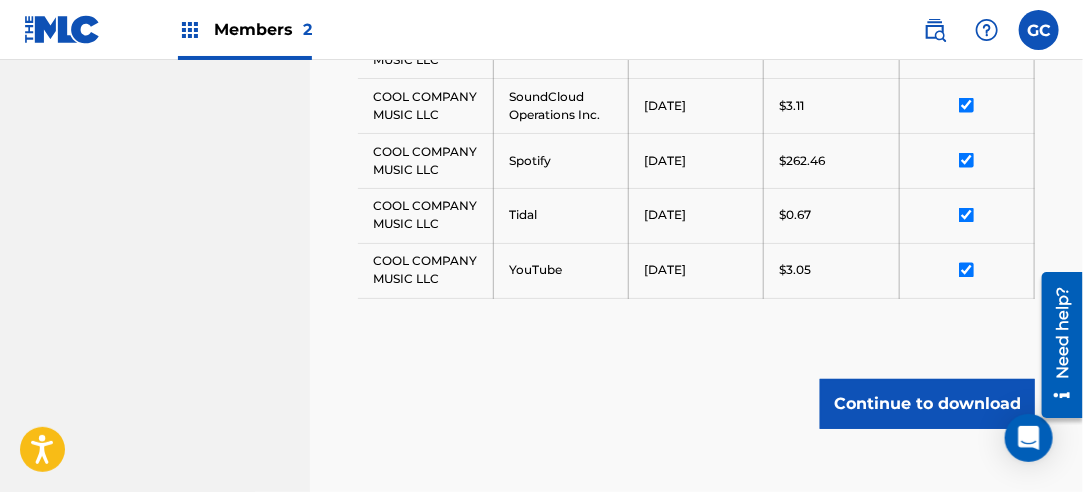 scroll, scrollTop: 1159, scrollLeft: 0, axis: vertical 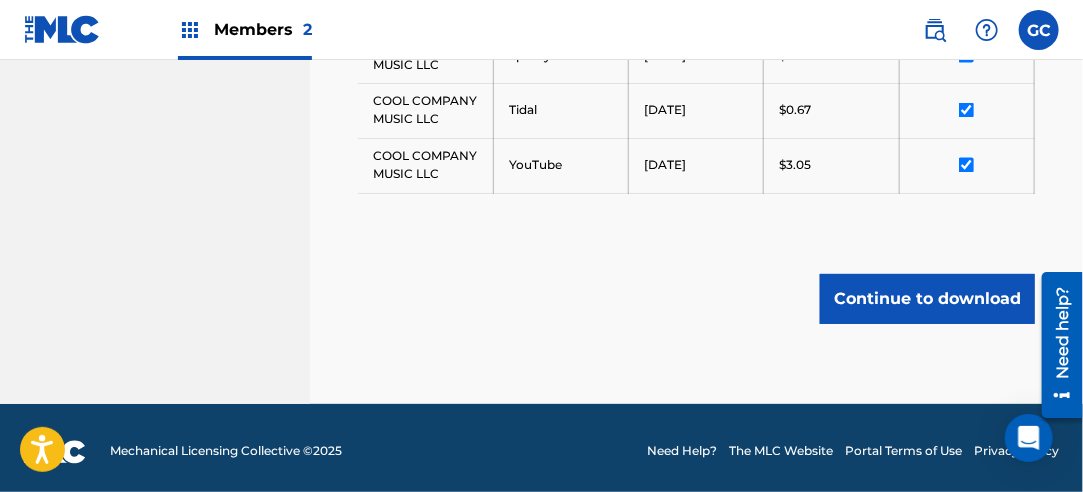 click on "Continue to download" at bounding box center (927, 299) 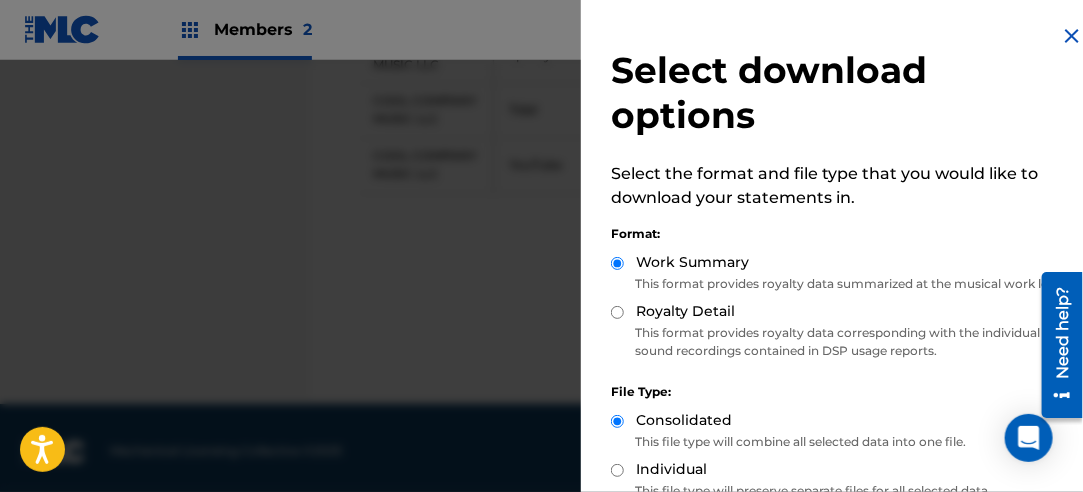 click on "Royalty Detail" at bounding box center [617, 312] 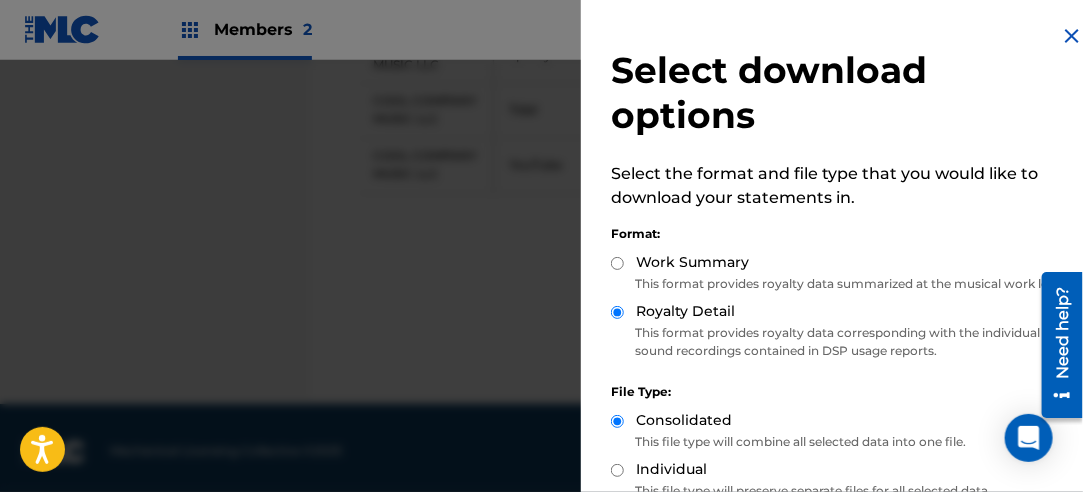 scroll, scrollTop: 200, scrollLeft: 0, axis: vertical 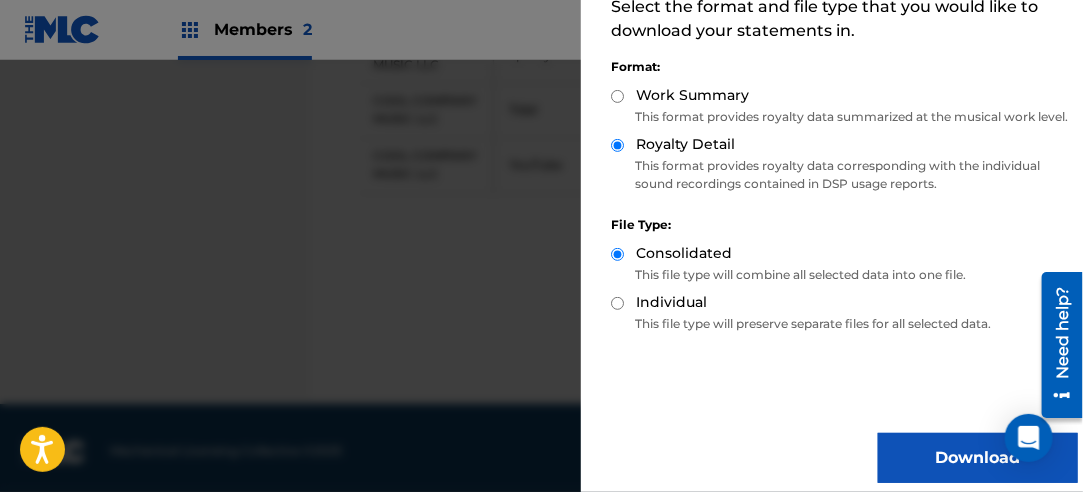 click on "Download" at bounding box center (978, 458) 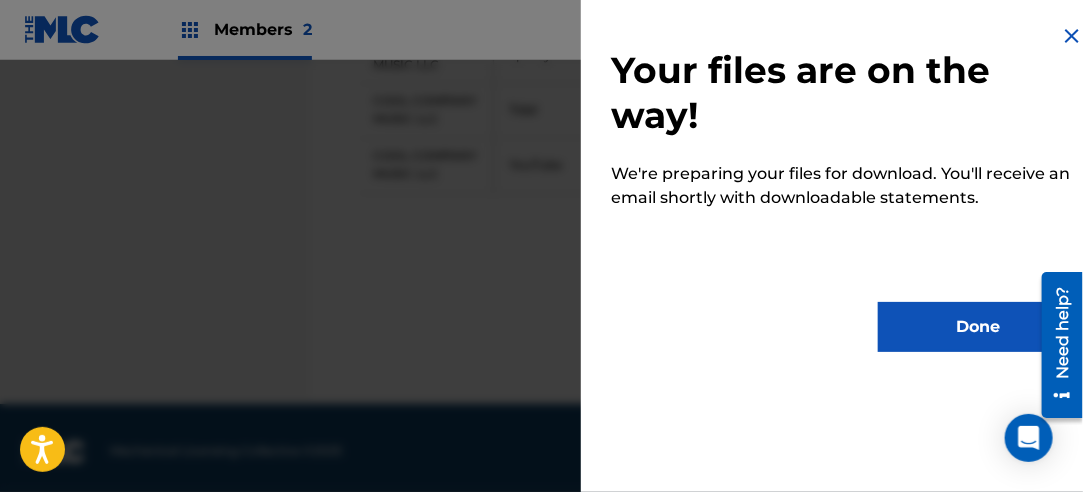 scroll, scrollTop: 0, scrollLeft: 0, axis: both 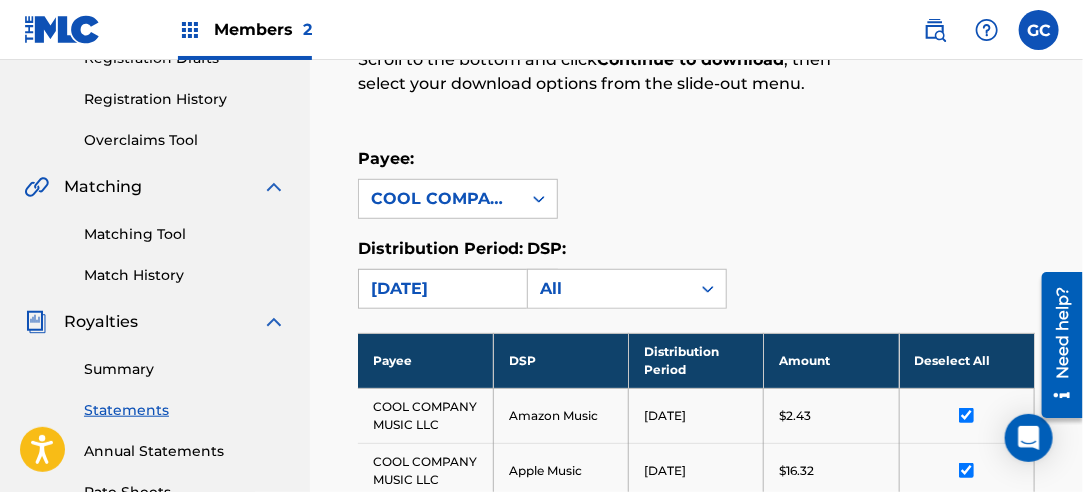 click on "[DATE]" at bounding box center [440, 289] 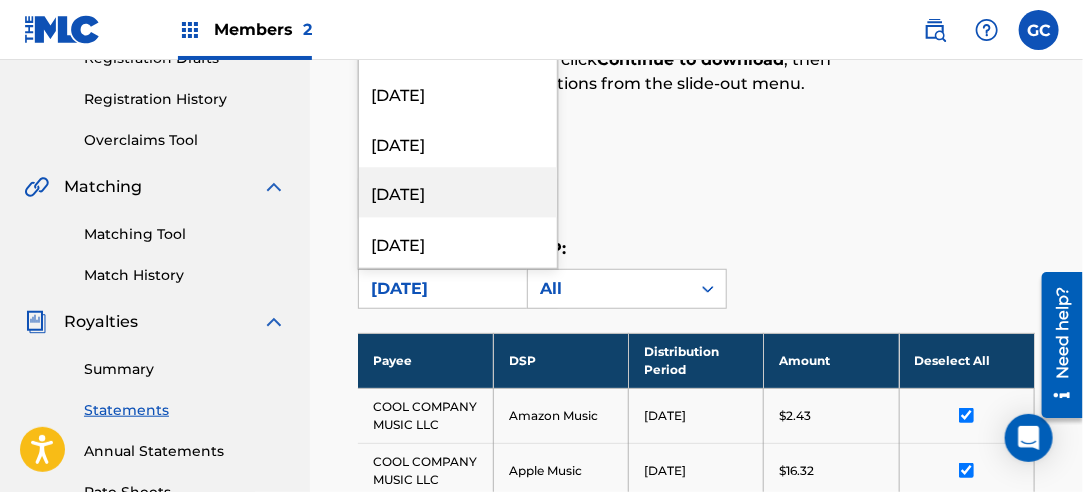 scroll, scrollTop: 2100, scrollLeft: 0, axis: vertical 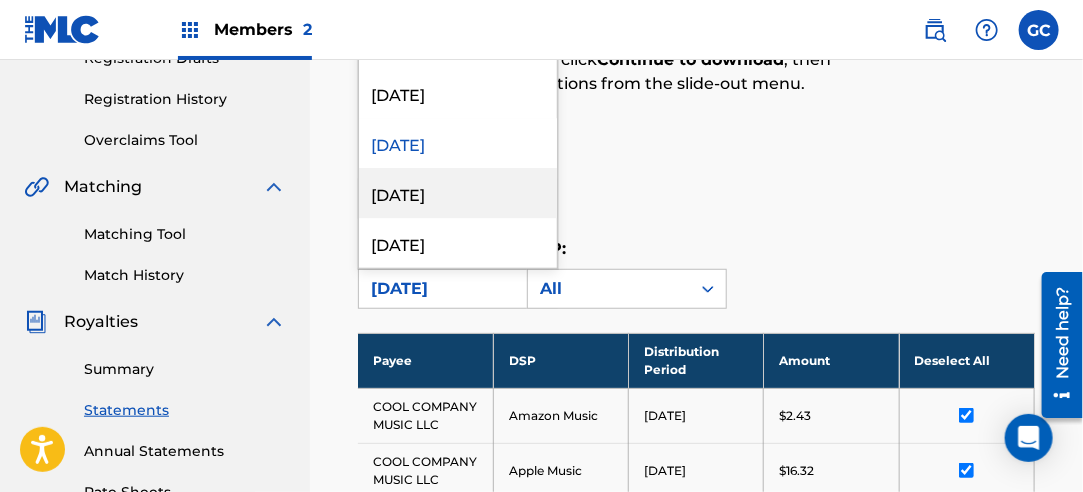 click on "[DATE]" at bounding box center [458, 193] 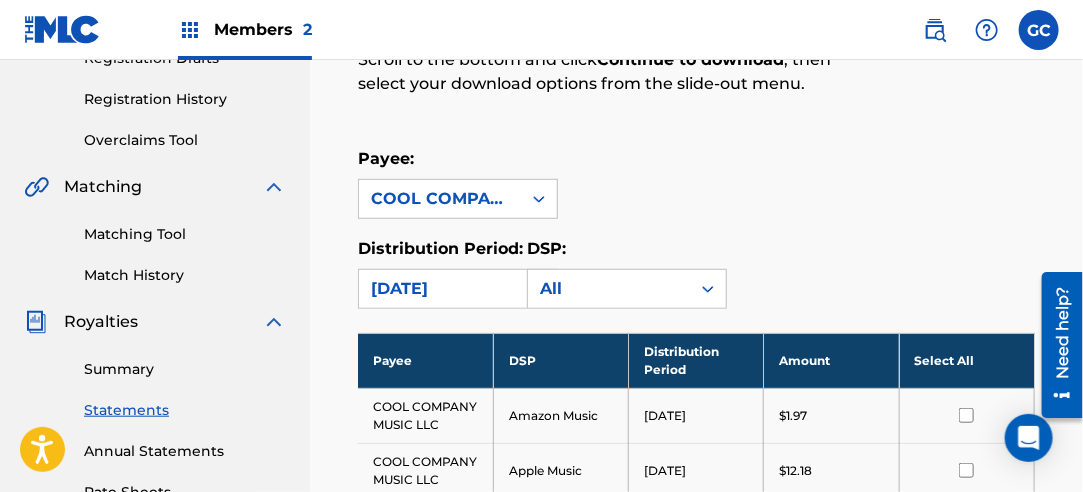 click on "Select All" at bounding box center [966, 360] 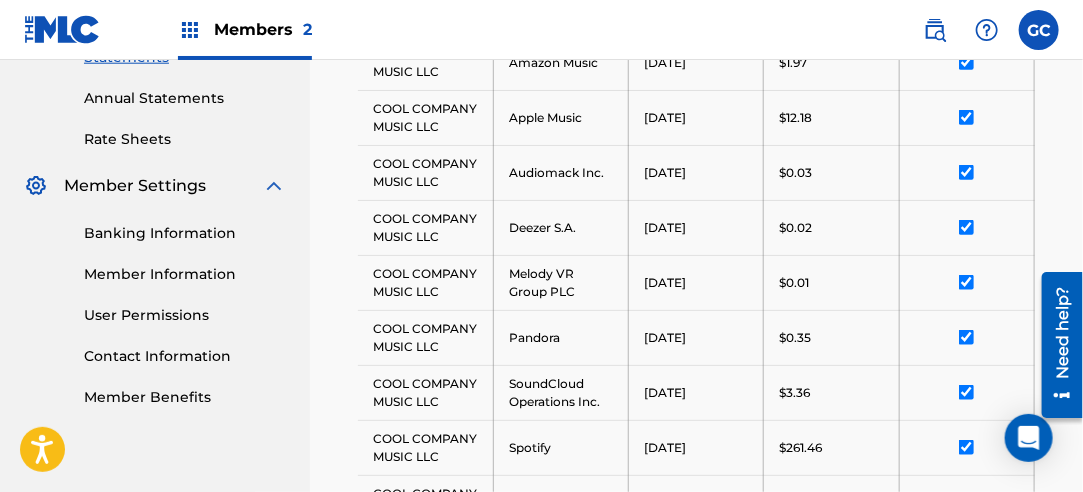 scroll, scrollTop: 1104, scrollLeft: 0, axis: vertical 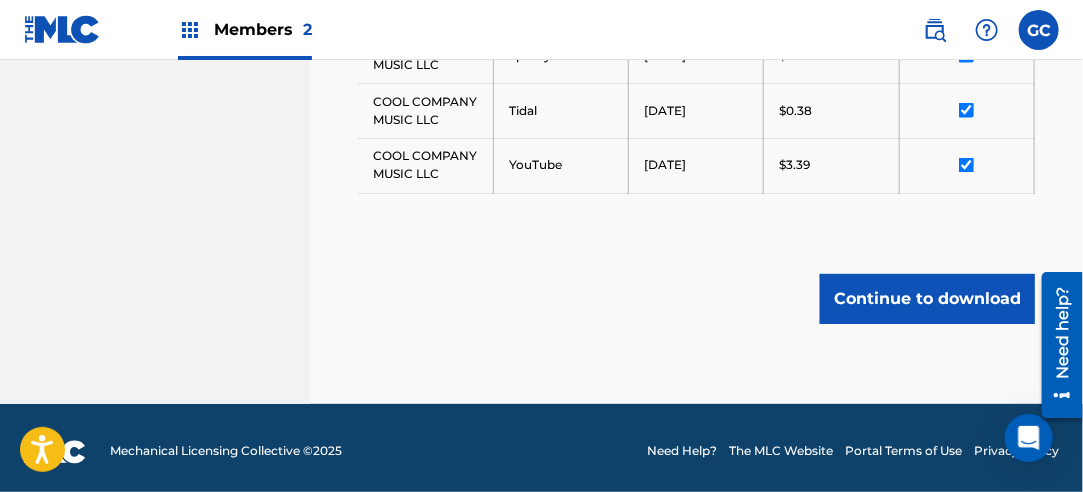 click on "Continue to download" at bounding box center (927, 299) 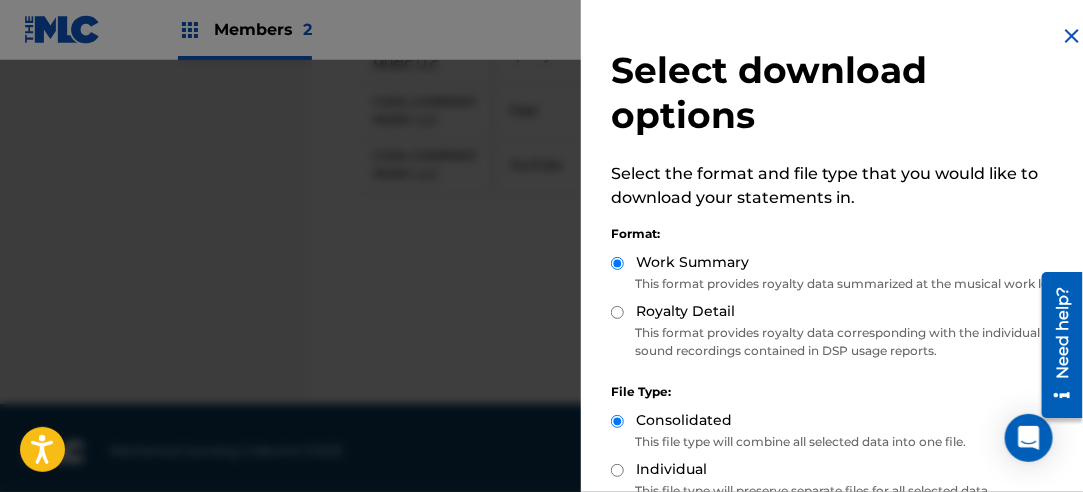 click on "Royalty Detail" at bounding box center (617, 312) 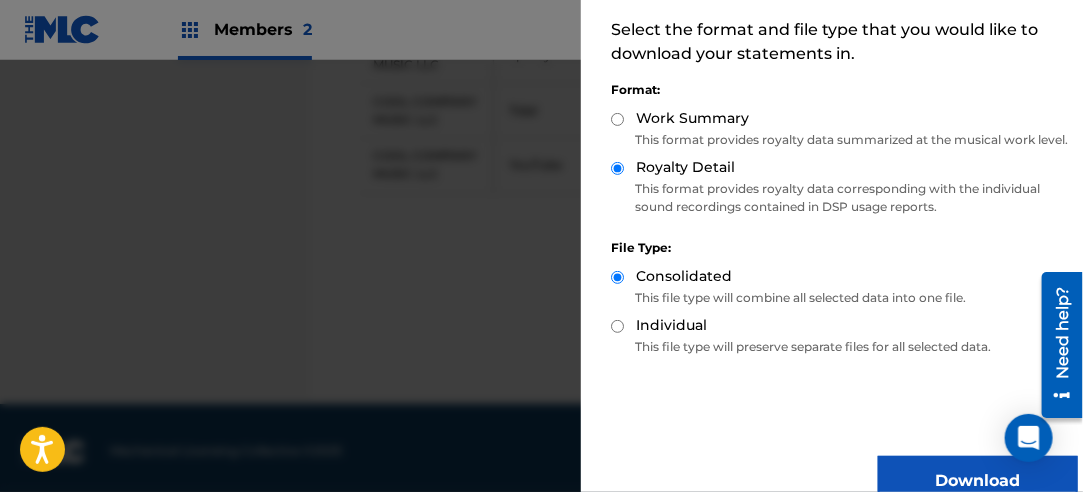 scroll, scrollTop: 200, scrollLeft: 0, axis: vertical 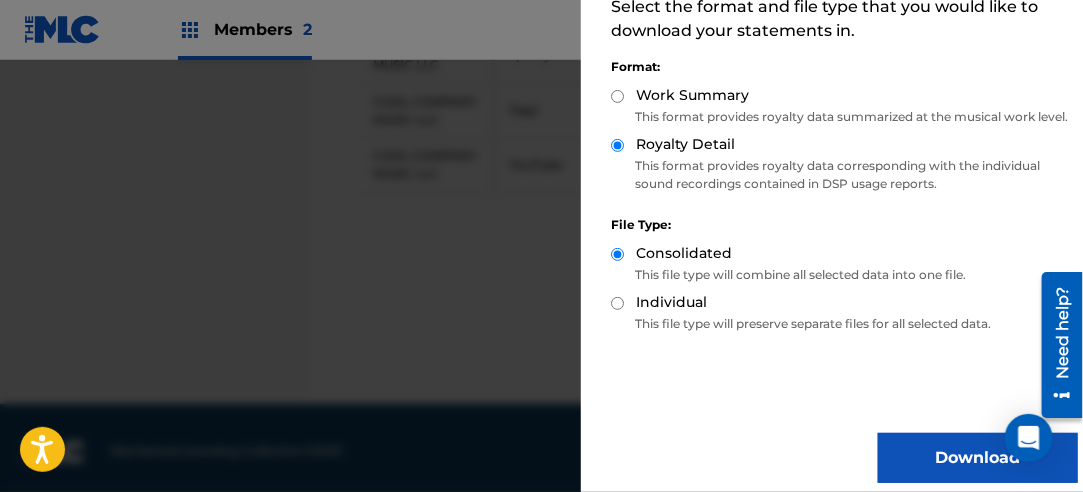 click on "Download" at bounding box center [978, 458] 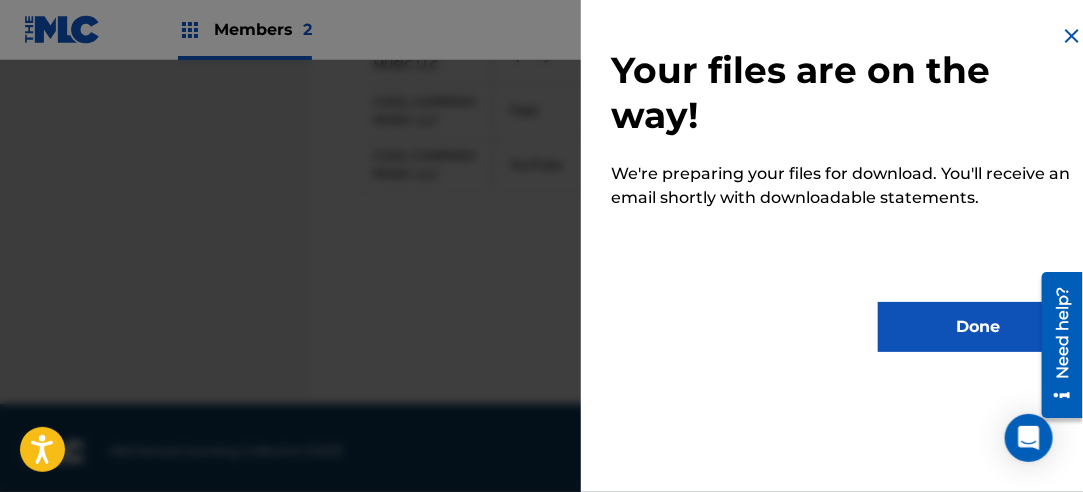 scroll, scrollTop: 0, scrollLeft: 0, axis: both 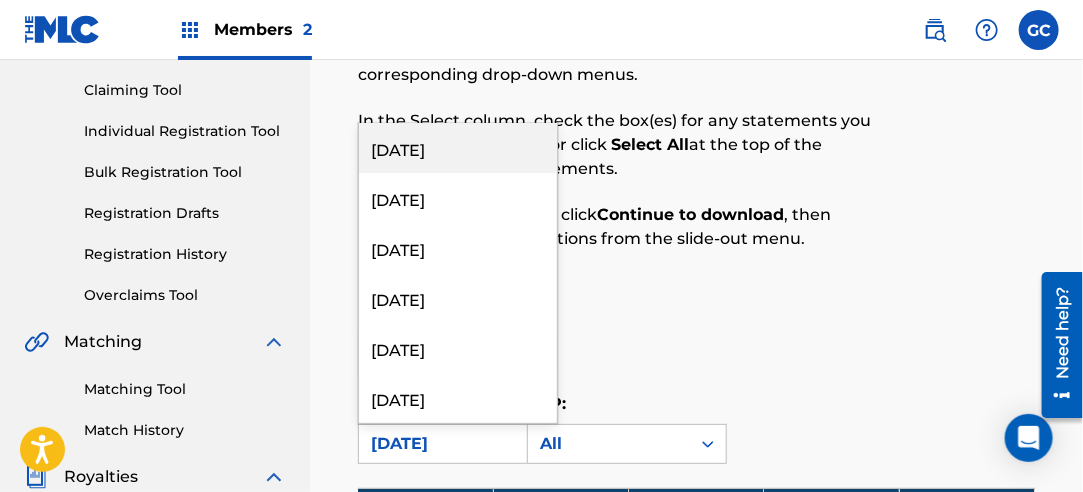 click on "[DATE]" at bounding box center (440, 444) 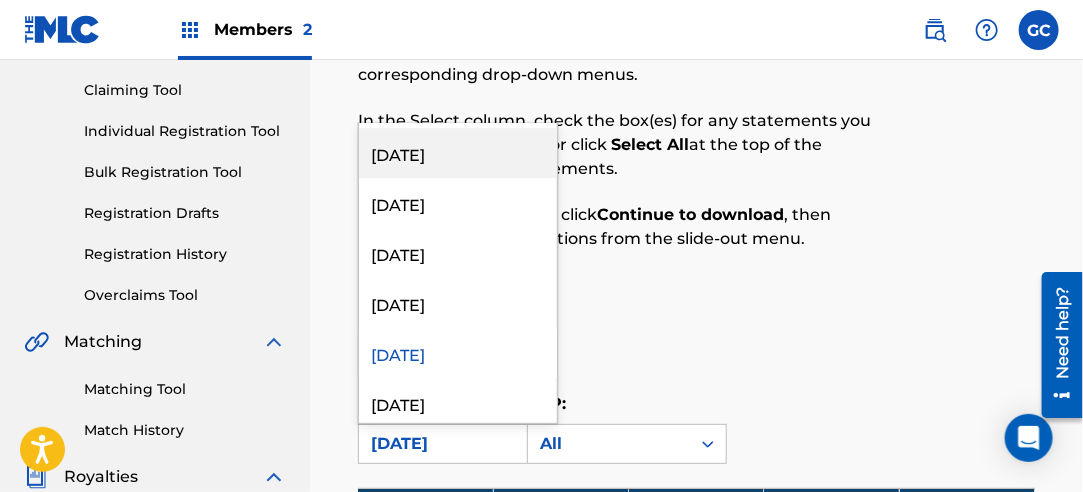 scroll, scrollTop: 2200, scrollLeft: 0, axis: vertical 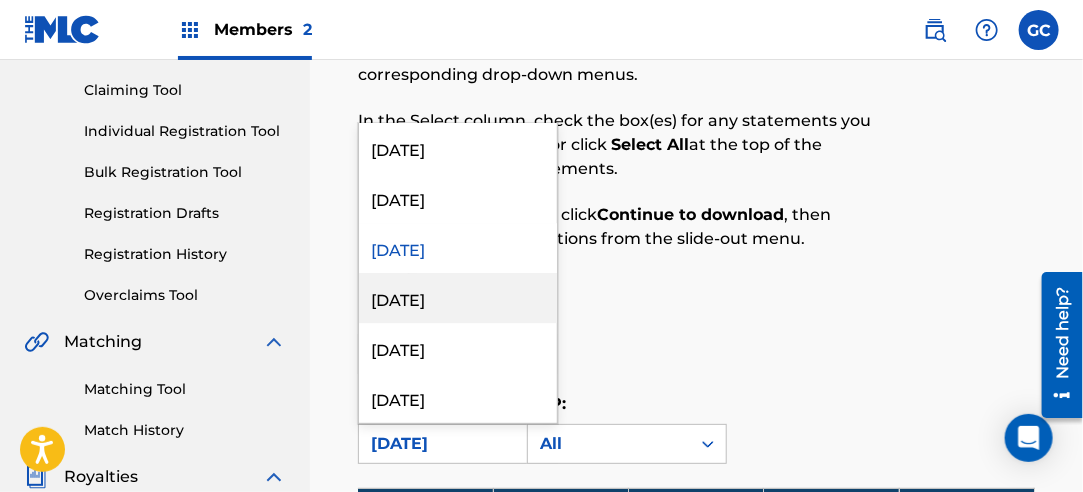 click on "[DATE]" at bounding box center (458, 298) 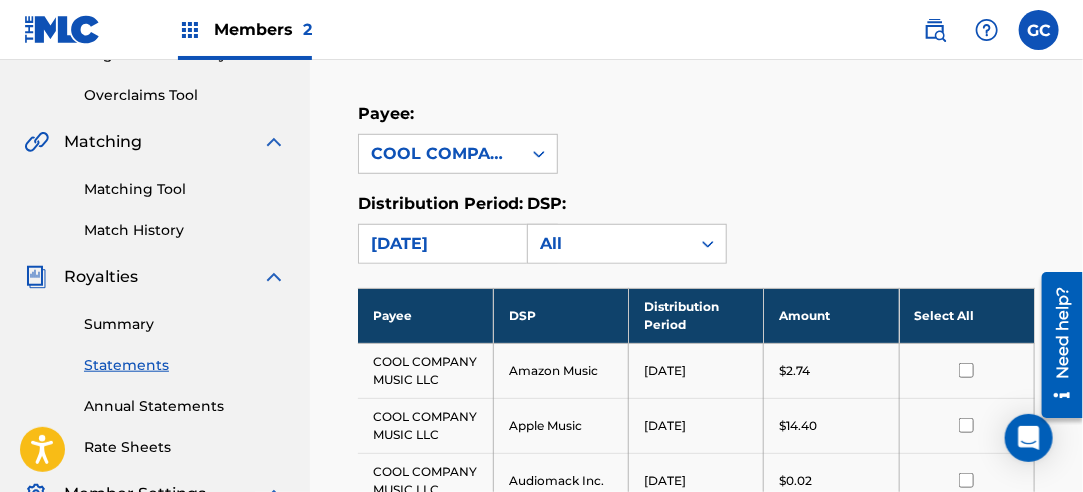 click on "Select All" at bounding box center (966, 315) 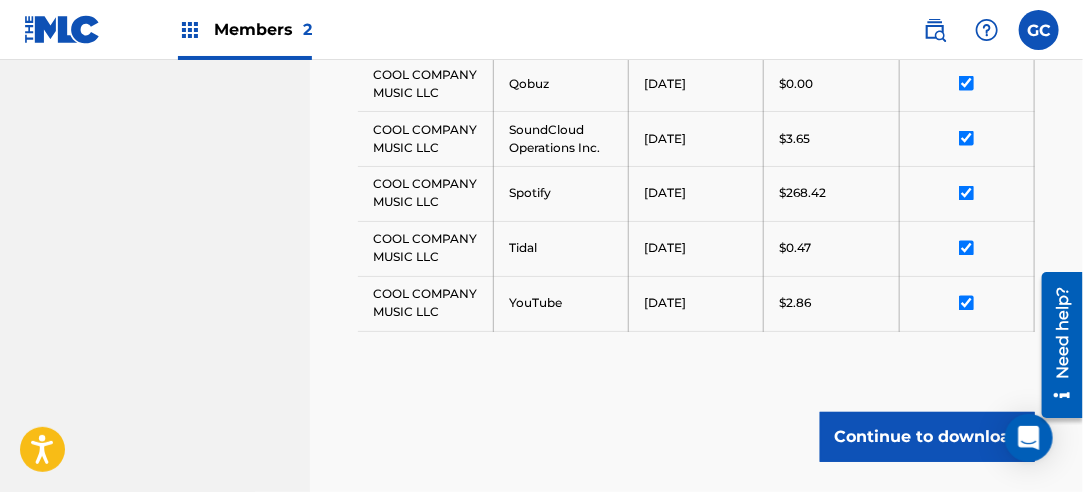 scroll, scrollTop: 1104, scrollLeft: 0, axis: vertical 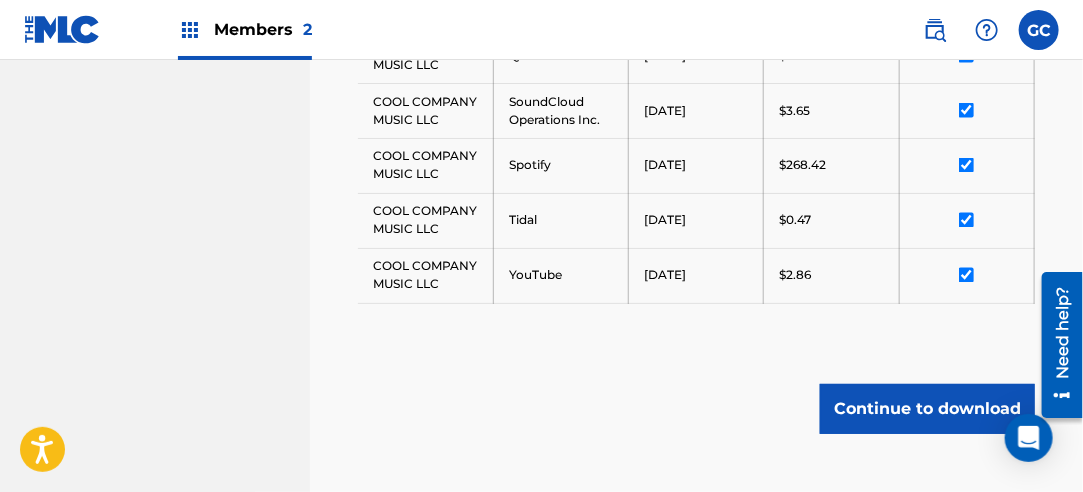 click on "Continue to download" at bounding box center (927, 409) 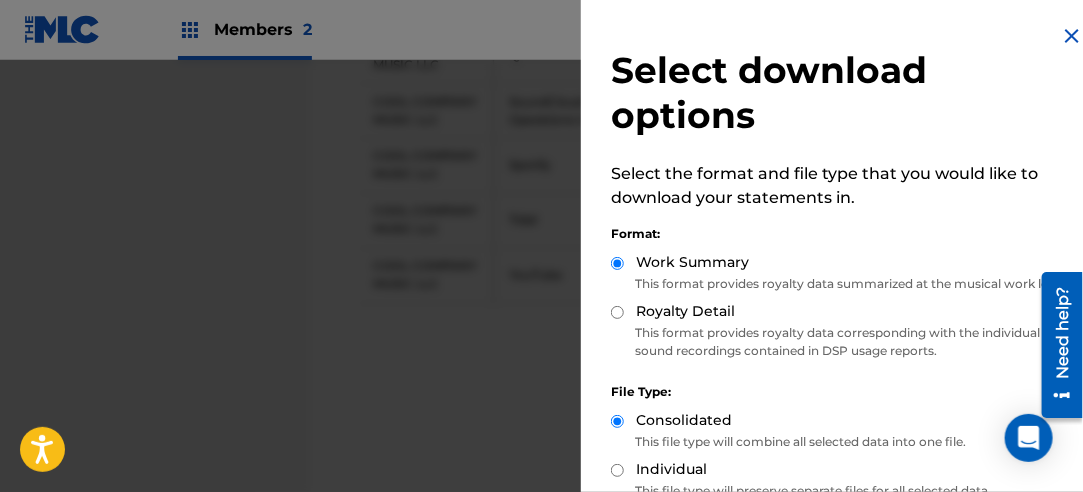 click on "Royalty Detail" at bounding box center (617, 312) 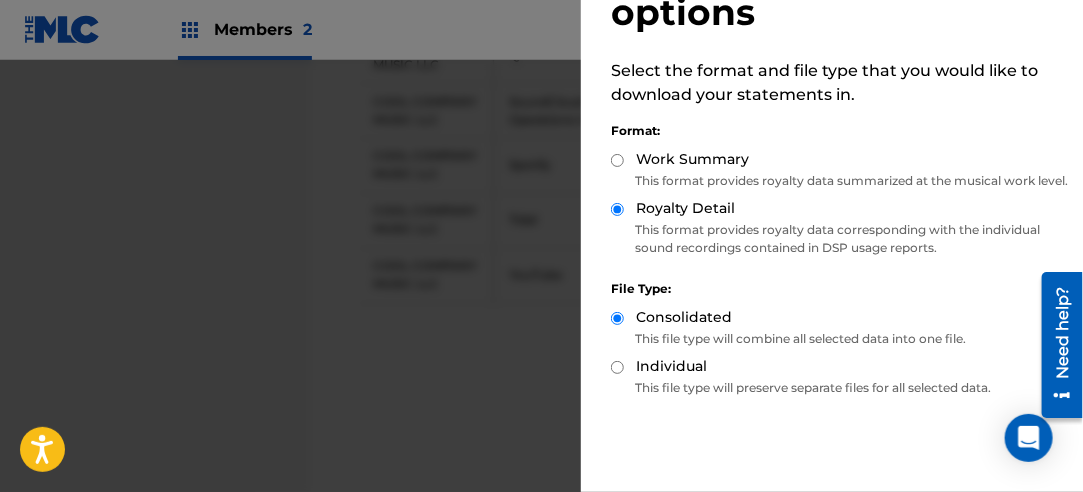 scroll, scrollTop: 200, scrollLeft: 0, axis: vertical 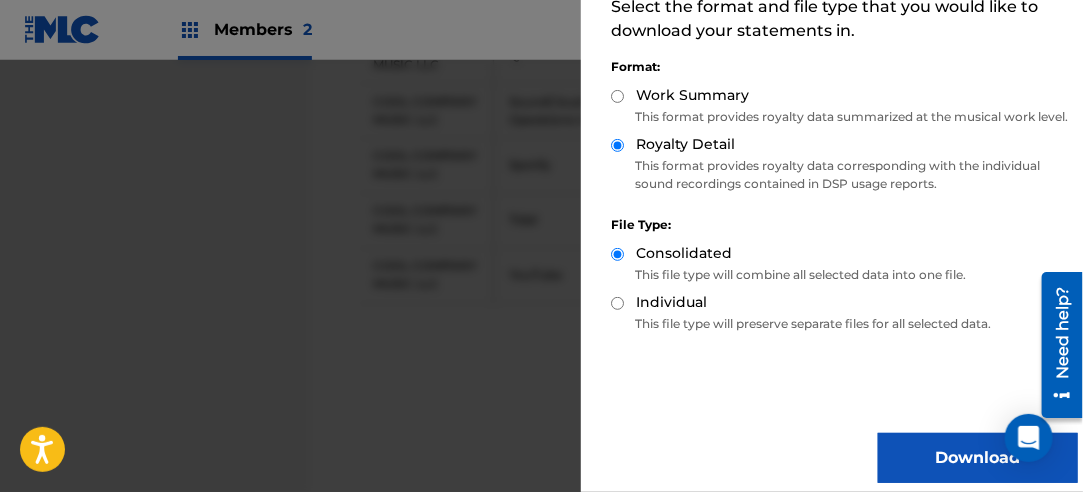 click on "Download" at bounding box center (978, 458) 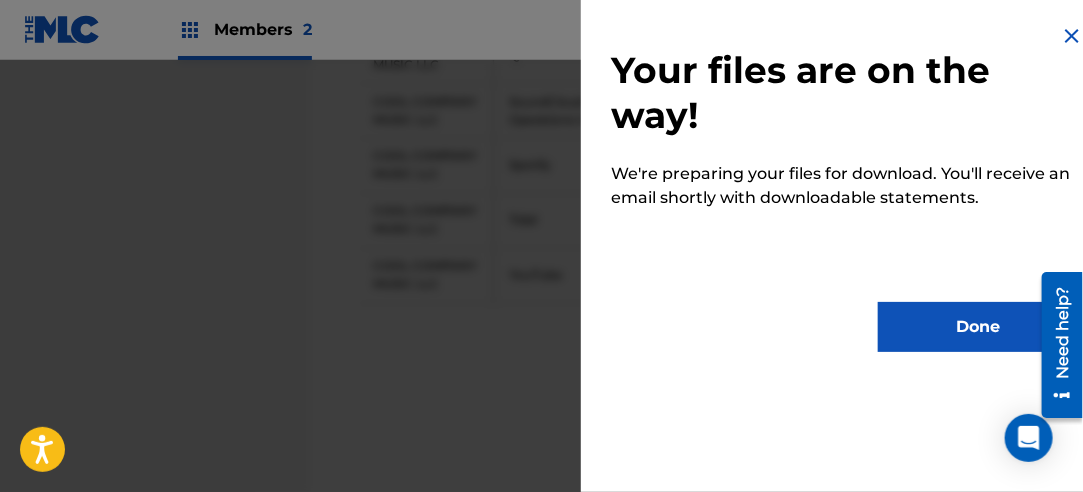 scroll, scrollTop: 0, scrollLeft: 0, axis: both 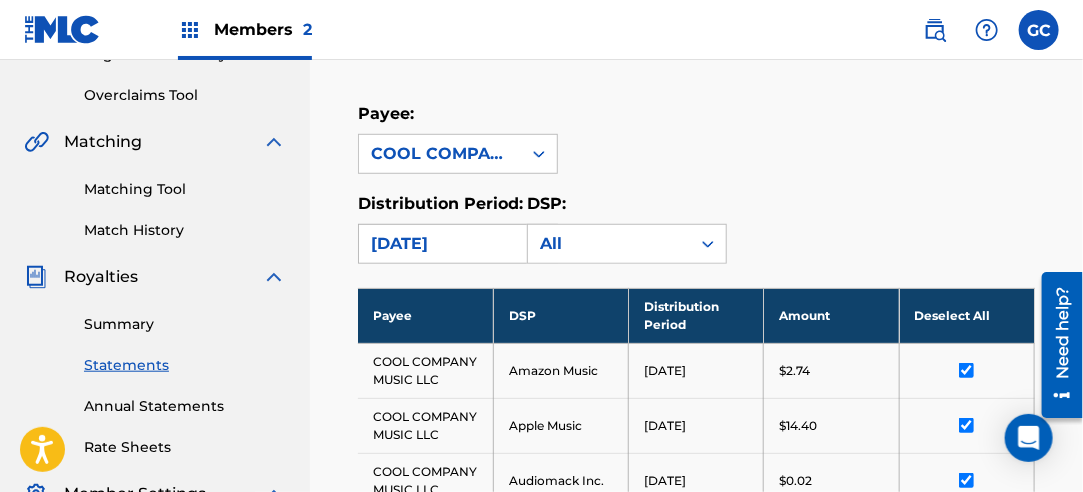 click on "[DATE]" at bounding box center [440, 244] 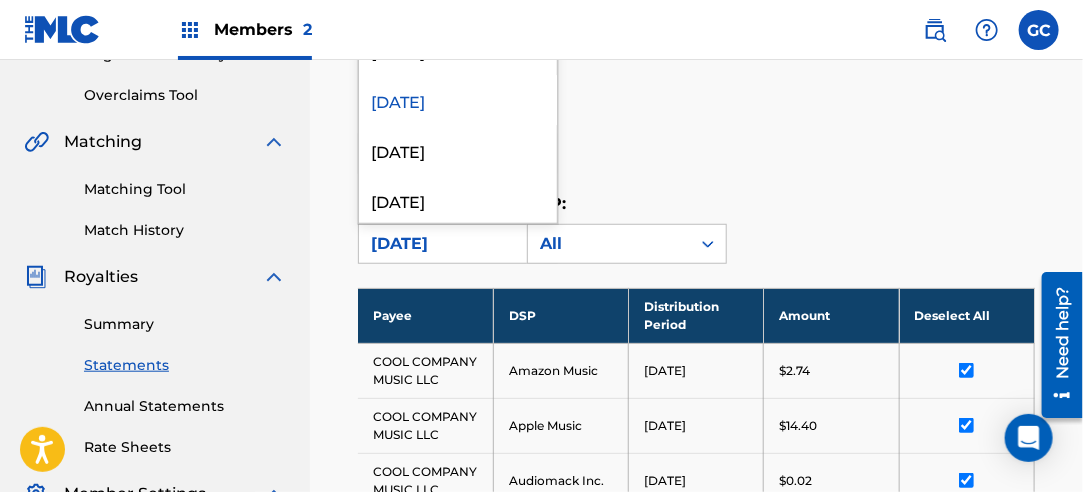 scroll, scrollTop: 2200, scrollLeft: 0, axis: vertical 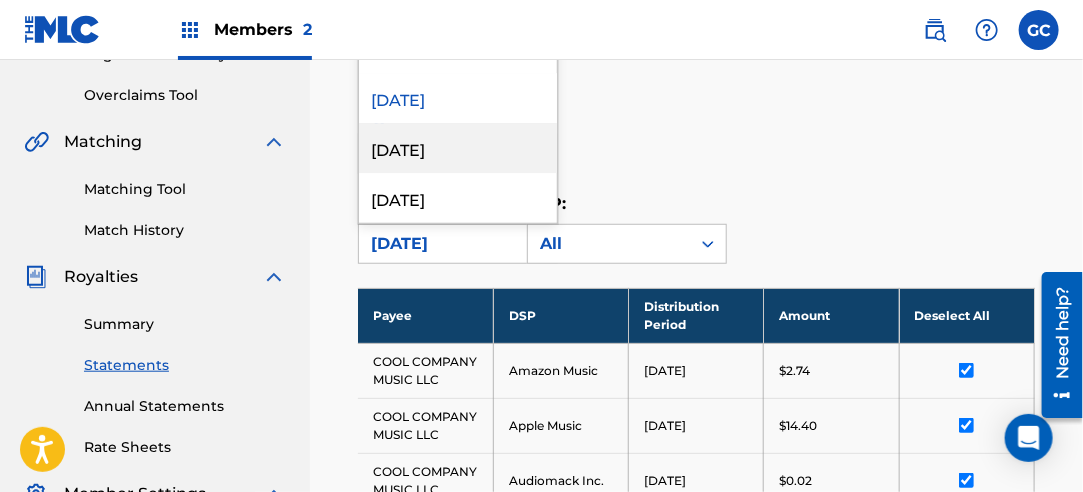 click on "[DATE]" at bounding box center (458, 148) 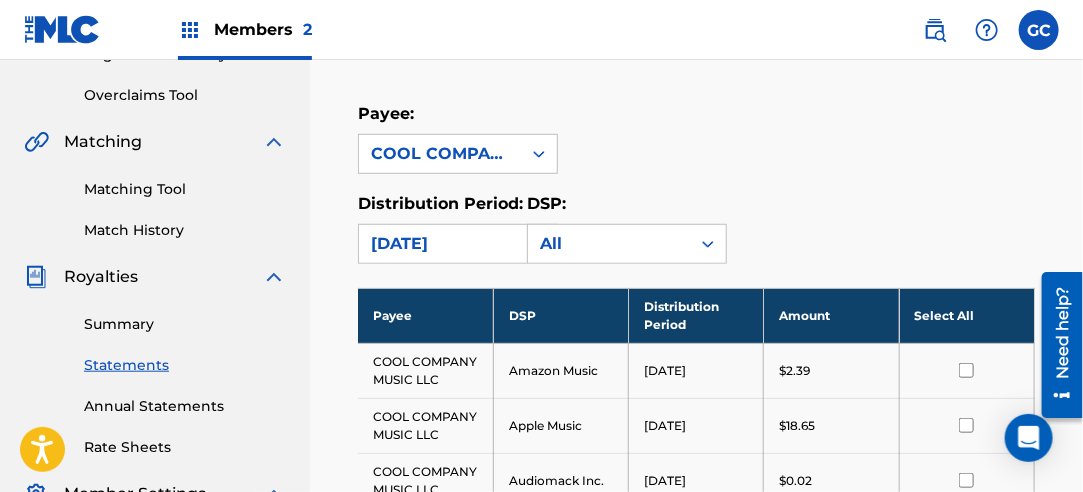 click on "Select All" at bounding box center (966, 315) 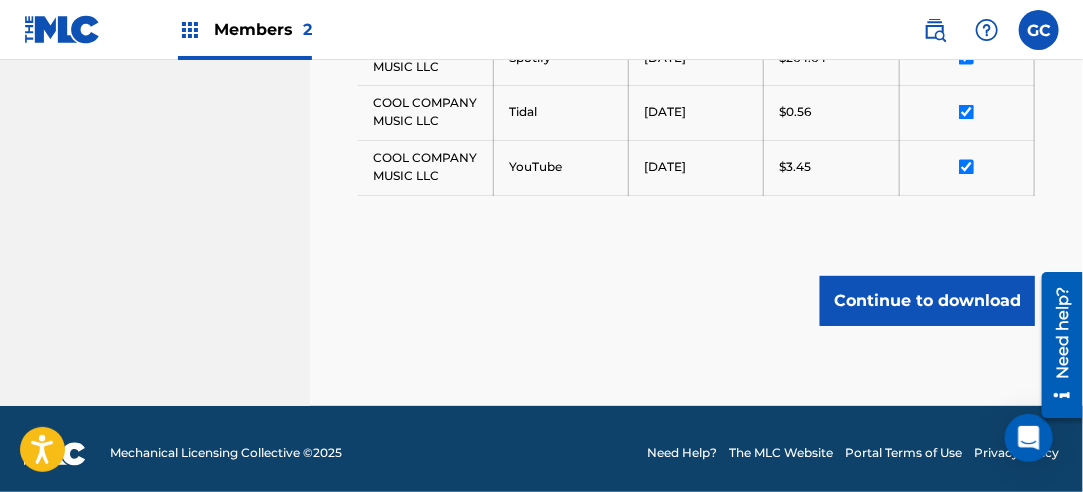 scroll, scrollTop: 1159, scrollLeft: 0, axis: vertical 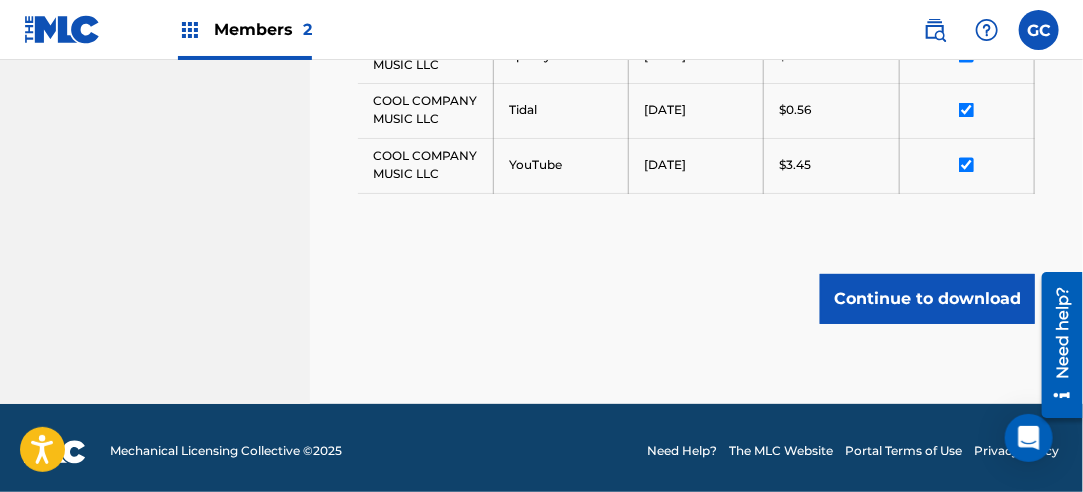 click on "Continue to download" at bounding box center [927, 299] 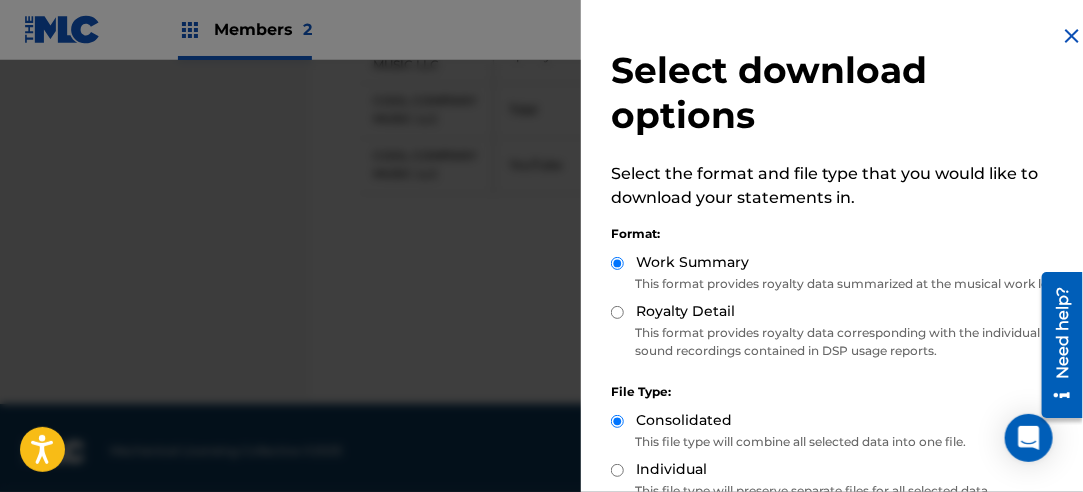 click on "Royalty Detail" at bounding box center [617, 312] 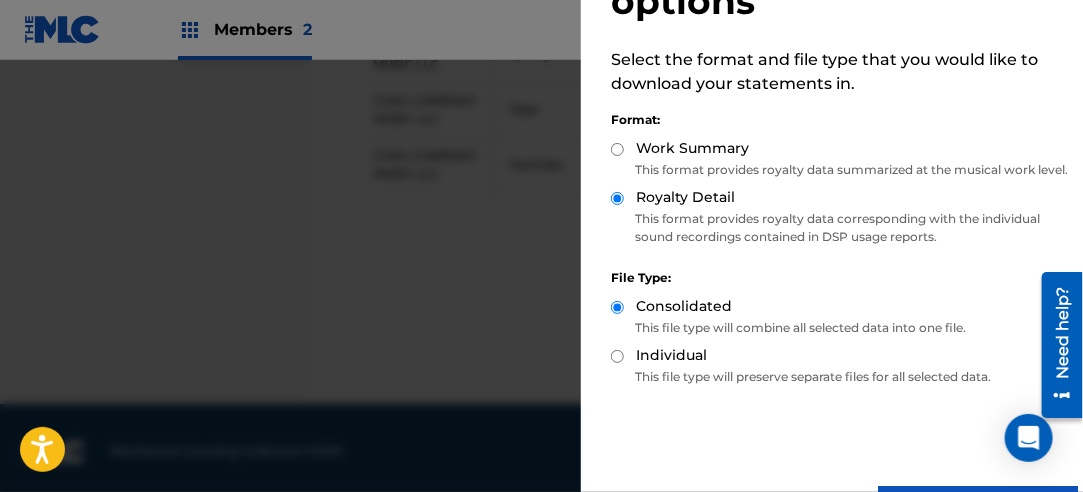 scroll 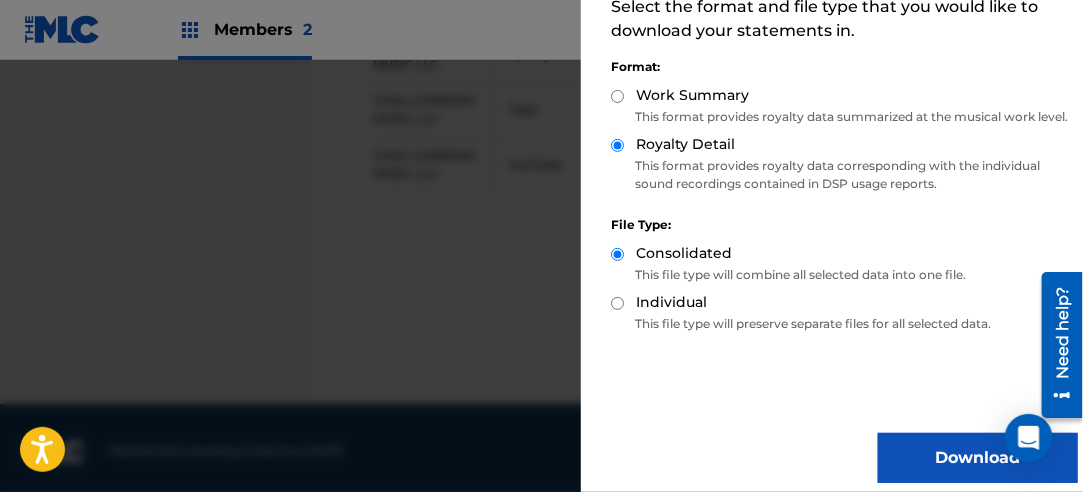 drag, startPoint x: 926, startPoint y: 442, endPoint x: 907, endPoint y: 402, distance: 44.28318 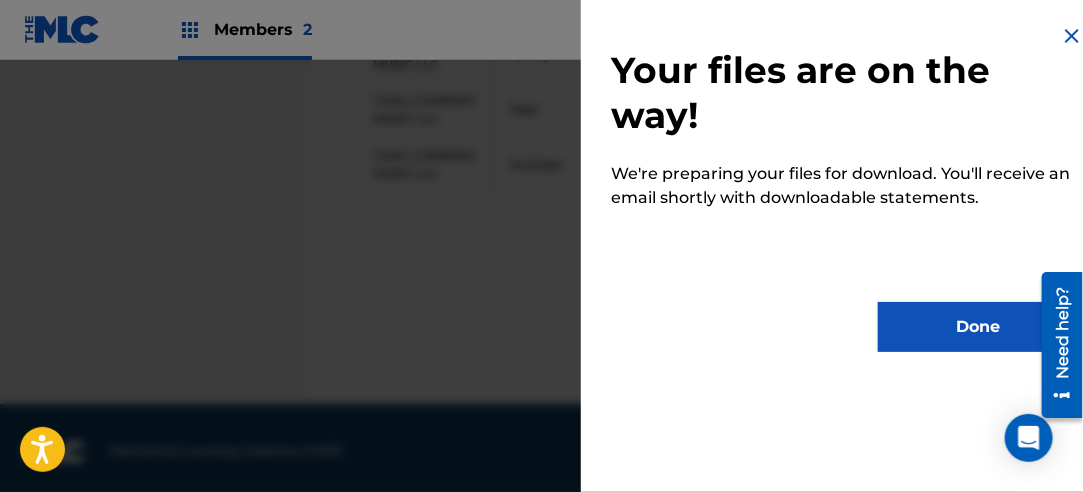click on "Done" at bounding box center (978, 327) 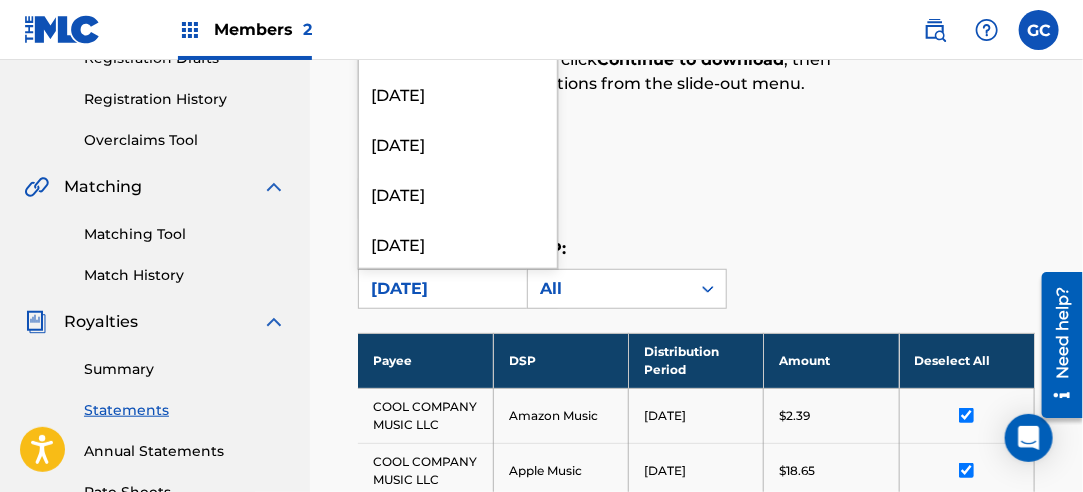 click on "[DATE]" at bounding box center [440, 289] 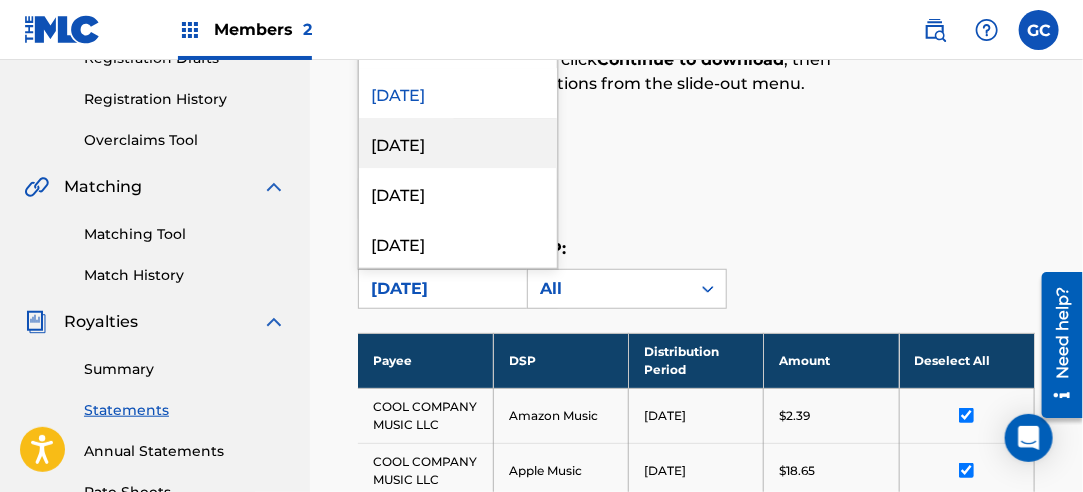 click on "[DATE]" at bounding box center [458, 143] 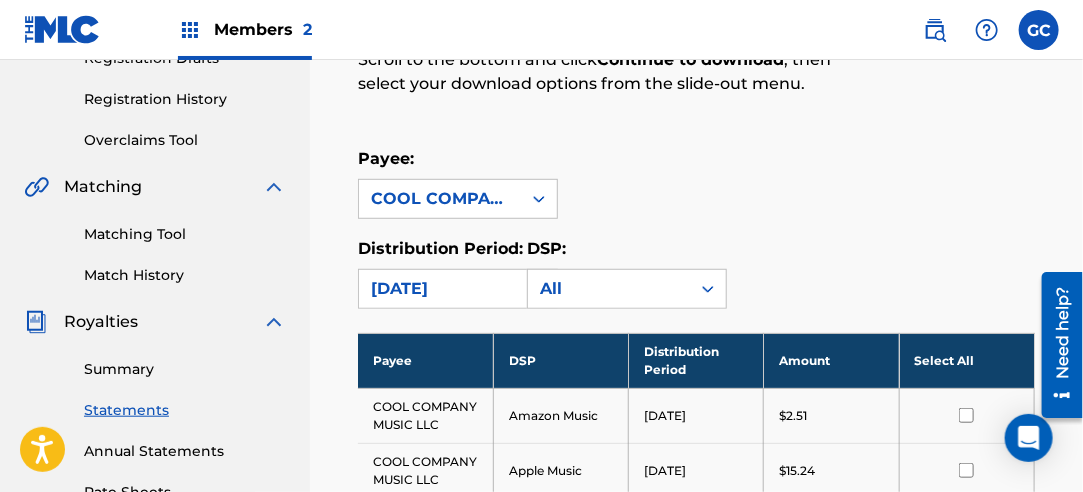 click on "Select All" at bounding box center (966, 360) 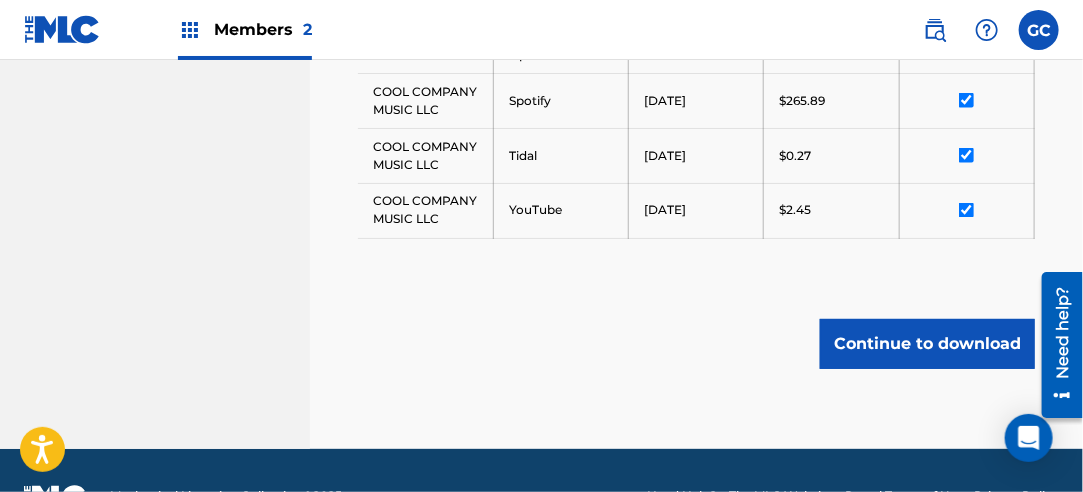 click on "Continue to download" at bounding box center (927, 344) 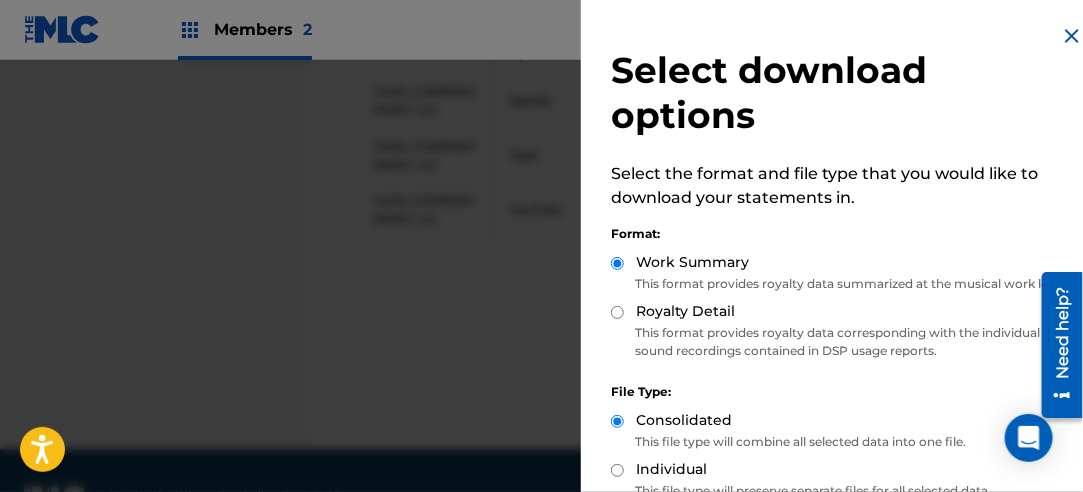 click on "Royalty Detail" at bounding box center [617, 312] 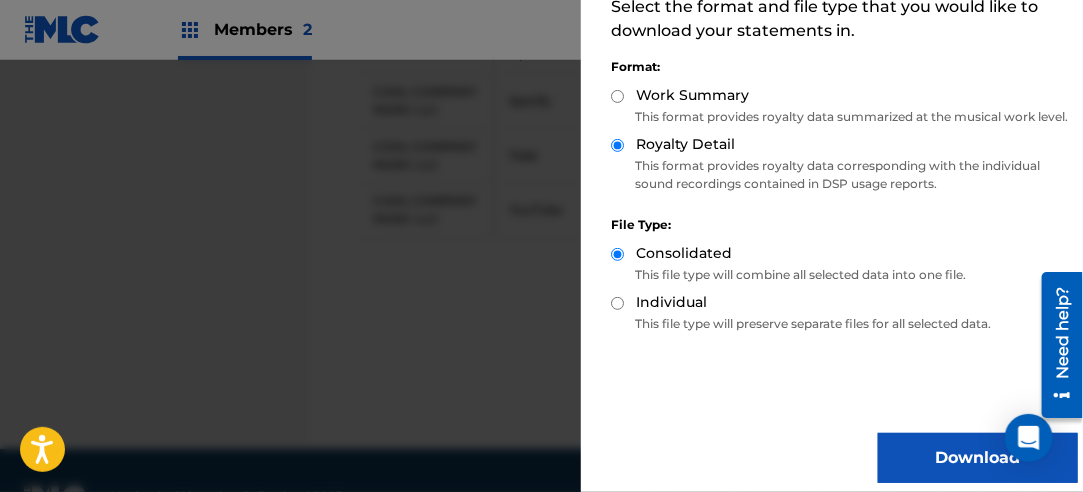 click on "Download" at bounding box center (978, 458) 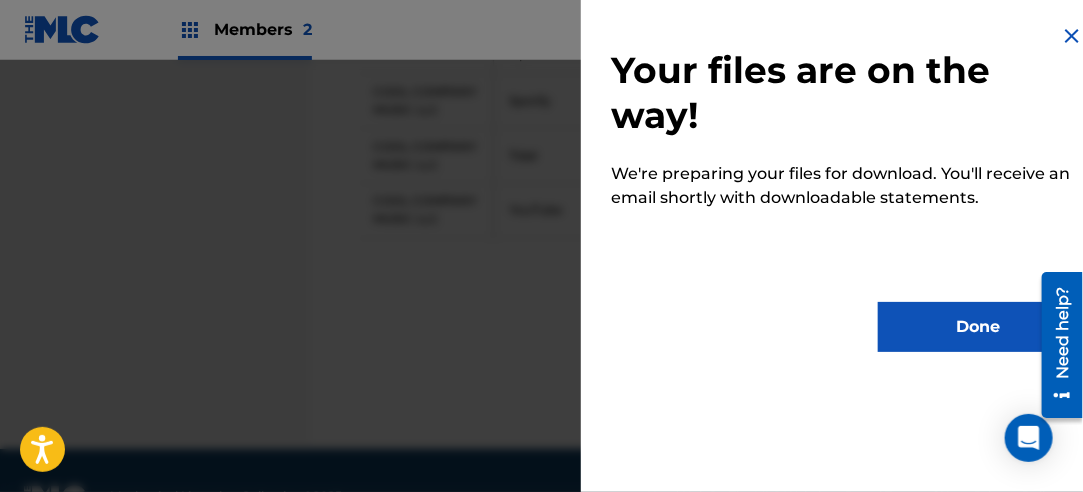 click on "Done" at bounding box center (978, 327) 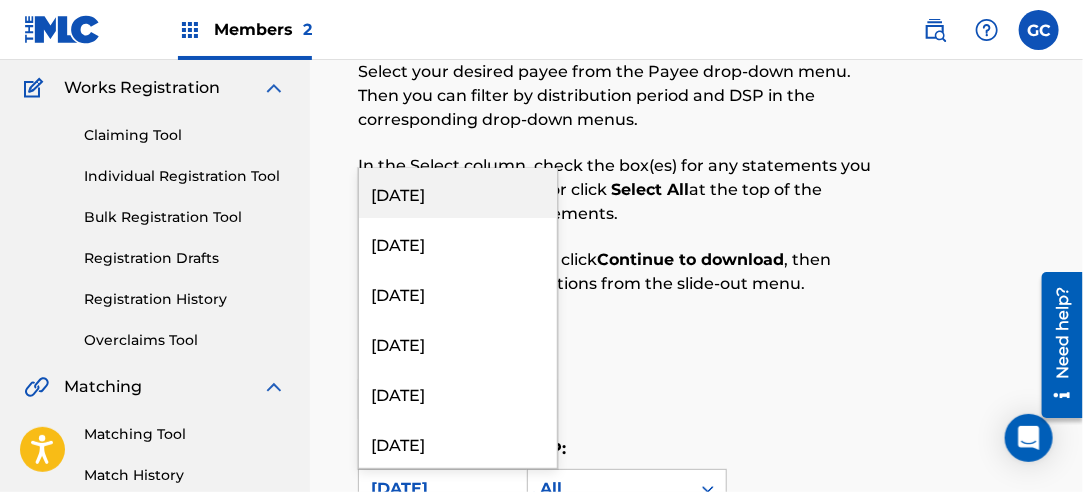 click on "[DATE]" at bounding box center [440, 489] 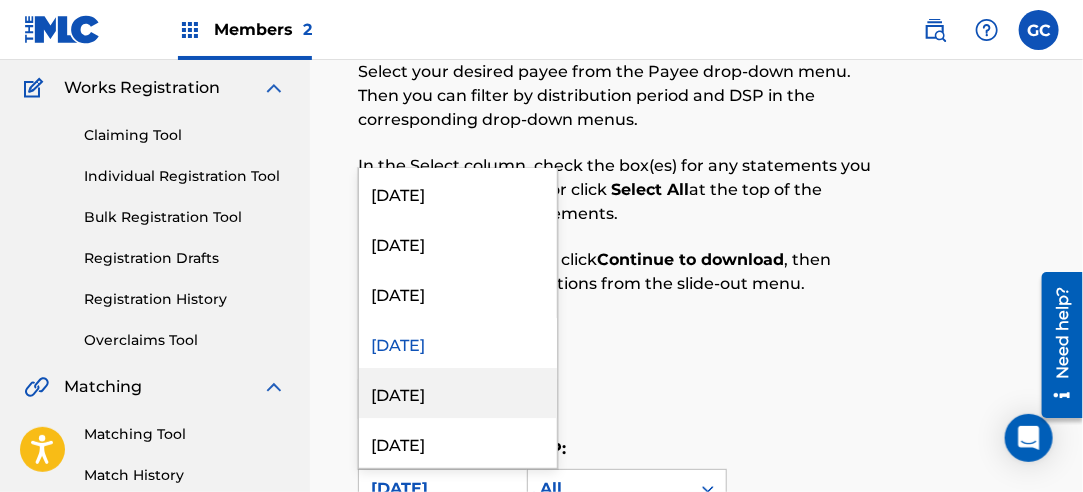 click on "[DATE]" at bounding box center (458, 393) 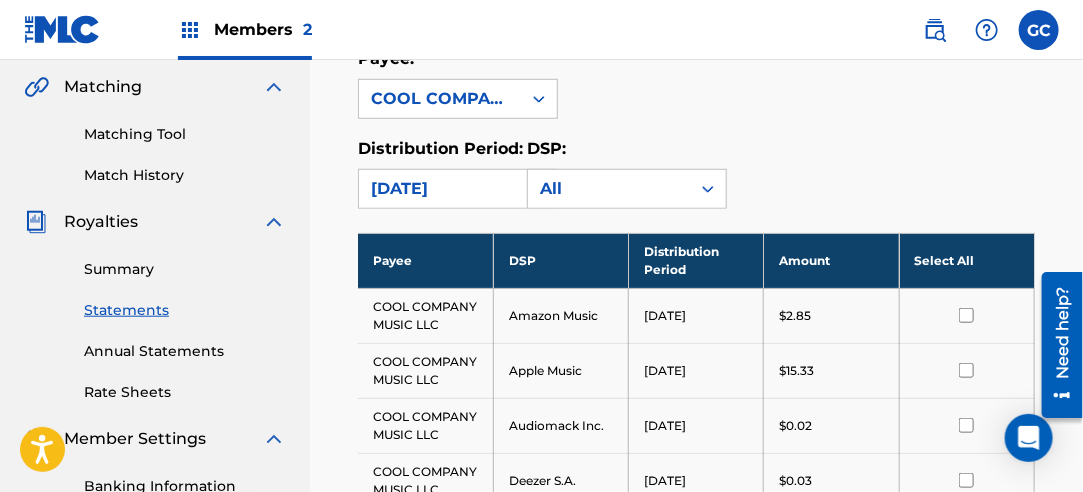 click on "Select All" at bounding box center [966, 260] 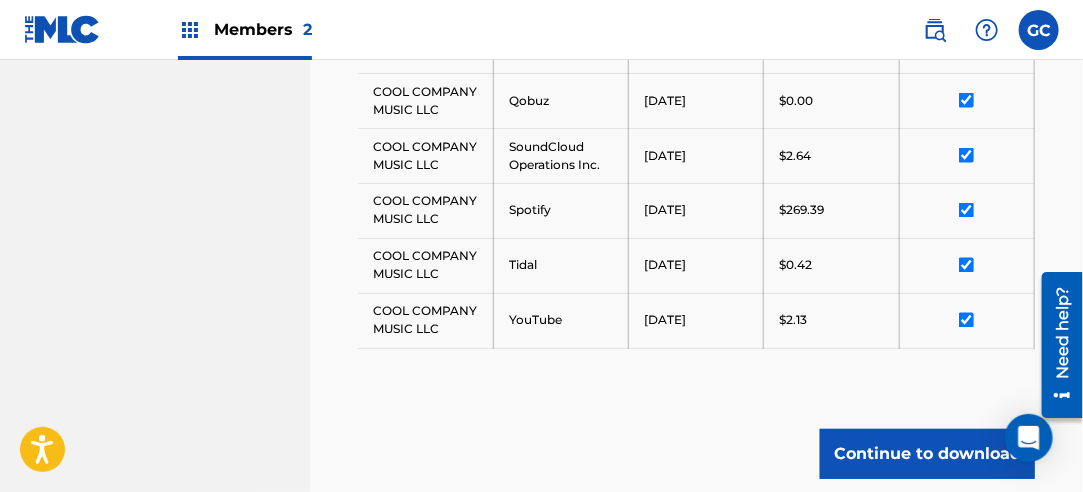 click on "Continue to download" at bounding box center (927, 454) 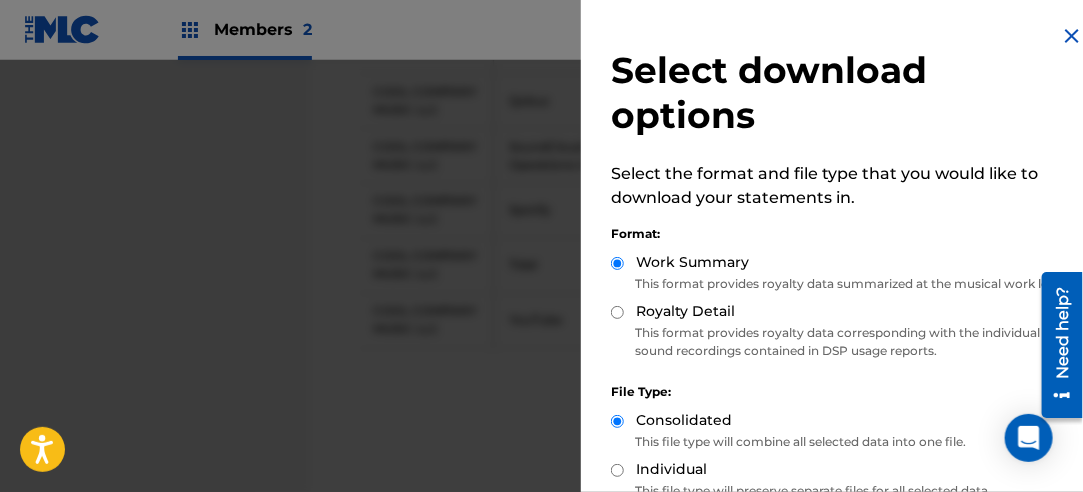click on "Royalty Detail" at bounding box center (617, 312) 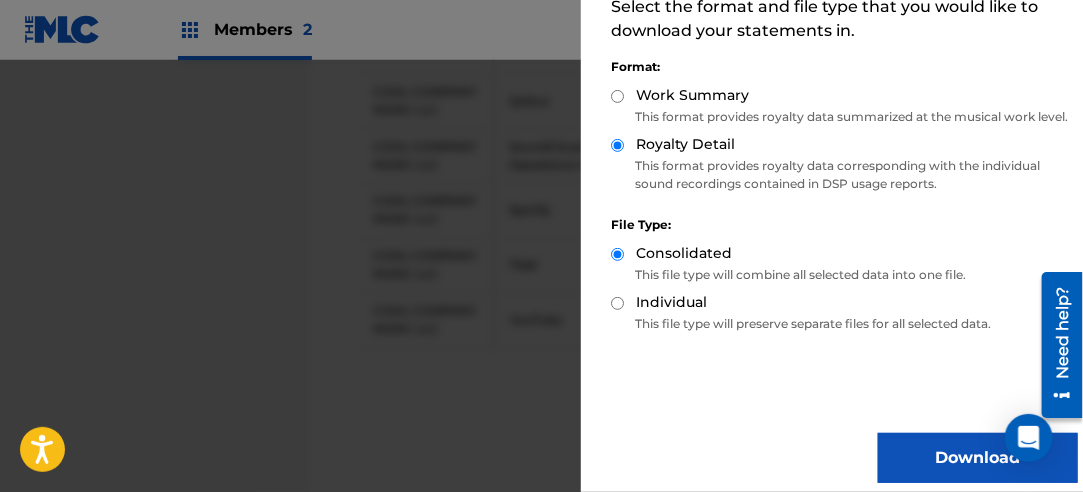 click on "Download" at bounding box center [978, 458] 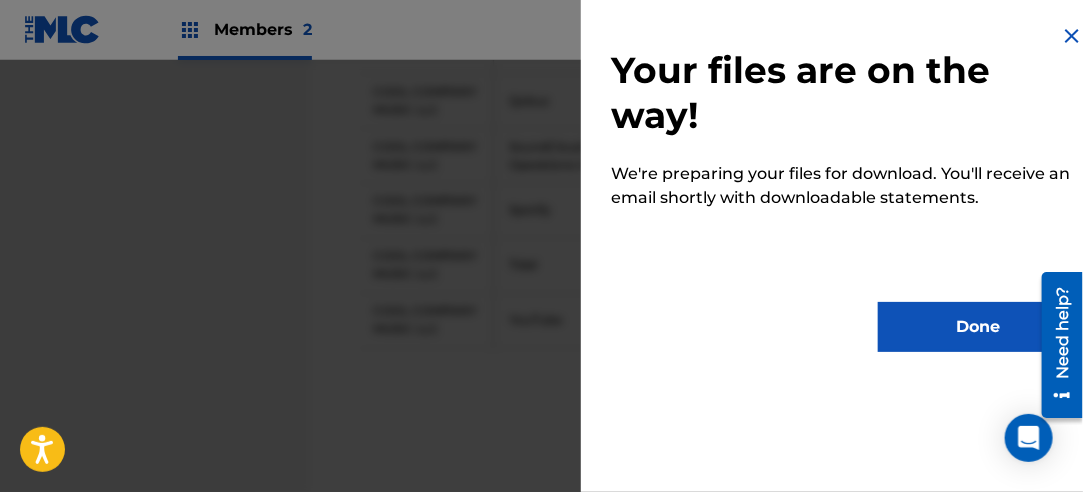 click on "Done" at bounding box center (978, 327) 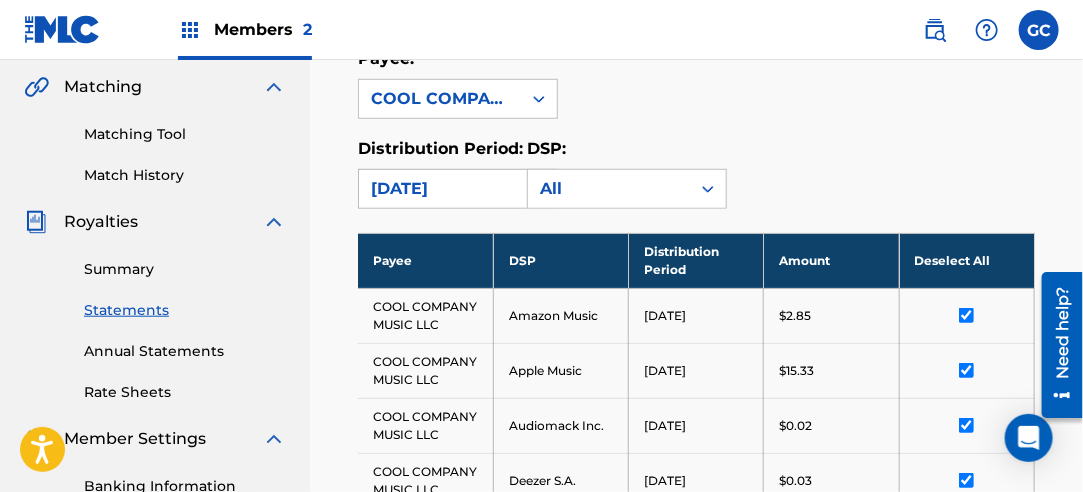 click on "[DATE]" at bounding box center (440, 189) 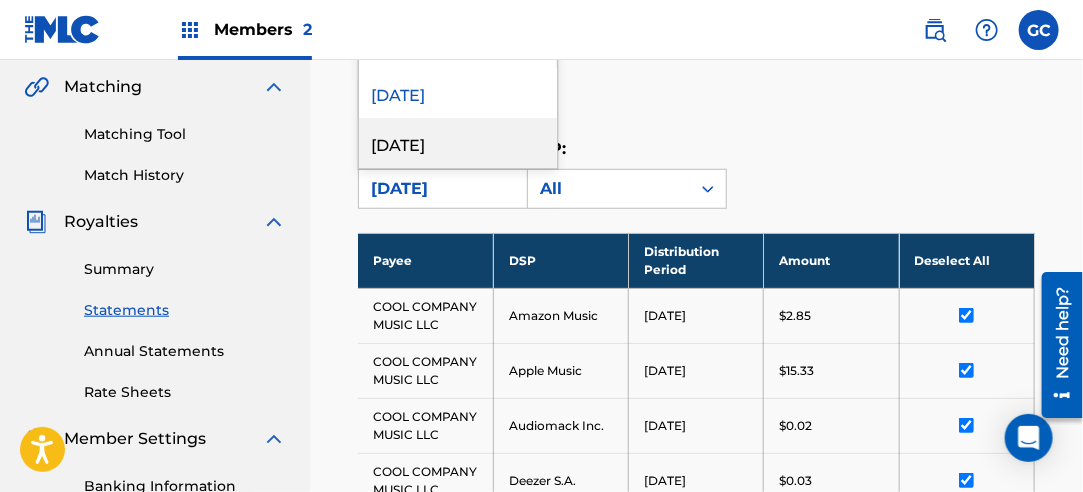 click on "[DATE]" at bounding box center (458, 143) 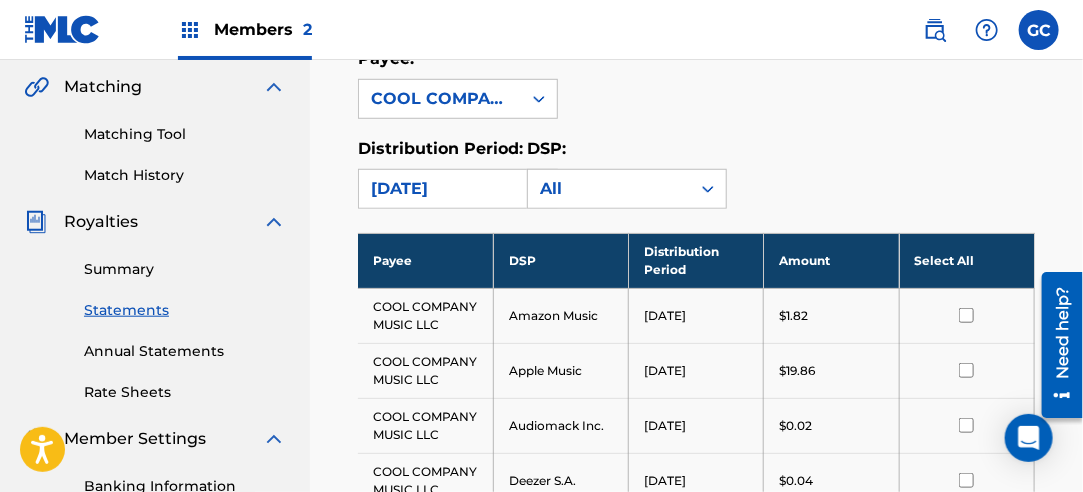 click on "Select All" at bounding box center [966, 260] 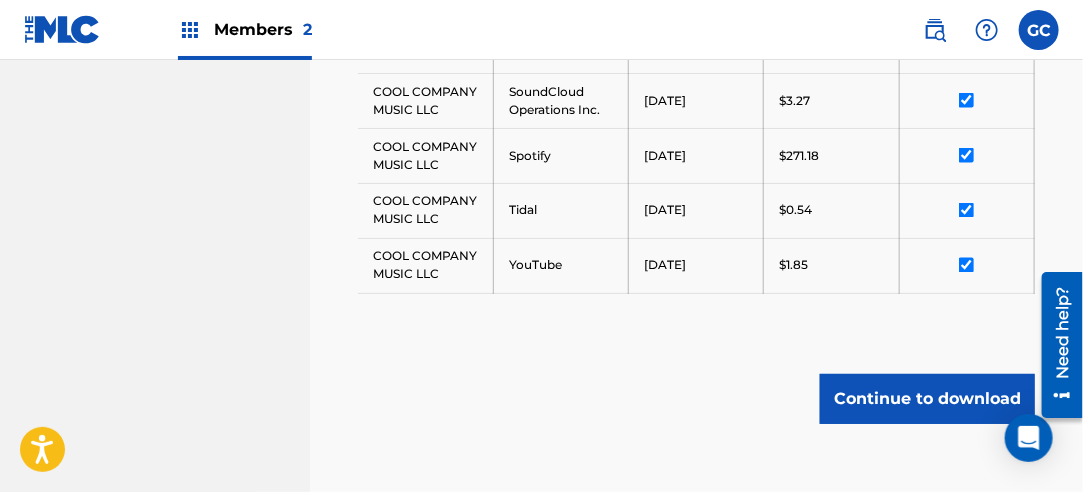 click on "Continue to download" at bounding box center (927, 399) 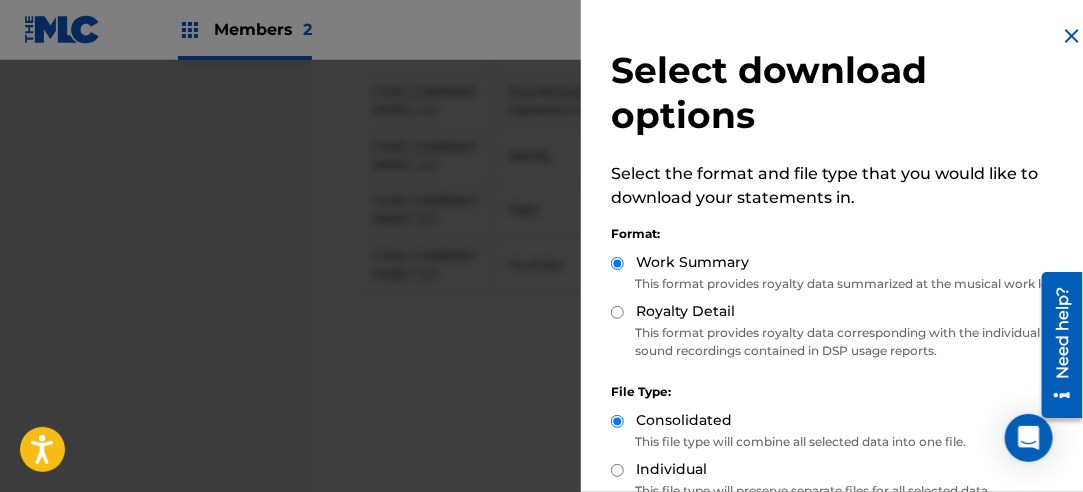 click on "Royalty Detail" at bounding box center [844, 312] 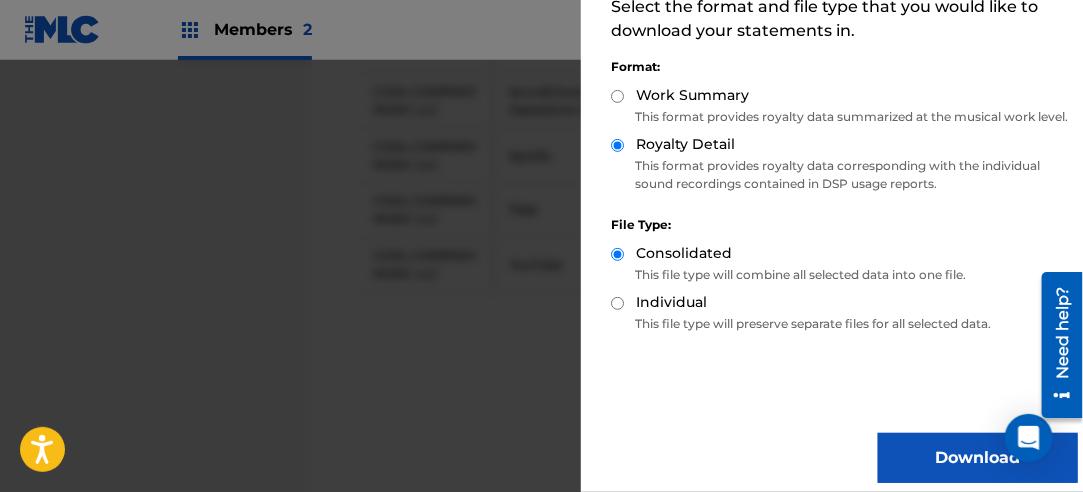 click on "Download" at bounding box center (978, 458) 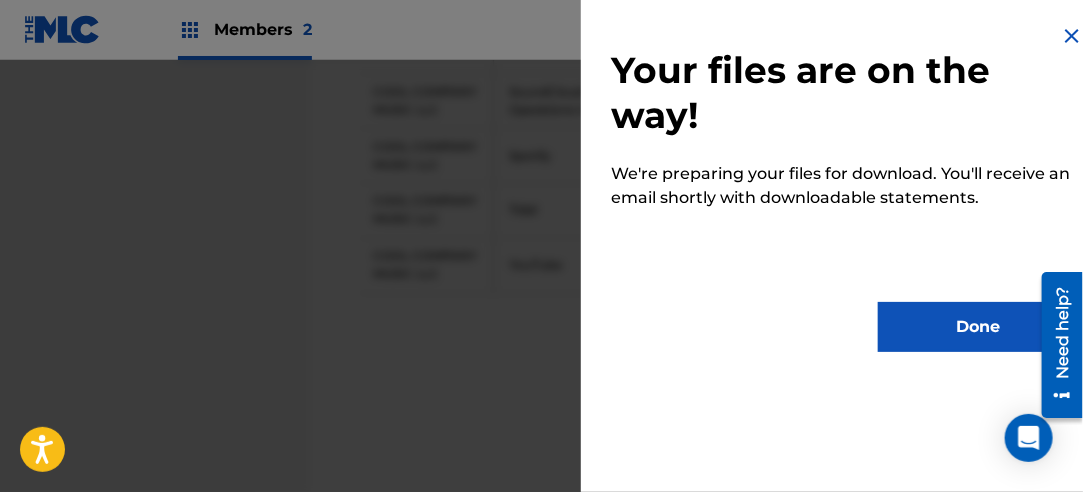 click on "Done" at bounding box center [978, 327] 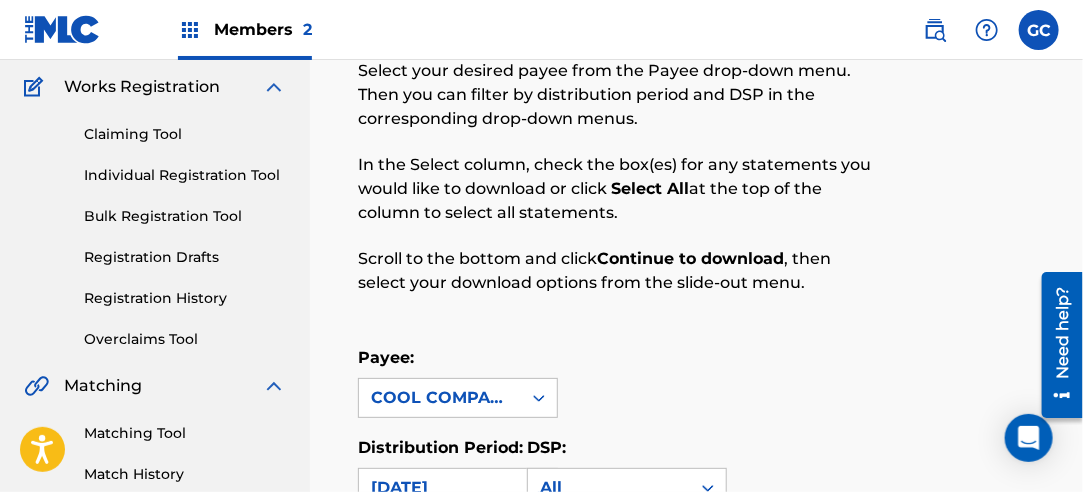 scroll, scrollTop: 159, scrollLeft: 0, axis: vertical 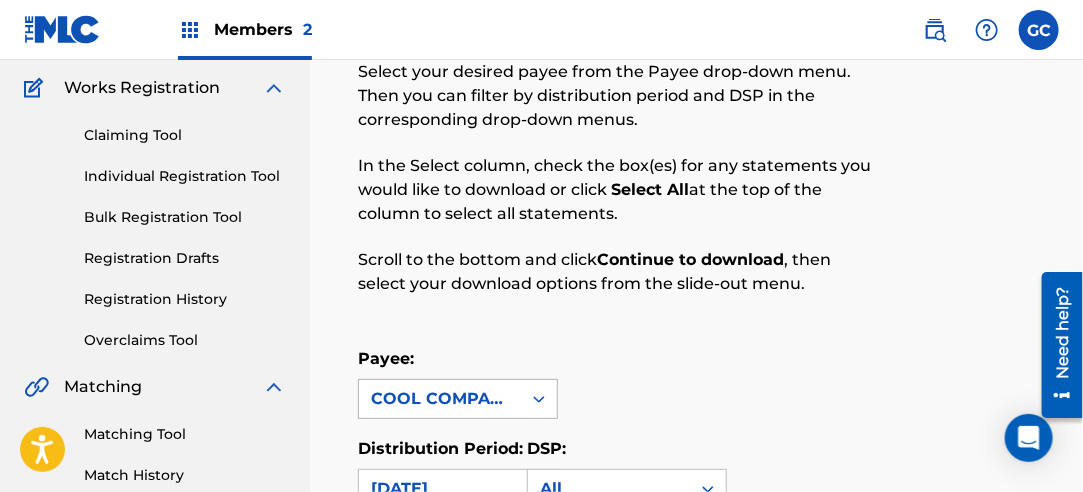 click on "COOL COMPANY MUSIC LLC" at bounding box center [440, 399] 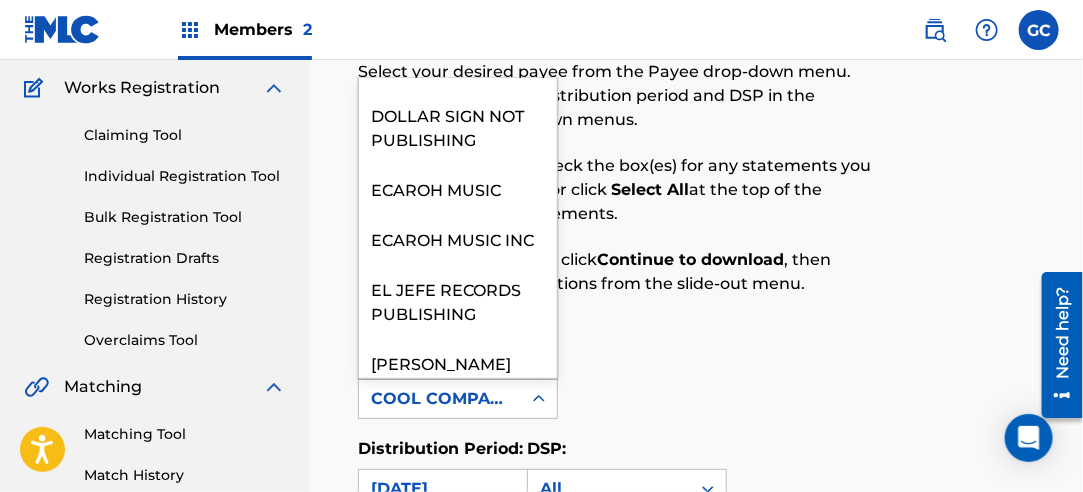 scroll, scrollTop: 600, scrollLeft: 0, axis: vertical 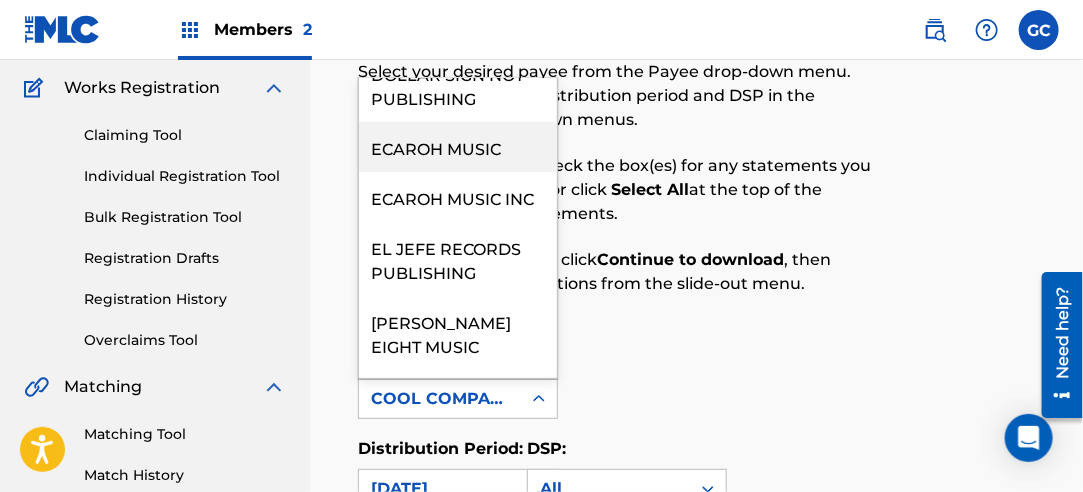 click on "ECAROH MUSIC" at bounding box center (458, 147) 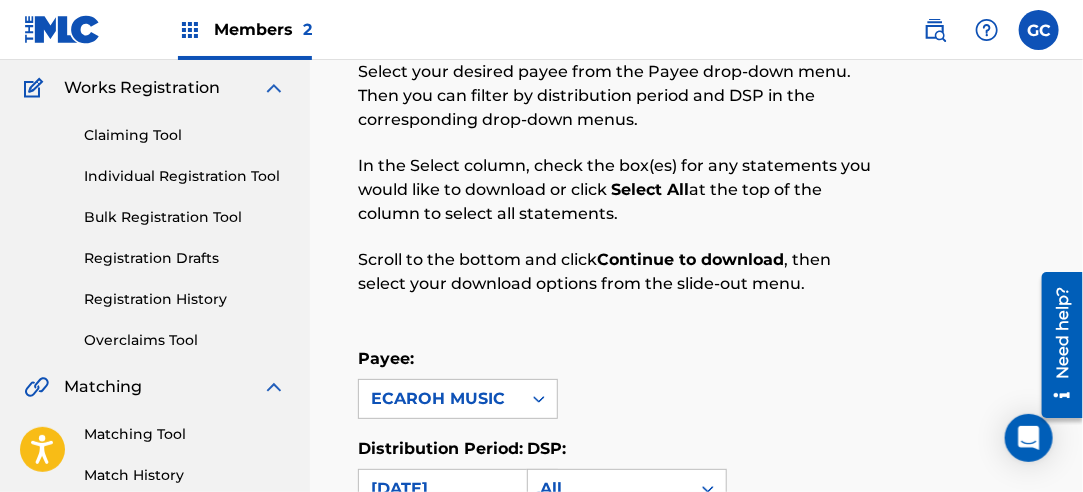 scroll, scrollTop: 359, scrollLeft: 0, axis: vertical 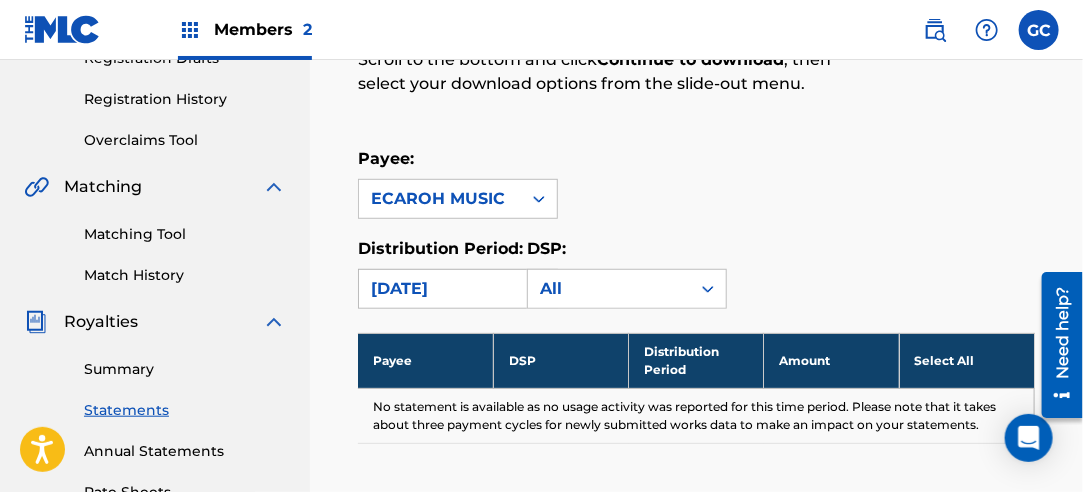 click on "[DATE]" at bounding box center [440, 289] 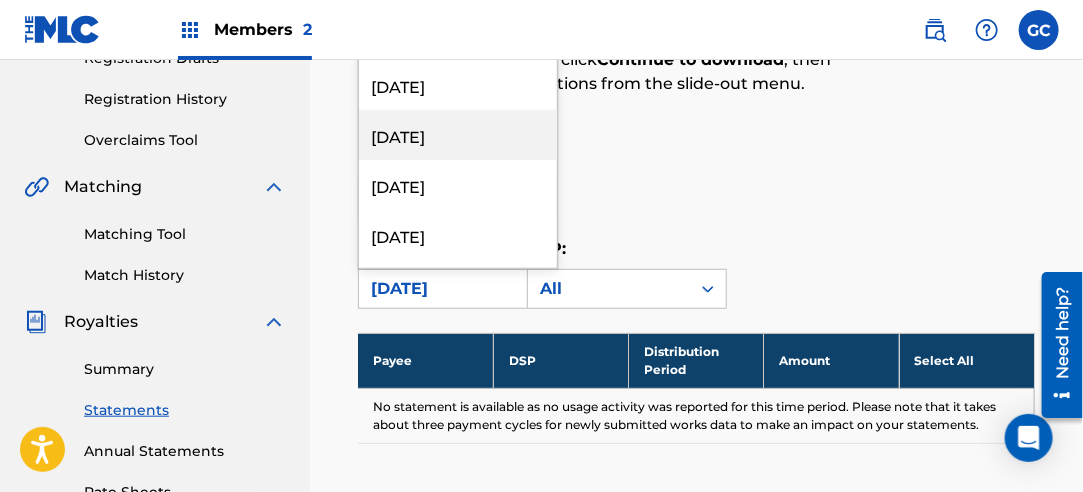 scroll, scrollTop: 300, scrollLeft: 0, axis: vertical 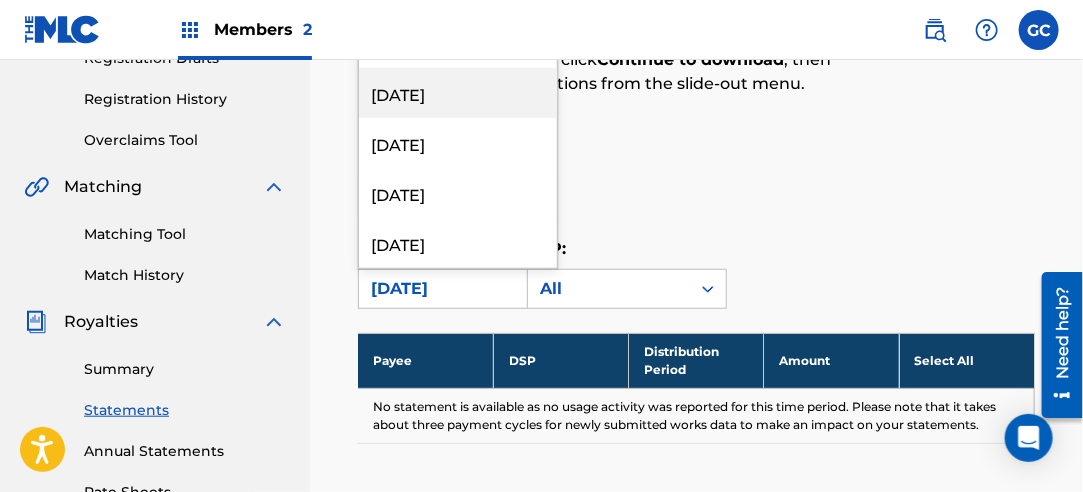 click on "[DATE]" at bounding box center [458, 93] 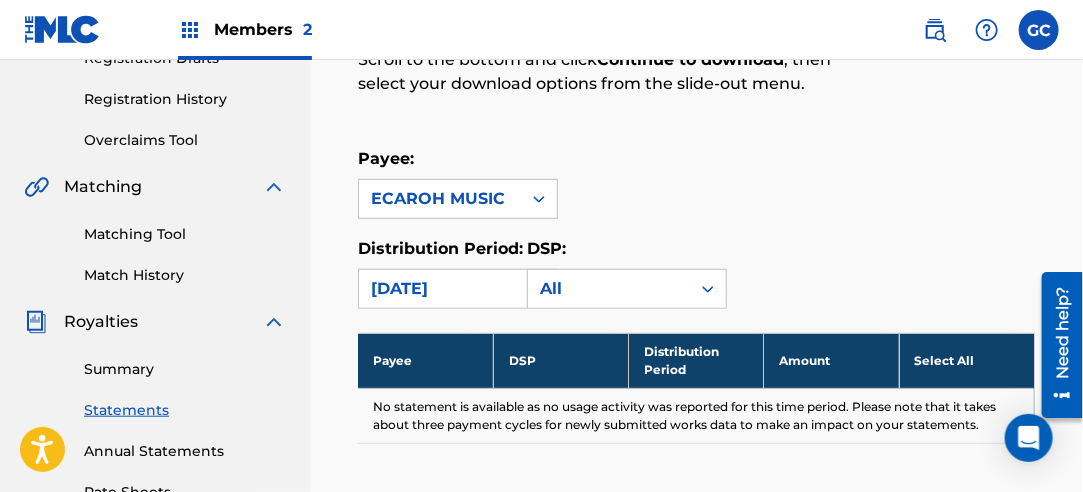 scroll, scrollTop: 359, scrollLeft: 0, axis: vertical 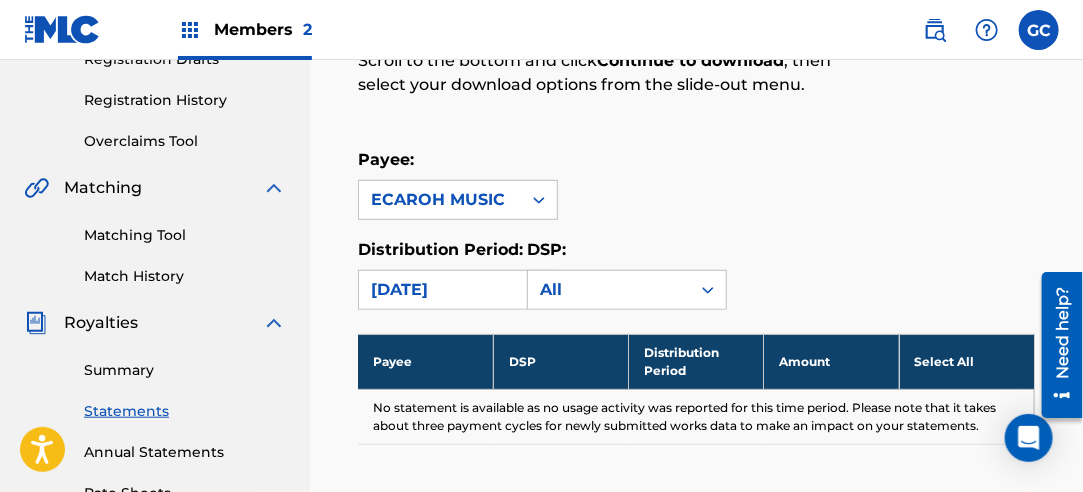 click on "[DATE]" at bounding box center (440, 290) 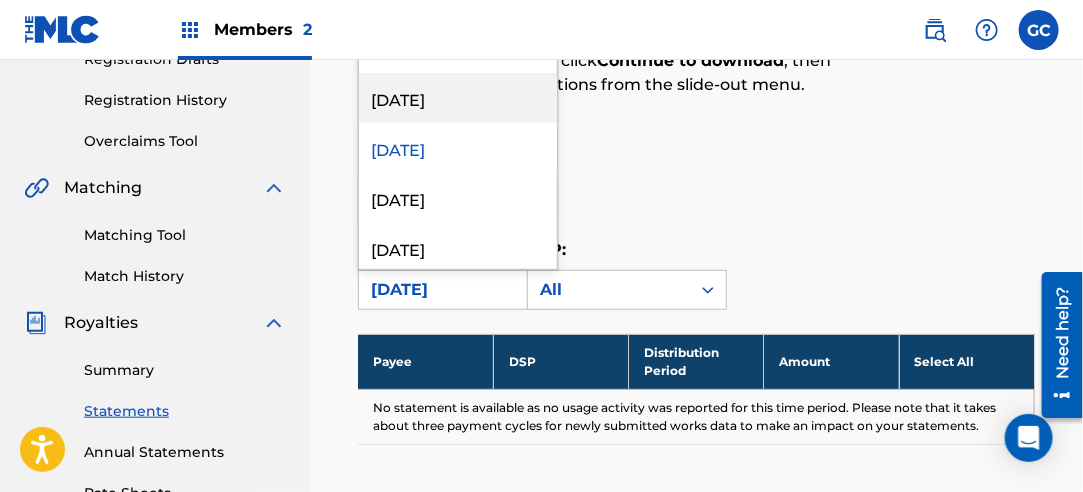 scroll, scrollTop: 300, scrollLeft: 0, axis: vertical 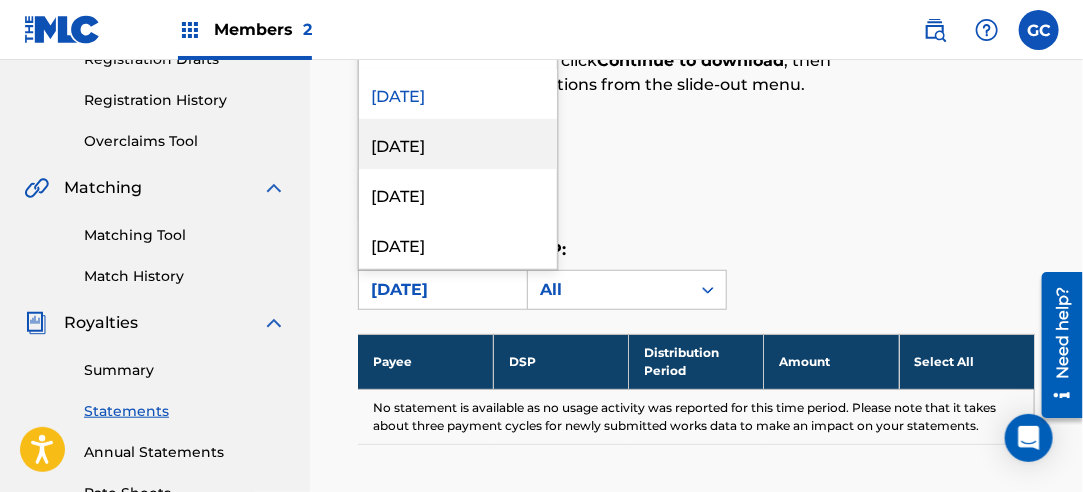 click on "[DATE]" at bounding box center (458, 144) 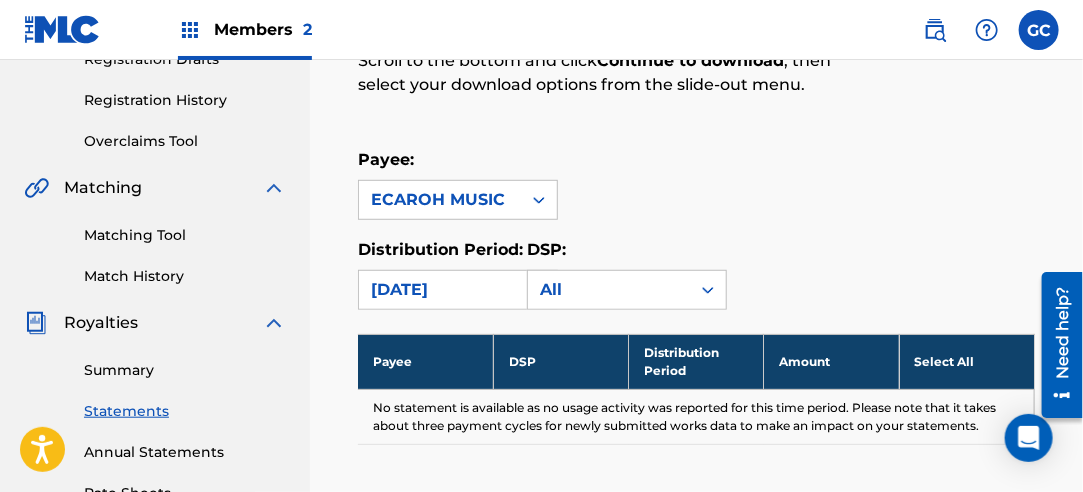 click on "[DATE]" at bounding box center [440, 290] 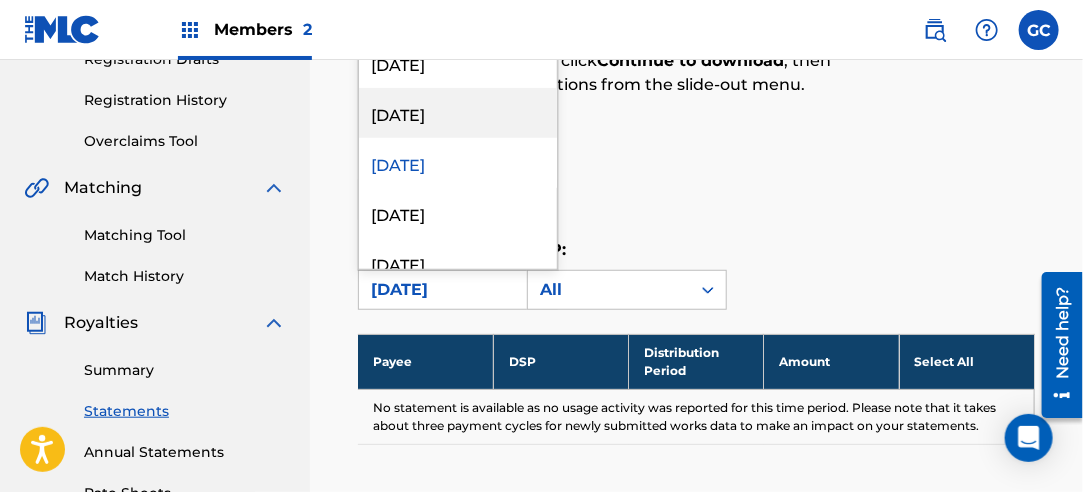 scroll, scrollTop: 300, scrollLeft: 0, axis: vertical 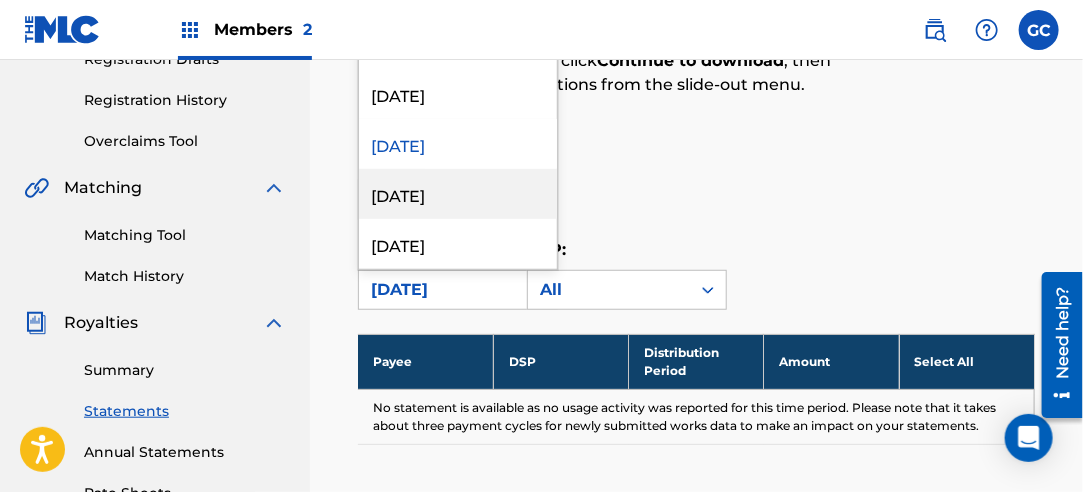 click on "[DATE]" at bounding box center (458, 194) 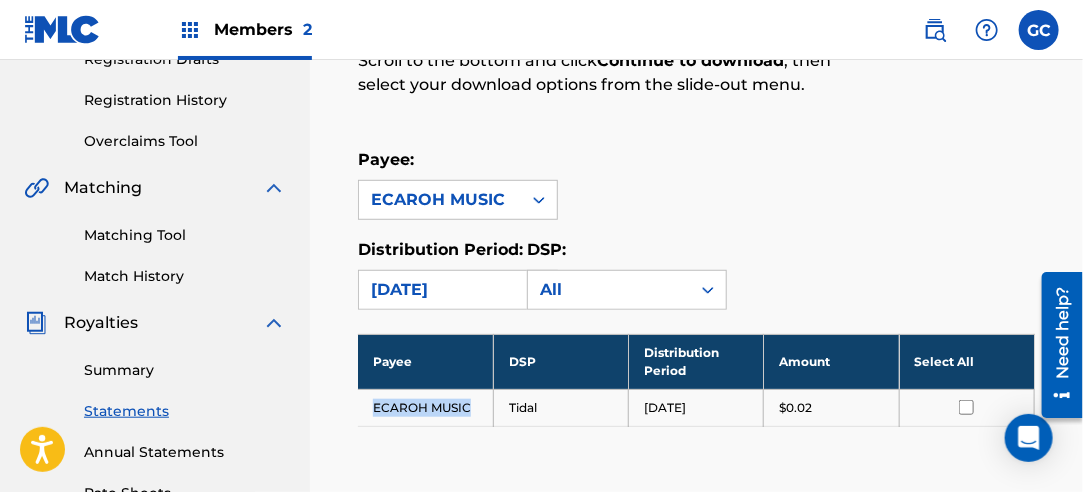drag, startPoint x: 371, startPoint y: 403, endPoint x: 482, endPoint y: 403, distance: 111 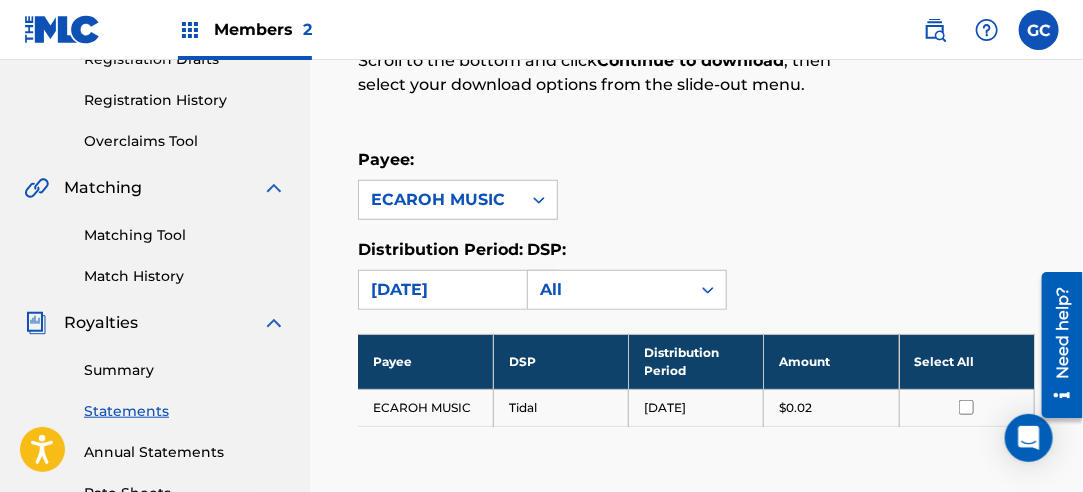 click on "Select All" at bounding box center [966, 361] 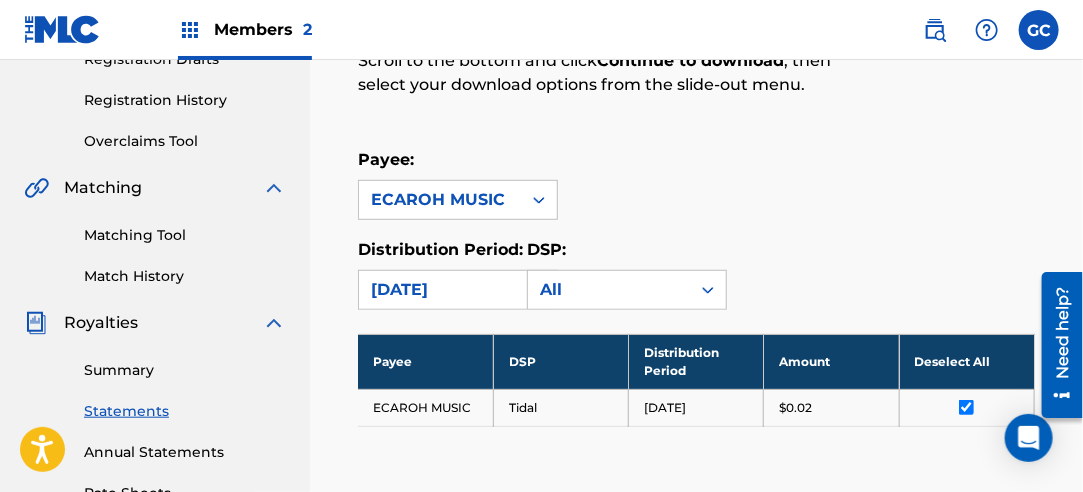 scroll, scrollTop: 558, scrollLeft: 0, axis: vertical 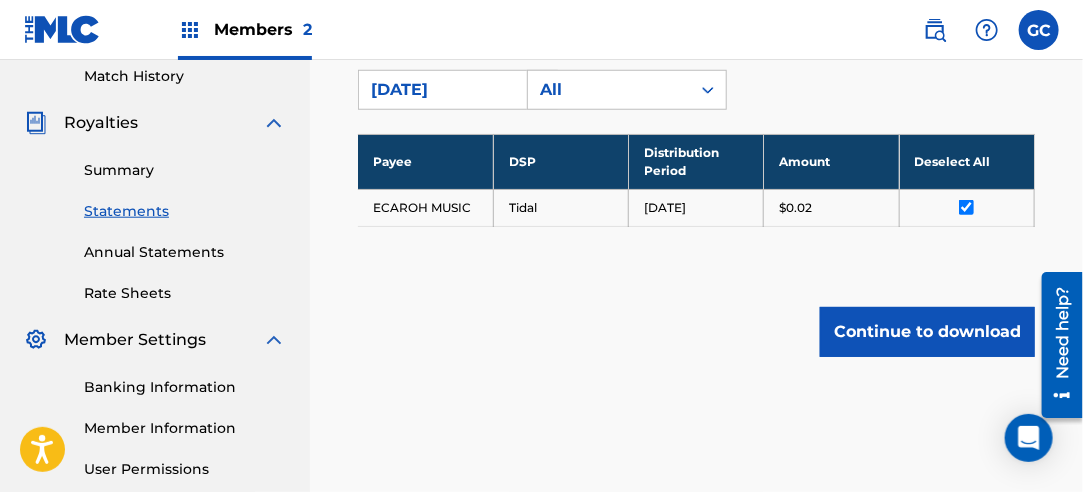 click on "Continue to download" at bounding box center (927, 332) 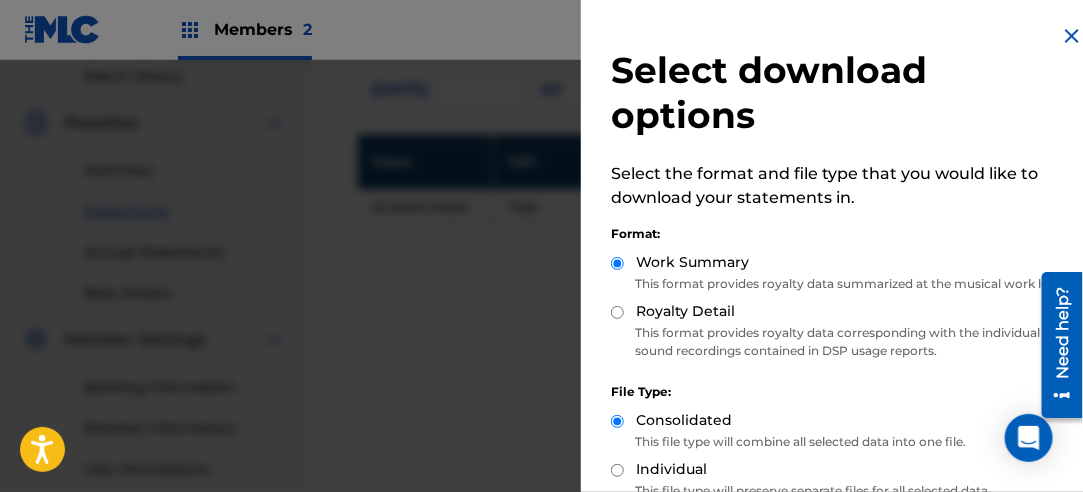 click on "Royalty Detail" at bounding box center (617, 312) 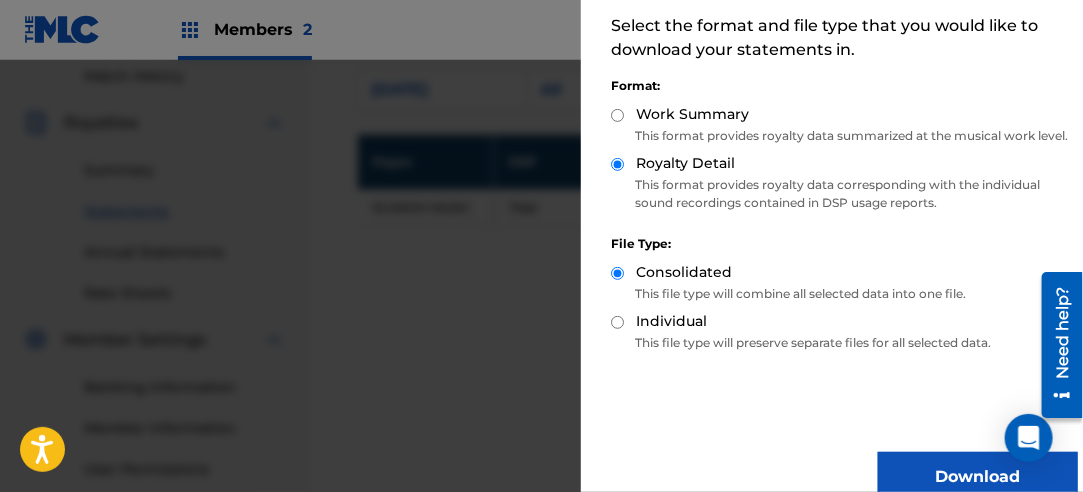 scroll, scrollTop: 200, scrollLeft: 0, axis: vertical 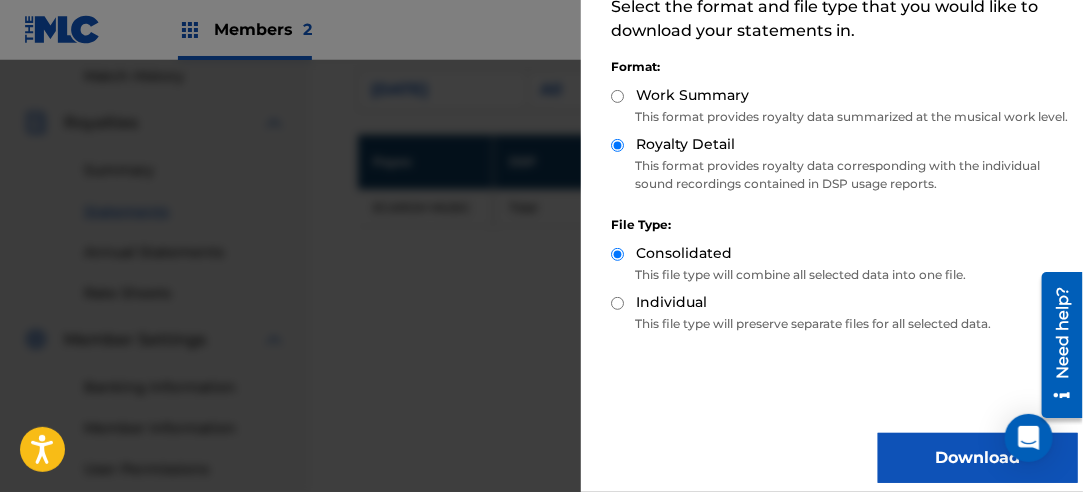 click on "Download" at bounding box center (978, 458) 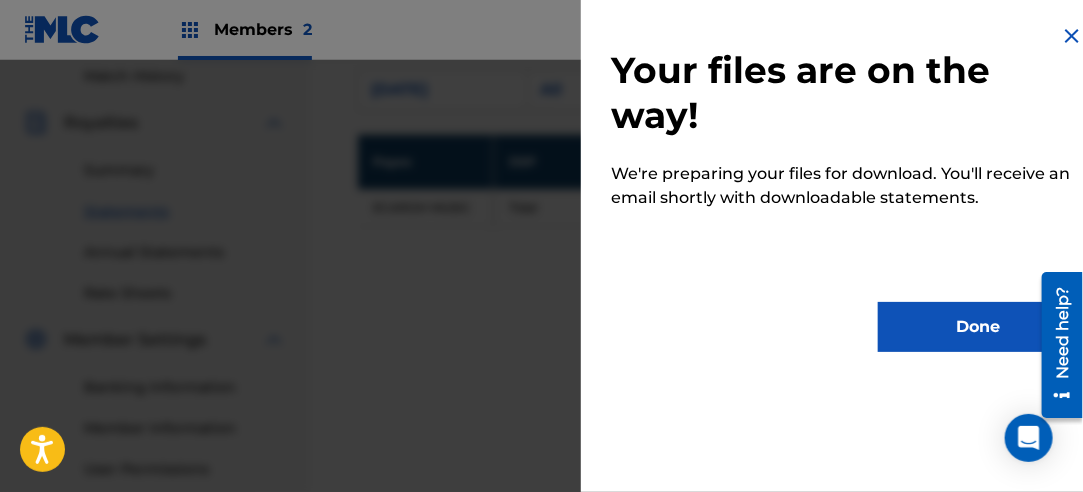 click on "Done" at bounding box center [978, 327] 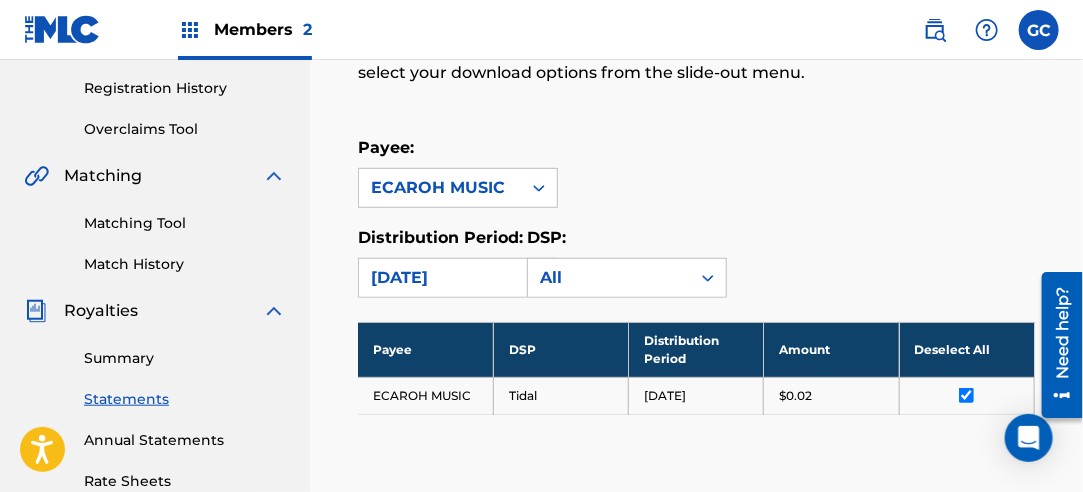 scroll, scrollTop: 358, scrollLeft: 0, axis: vertical 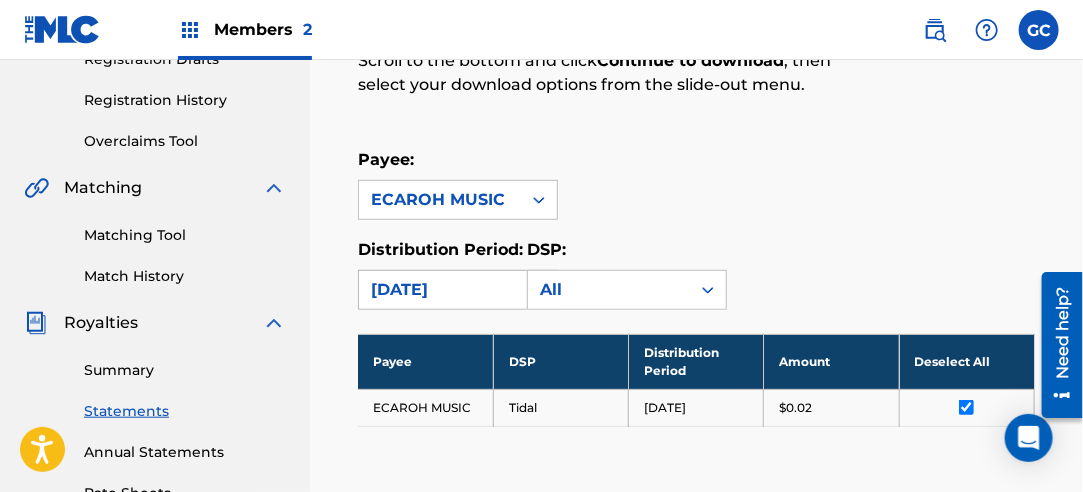 click on "[DATE]" at bounding box center [440, 290] 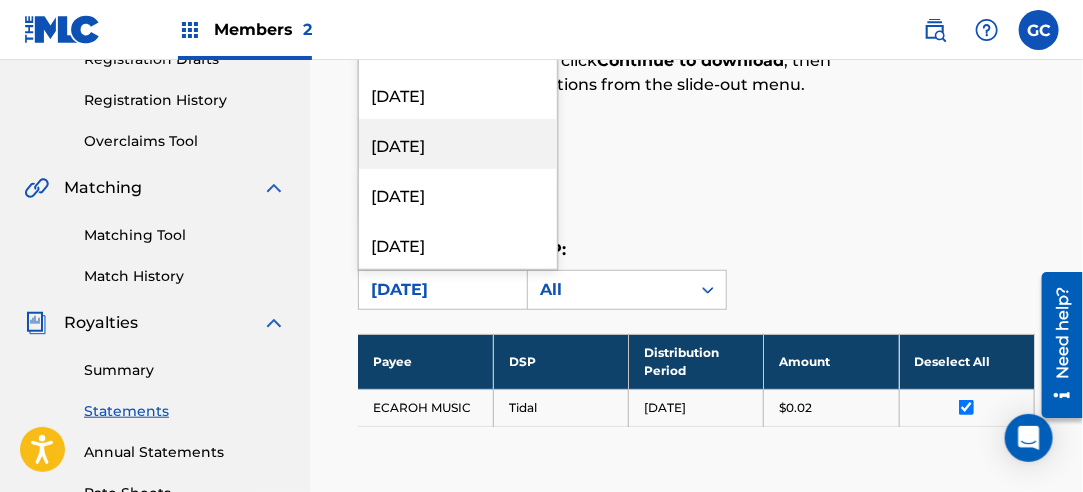 scroll, scrollTop: 300, scrollLeft: 0, axis: vertical 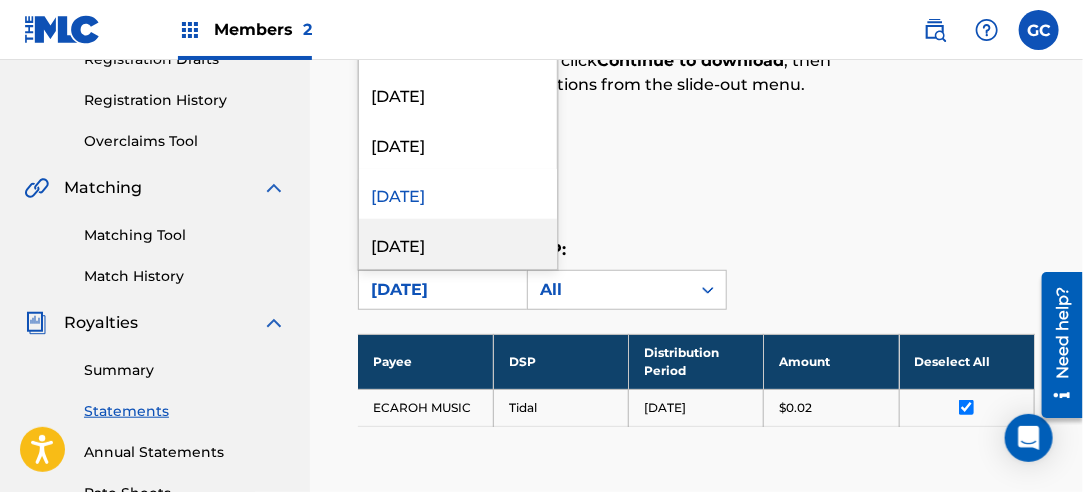 click on "[DATE]" at bounding box center (458, 244) 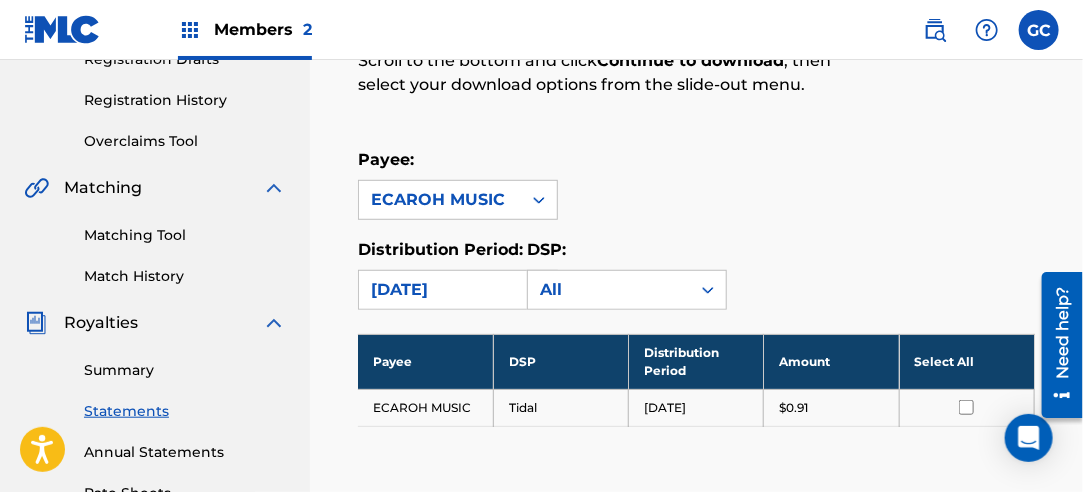 click on "Select All" at bounding box center [966, 361] 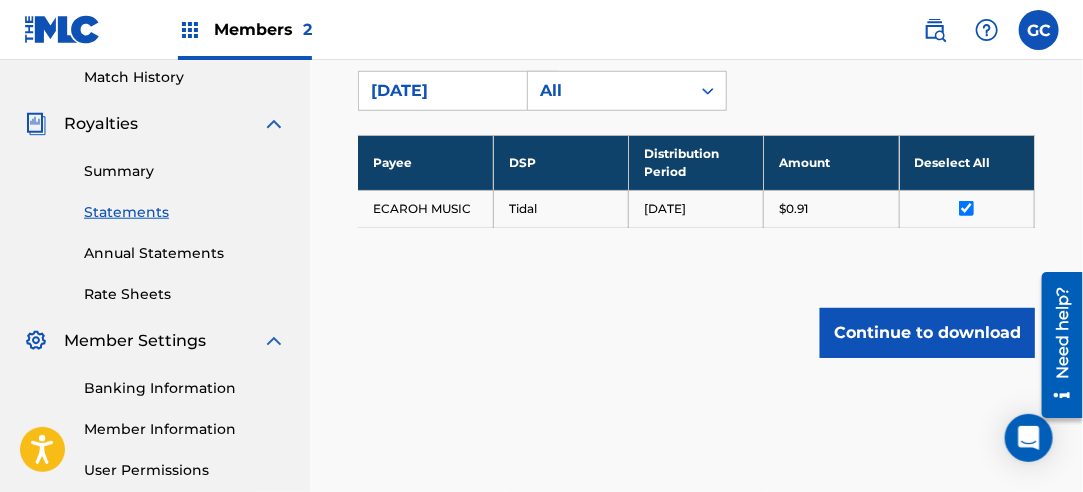 scroll, scrollTop: 558, scrollLeft: 0, axis: vertical 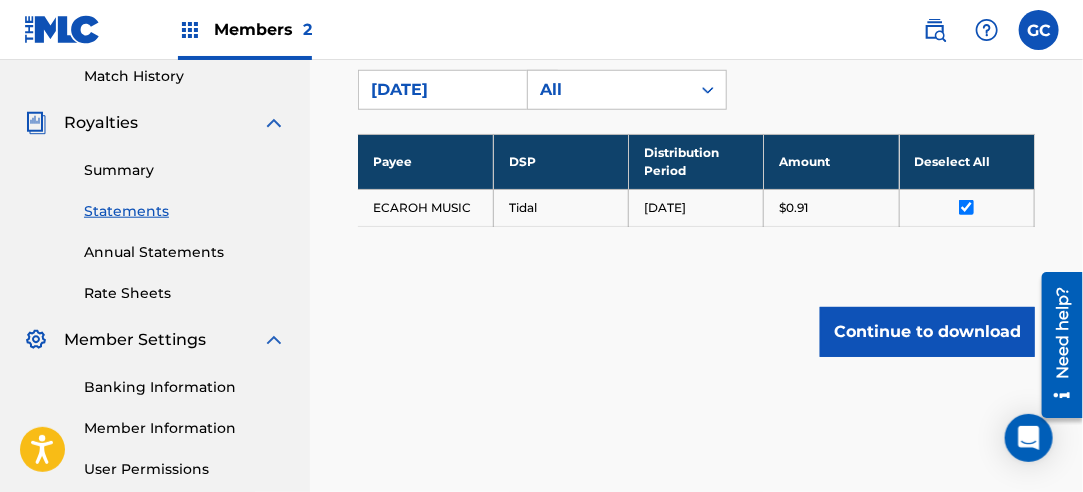 click on "Continue to download" at bounding box center [927, 332] 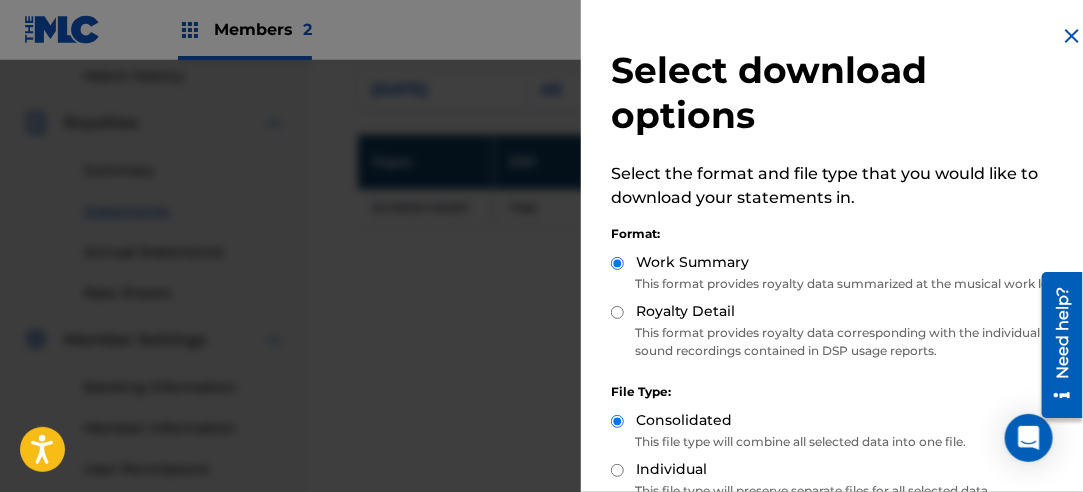 click on "Royalty Detail" at bounding box center [617, 312] 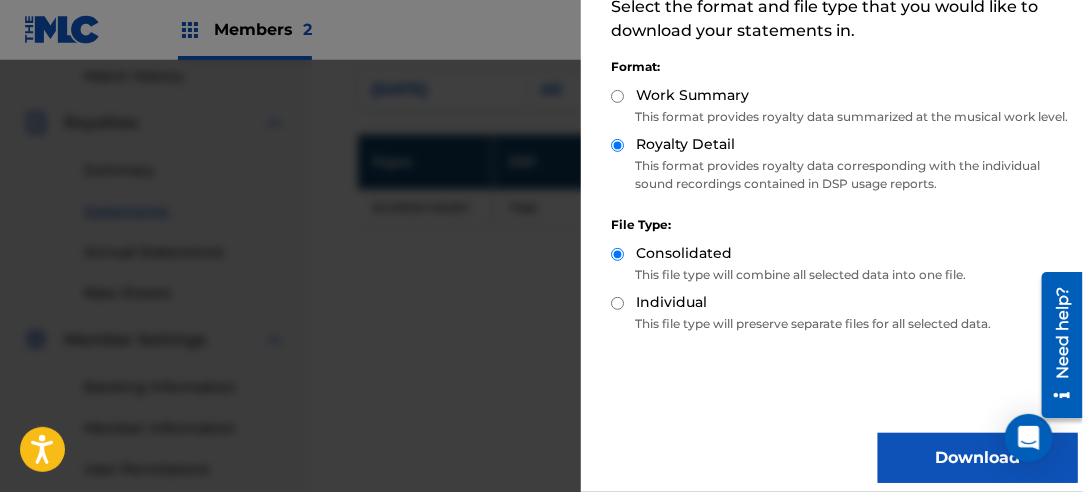 scroll, scrollTop: 200, scrollLeft: 0, axis: vertical 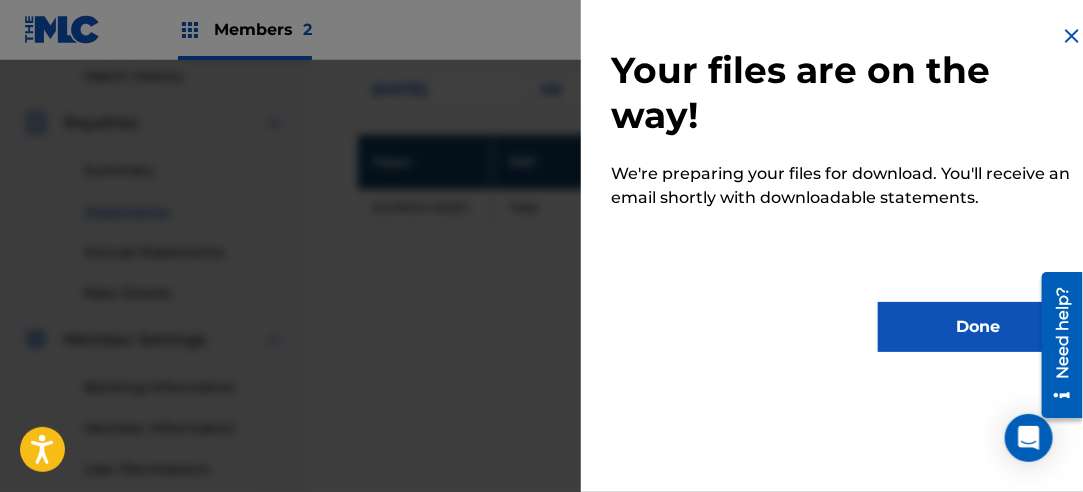 drag, startPoint x: 921, startPoint y: 324, endPoint x: 843, endPoint y: 310, distance: 79.24645 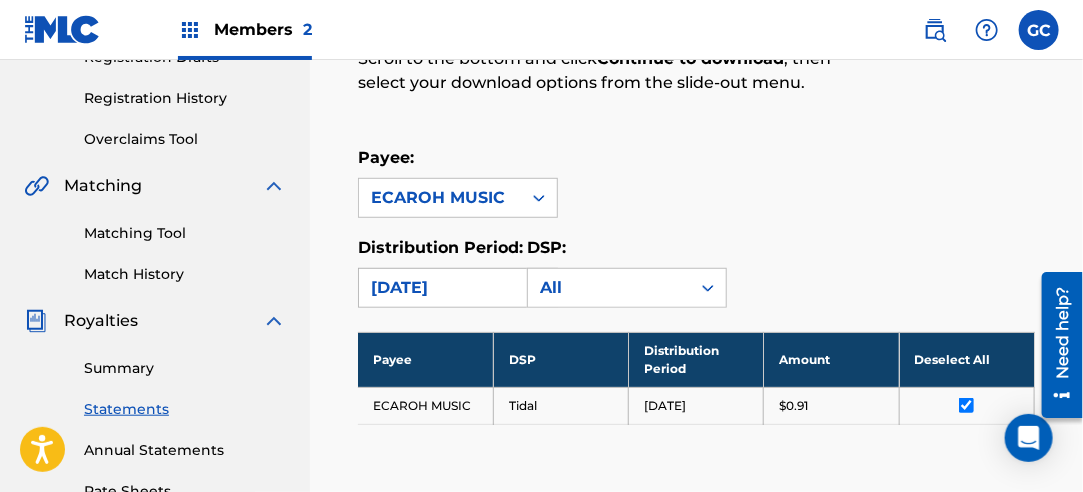 scroll, scrollTop: 358, scrollLeft: 0, axis: vertical 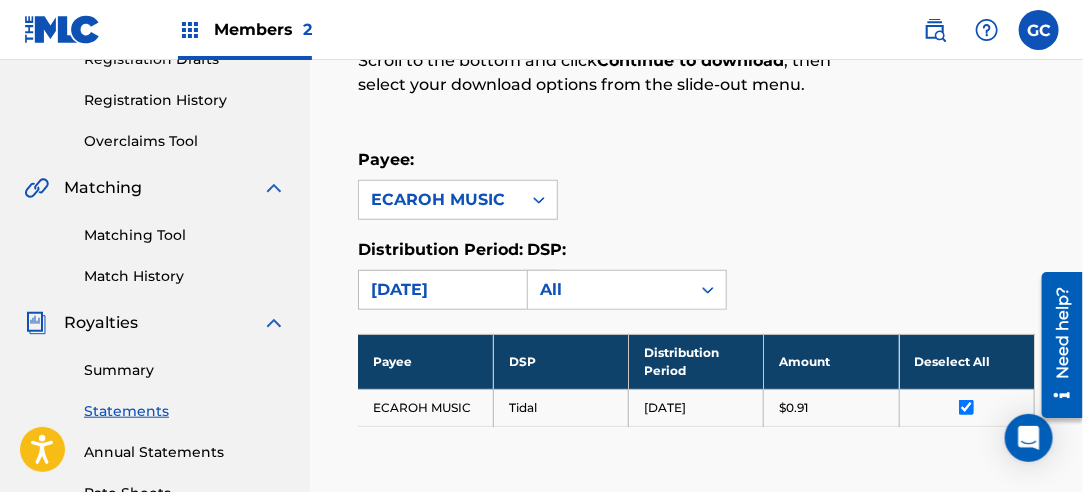 click on "[DATE]" at bounding box center (440, 290) 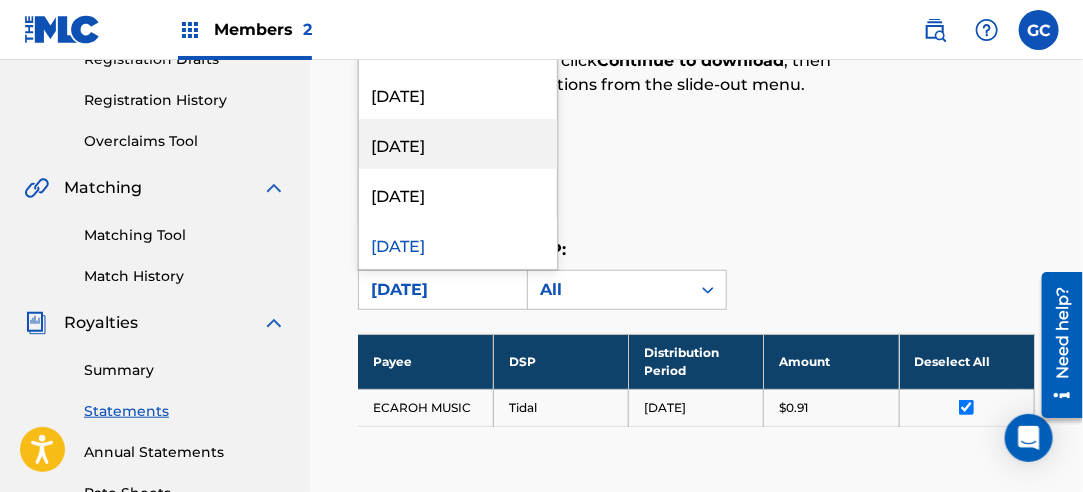 scroll, scrollTop: 400, scrollLeft: 0, axis: vertical 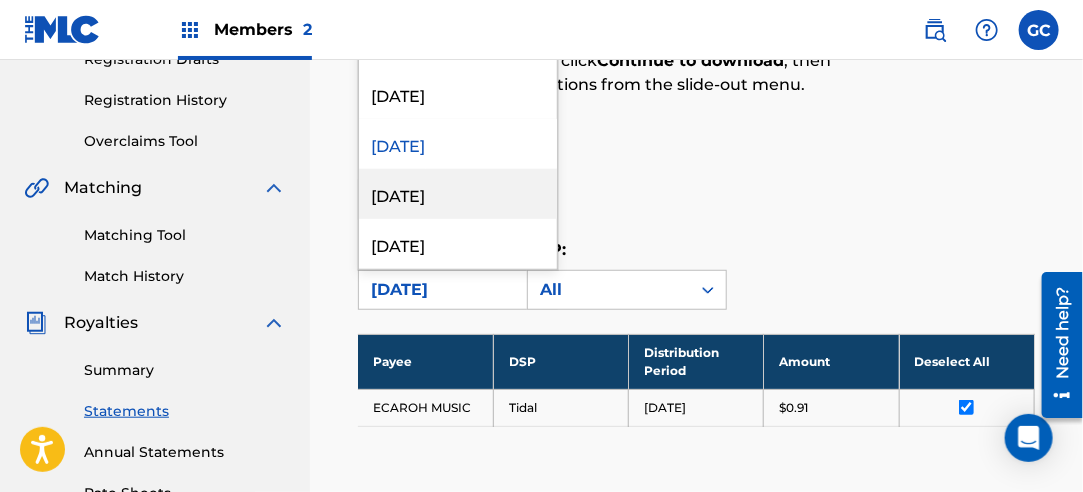 click on "[DATE]" at bounding box center [458, 194] 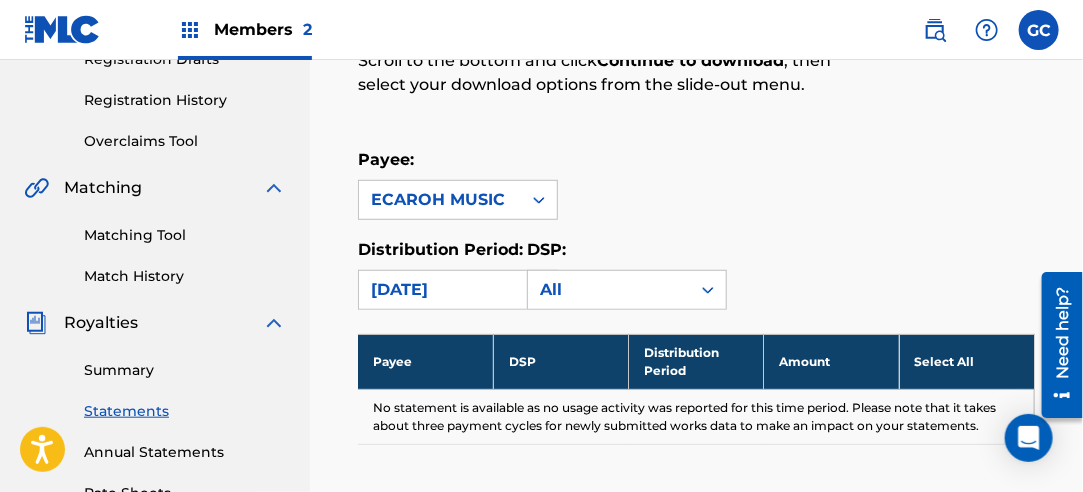 click on "[DATE]" at bounding box center [440, 290] 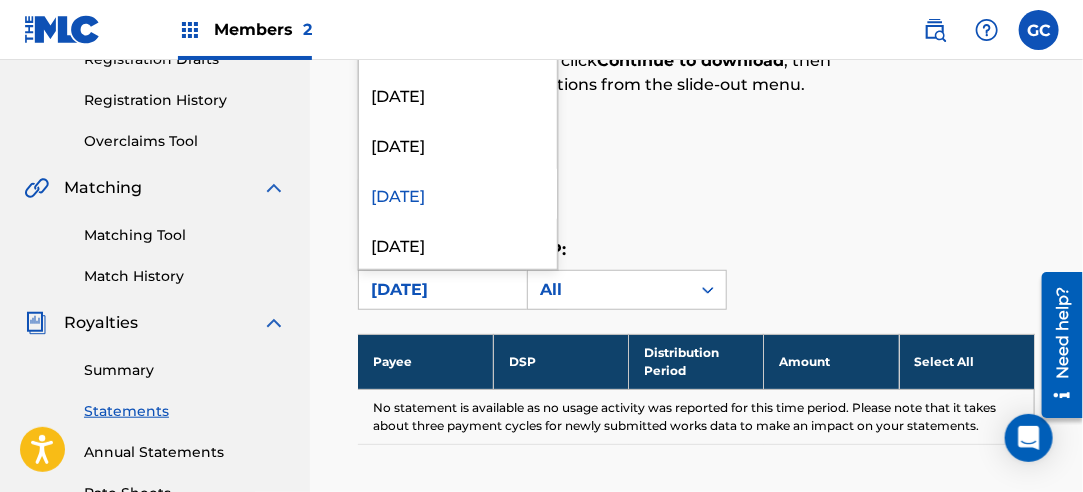 scroll, scrollTop: 500, scrollLeft: 0, axis: vertical 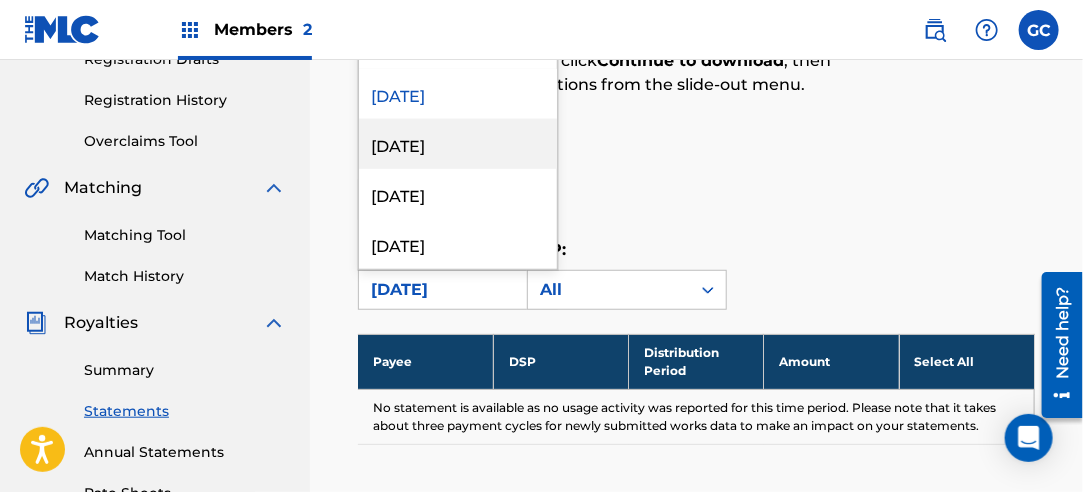 click on "[DATE]" at bounding box center (458, 144) 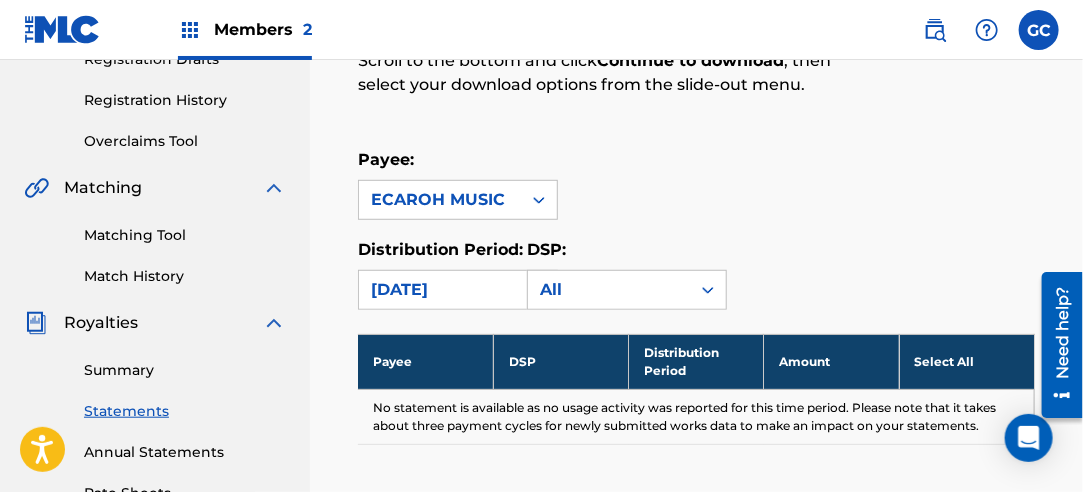 click on "[DATE]" at bounding box center (440, 290) 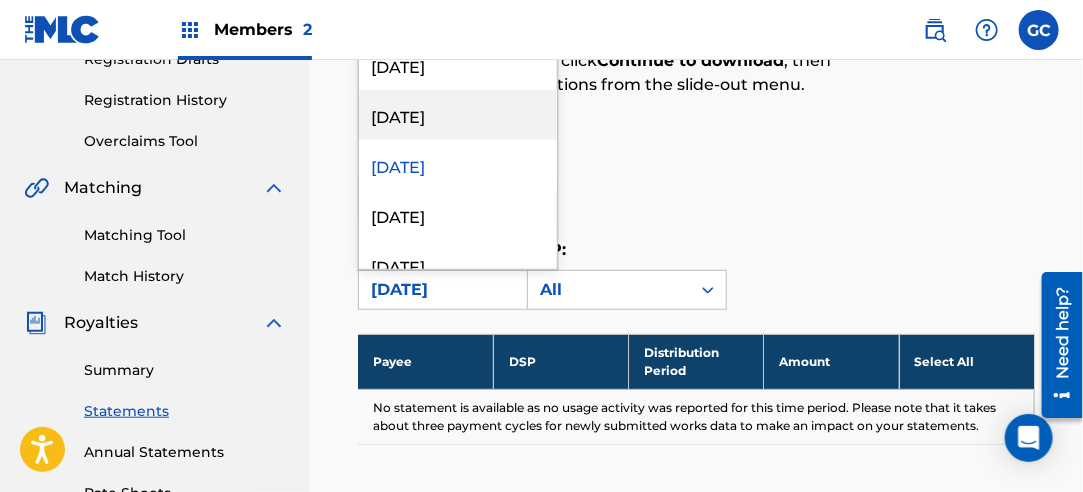 scroll, scrollTop: 500, scrollLeft: 0, axis: vertical 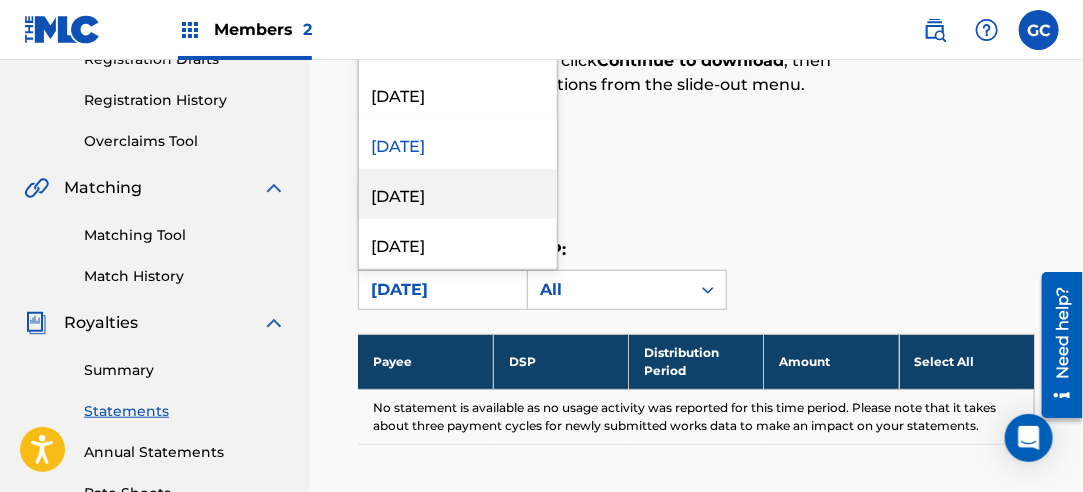 click on "[DATE]" at bounding box center [458, 194] 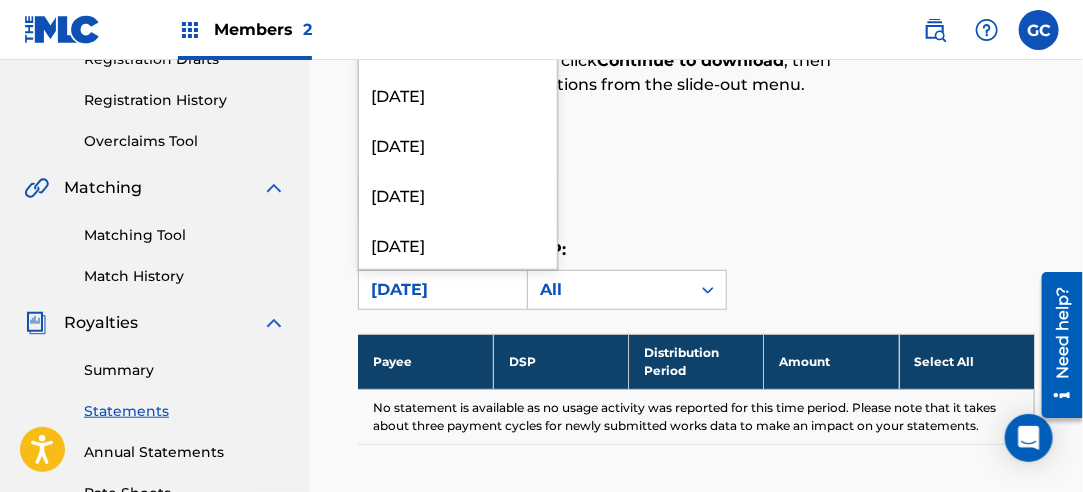 click on "[DATE]" at bounding box center (440, 290) 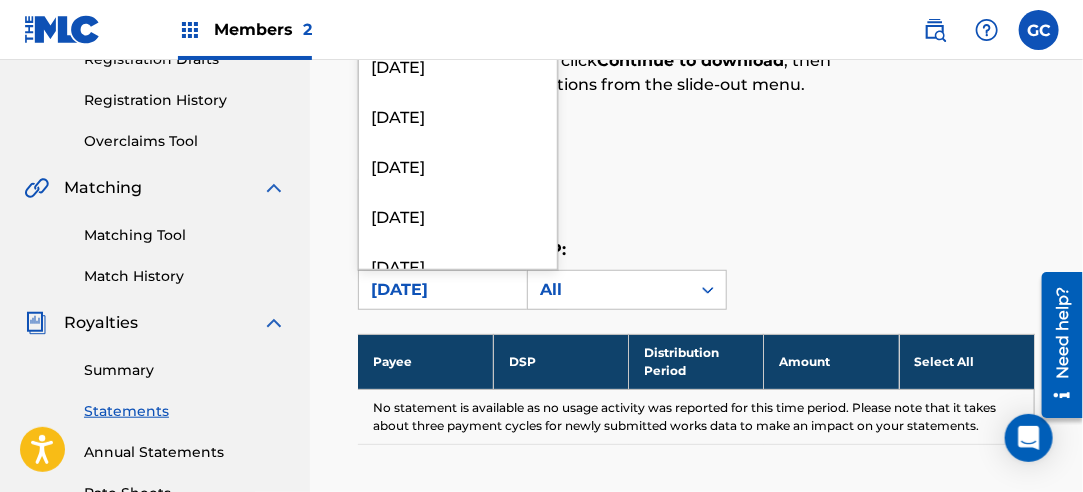 scroll, scrollTop: 500, scrollLeft: 0, axis: vertical 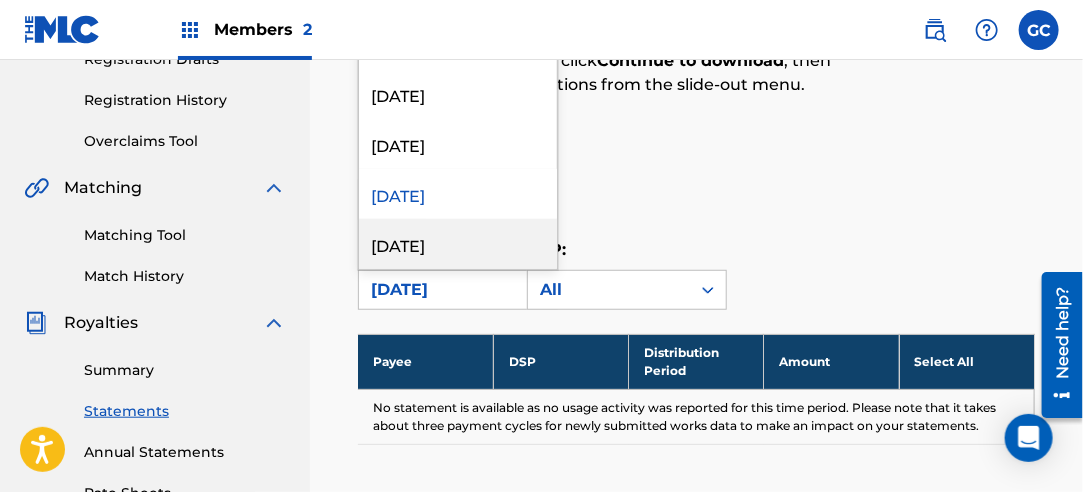 click on "[DATE]" at bounding box center (458, 244) 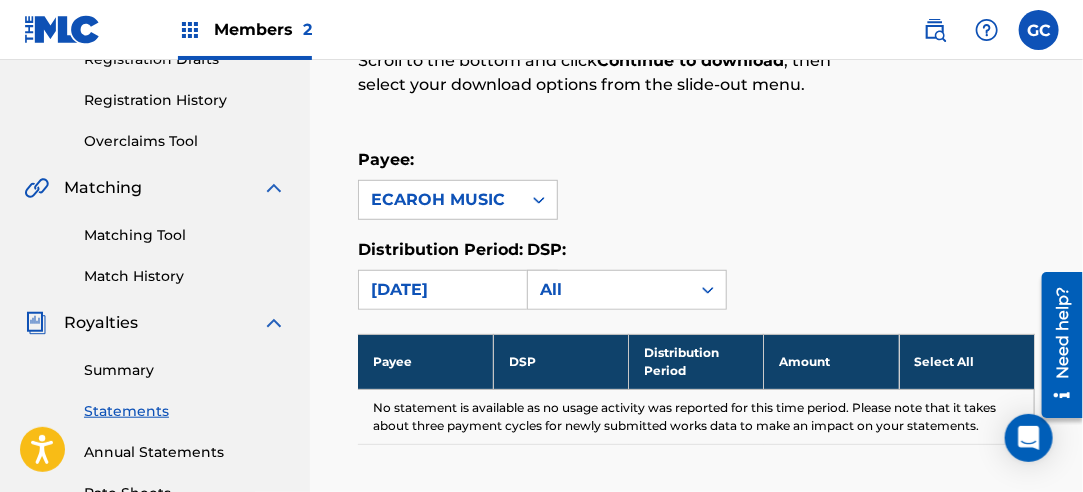 click on "[DATE]" at bounding box center [440, 290] 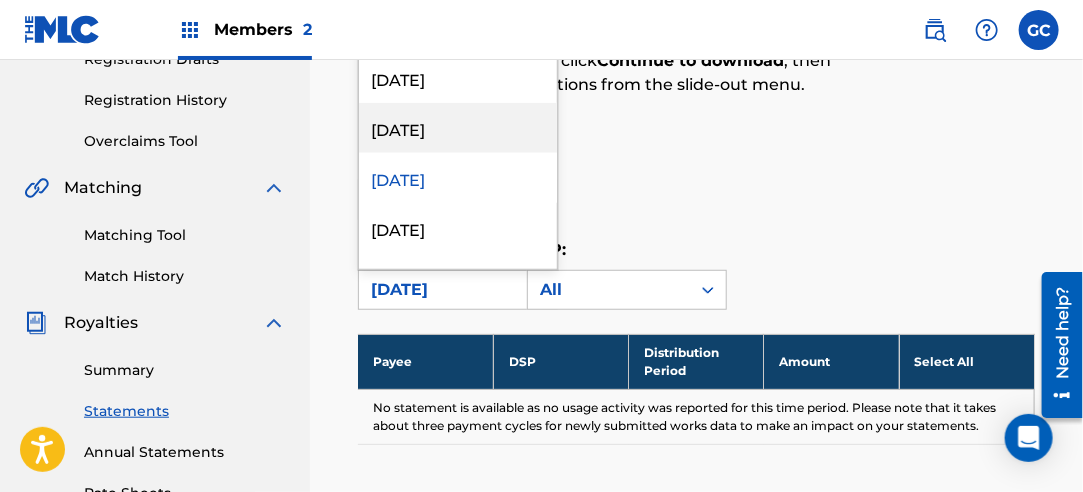 scroll, scrollTop: 600, scrollLeft: 0, axis: vertical 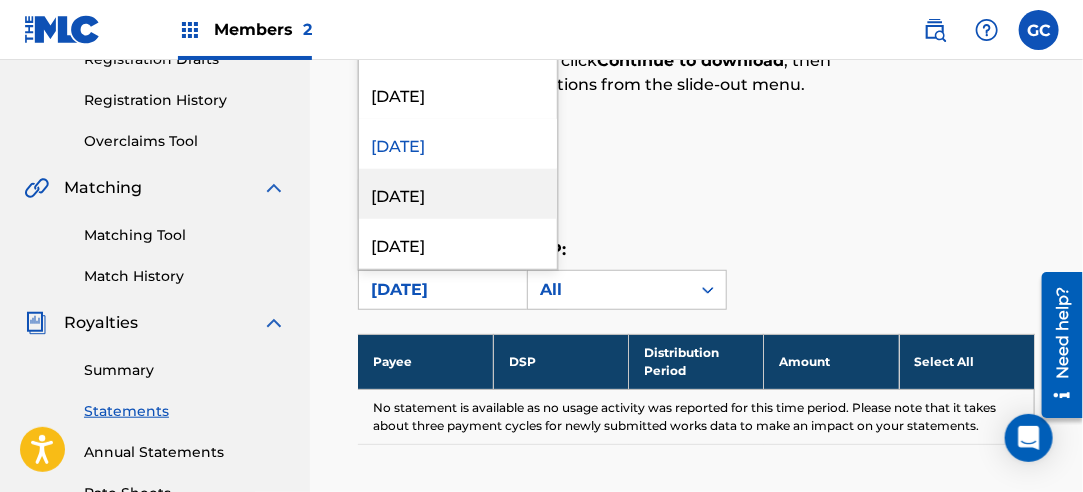 click on "[DATE]" at bounding box center [458, 194] 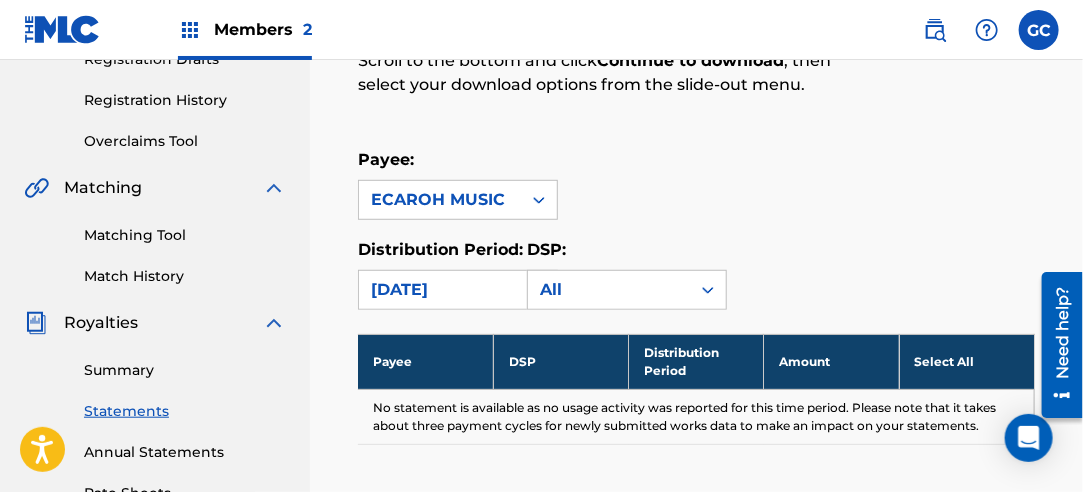 click on "[DATE]" at bounding box center (440, 290) 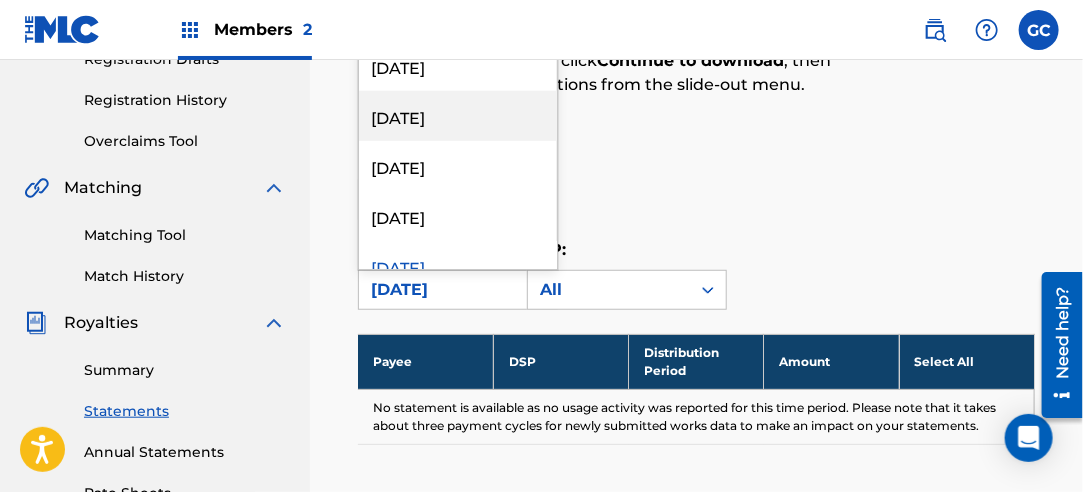 scroll, scrollTop: 600, scrollLeft: 0, axis: vertical 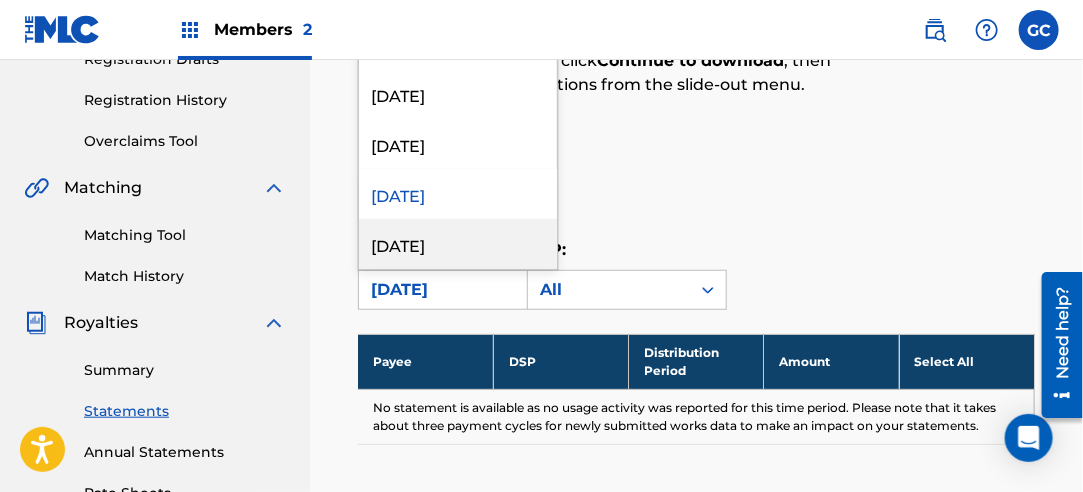 click on "[DATE]" at bounding box center (458, 244) 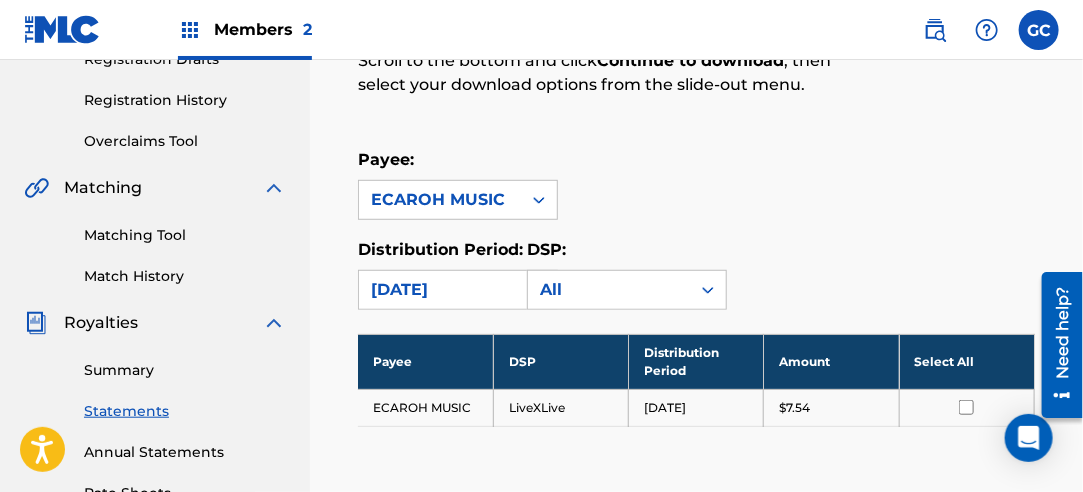 click on "Select All" at bounding box center [966, 361] 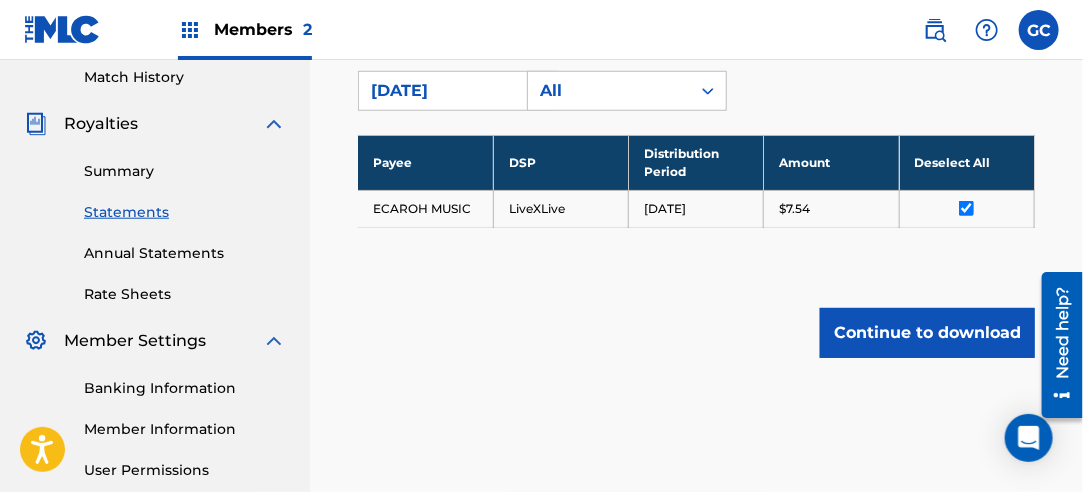 scroll, scrollTop: 558, scrollLeft: 0, axis: vertical 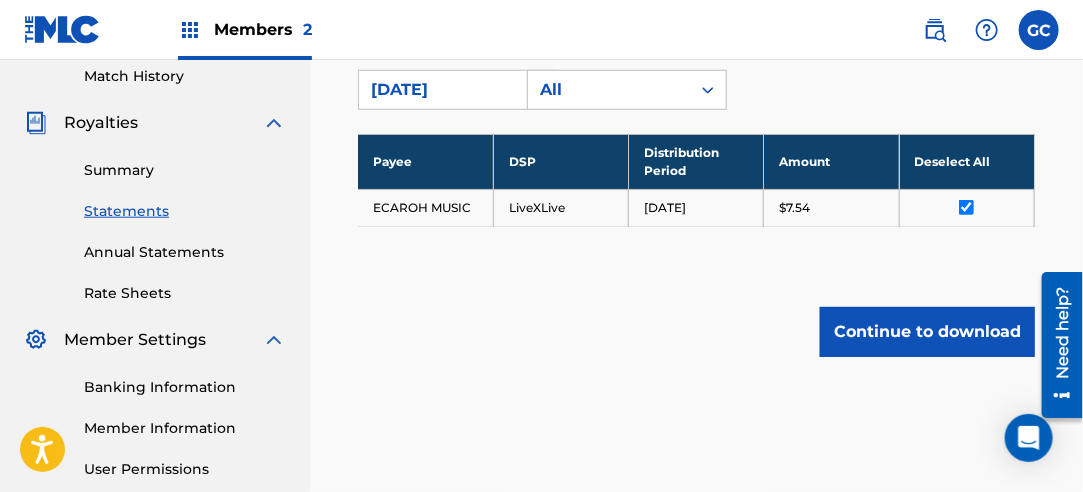 click on "Continue to download" at bounding box center (927, 332) 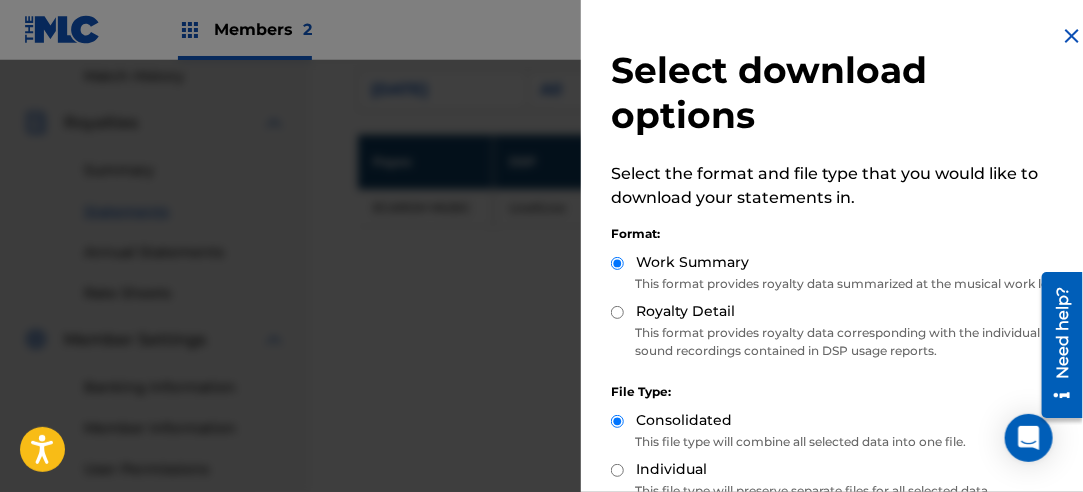 click on "Royalty Detail" at bounding box center [617, 312] 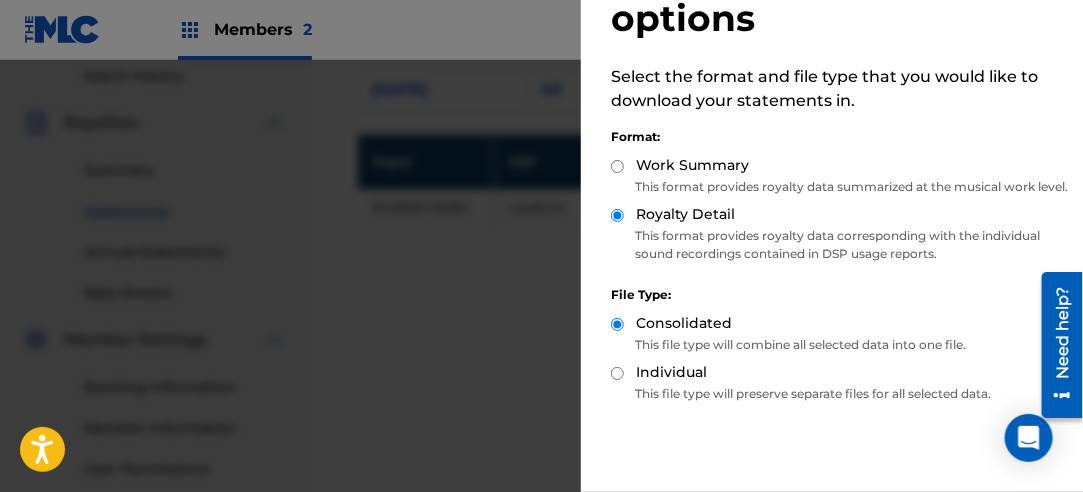 scroll, scrollTop: 200, scrollLeft: 0, axis: vertical 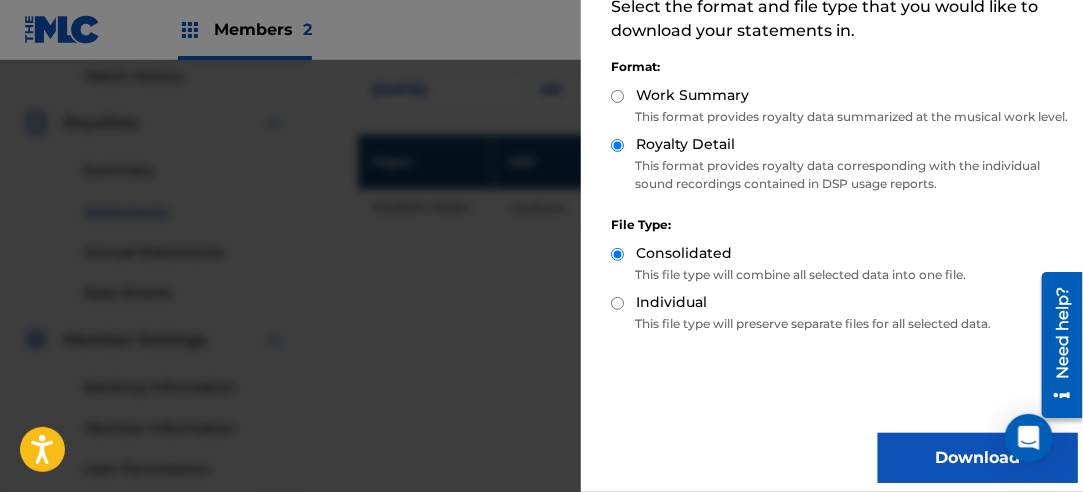 click on "Download" at bounding box center [978, 458] 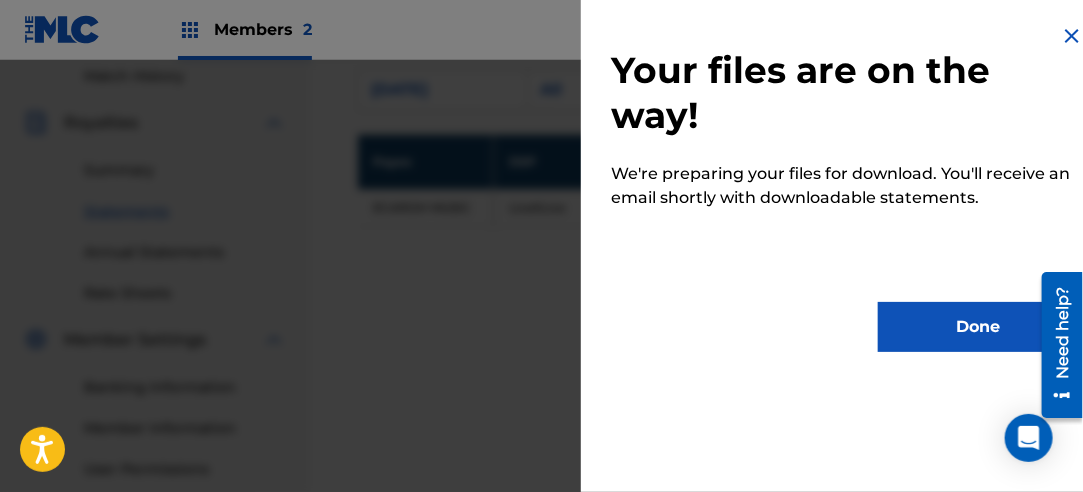 click on "Done" at bounding box center [978, 327] 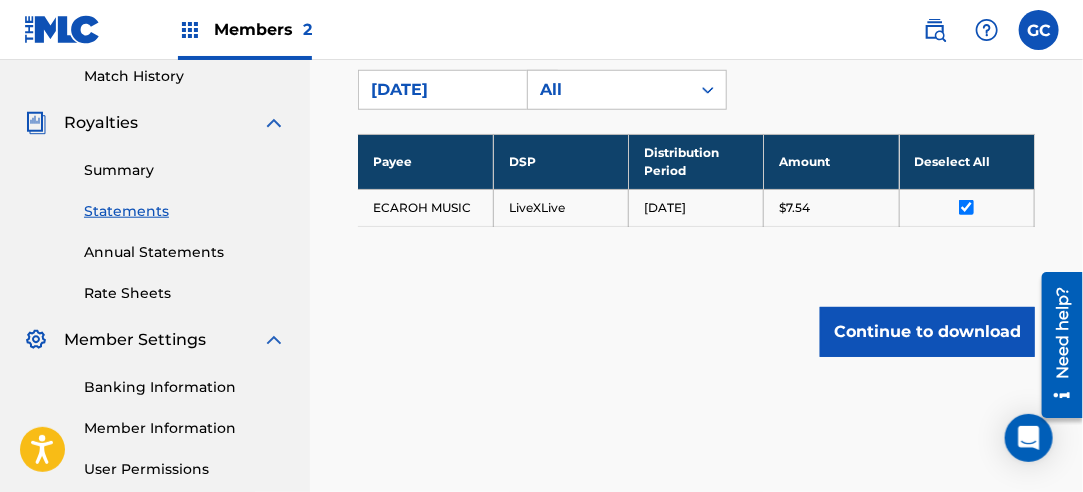 scroll, scrollTop: 358, scrollLeft: 0, axis: vertical 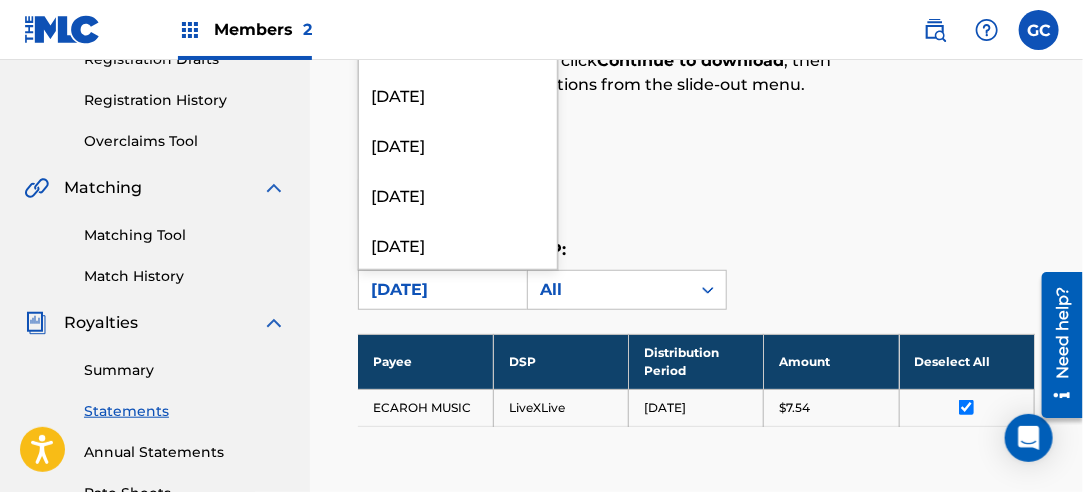 click on "[DATE]" at bounding box center [440, 290] 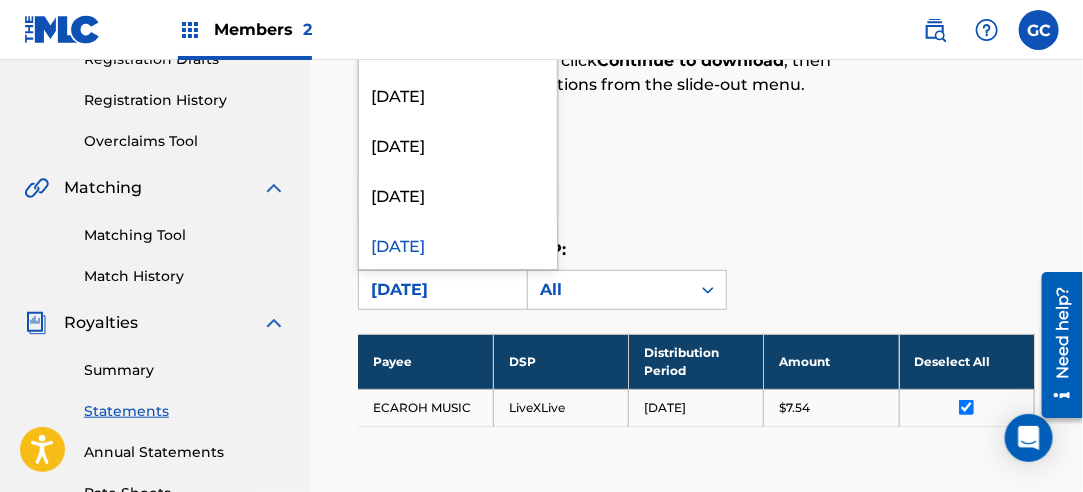 scroll, scrollTop: 700, scrollLeft: 0, axis: vertical 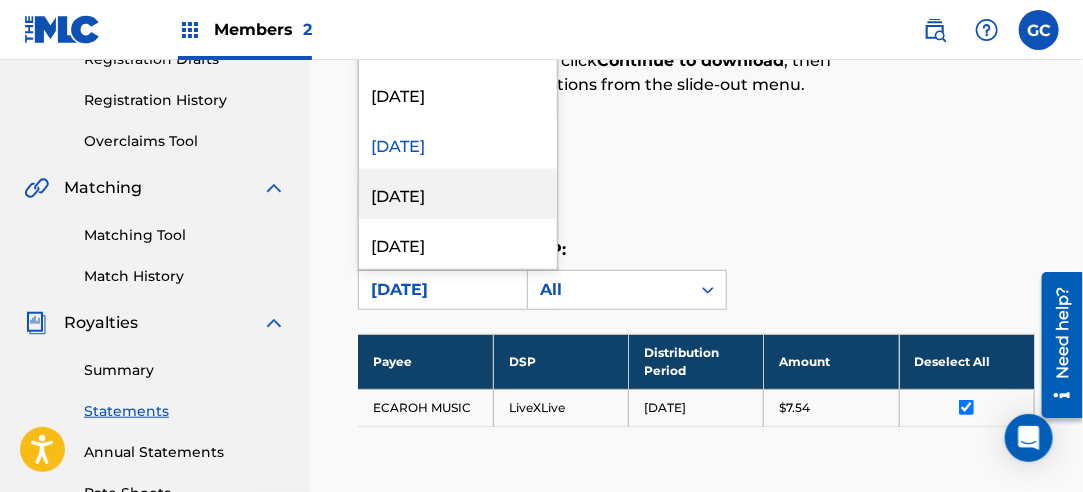 click on "[DATE]" at bounding box center [458, 194] 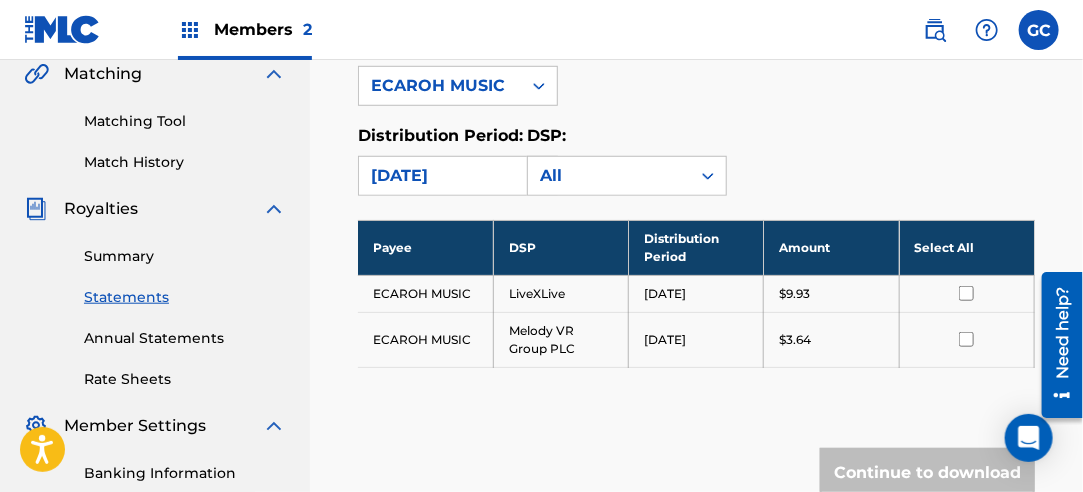 scroll, scrollTop: 558, scrollLeft: 0, axis: vertical 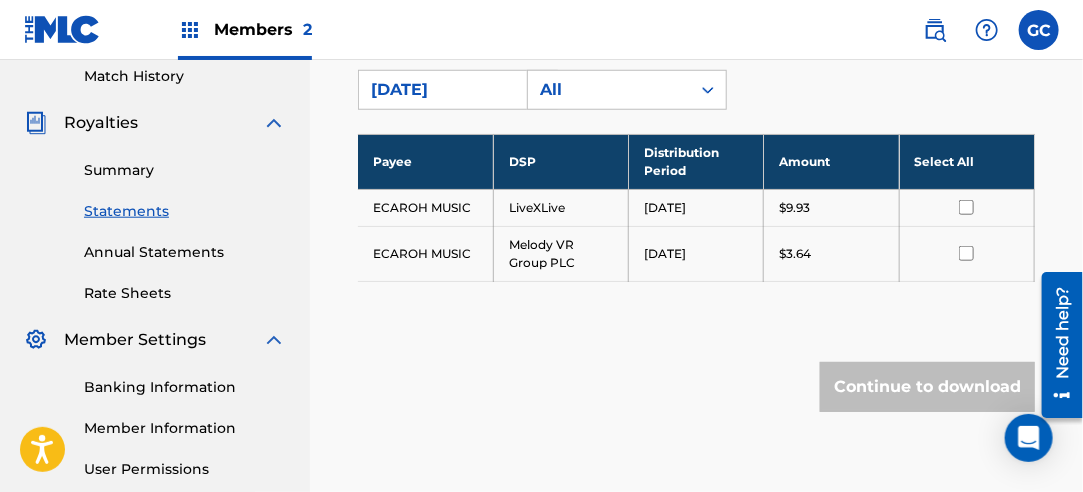 click on "Select All" at bounding box center [966, 161] 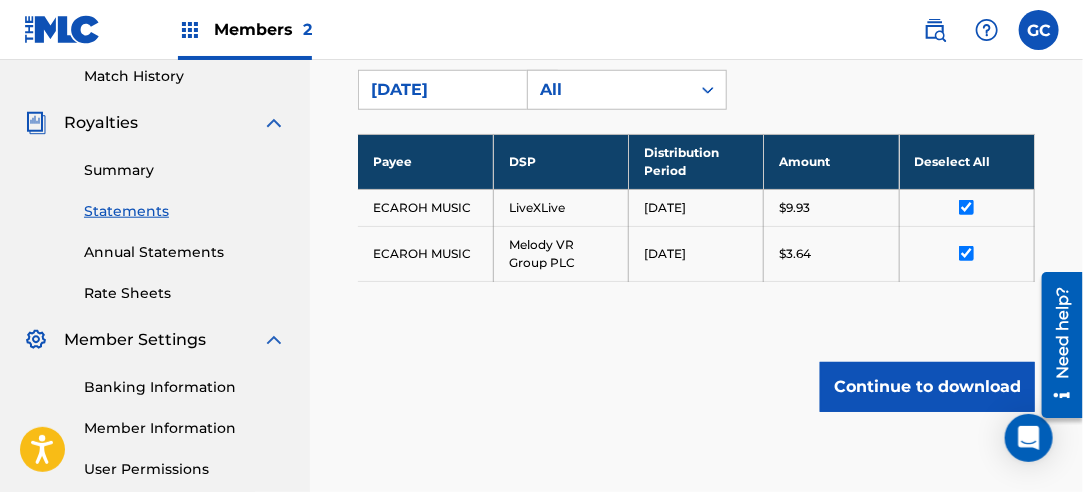 click on "Continue to download" at bounding box center [927, 387] 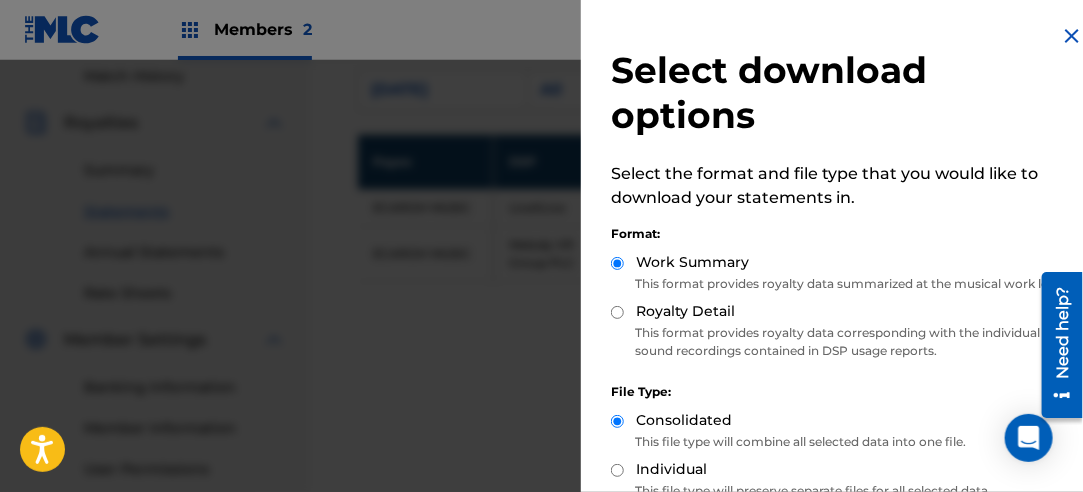 click on "Royalty Detail" at bounding box center [617, 312] 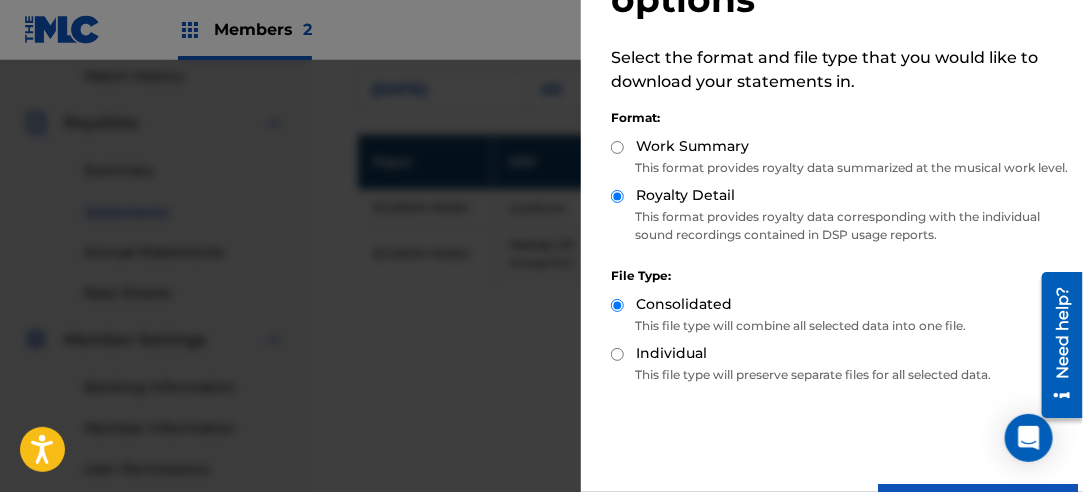 scroll, scrollTop: 200, scrollLeft: 0, axis: vertical 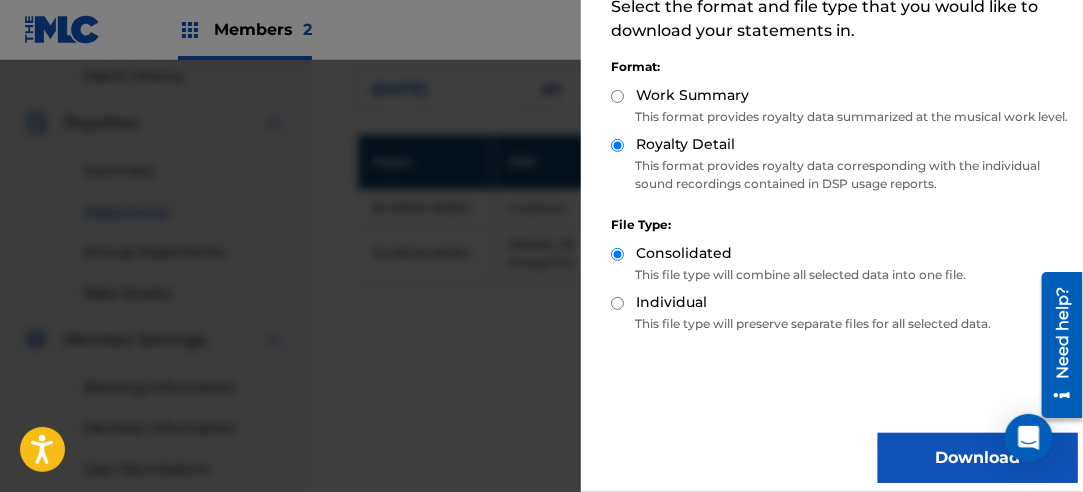 click on "Download" at bounding box center [978, 458] 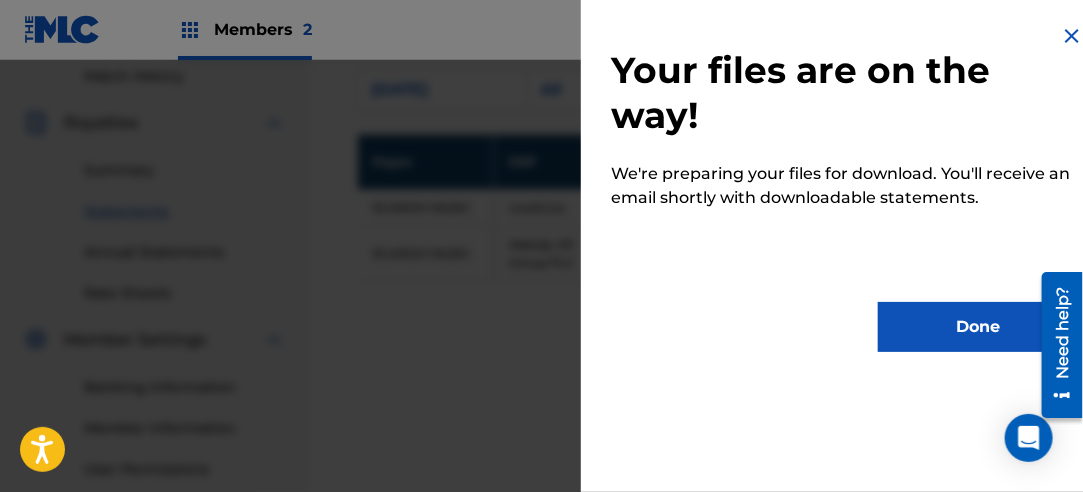 click on "Done" at bounding box center (978, 327) 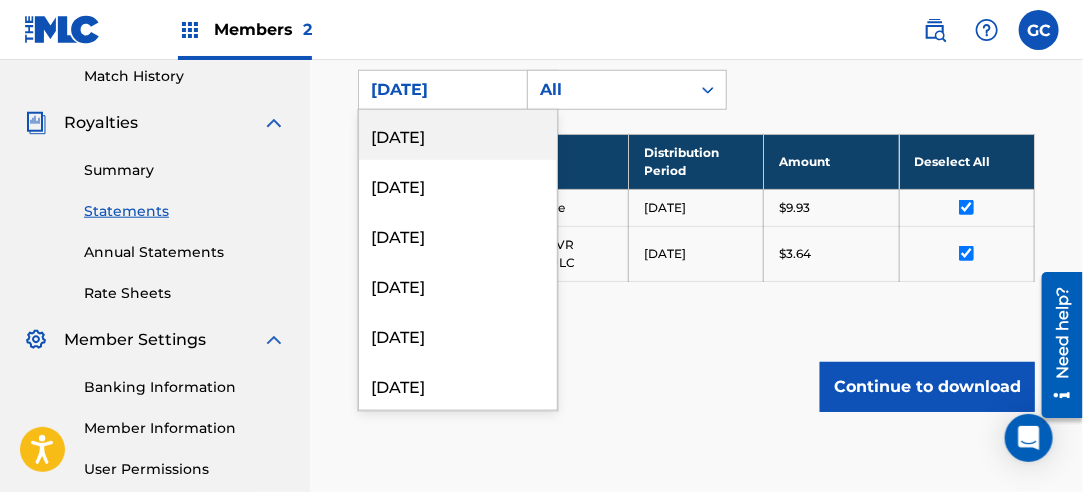 click on "[DATE]" at bounding box center (440, 90) 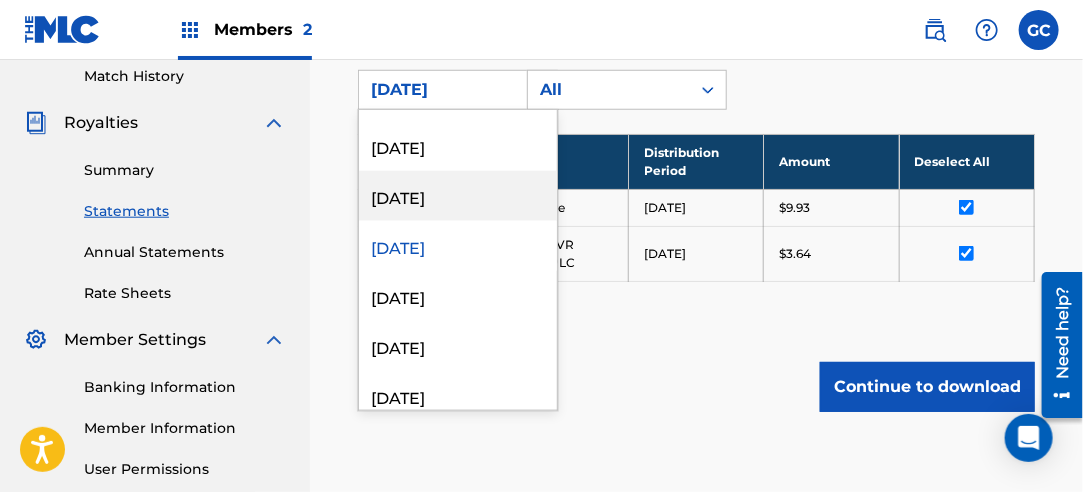 scroll, scrollTop: 800, scrollLeft: 0, axis: vertical 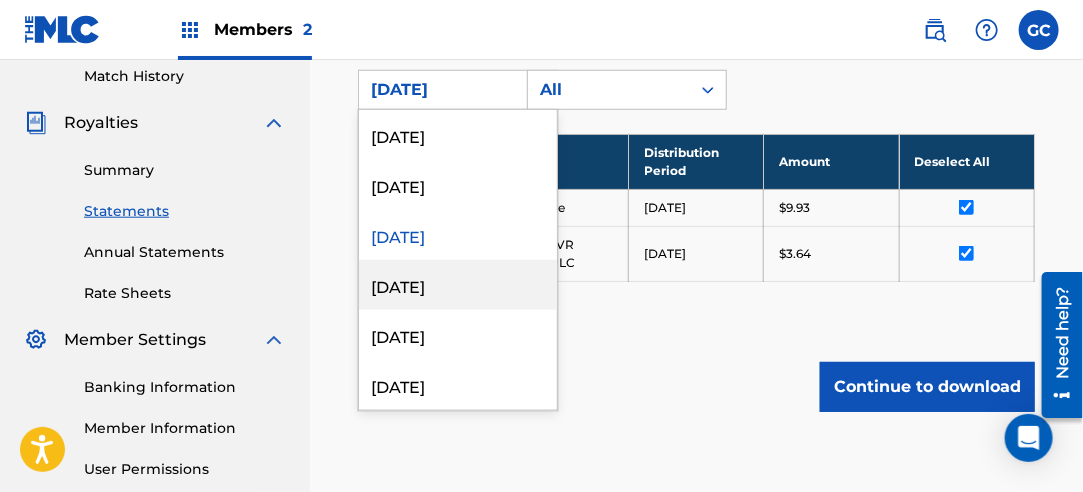 click on "[DATE]" at bounding box center [458, 285] 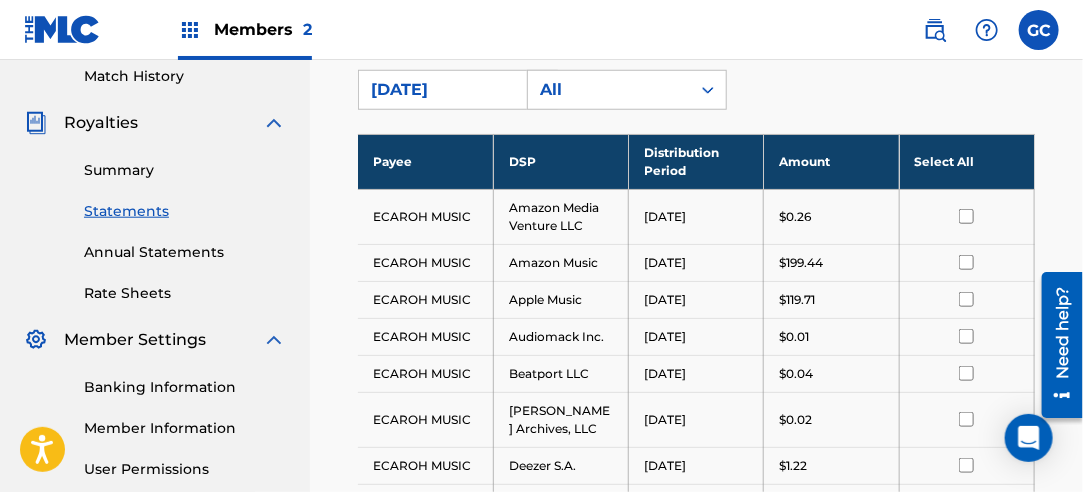 click on "Select All" at bounding box center [966, 161] 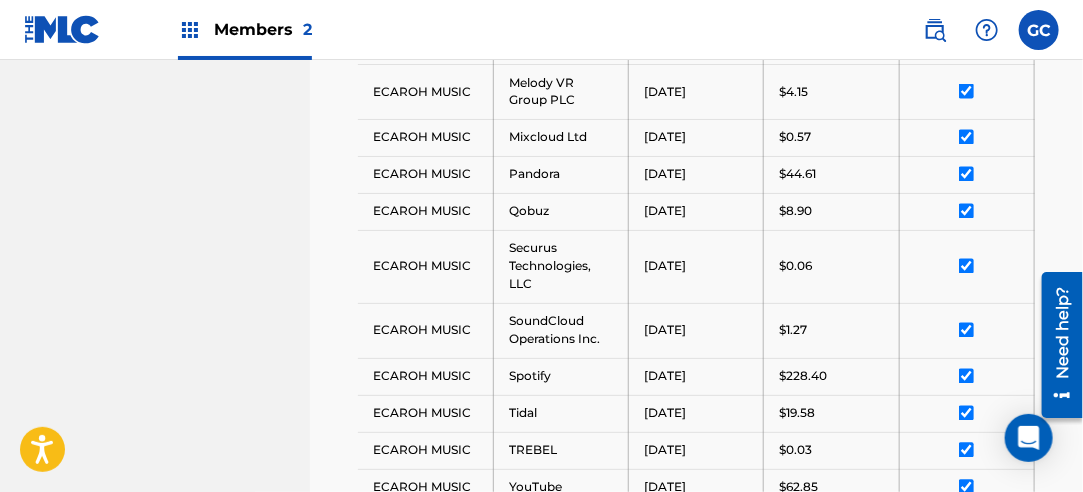 scroll, scrollTop: 1358, scrollLeft: 0, axis: vertical 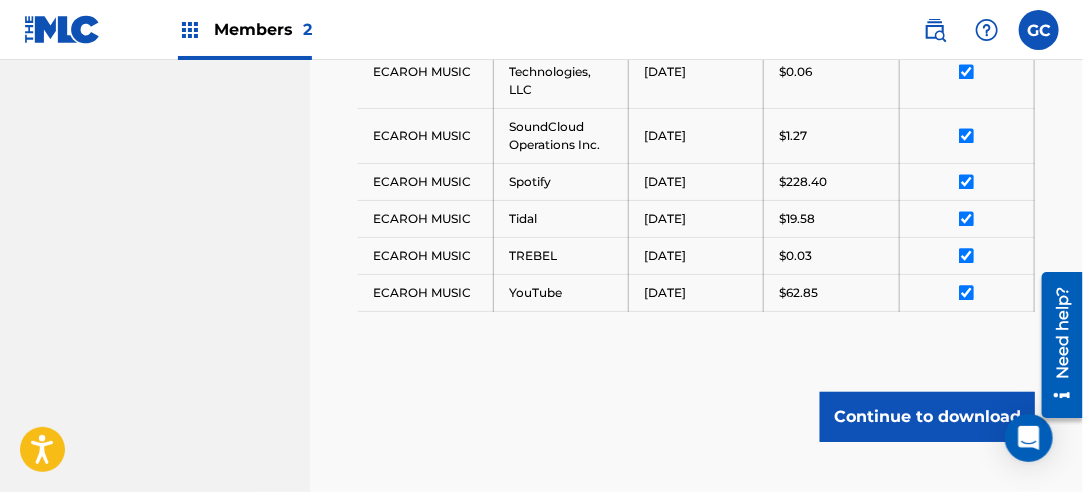 click on "Continue to download" at bounding box center [927, 417] 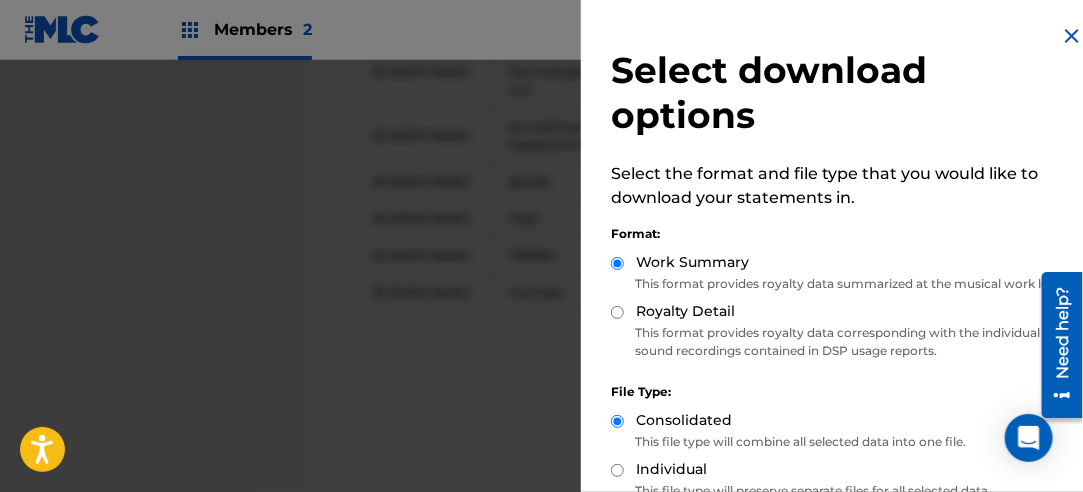 click on "Royalty Detail" at bounding box center [617, 312] 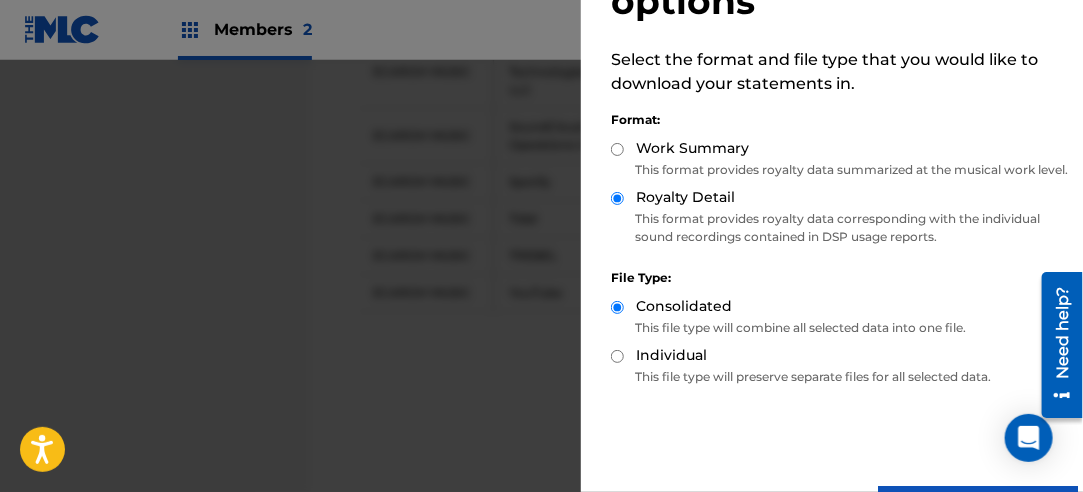 scroll, scrollTop: 200, scrollLeft: 0, axis: vertical 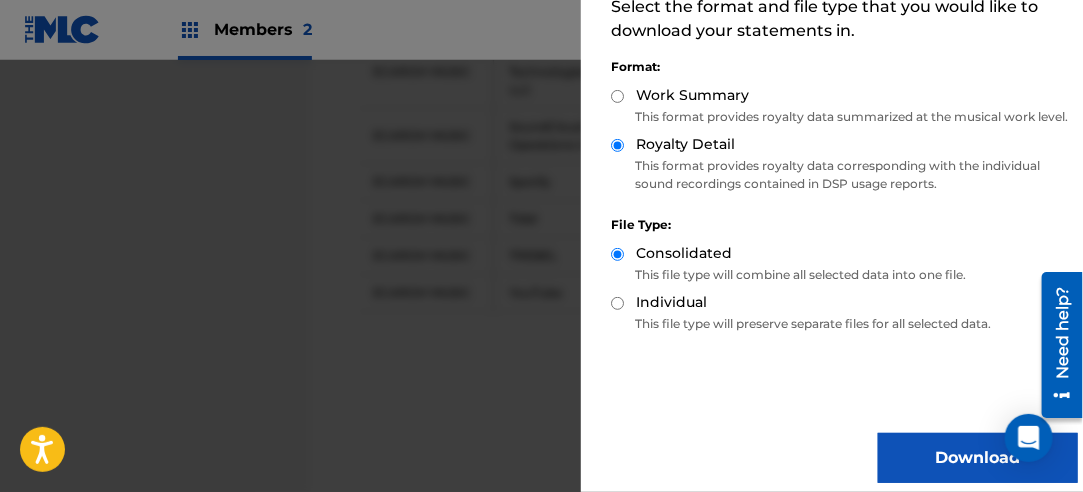 click on "Download" at bounding box center (978, 458) 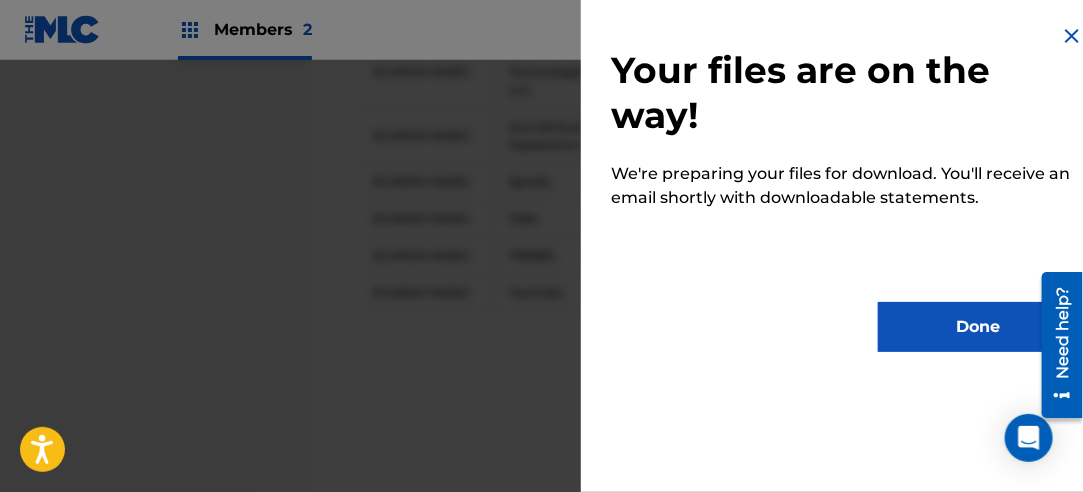 click on "Done" at bounding box center (978, 327) 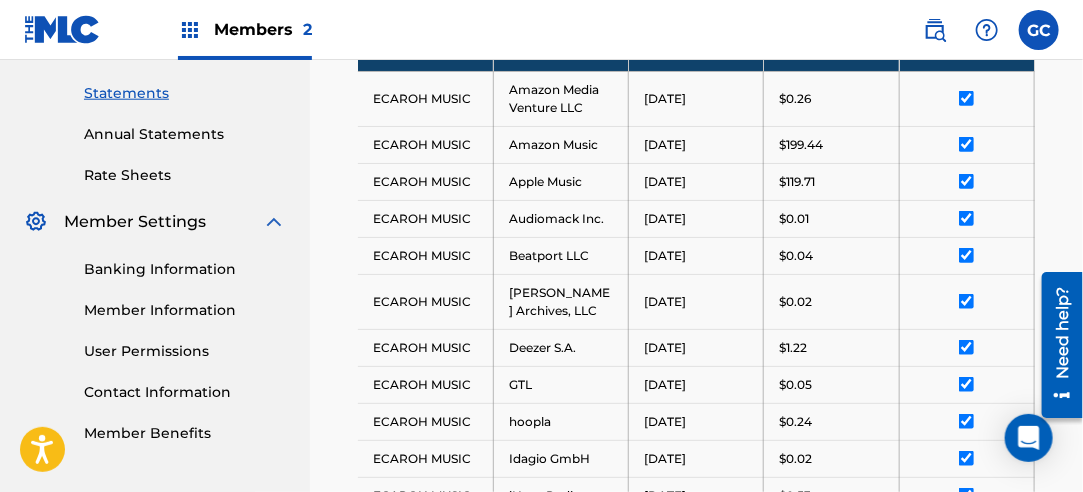 scroll, scrollTop: 558, scrollLeft: 0, axis: vertical 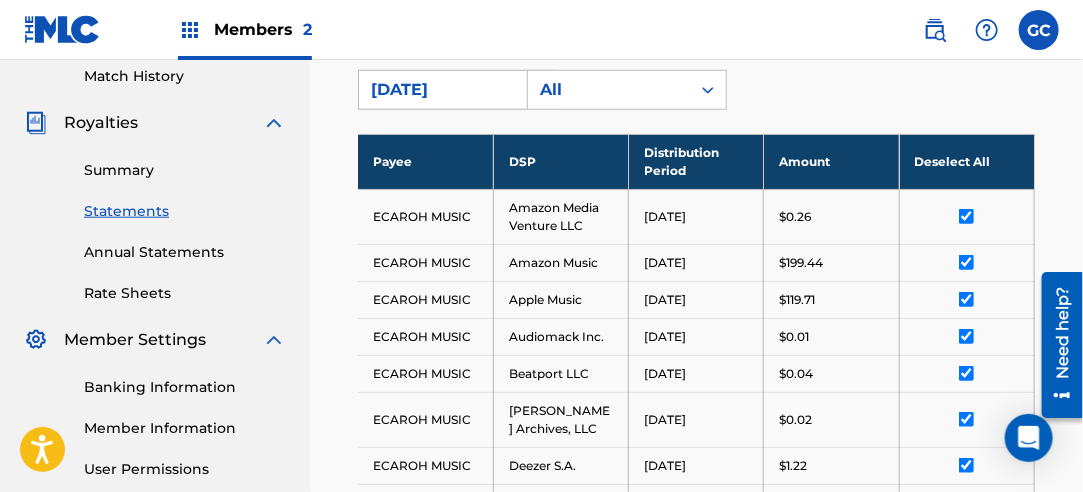 click on "[DATE]" at bounding box center [440, 90] 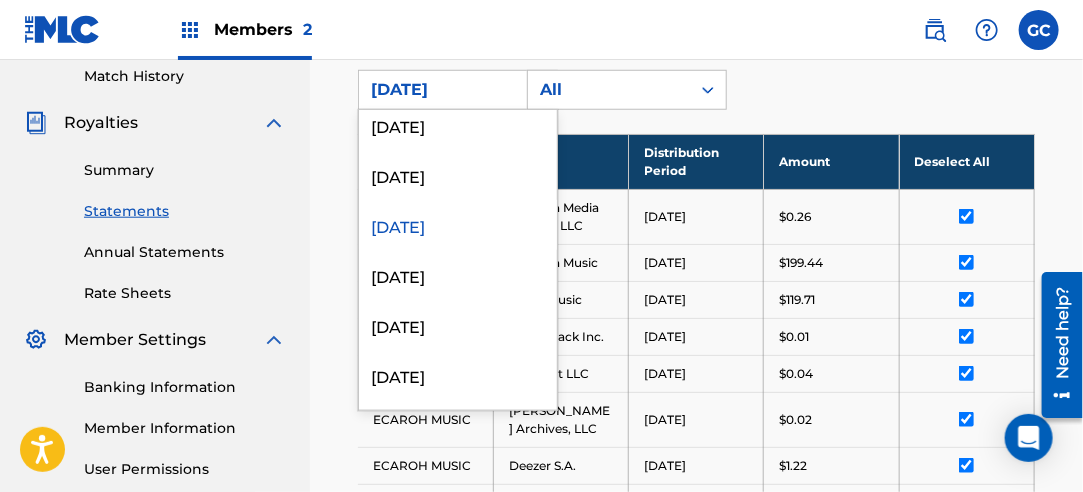 scroll, scrollTop: 900, scrollLeft: 0, axis: vertical 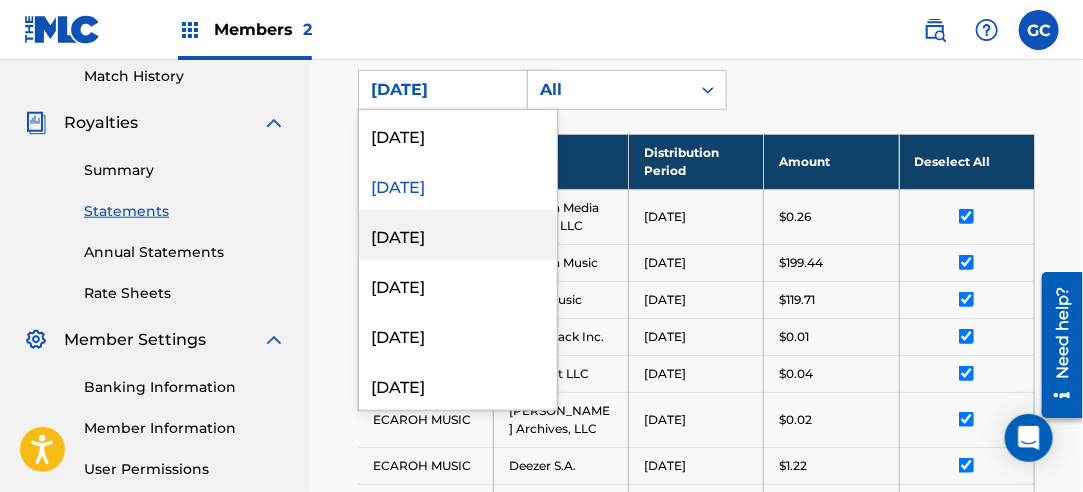 click on "[DATE]" at bounding box center (458, 235) 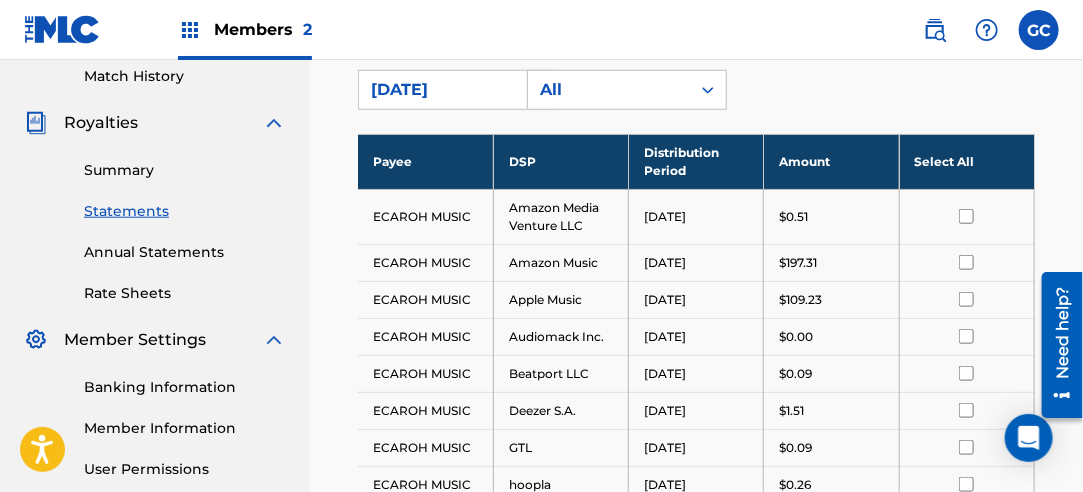 click on "Select All" at bounding box center [966, 161] 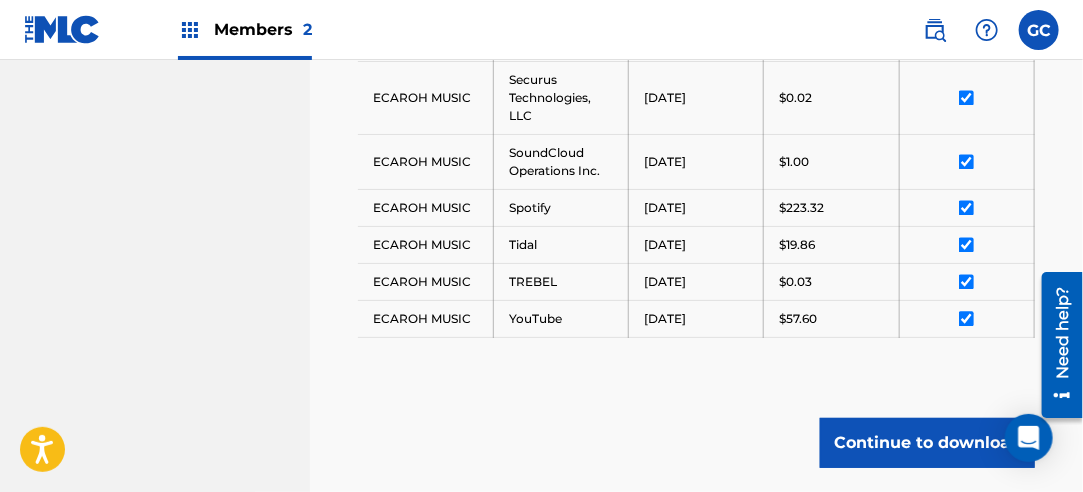 scroll, scrollTop: 1417, scrollLeft: 0, axis: vertical 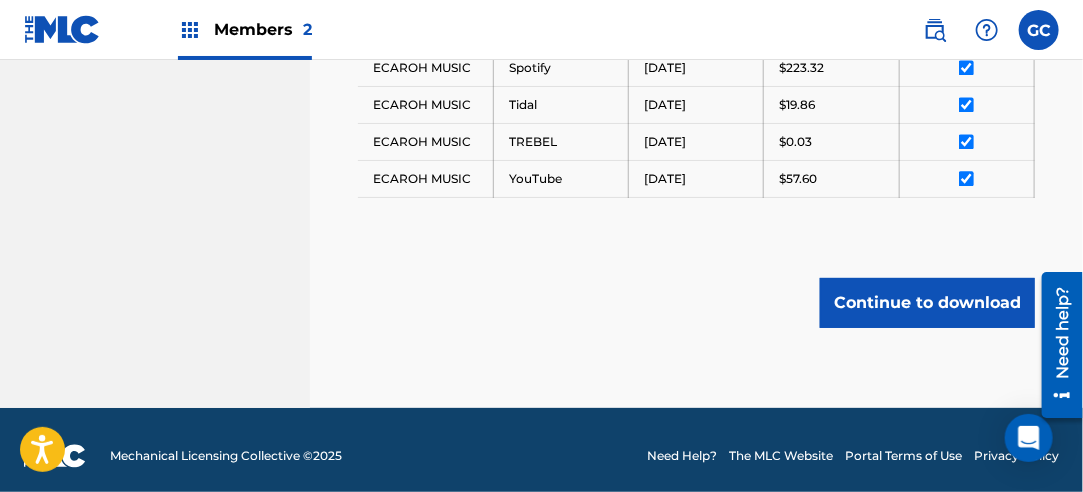 click on "Continue to download" at bounding box center (927, 303) 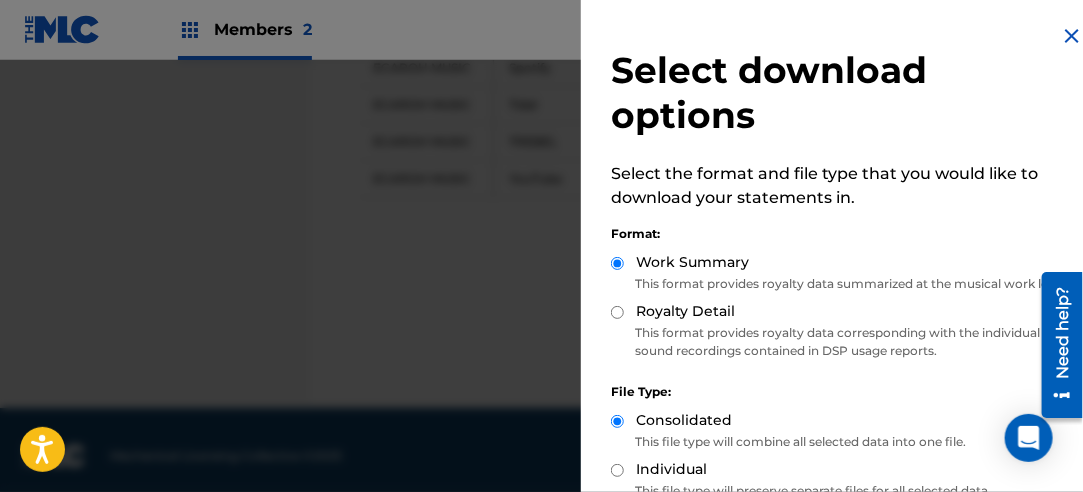 click on "Royalty Detail" at bounding box center [617, 312] 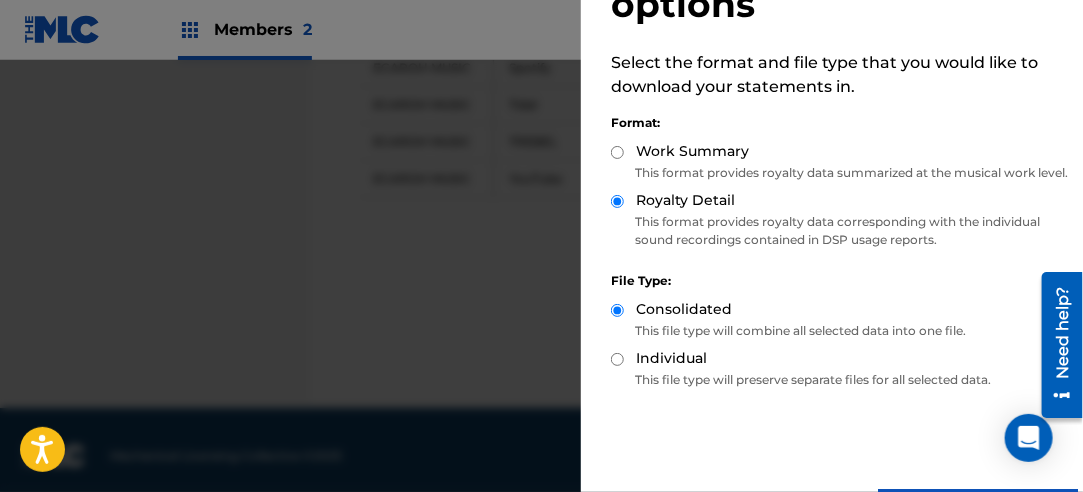 scroll, scrollTop: 200, scrollLeft: 0, axis: vertical 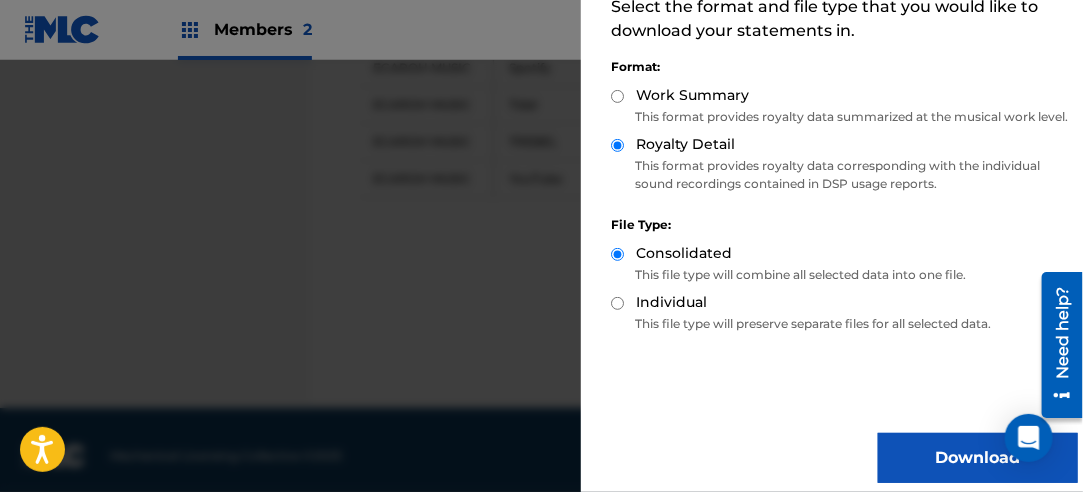 click on "Download" at bounding box center (978, 458) 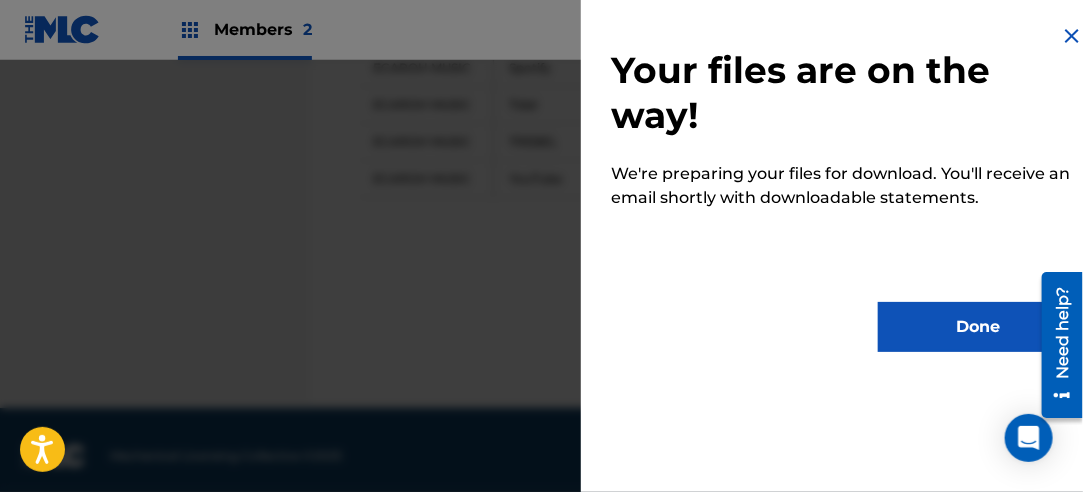 click on "Done" at bounding box center (978, 327) 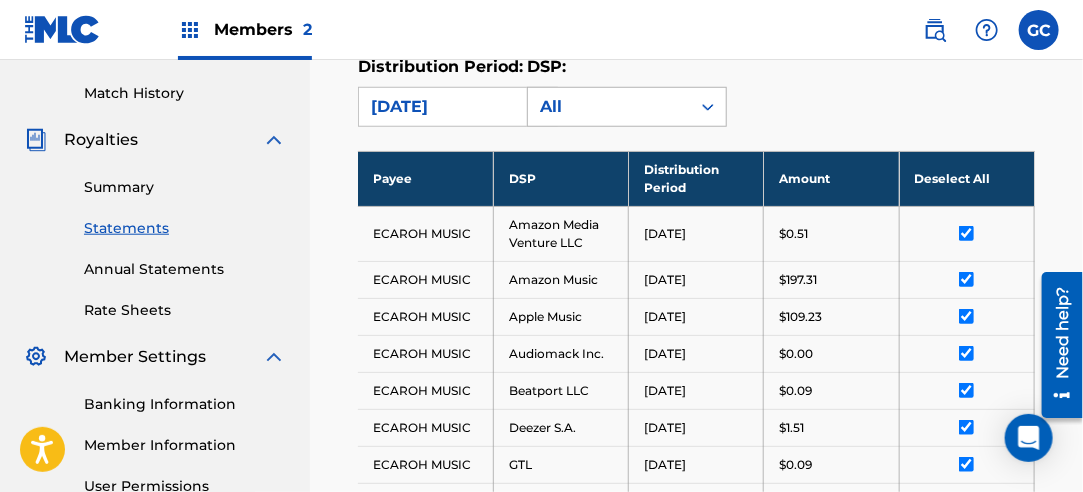 scroll, scrollTop: 417, scrollLeft: 0, axis: vertical 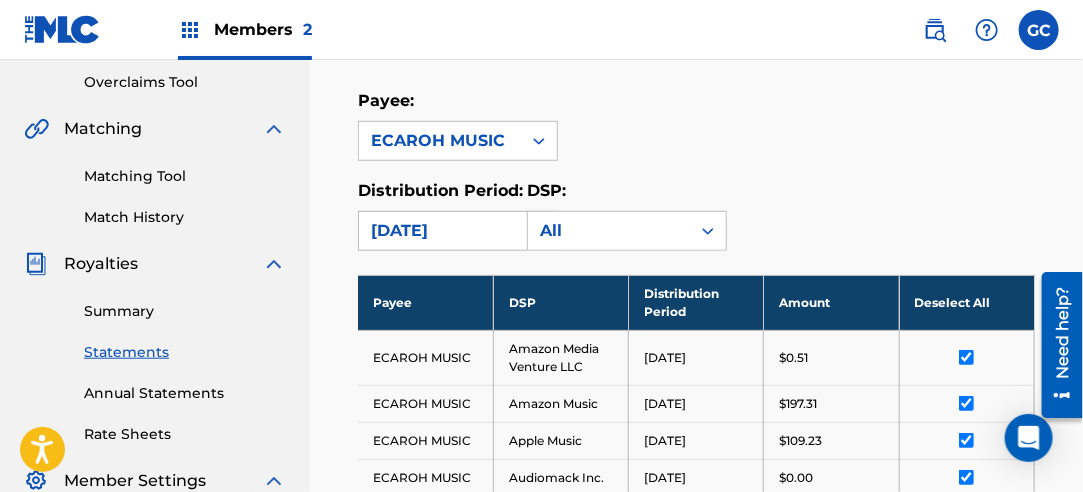 click on "[DATE]" at bounding box center (440, 231) 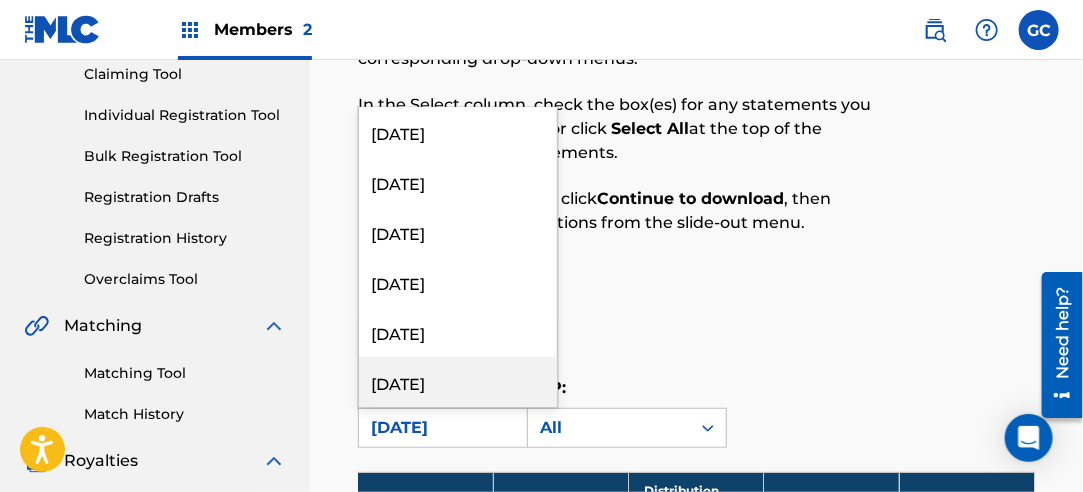 scroll, scrollTop: 217, scrollLeft: 0, axis: vertical 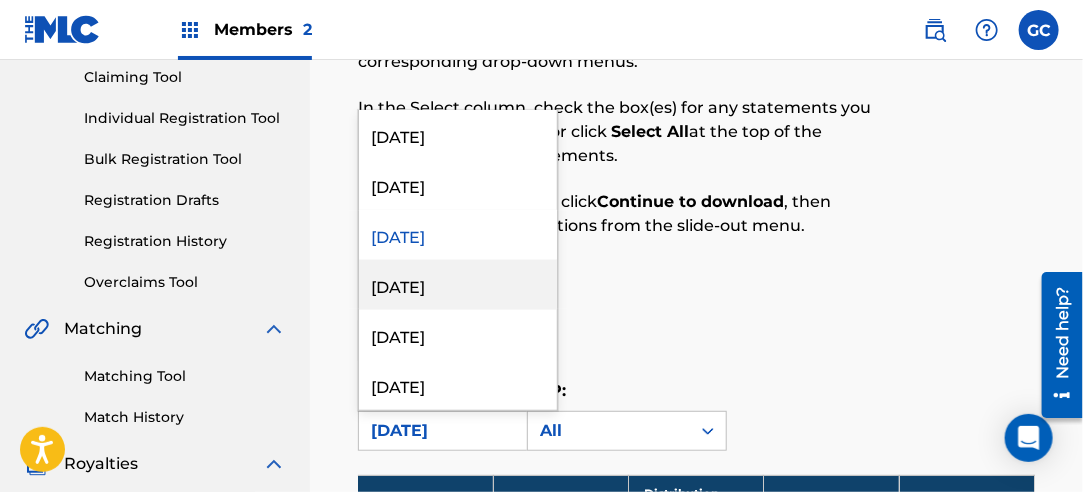 click on "[DATE]" at bounding box center [458, 285] 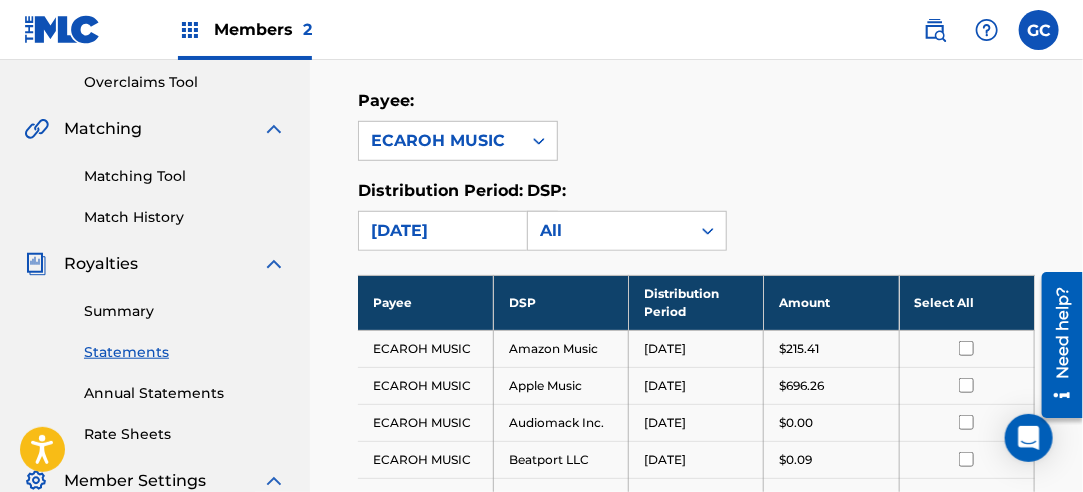 drag, startPoint x: 938, startPoint y: 302, endPoint x: 934, endPoint y: 278, distance: 24.33105 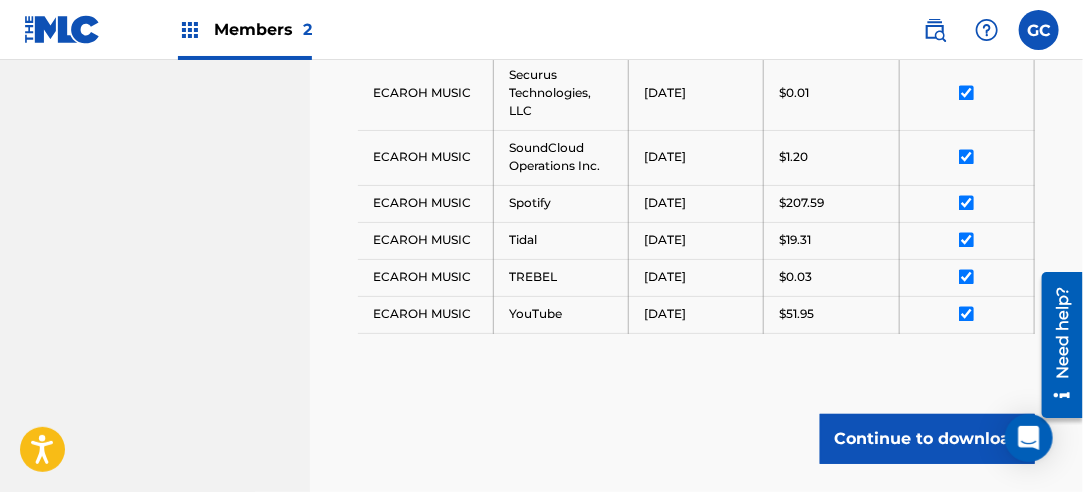 scroll, scrollTop: 1217, scrollLeft: 0, axis: vertical 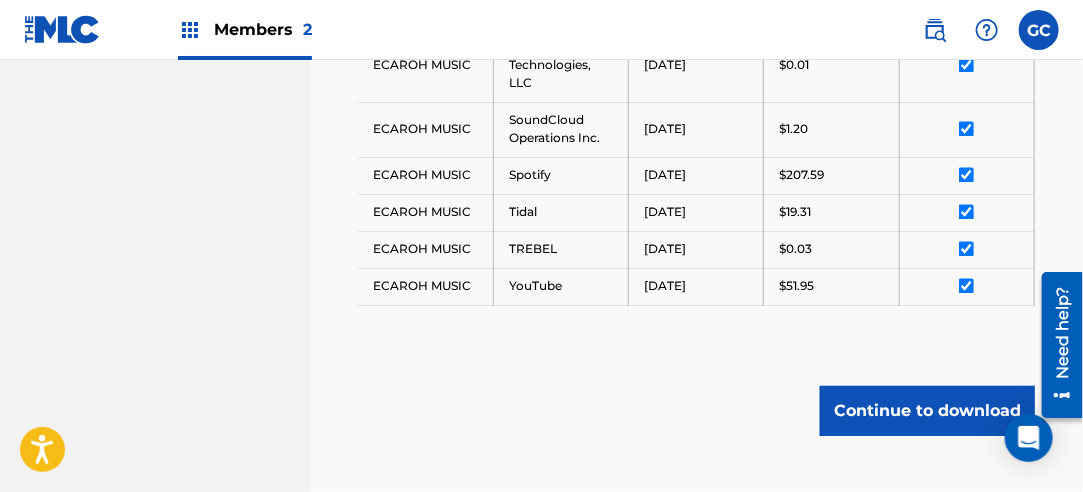 click on "Continue to download" at bounding box center (927, 411) 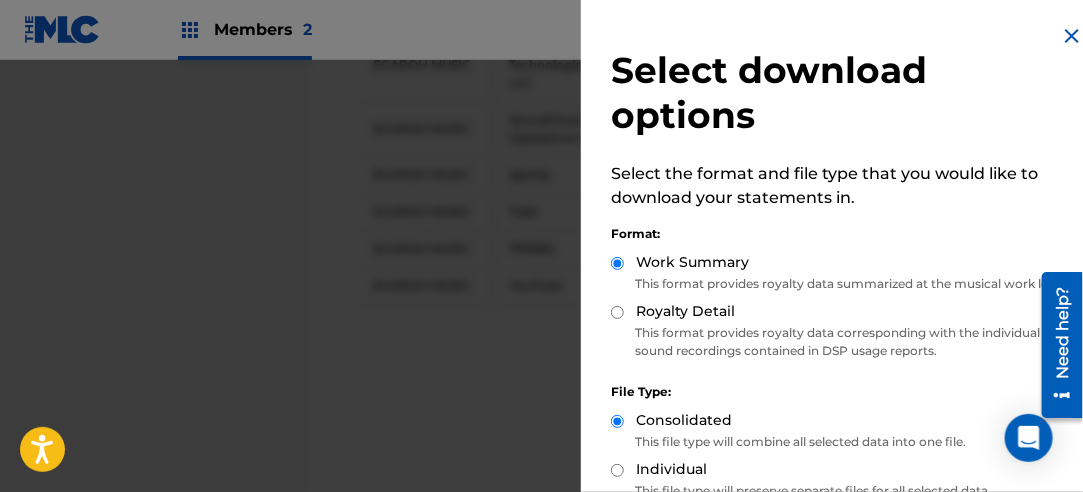 click on "Royalty Detail" at bounding box center [617, 312] 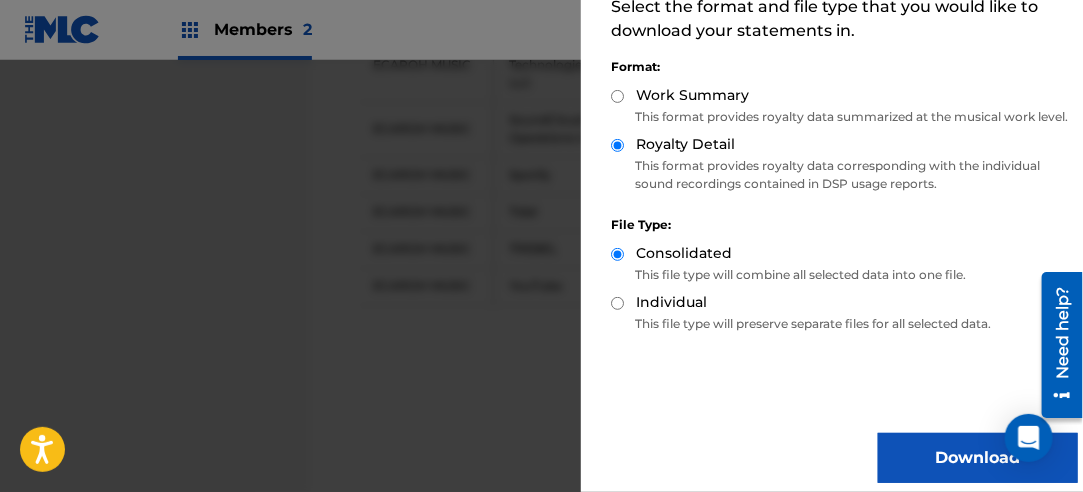 scroll, scrollTop: 200, scrollLeft: 0, axis: vertical 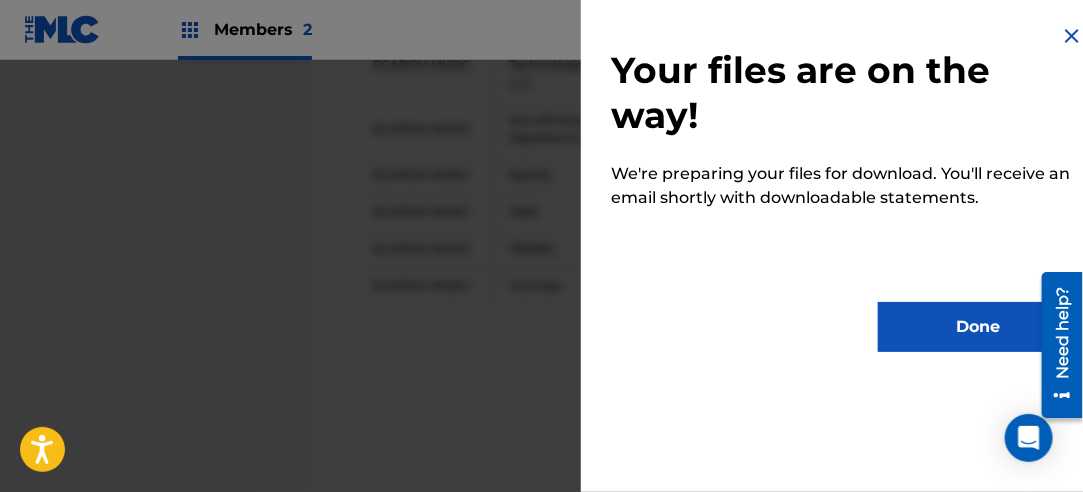 click on "Done" at bounding box center (978, 327) 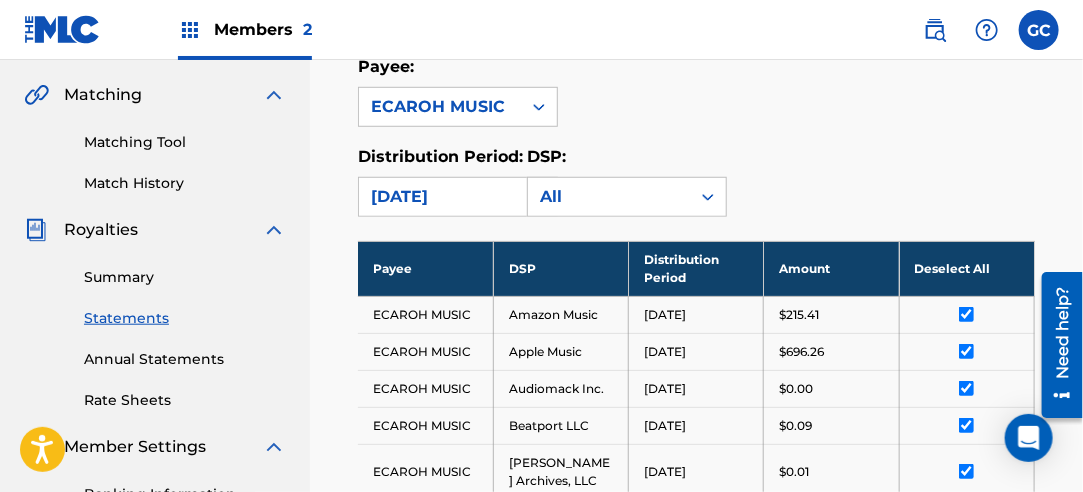 scroll, scrollTop: 317, scrollLeft: 0, axis: vertical 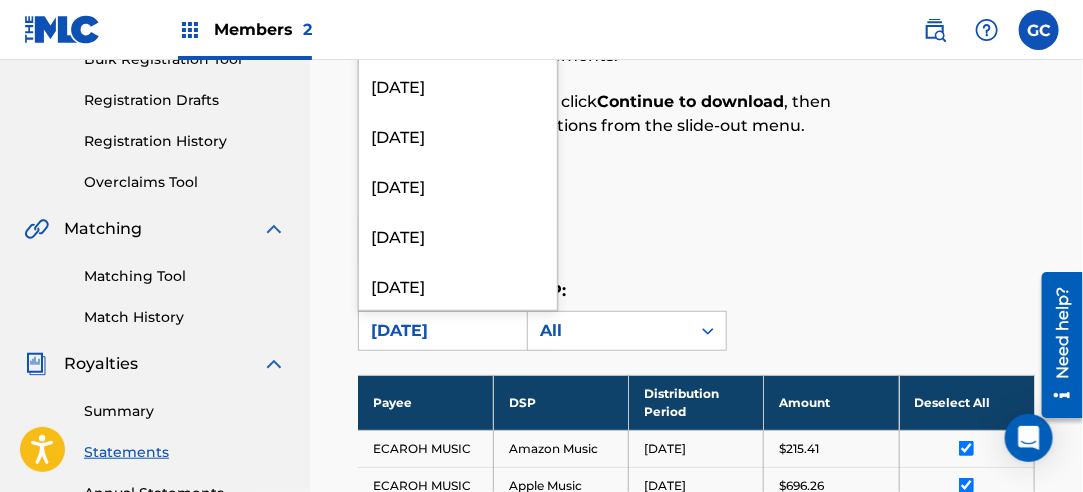 click on "[DATE]" at bounding box center (440, 331) 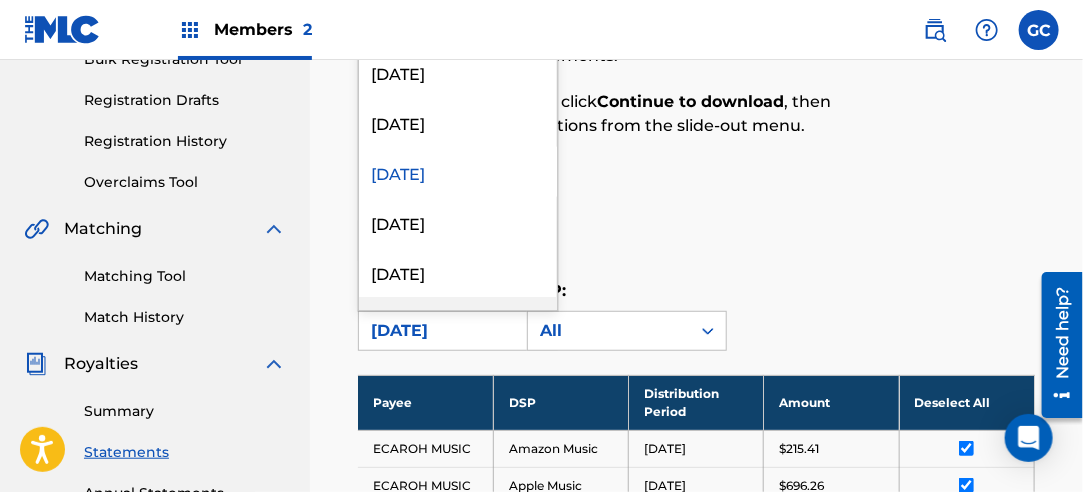 scroll, scrollTop: 900, scrollLeft: 0, axis: vertical 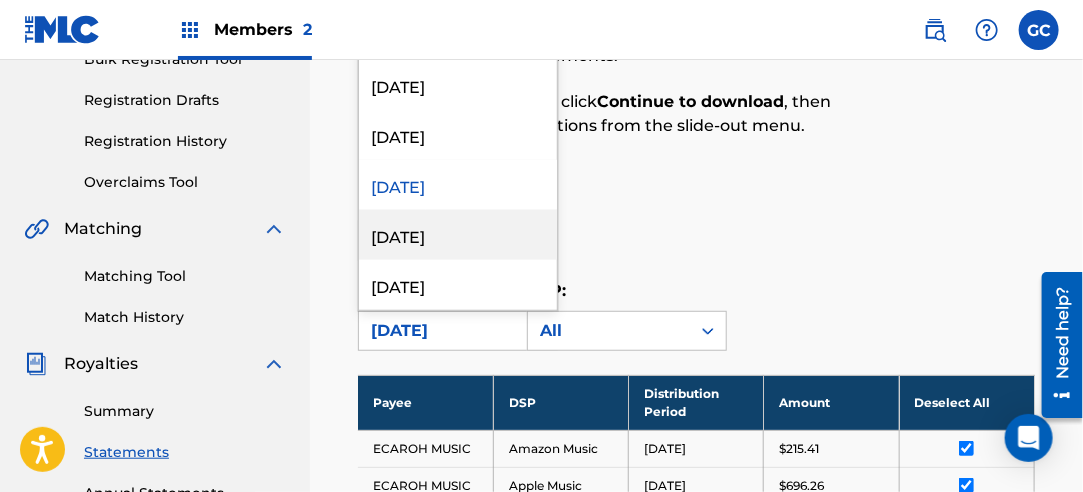 click on "[DATE]" at bounding box center (458, 235) 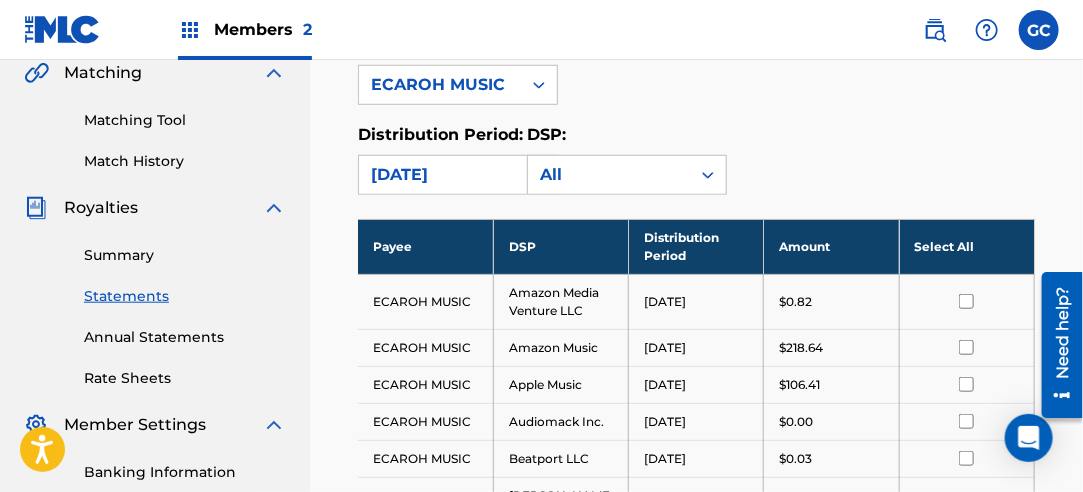 scroll, scrollTop: 617, scrollLeft: 0, axis: vertical 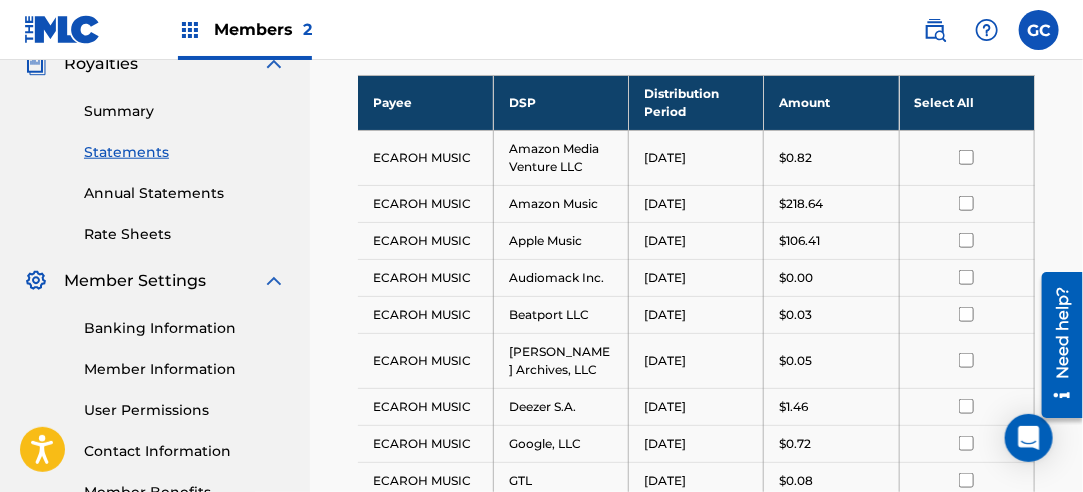 click on "Select All" at bounding box center [966, 102] 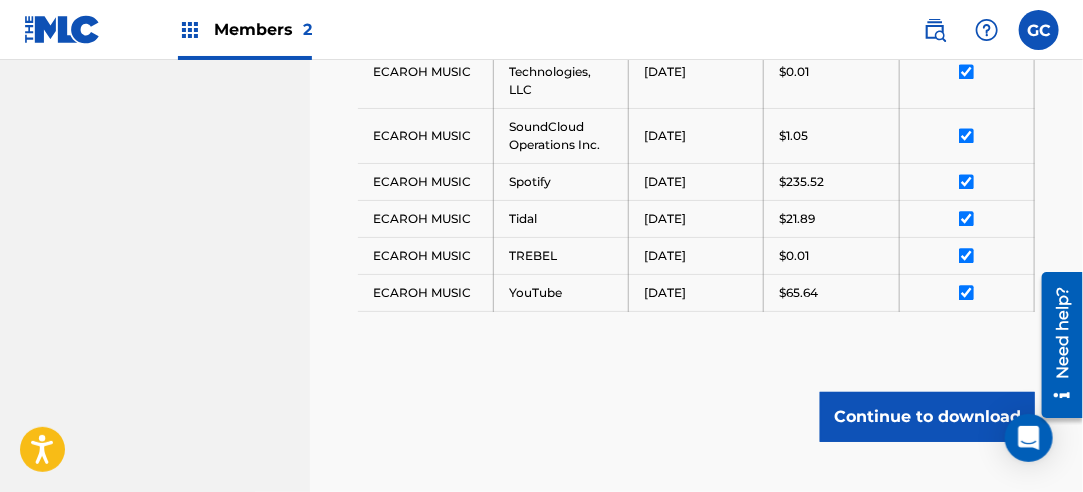 scroll, scrollTop: 1508, scrollLeft: 0, axis: vertical 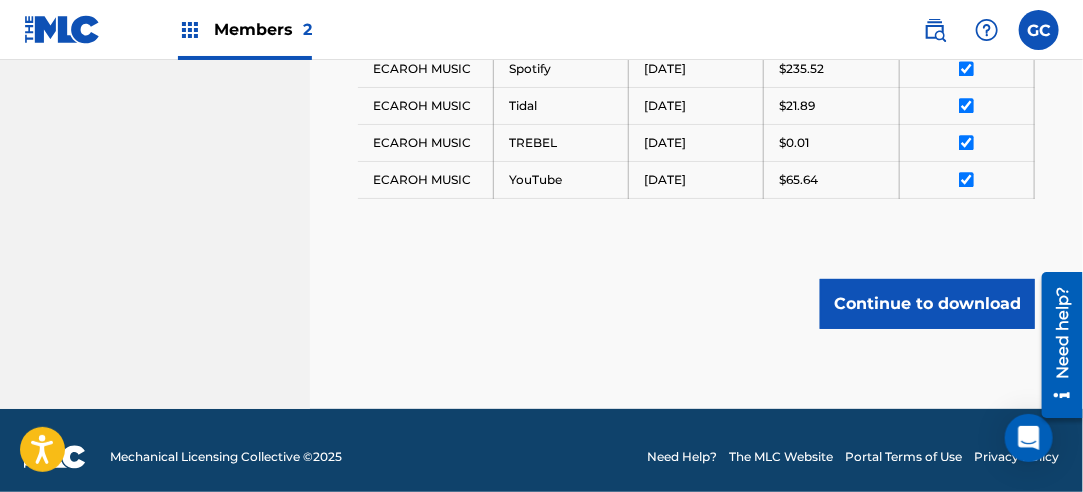 click on "Continue to download" at bounding box center (927, 304) 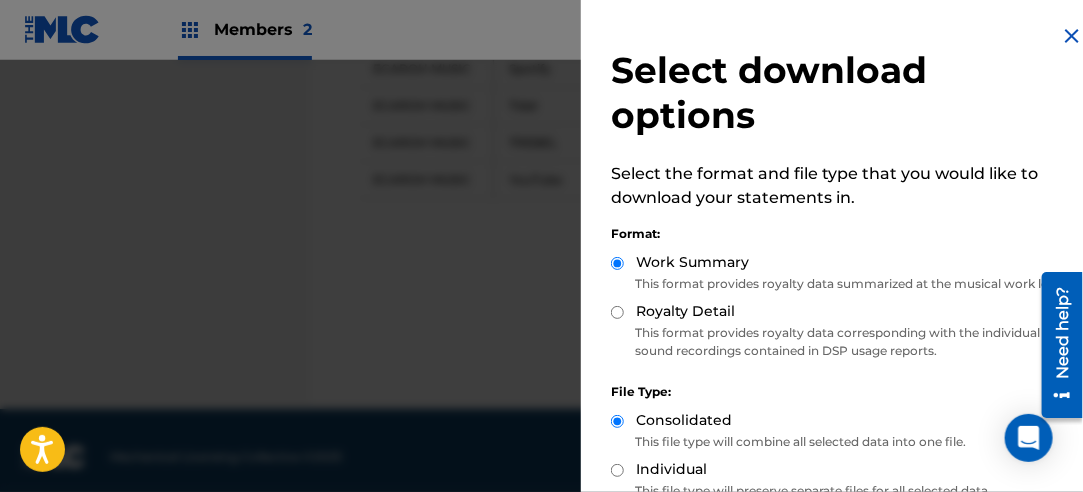 click on "Select download options Select the format and file type that you would like to download your statements in. Format: Work Summary This format provides royalty data summarized at the musical work level. Royalty Detail This format provides royalty data corresponding with the individual sound recordings contained in DSP usage reports. File Type: Consolidated This file type will combine all selected data into one file. Individual This file type will preserve separate files for all selected data. Download" at bounding box center (844, 337) 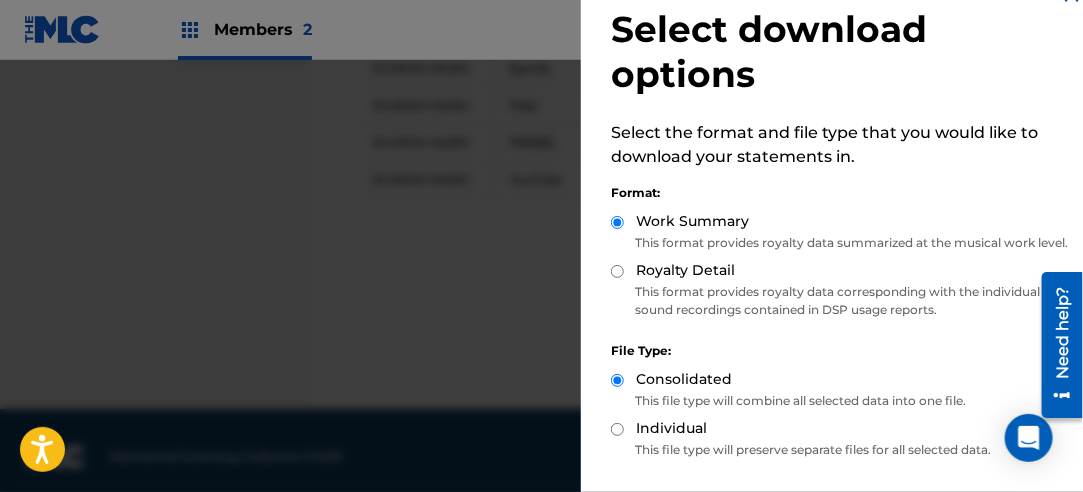 scroll, scrollTop: 0, scrollLeft: 0, axis: both 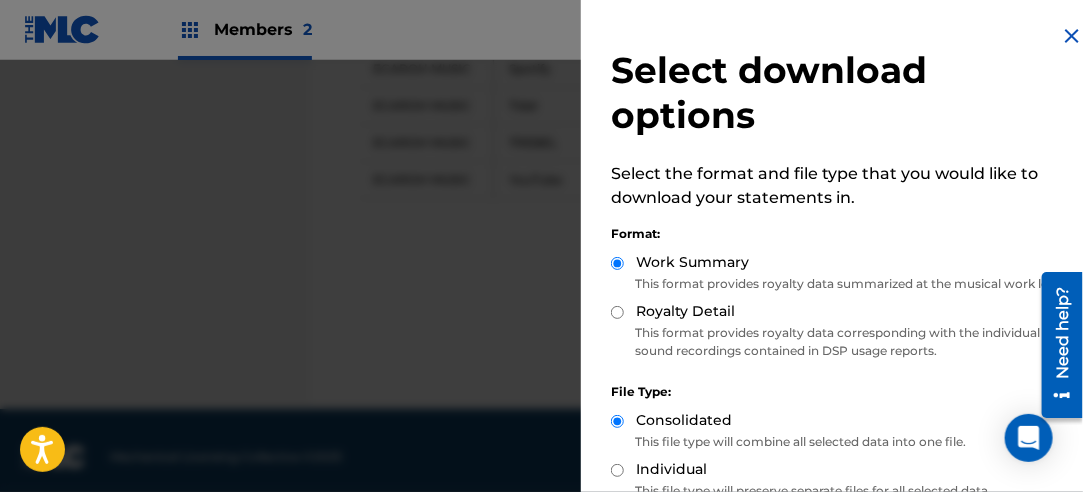 click on "Royalty Detail" at bounding box center (685, 311) 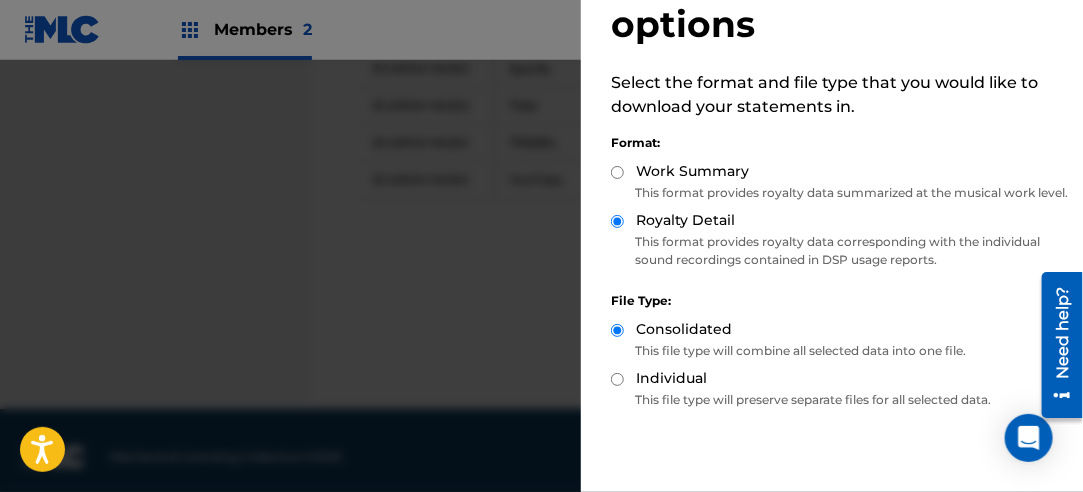 scroll, scrollTop: 200, scrollLeft: 0, axis: vertical 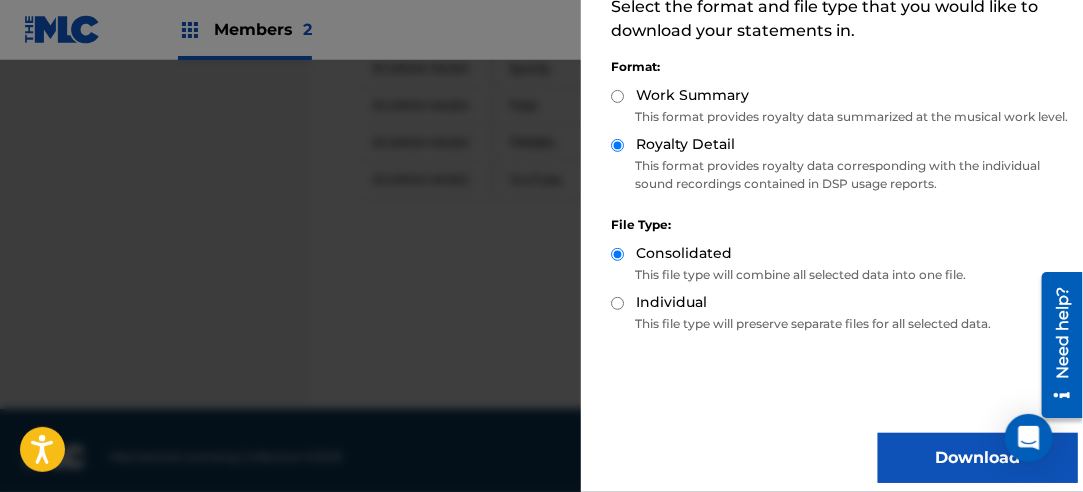 click on "Download" at bounding box center (978, 458) 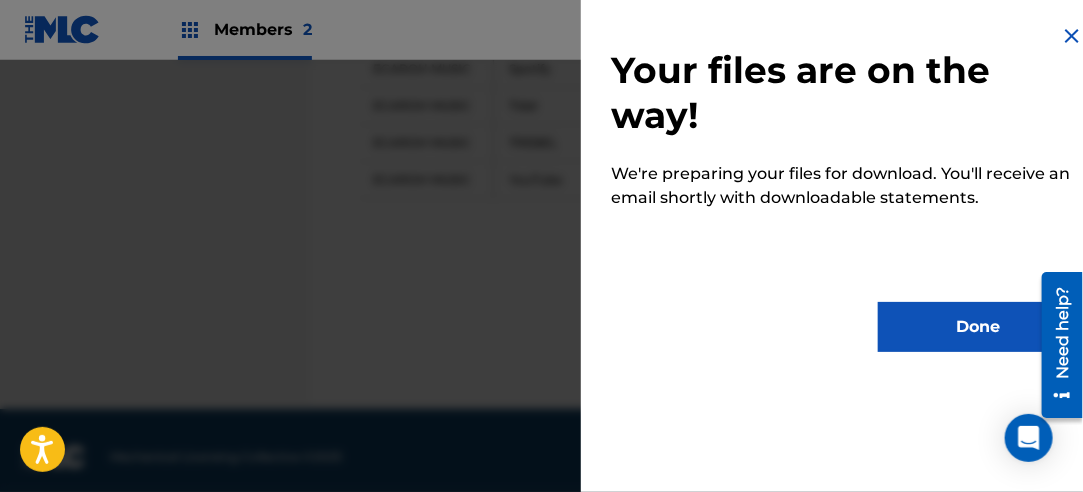 click on "Done" at bounding box center [978, 327] 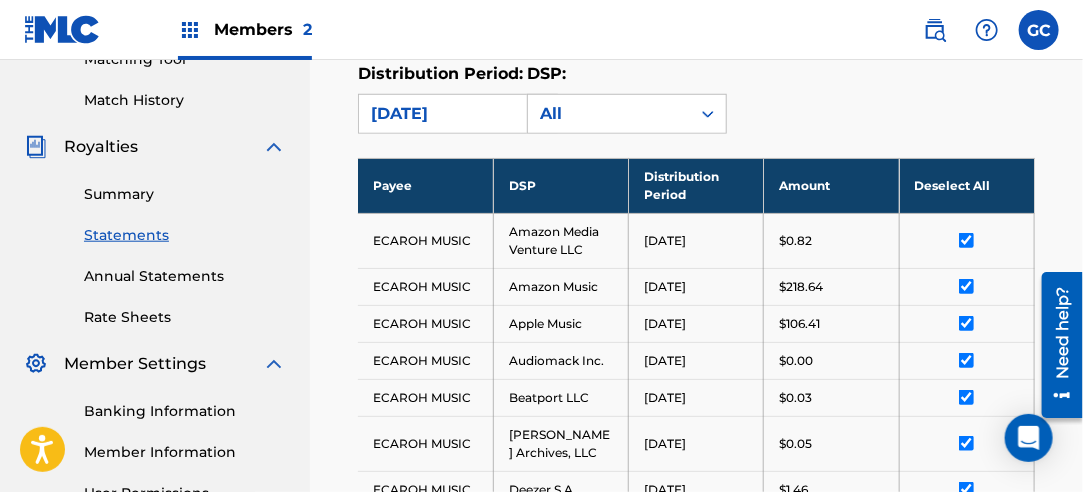 scroll, scrollTop: 408, scrollLeft: 0, axis: vertical 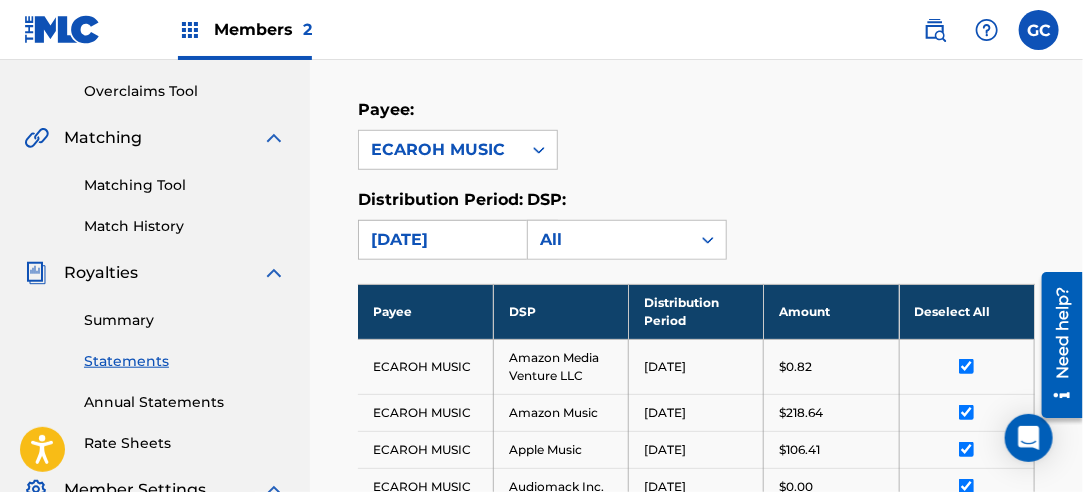click on "[DATE]" at bounding box center (440, 240) 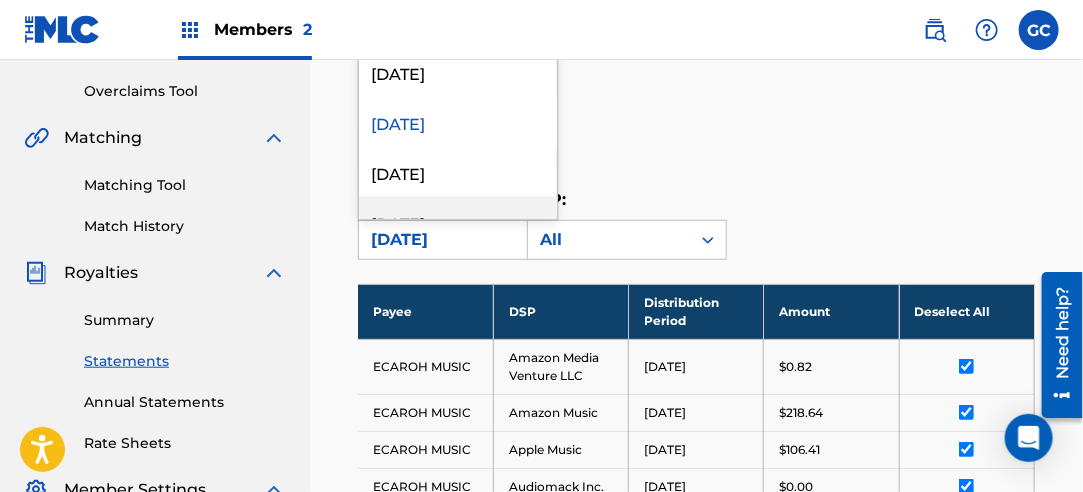 scroll, scrollTop: 900, scrollLeft: 0, axis: vertical 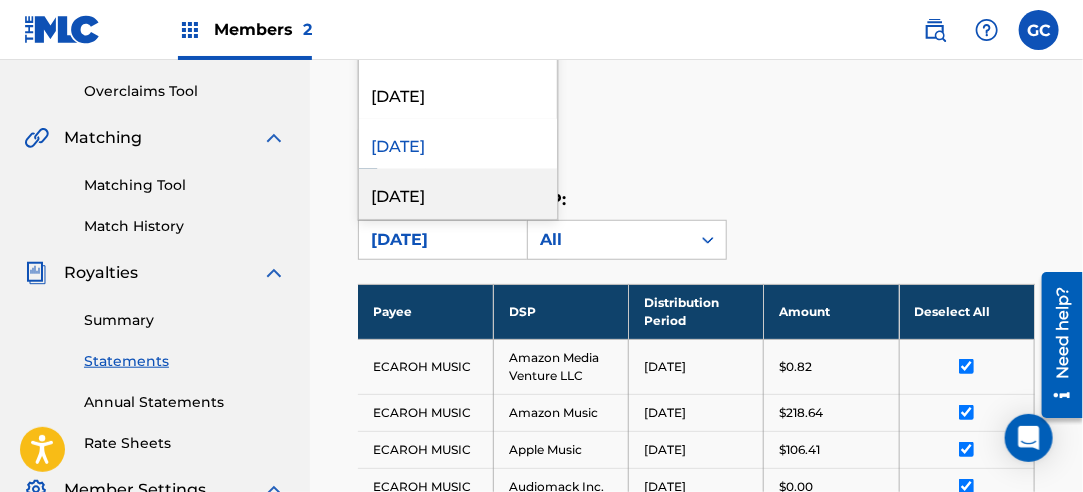 click on "[DATE]" at bounding box center (458, 194) 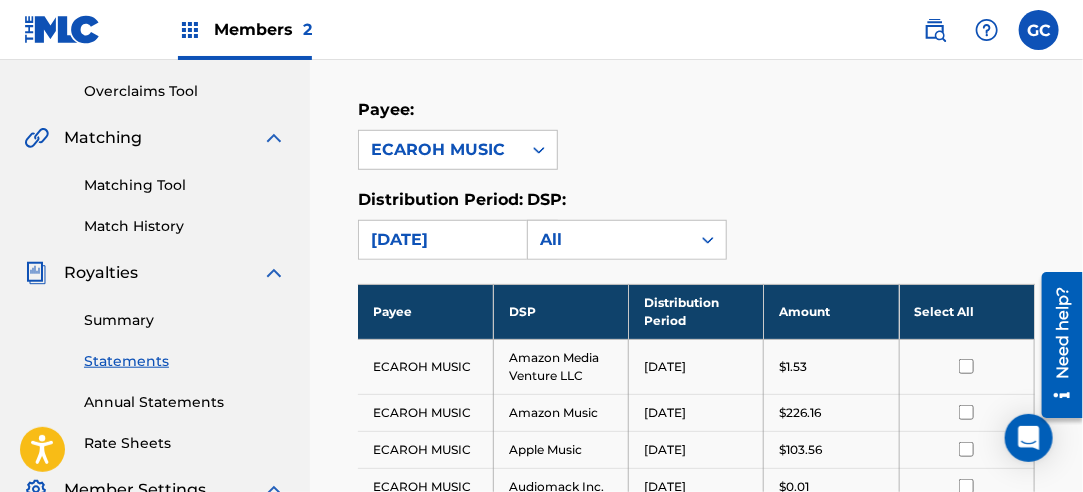 click on "Select All" at bounding box center [966, 311] 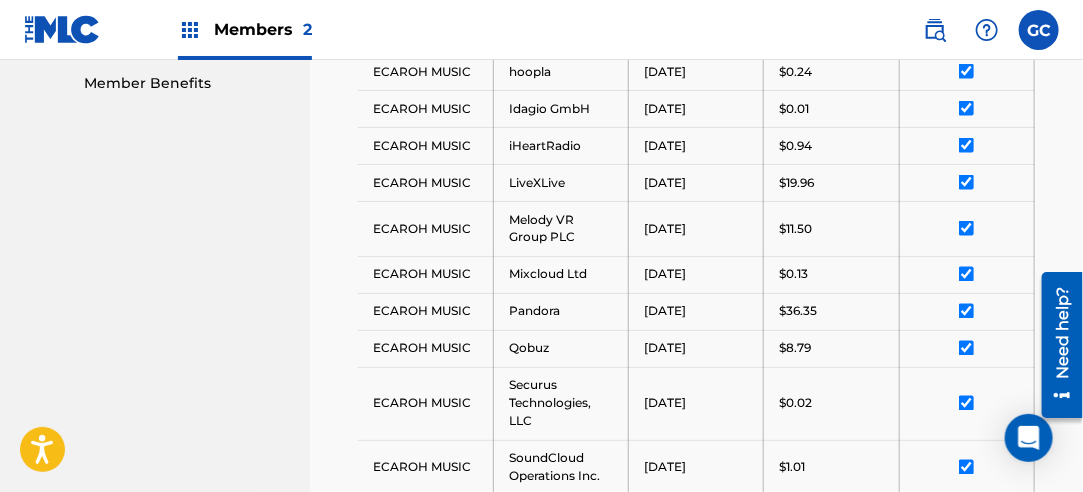 scroll, scrollTop: 1308, scrollLeft: 0, axis: vertical 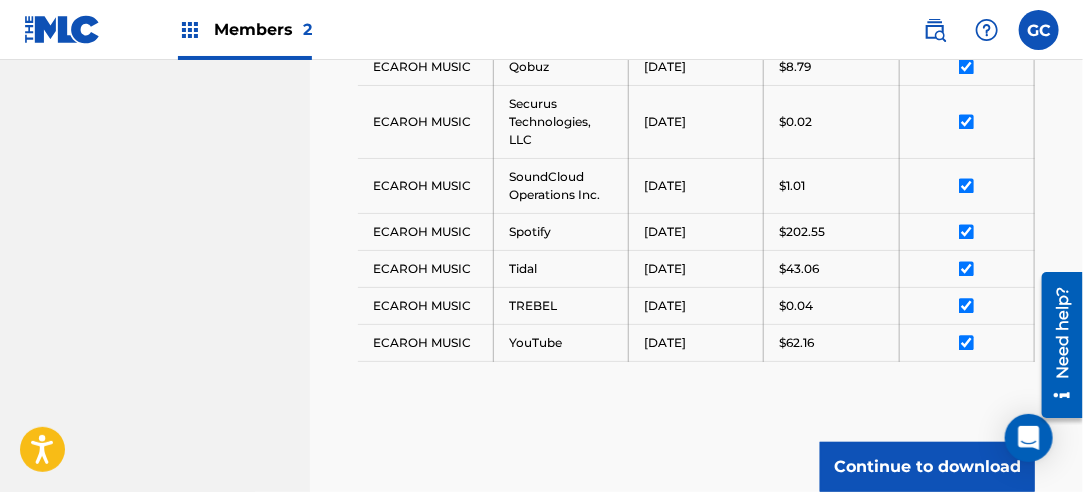 click on "Continue to download" at bounding box center [927, 467] 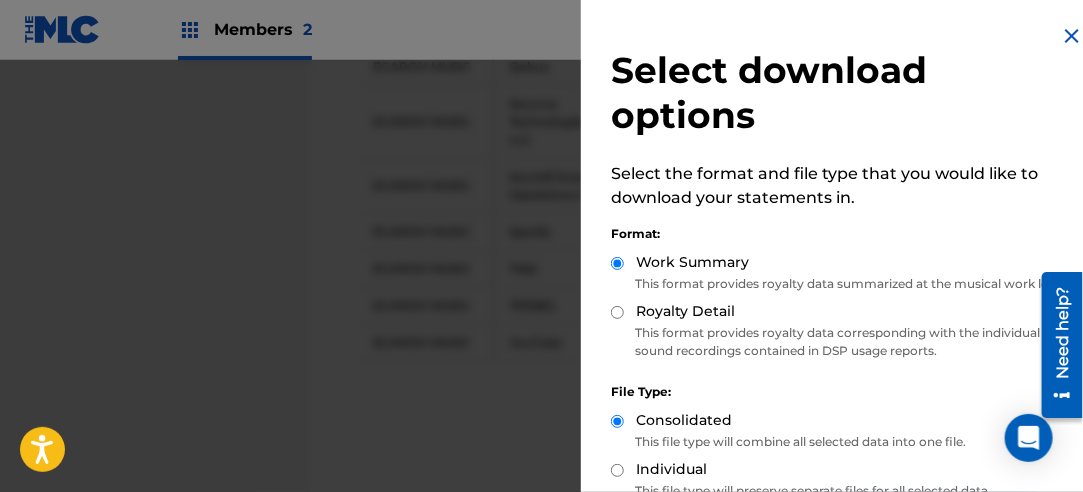 click on "Royalty Detail" at bounding box center [617, 312] 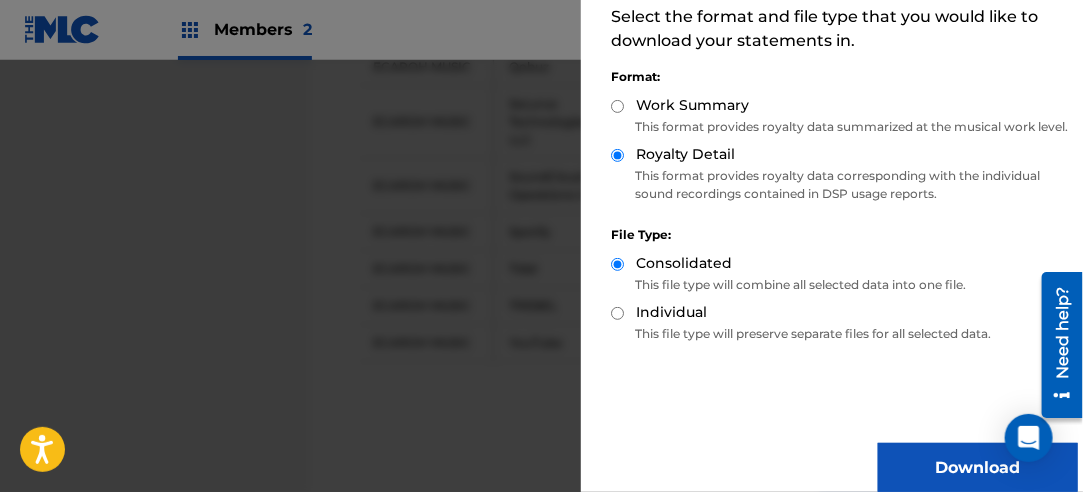 scroll, scrollTop: 200, scrollLeft: 0, axis: vertical 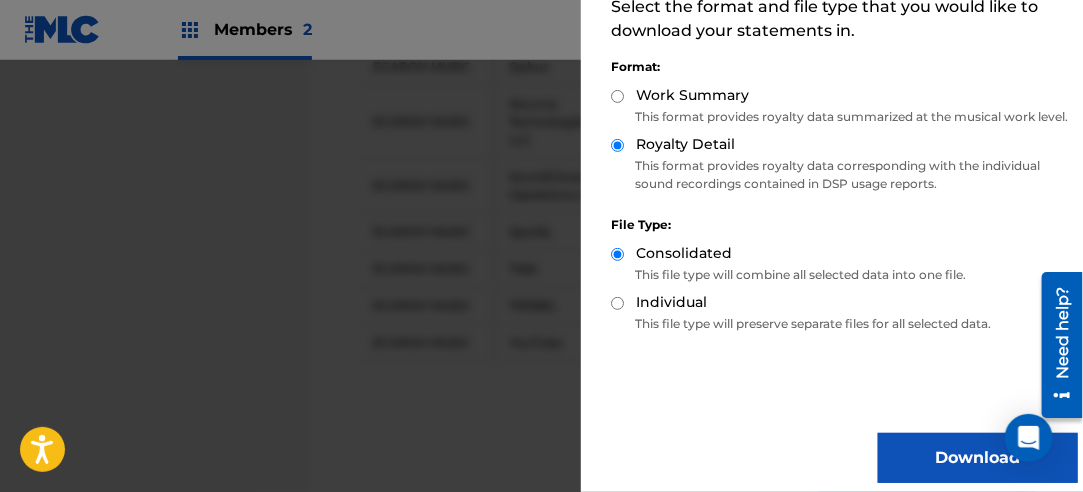 click on "Download" at bounding box center [978, 458] 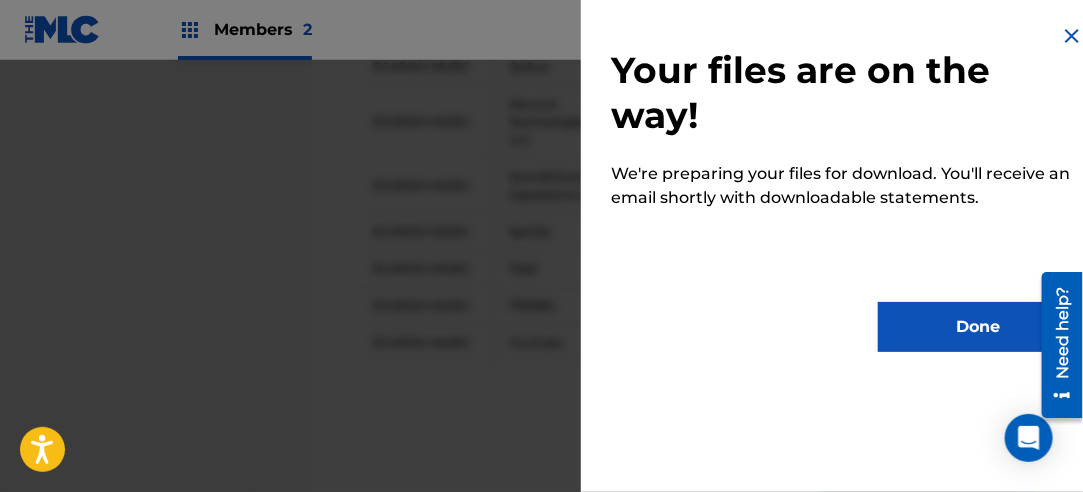 scroll, scrollTop: 0, scrollLeft: 0, axis: both 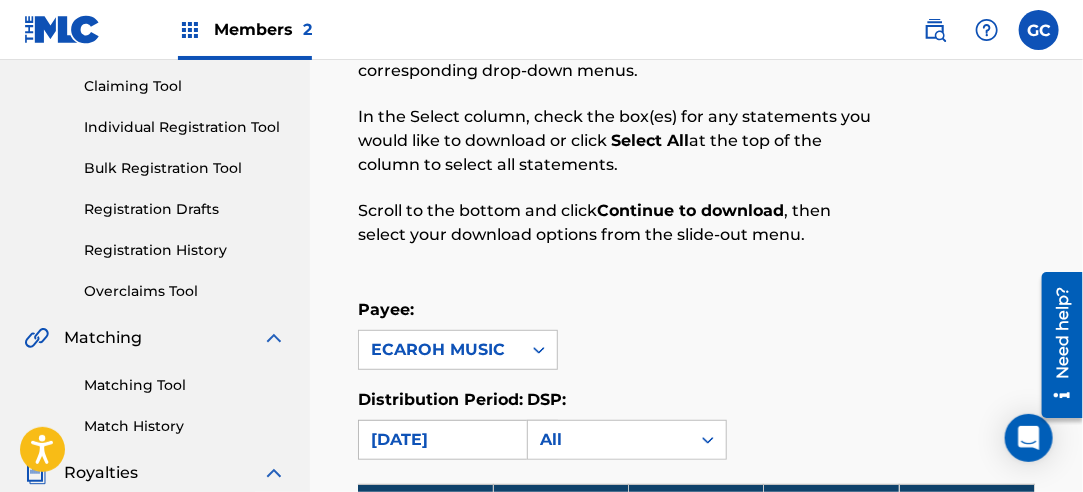 click on "[DATE]" at bounding box center [440, 440] 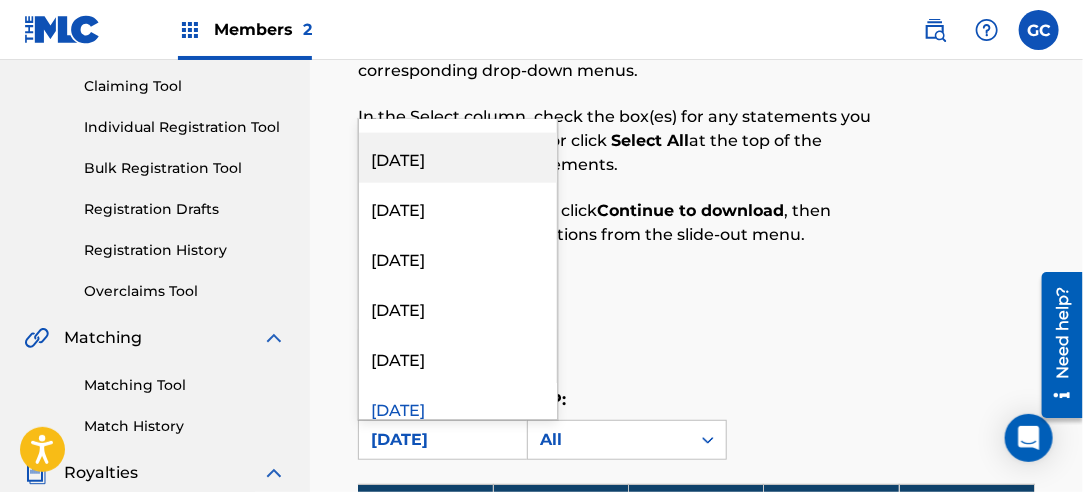 scroll, scrollTop: 1000, scrollLeft: 0, axis: vertical 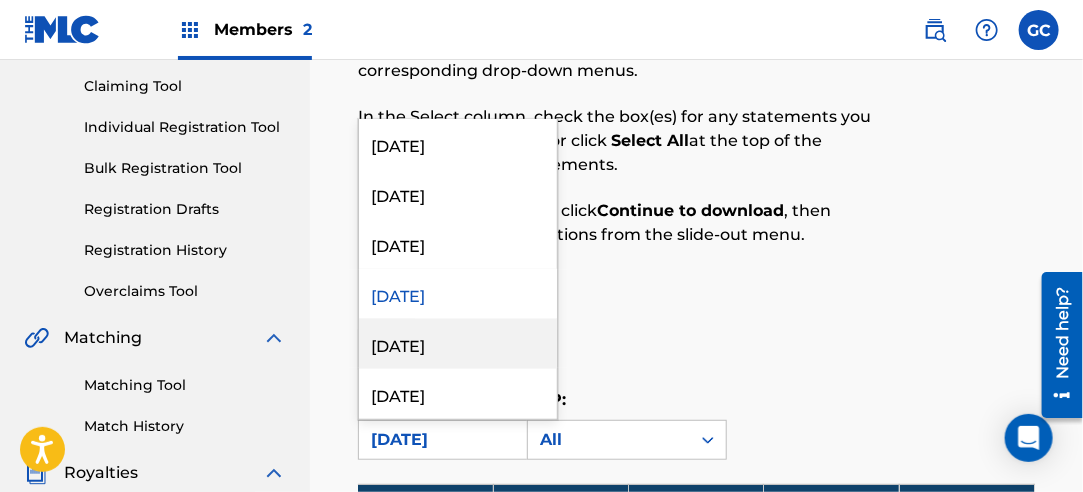 drag, startPoint x: 445, startPoint y: 337, endPoint x: 621, endPoint y: 364, distance: 178.05898 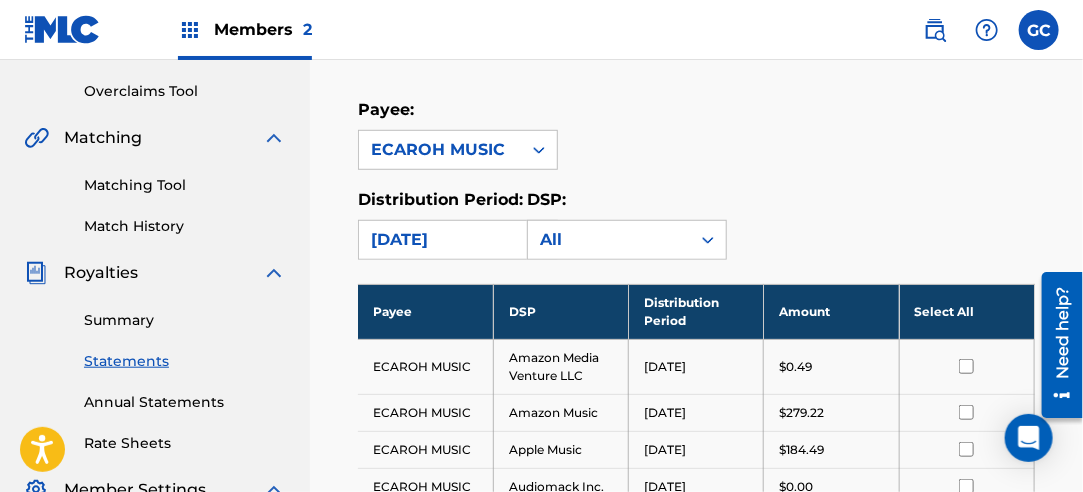 click on "Select All" at bounding box center [966, 311] 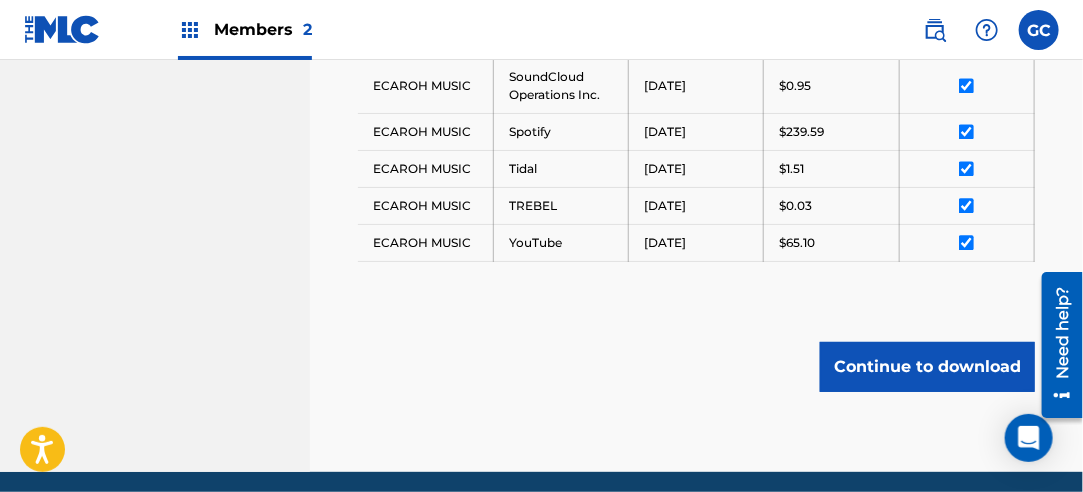 click on "Continue to download" at bounding box center [927, 367] 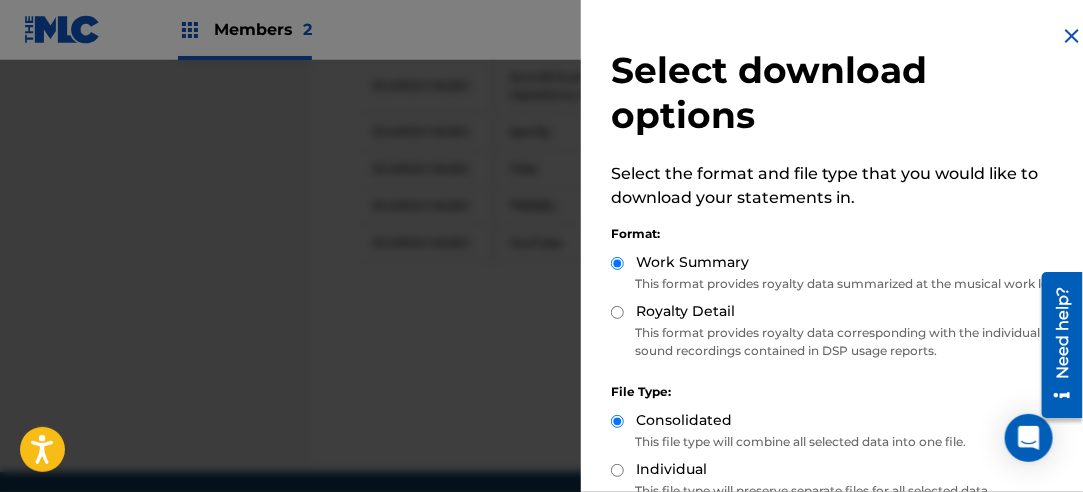 click on "Royalty Detail" at bounding box center (617, 312) 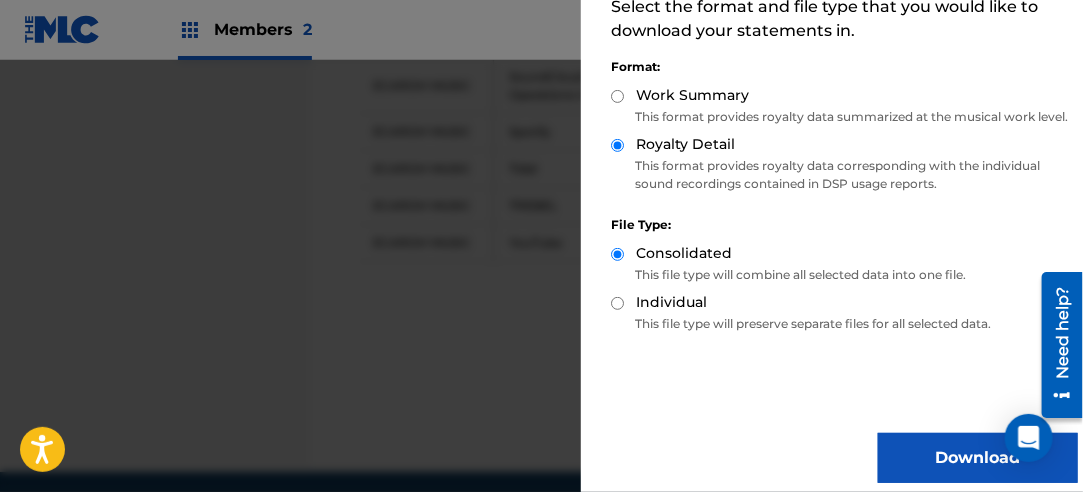 click on "Download" at bounding box center (978, 458) 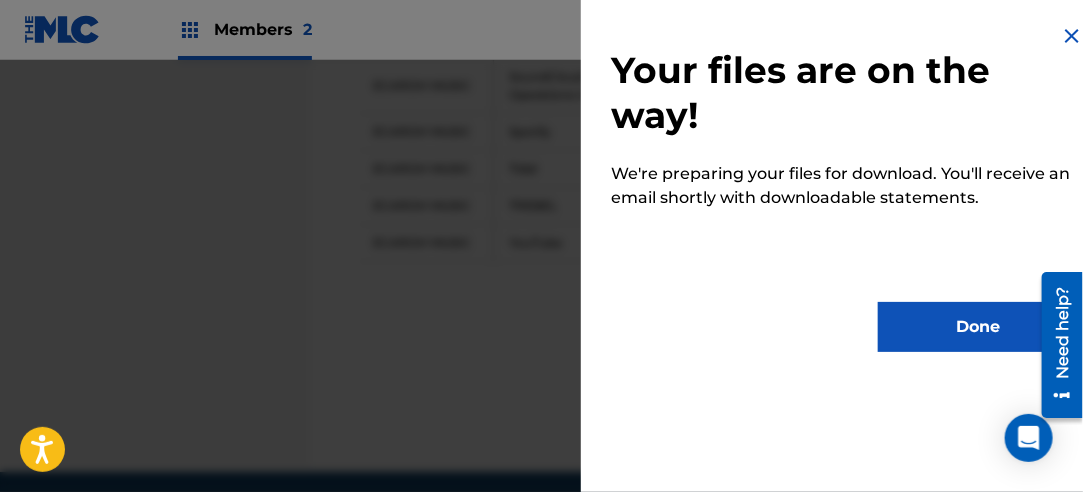 click on "Done" at bounding box center (978, 327) 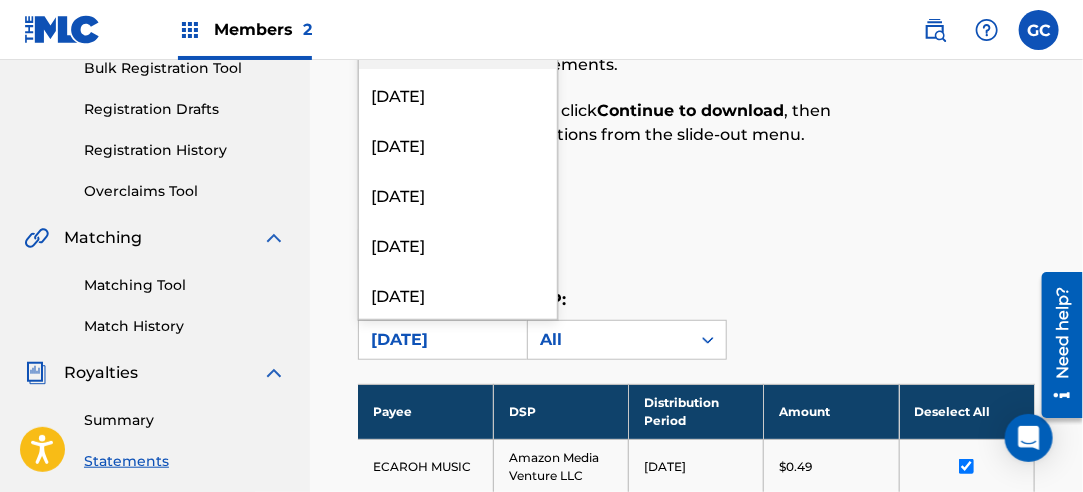 click on "[DATE]" at bounding box center (440, 340) 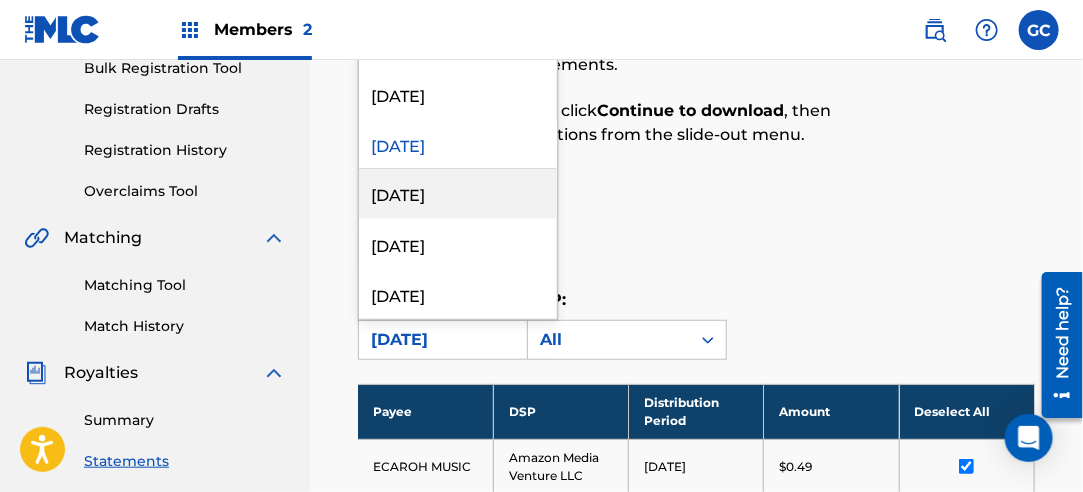 click on "[DATE]" at bounding box center (458, 194) 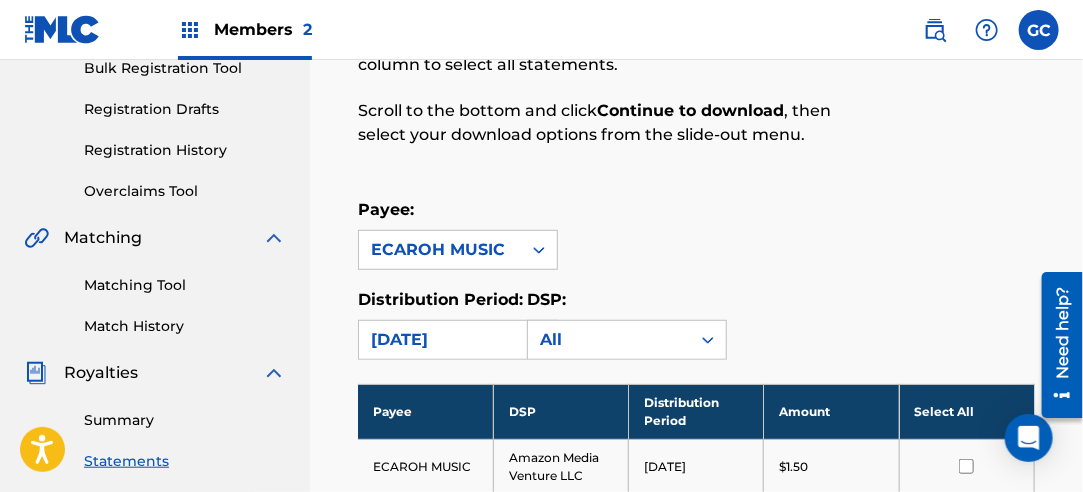 click on "Select All" at bounding box center (966, 411) 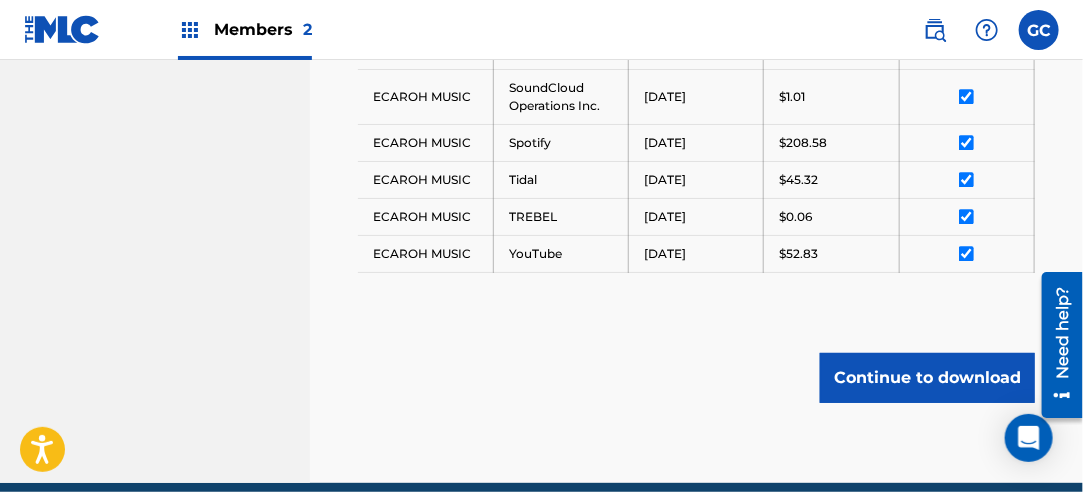 click on "Continue to download" at bounding box center (927, 378) 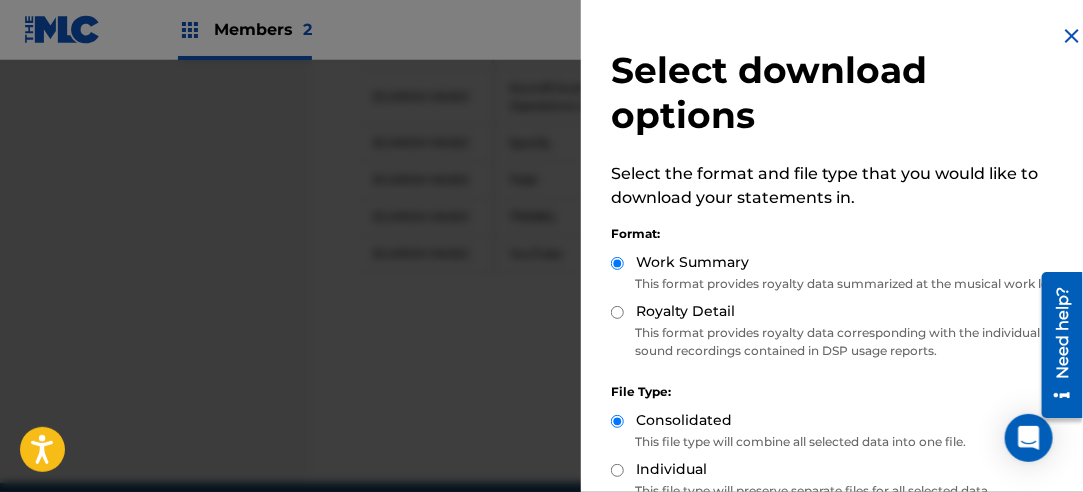 click on "Royalty Detail" at bounding box center (617, 312) 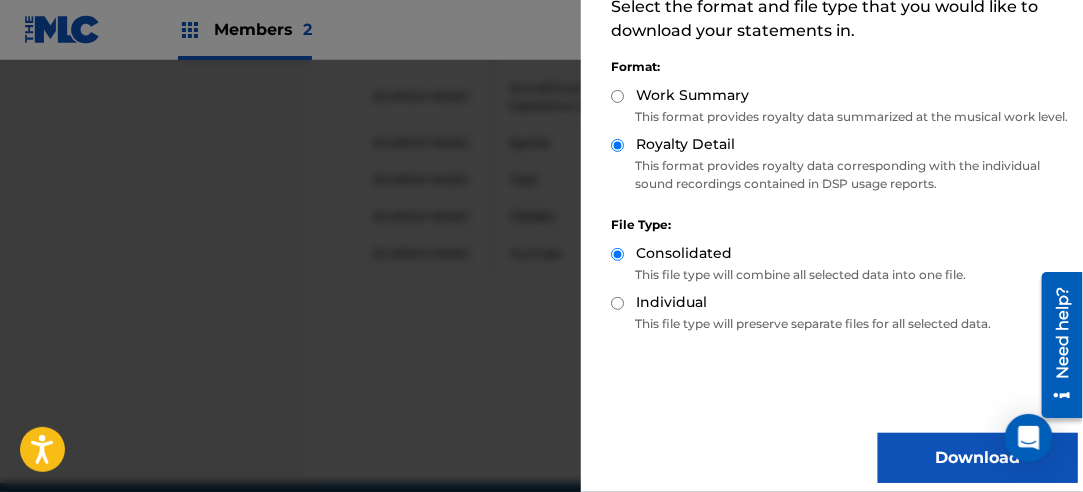 click on "Download" at bounding box center [978, 458] 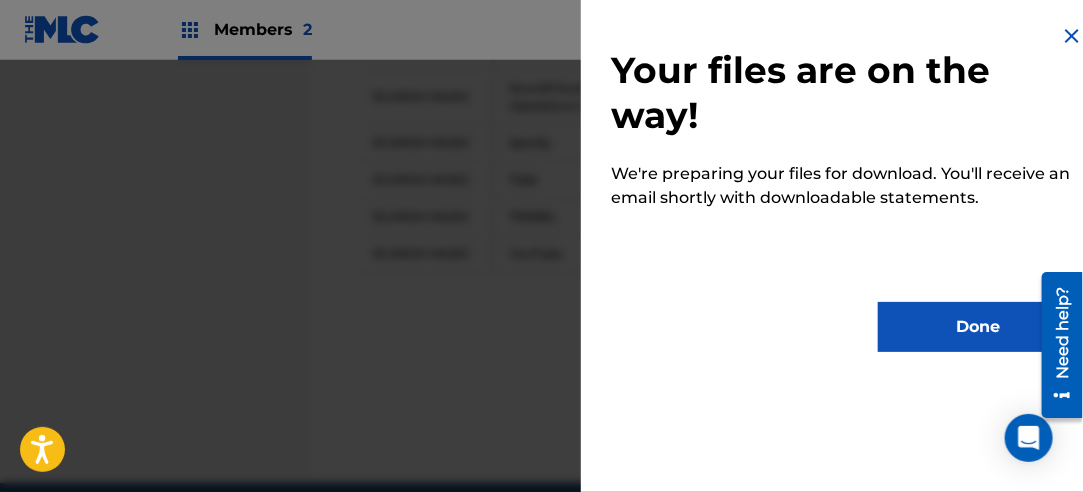 click on "Done" at bounding box center [978, 327] 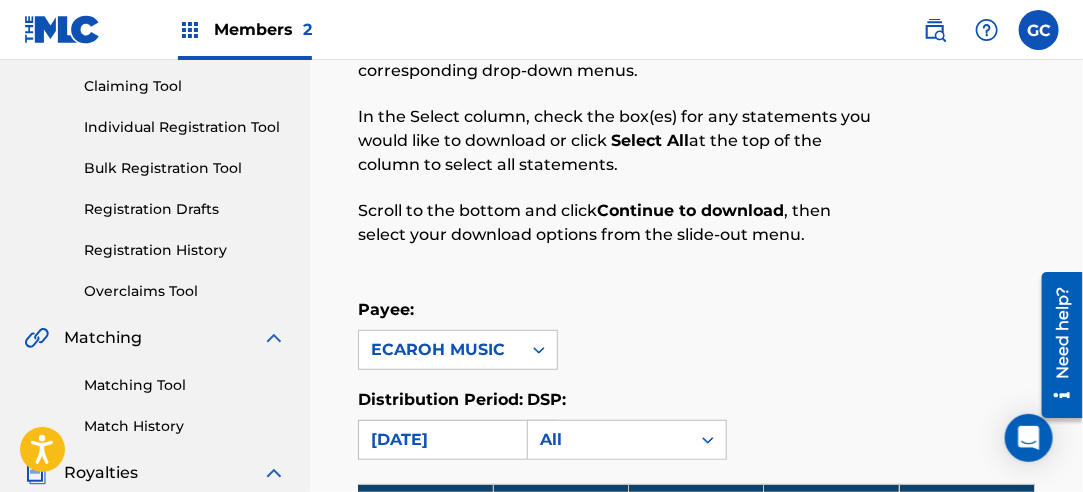 click on "[DATE]" at bounding box center [440, 440] 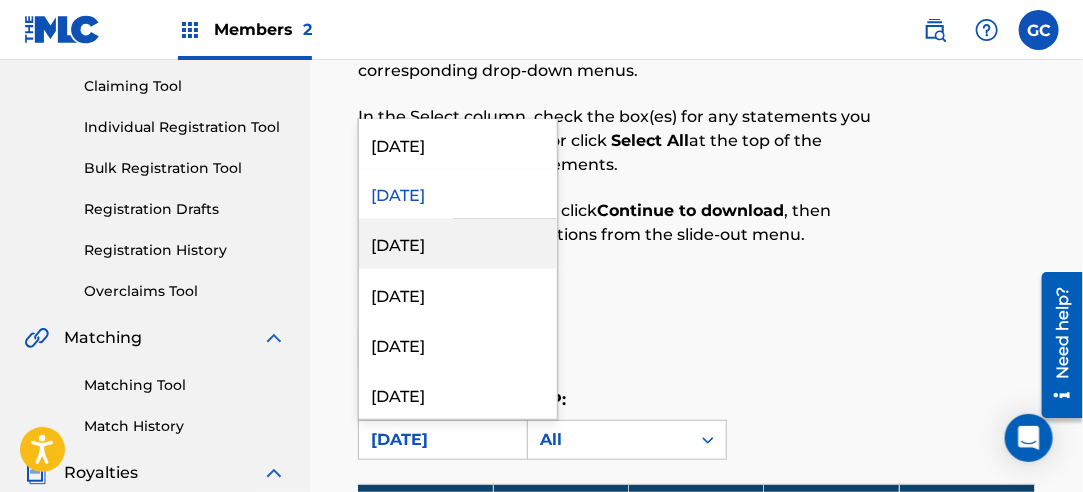 click on "[DATE]" at bounding box center [458, 244] 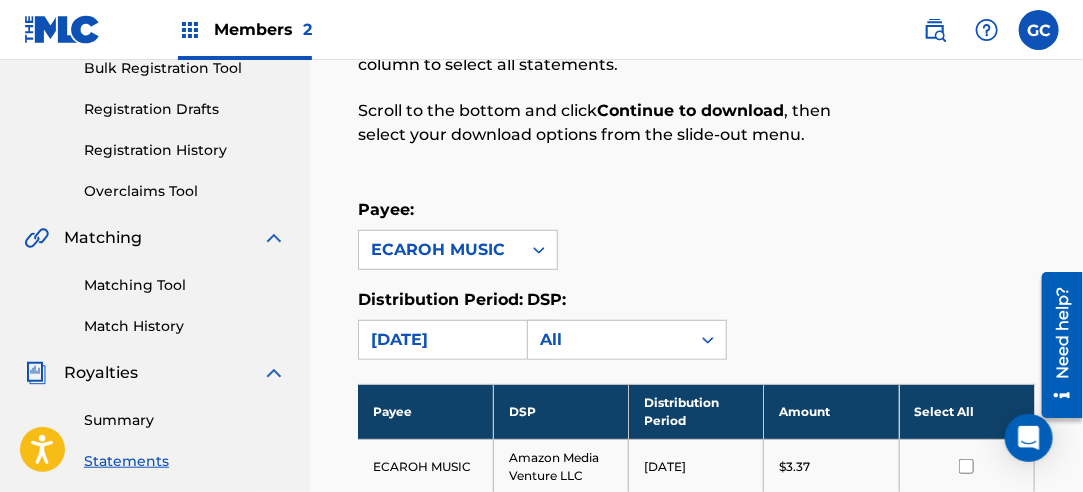 click on "Select All" at bounding box center (966, 411) 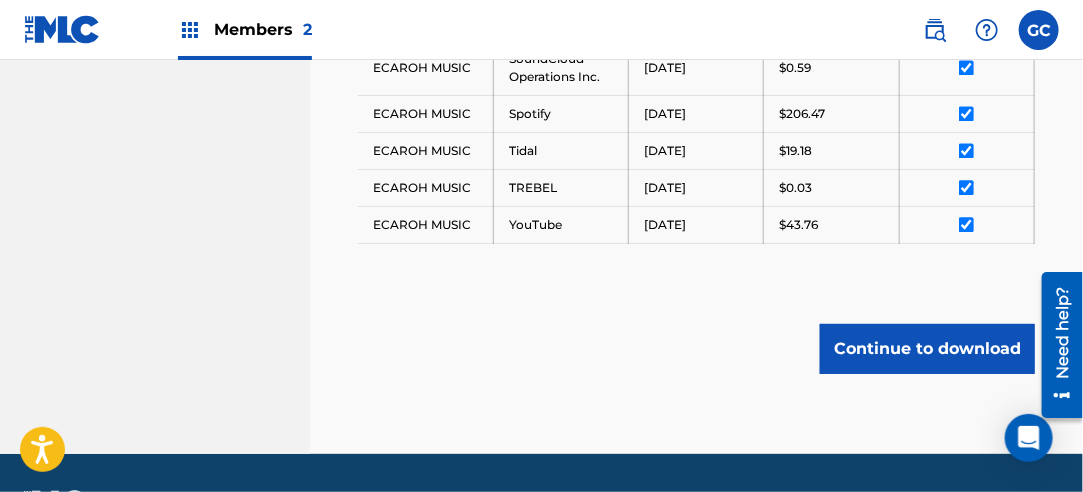 click on "Continue to download" at bounding box center [927, 349] 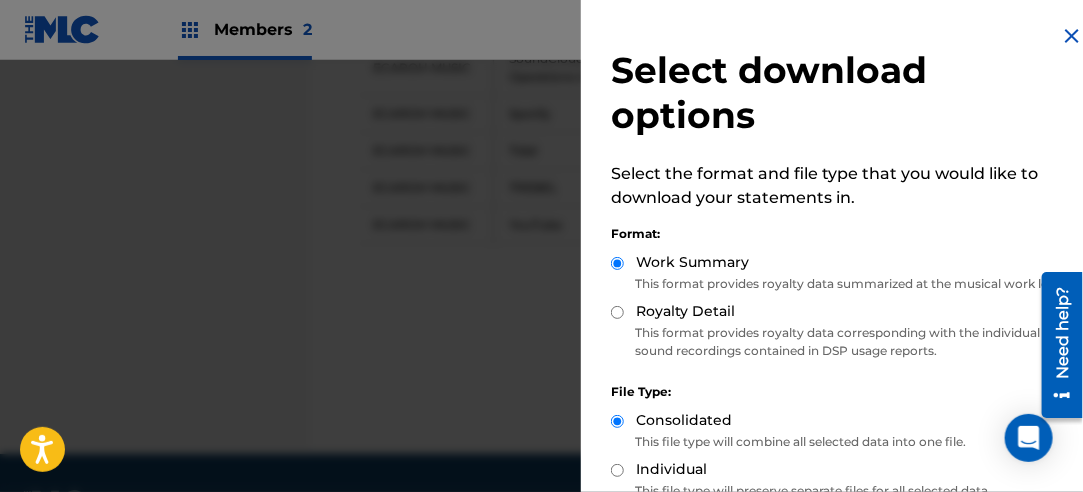 click on "Royalty Detail" at bounding box center [617, 312] 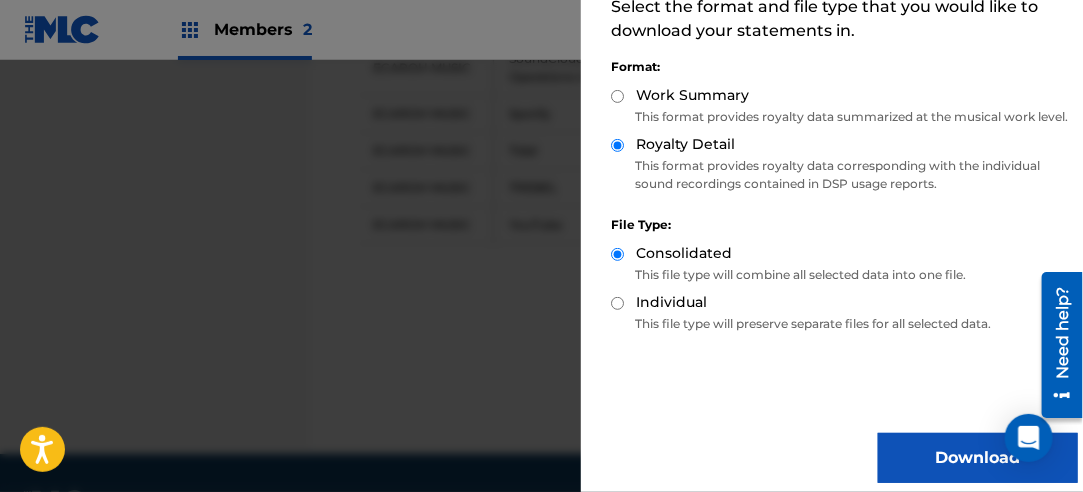click on "Download" at bounding box center (978, 458) 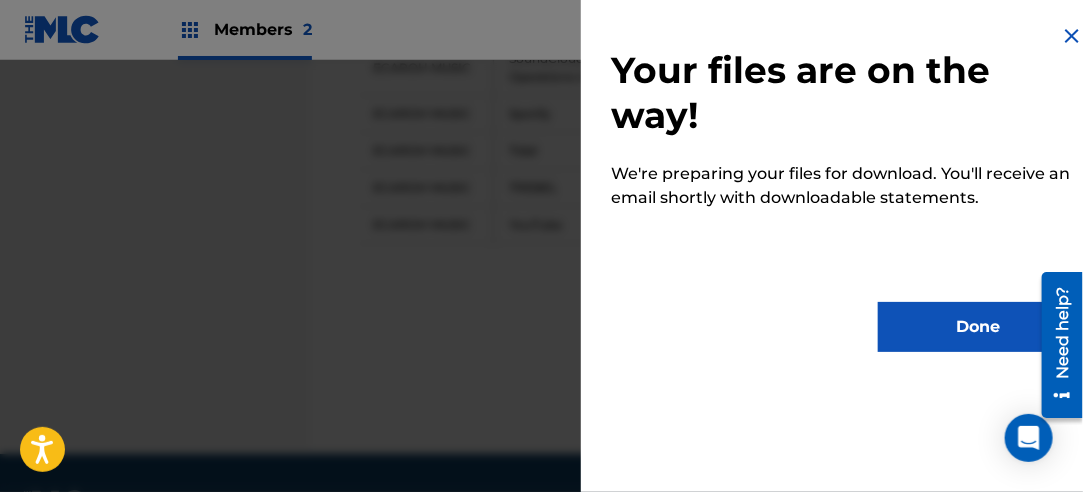 click on "Done" at bounding box center (978, 327) 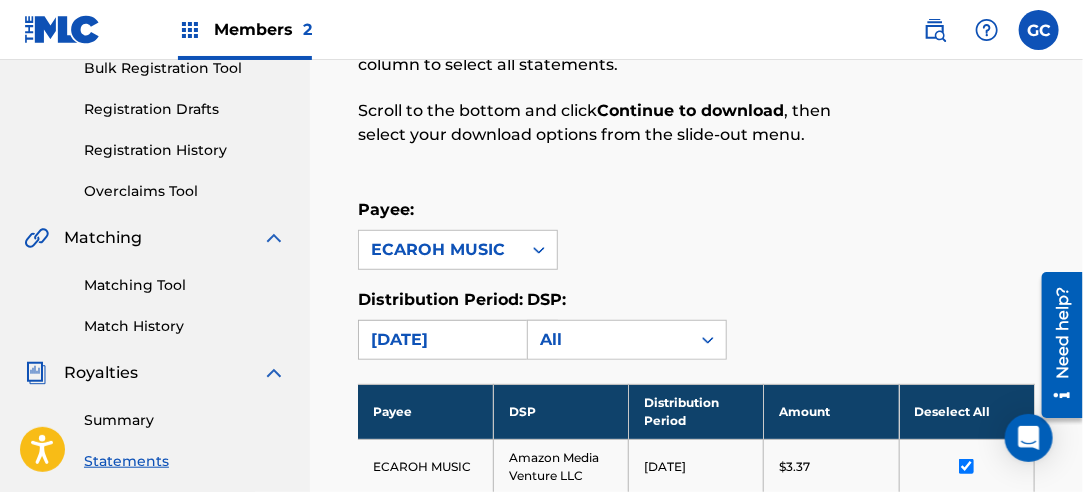 click on "[DATE]" at bounding box center (440, 340) 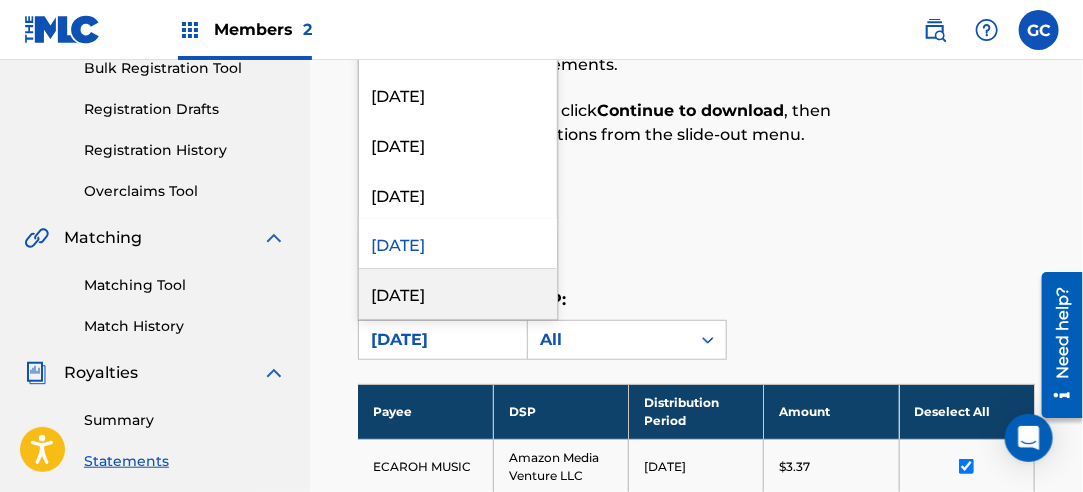 click on "[DATE]" at bounding box center (458, 294) 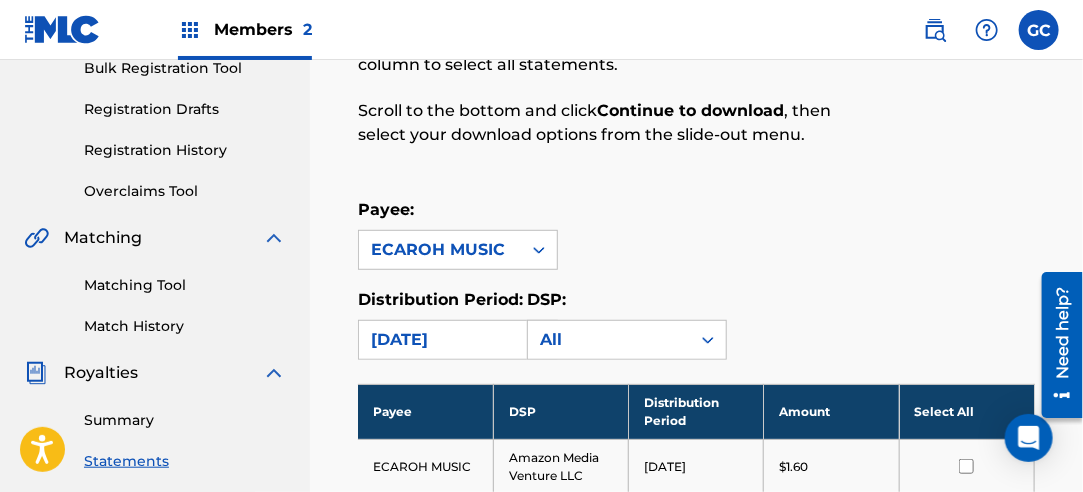 click on "Select All" at bounding box center (966, 411) 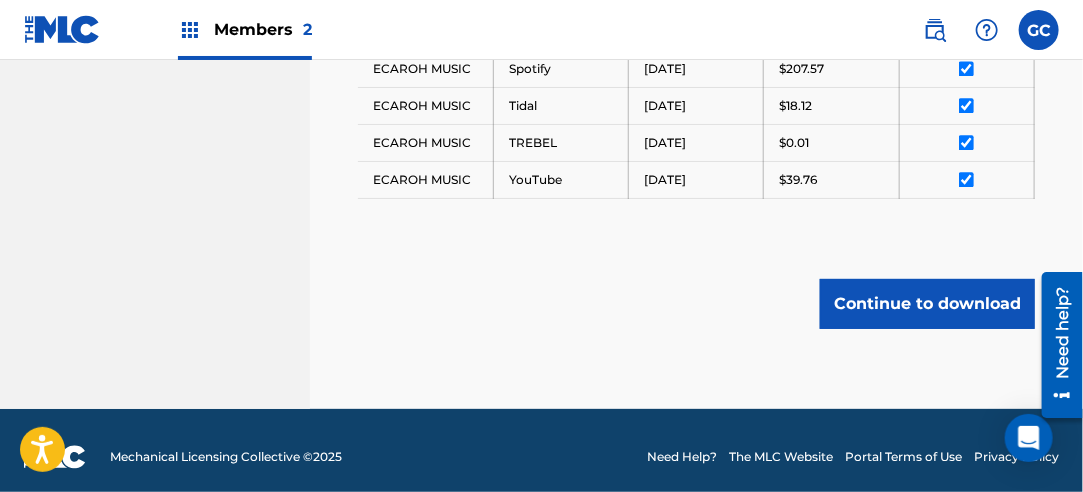 click on "Continue to download" at bounding box center (927, 304) 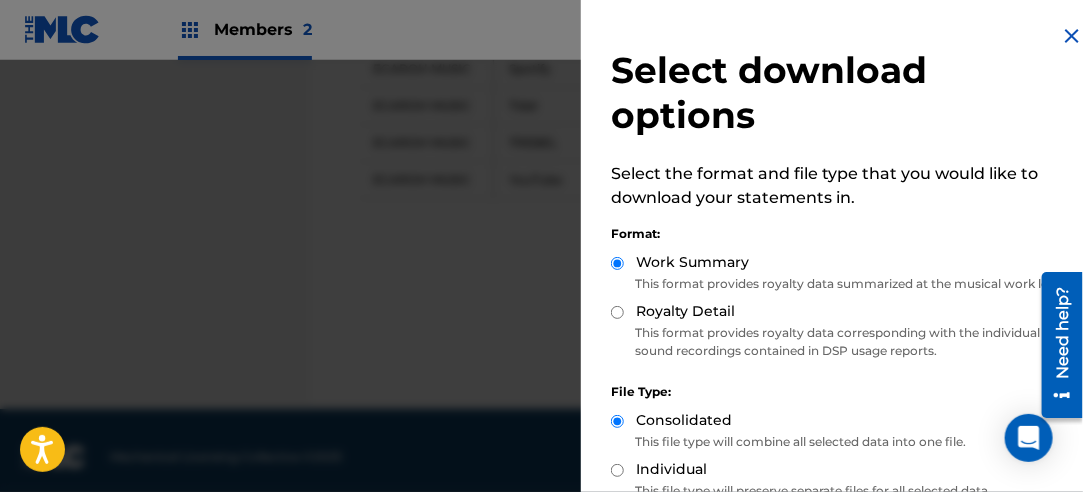 click on "Royalty Detail" at bounding box center [617, 312] 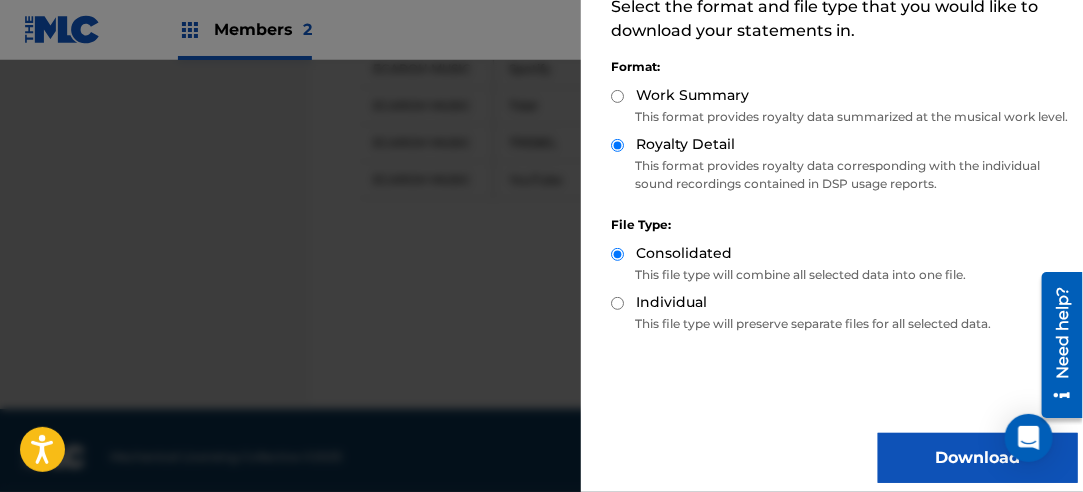 click on "Download" at bounding box center [978, 458] 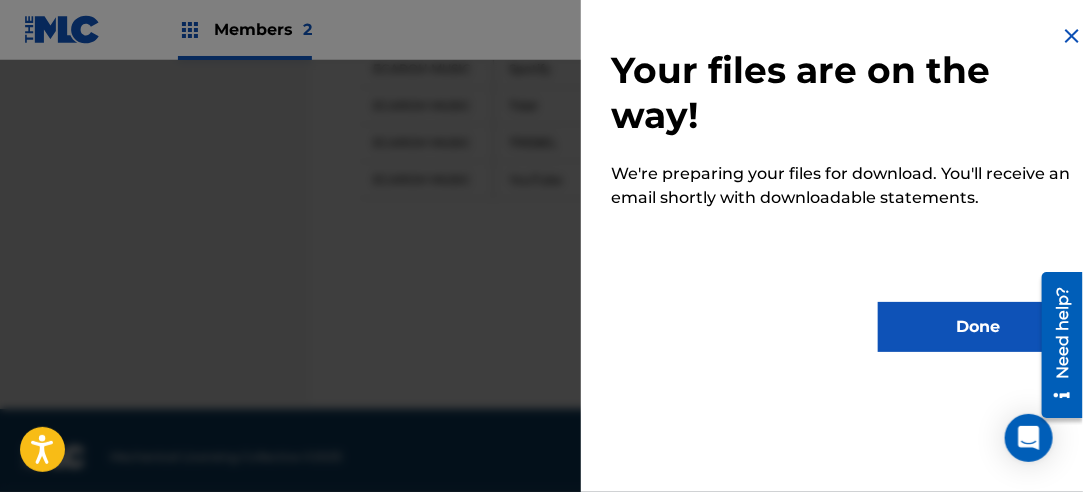 click on "Done" at bounding box center (978, 327) 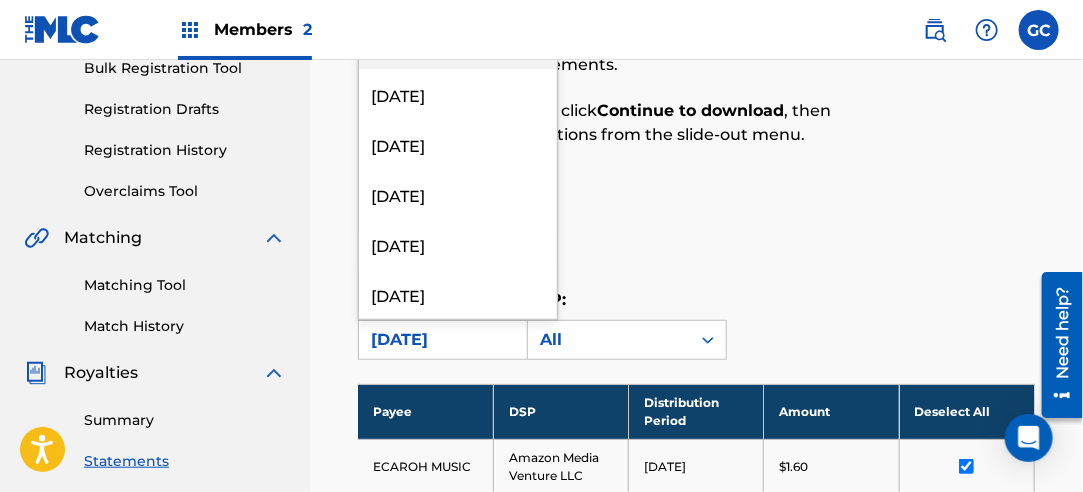 click on "[DATE]" at bounding box center [440, 340] 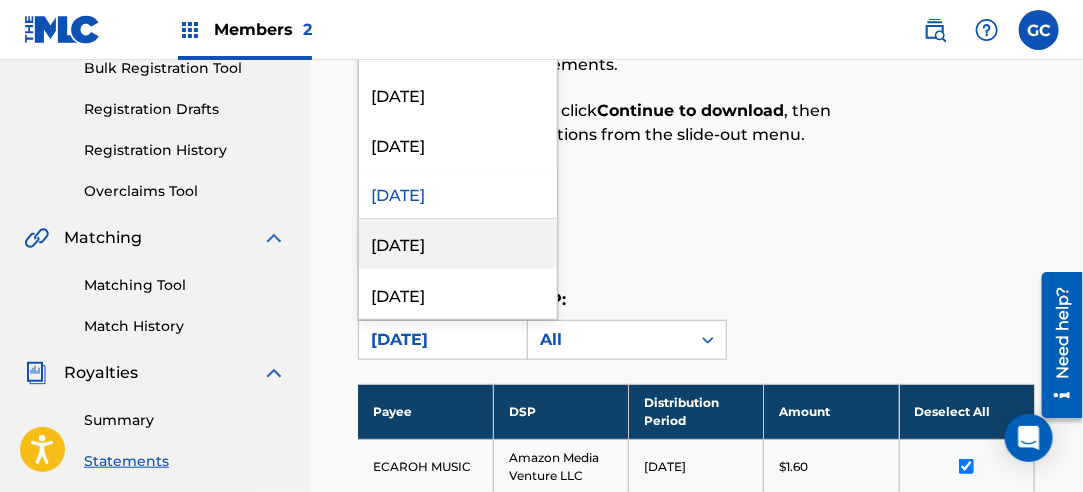 click on "[DATE]" at bounding box center [458, 244] 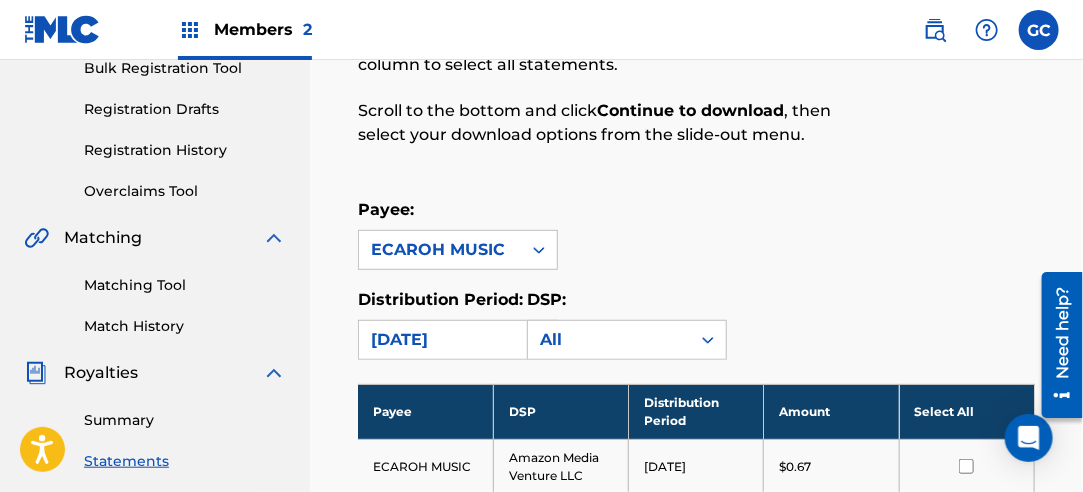 click on "Select All" at bounding box center [966, 411] 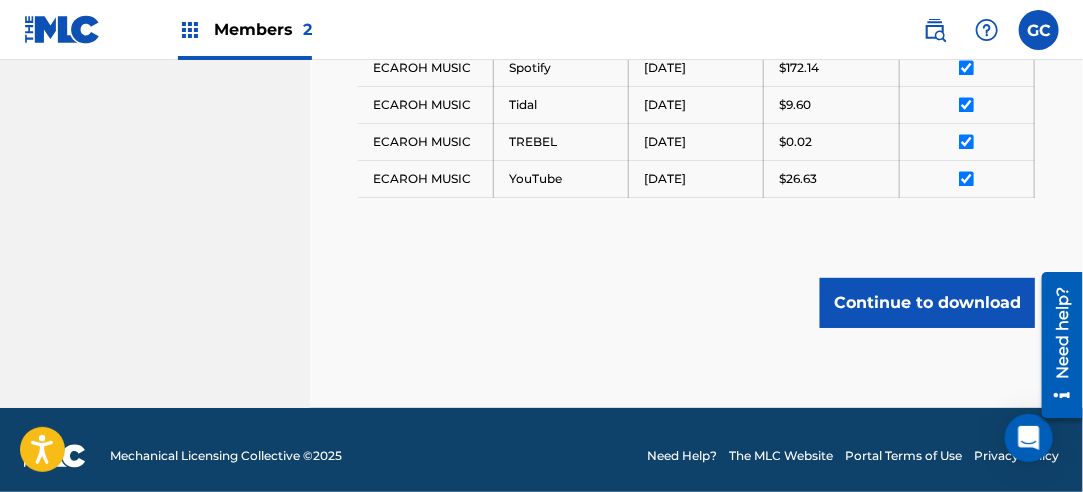click on "Continue to download" at bounding box center [927, 303] 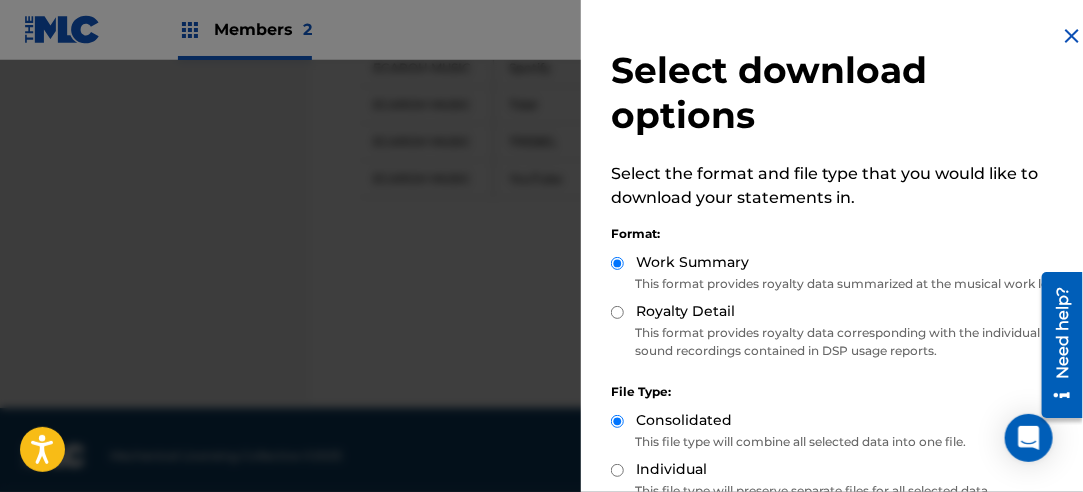 click on "Royalty Detail" at bounding box center [617, 312] 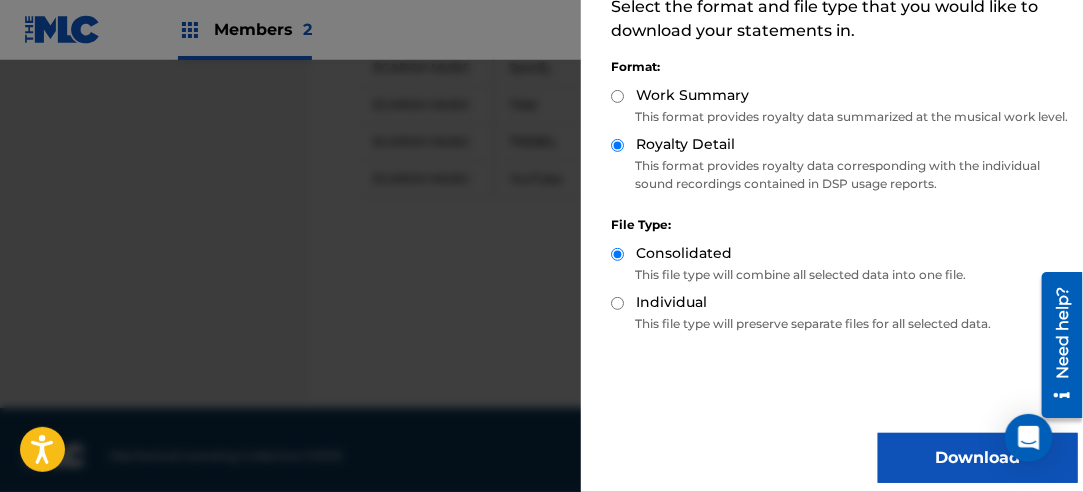 click on "Download" at bounding box center (978, 458) 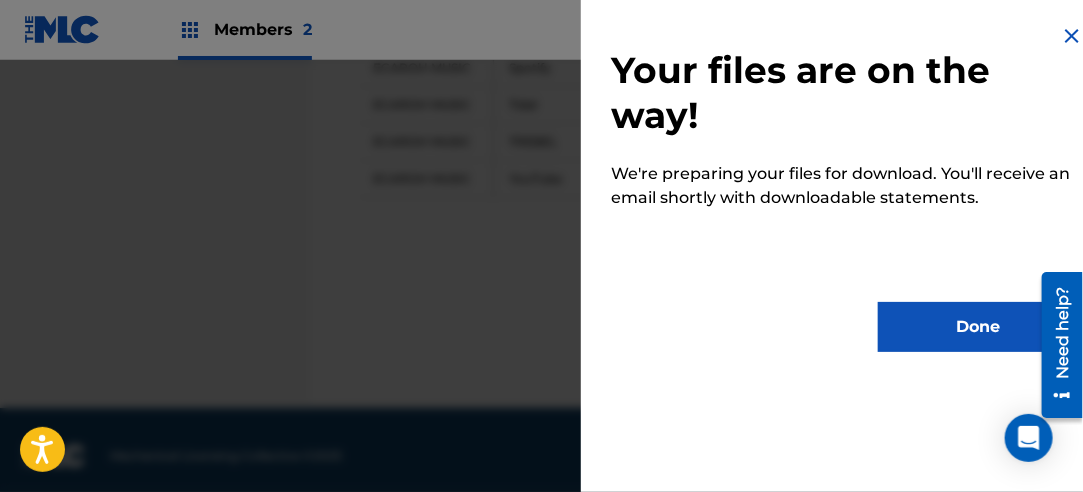 click on "Done" at bounding box center (978, 327) 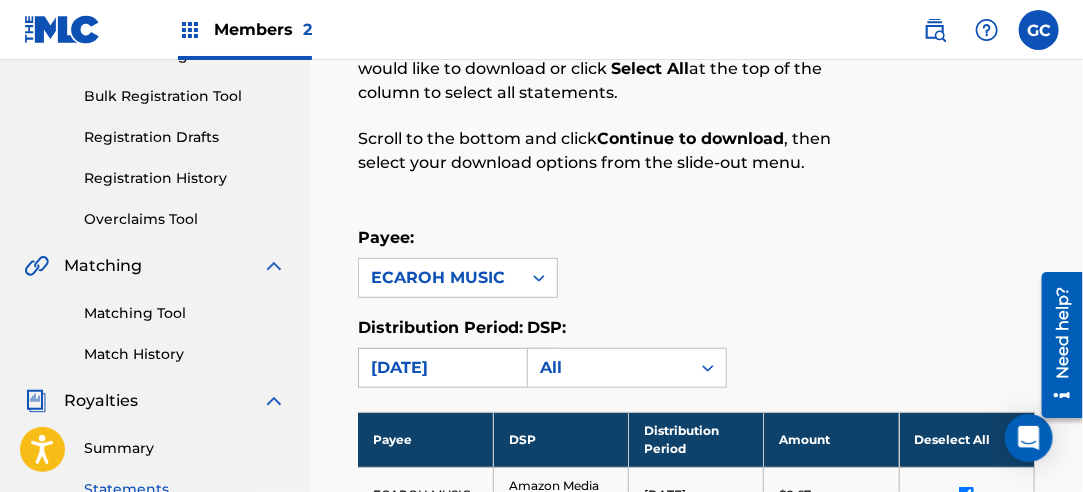 click on "[DATE]" at bounding box center [440, 368] 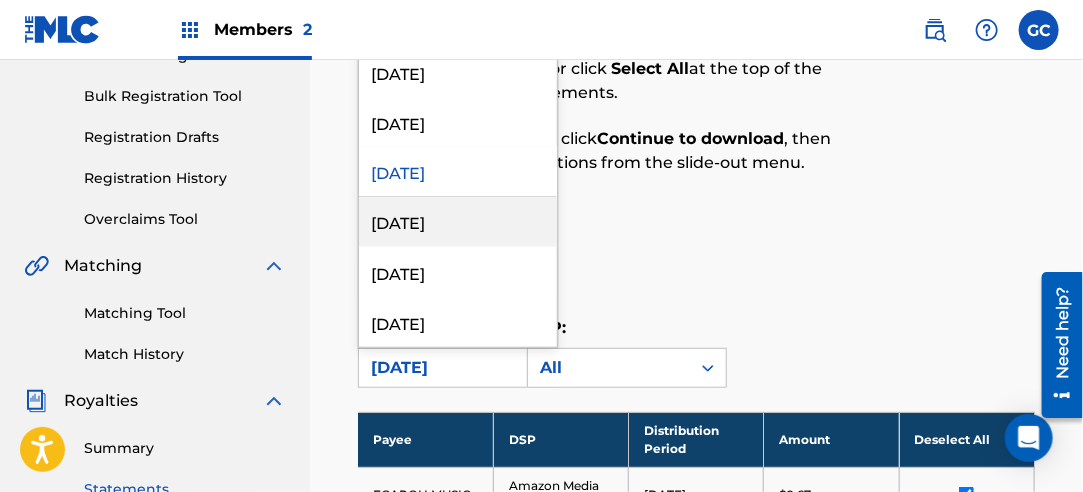 click on "[DATE]" at bounding box center (458, 222) 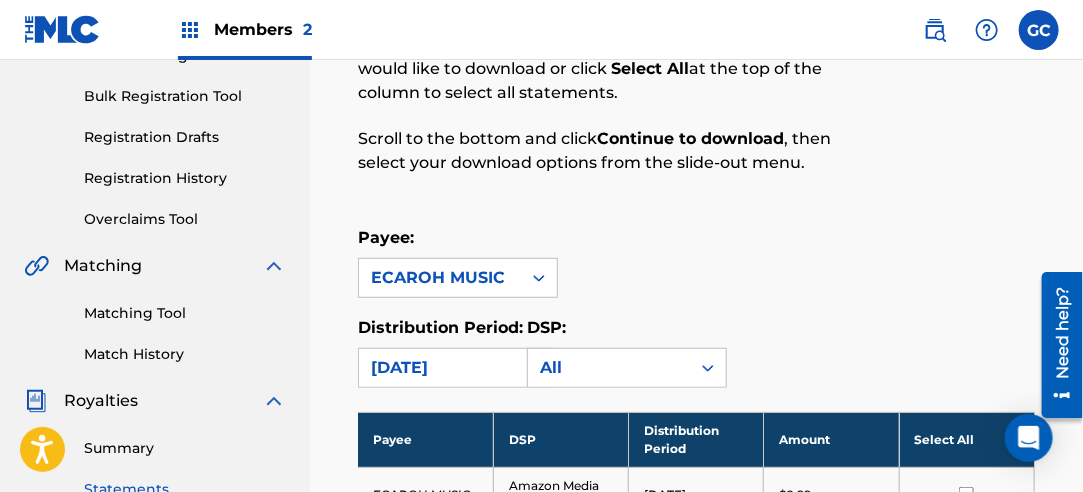 click on "Select All" at bounding box center [966, 439] 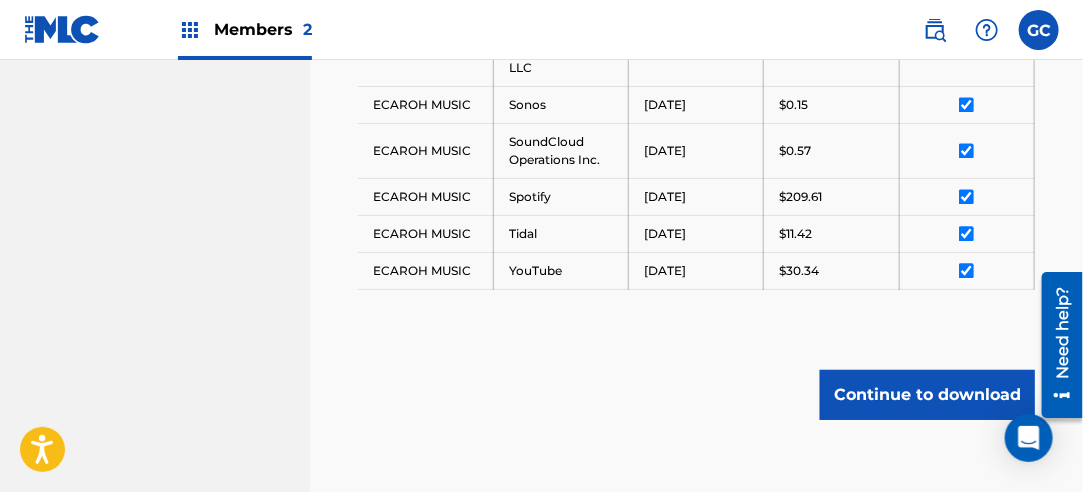 click on "Continue to download" at bounding box center [927, 395] 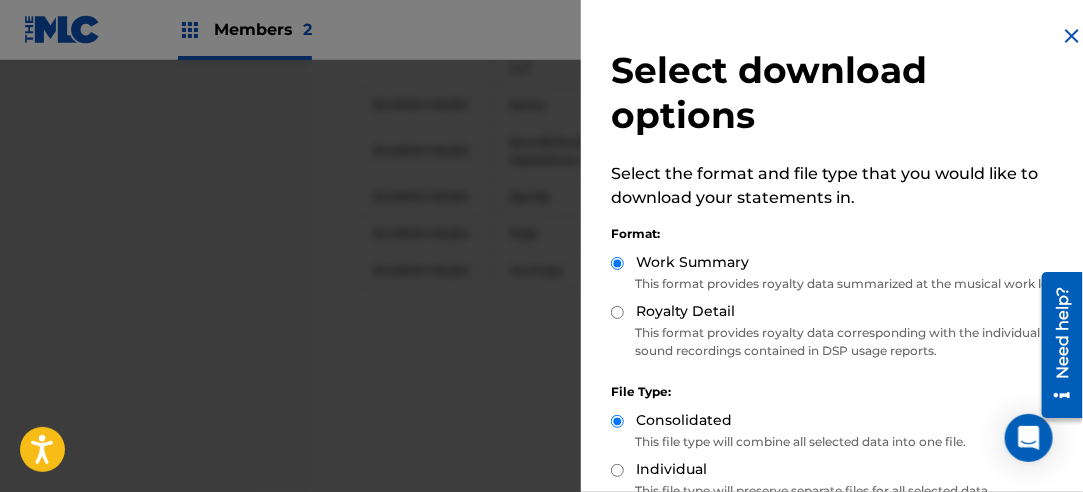 click on "Royalty Detail" at bounding box center [617, 312] 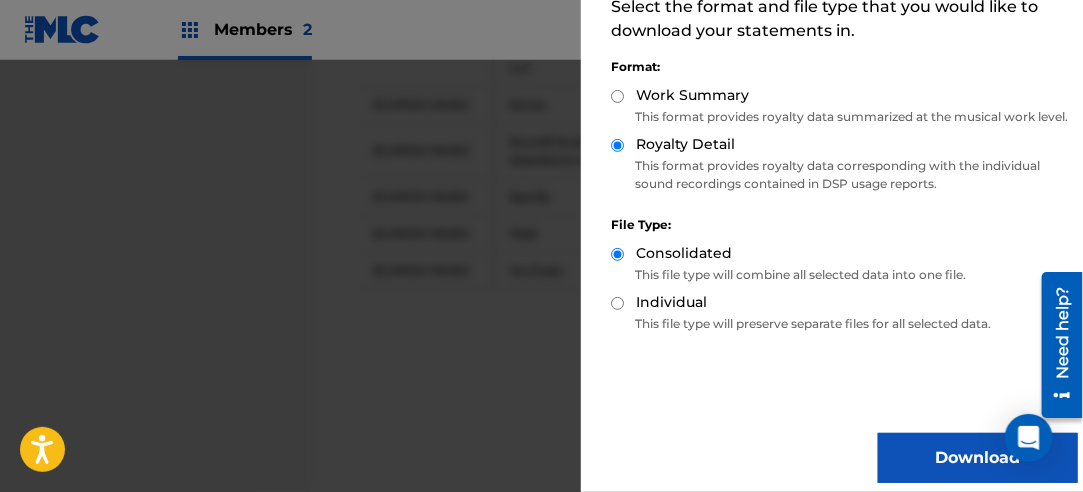 click on "Download" at bounding box center [978, 458] 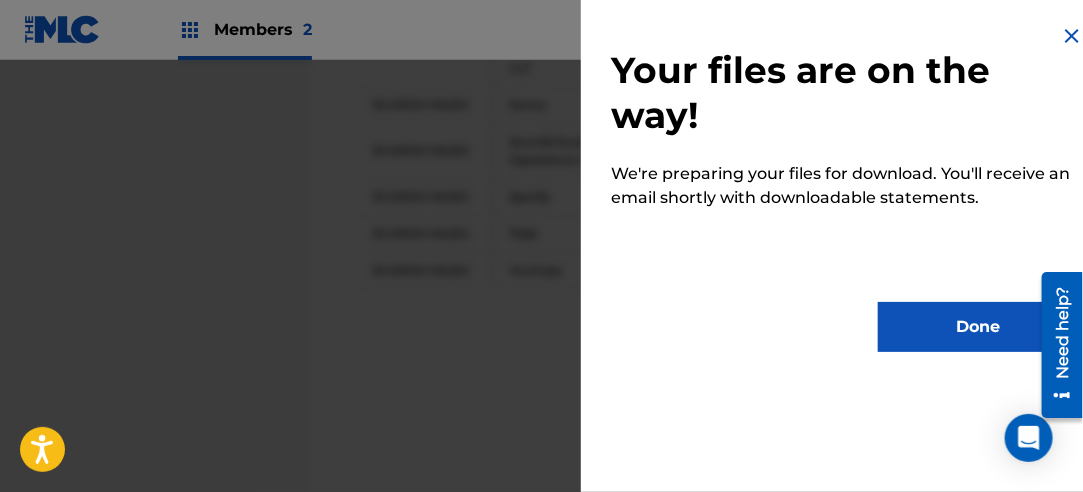click on "Done" at bounding box center [978, 327] 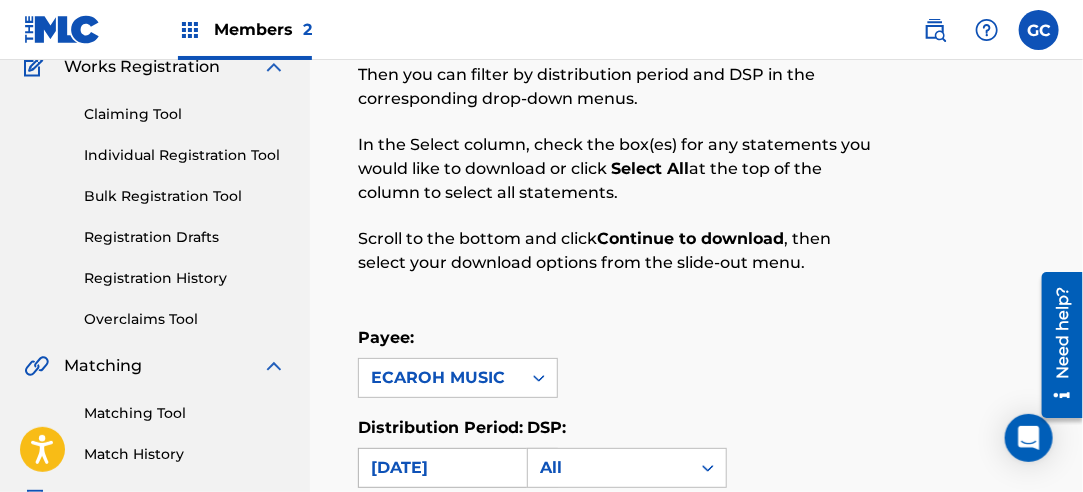 click on "[DATE]" at bounding box center (440, 468) 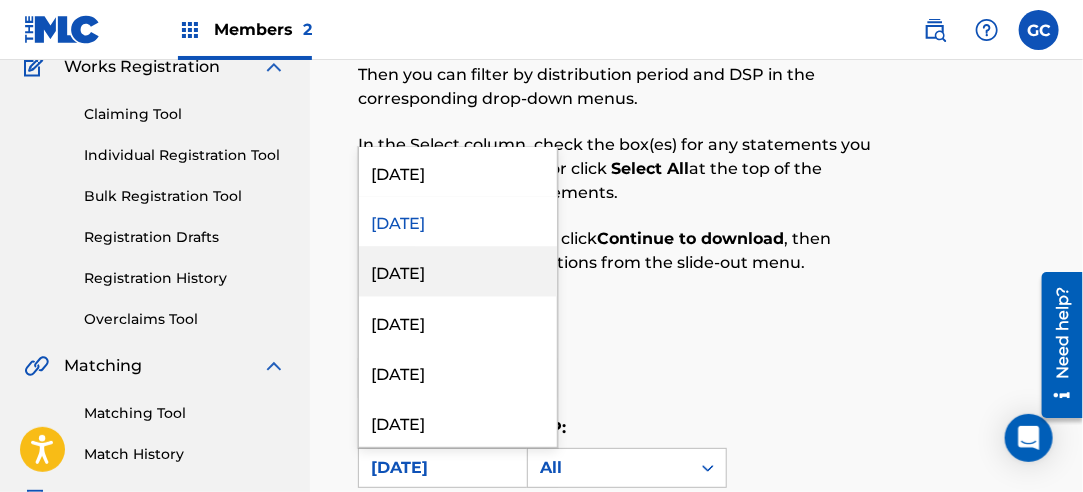 click on "[DATE]" at bounding box center (458, 272) 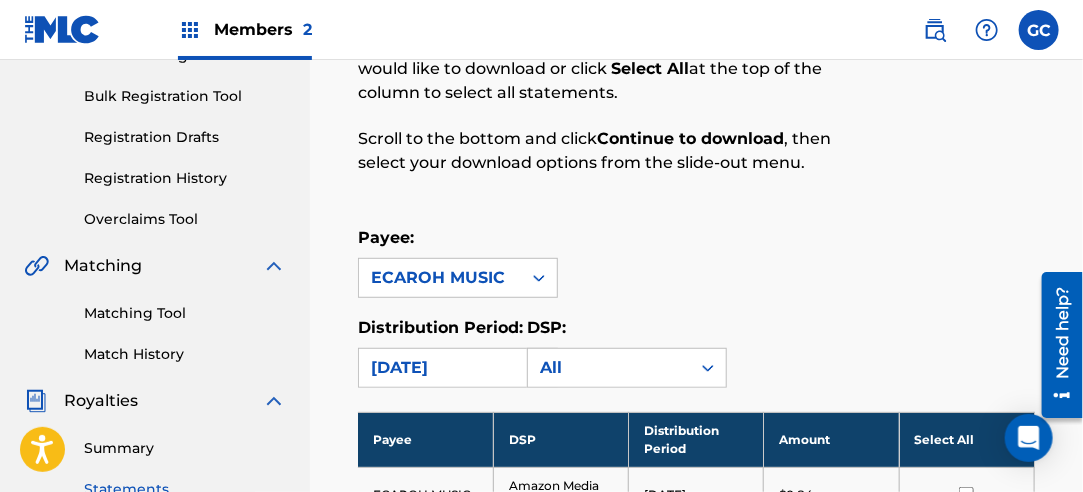 click on "Select All" at bounding box center (966, 439) 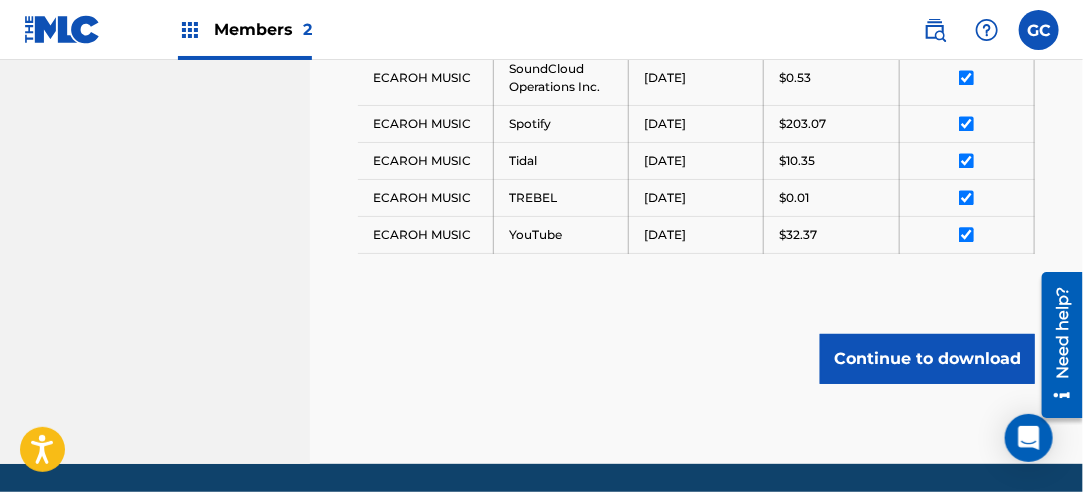 click on "Continue to download" at bounding box center [927, 359] 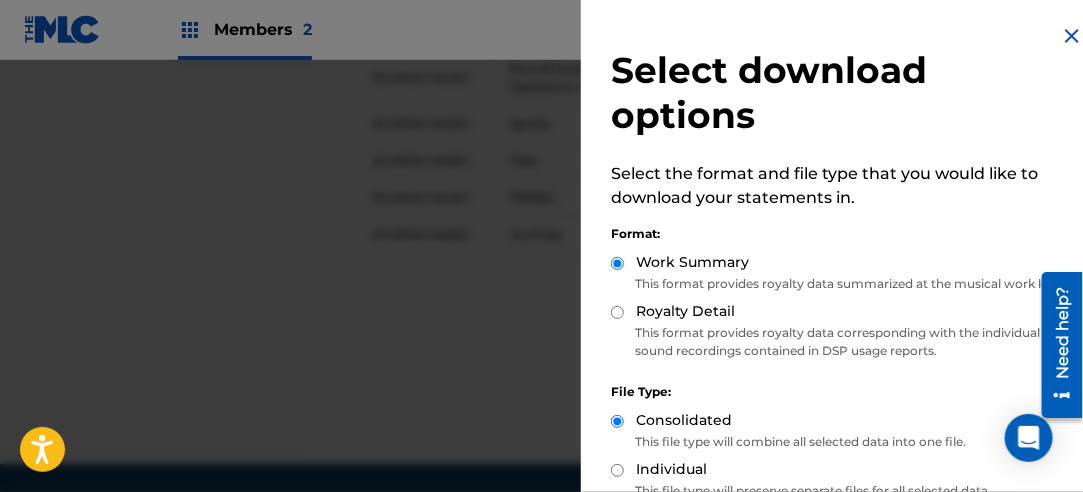 click on "Royalty Detail" at bounding box center (617, 312) 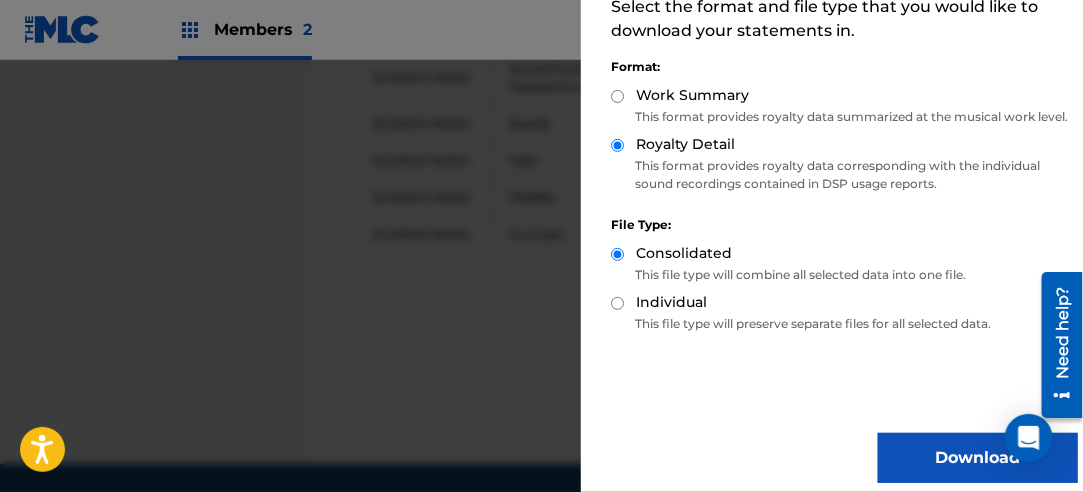 click on "Download" at bounding box center [978, 458] 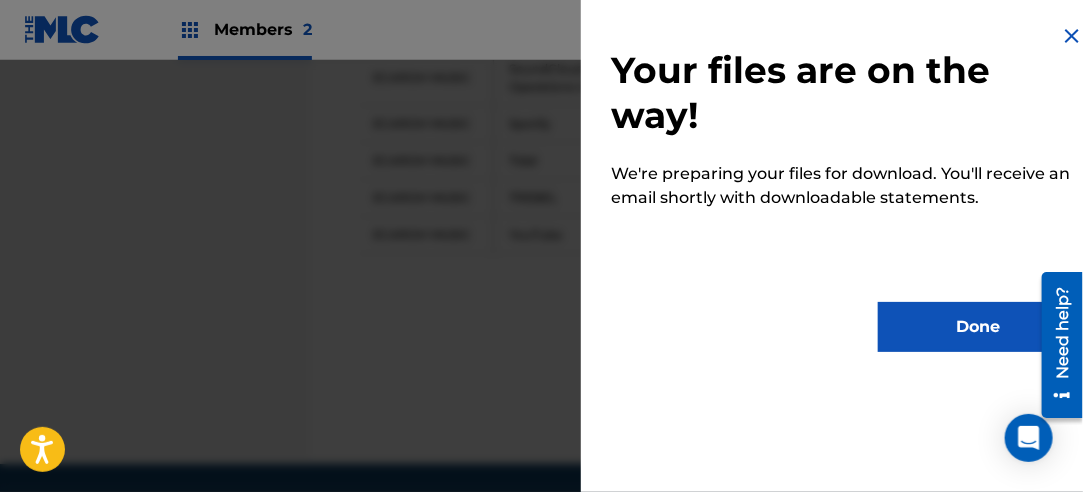 click on "Done" at bounding box center (978, 327) 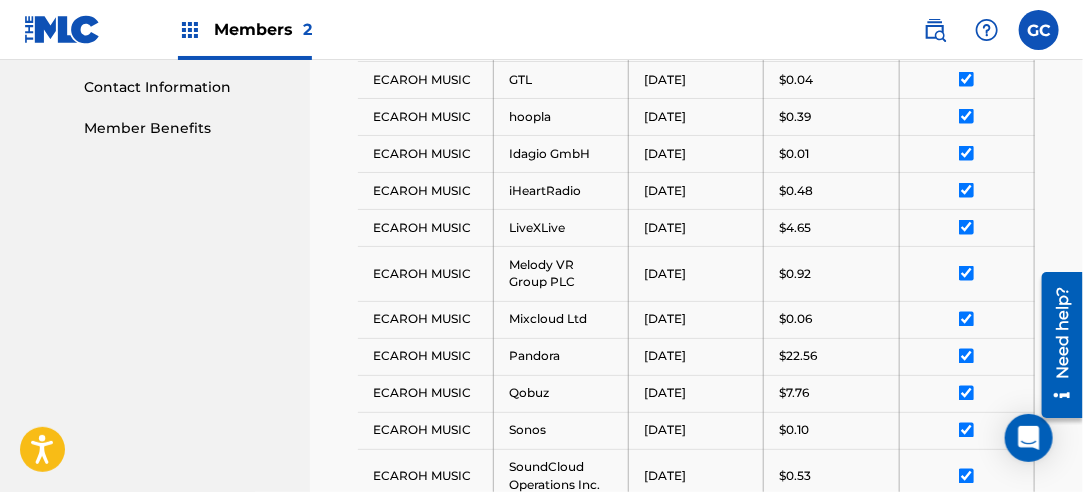 scroll, scrollTop: 481, scrollLeft: 0, axis: vertical 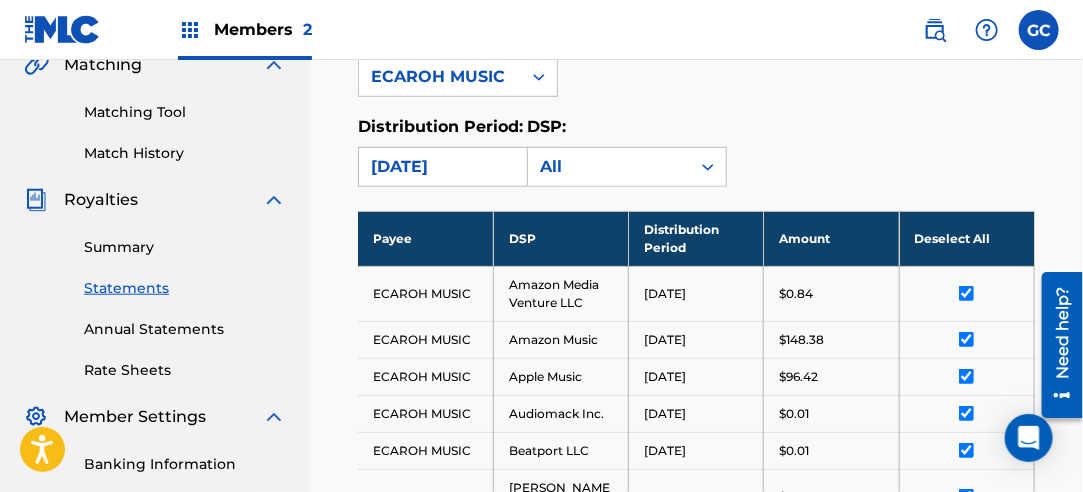 click on "[DATE]" at bounding box center [440, 167] 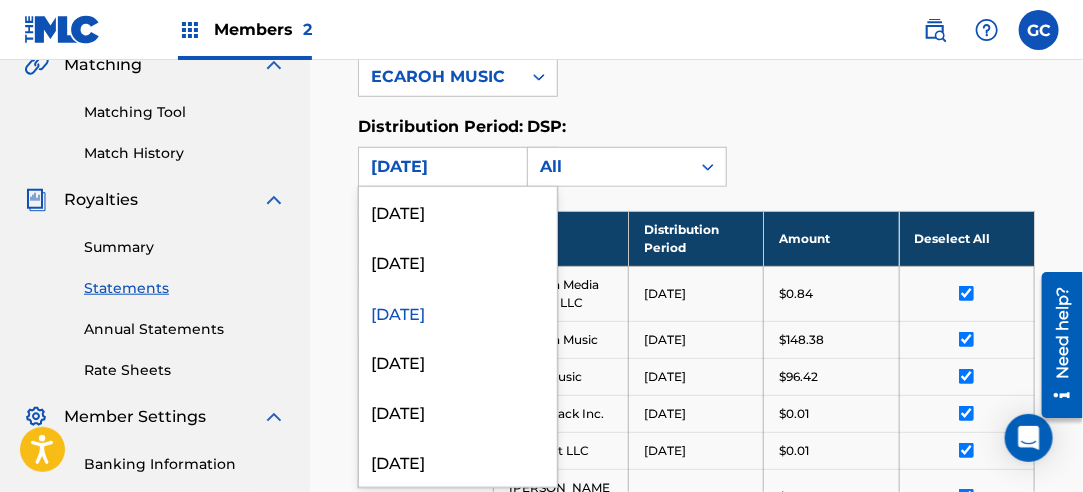 scroll, scrollTop: 1500, scrollLeft: 0, axis: vertical 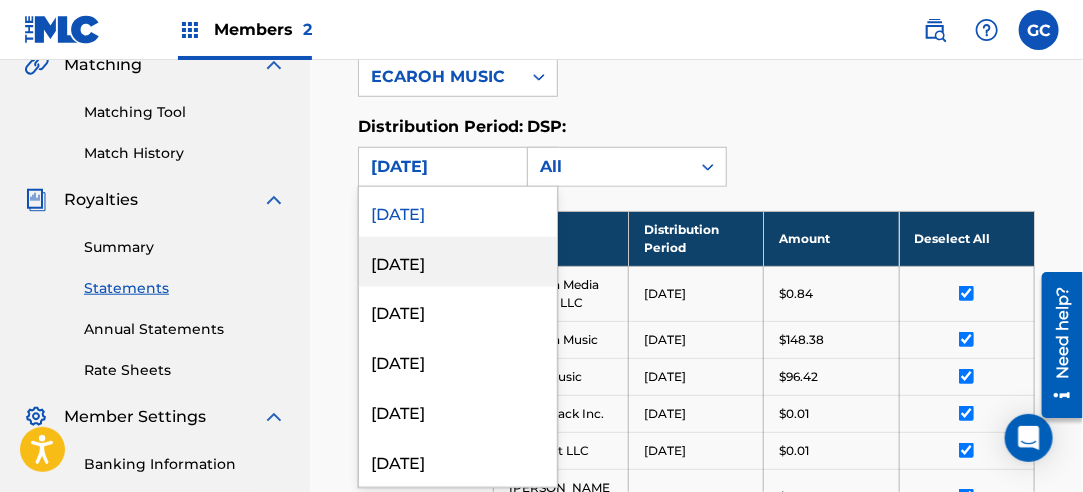 click on "[DATE]" at bounding box center (458, 262) 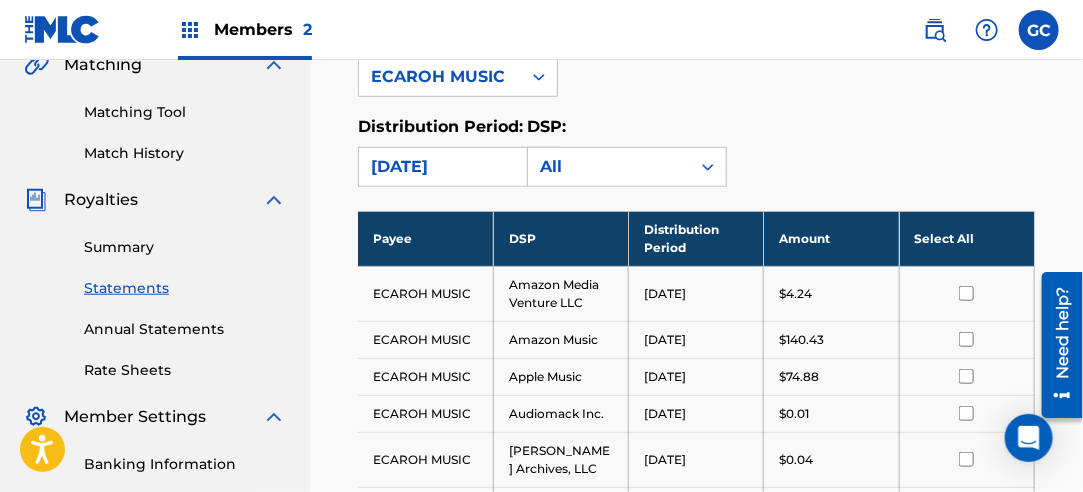 click on "Select All" at bounding box center [966, 238] 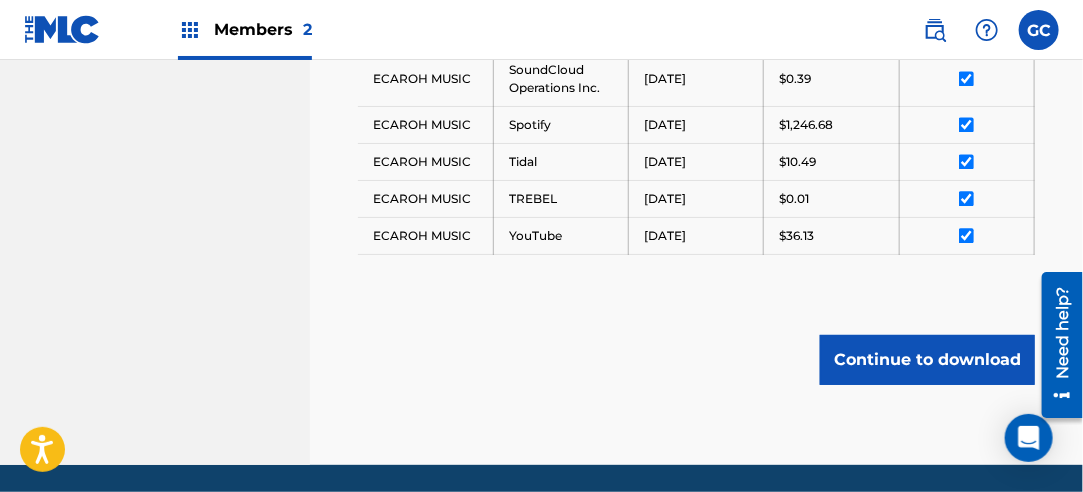 scroll, scrollTop: 1453, scrollLeft: 0, axis: vertical 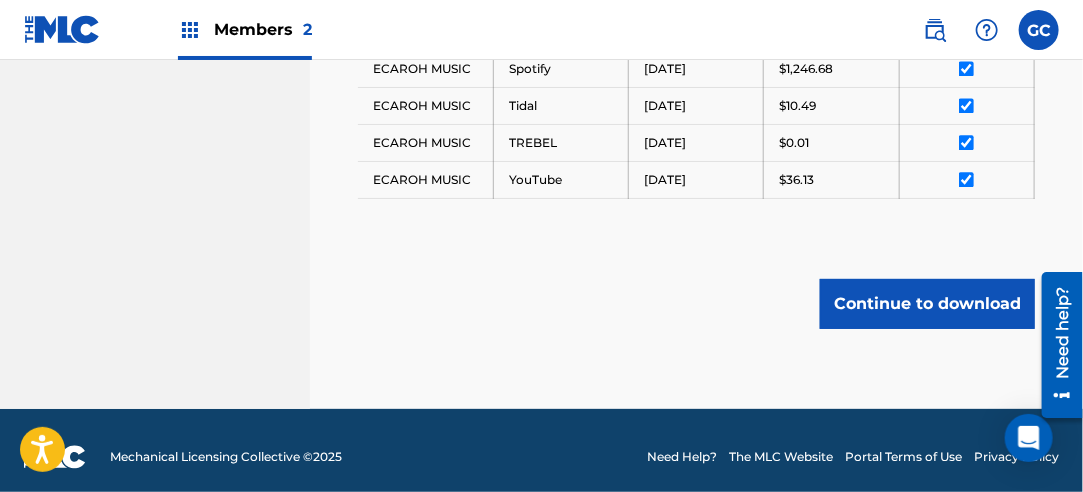 click on "Continue to download" at bounding box center (927, 304) 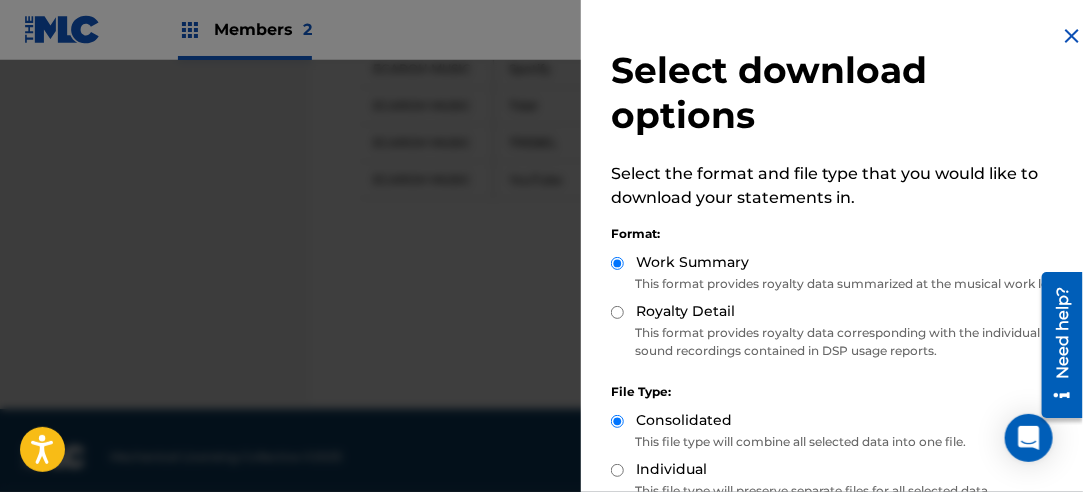 click on "Royalty Detail" at bounding box center [617, 312] 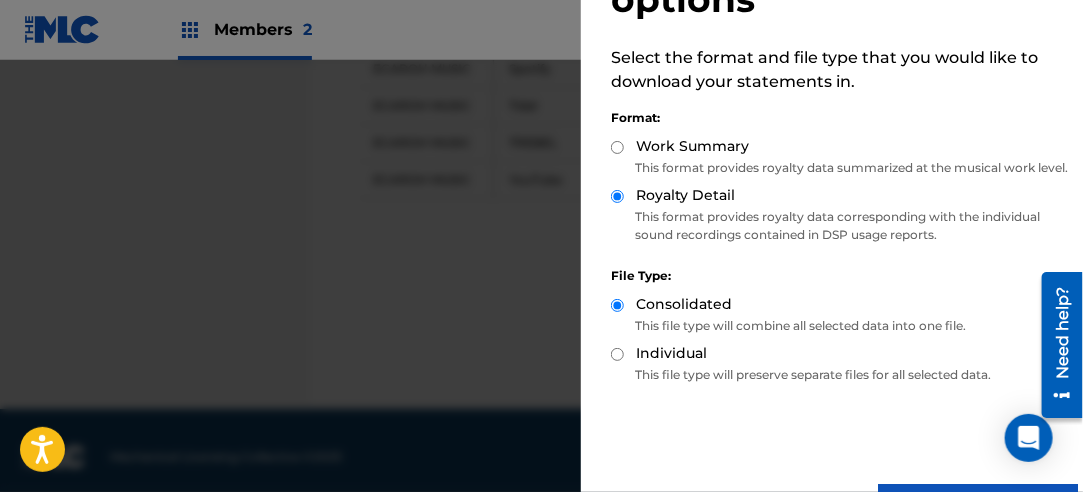 scroll, scrollTop: 200, scrollLeft: 0, axis: vertical 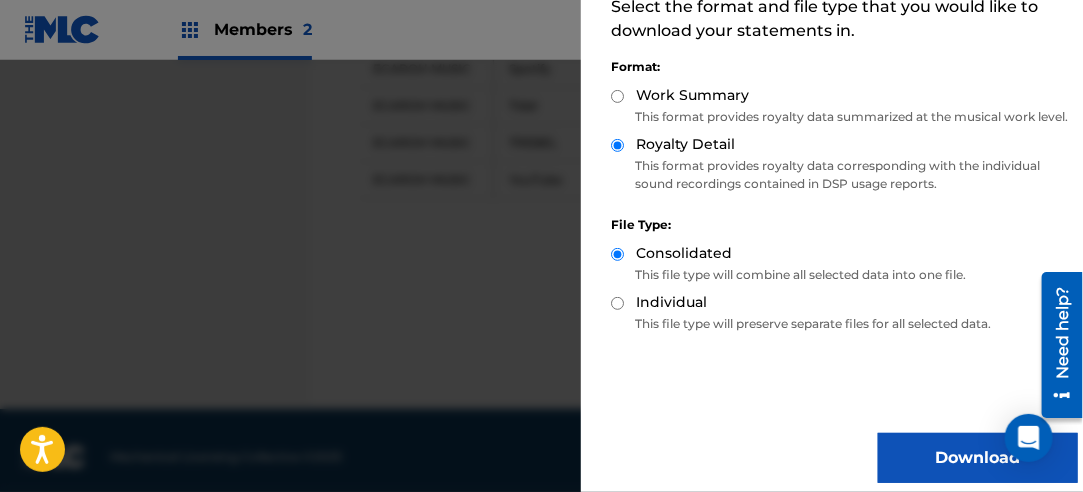 click on "Download" at bounding box center [978, 458] 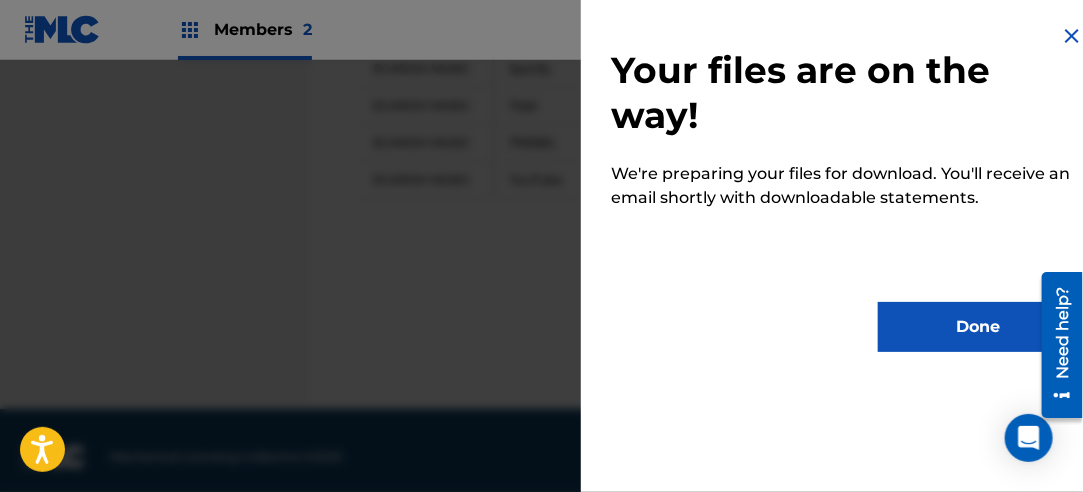 click on "Done" at bounding box center (978, 327) 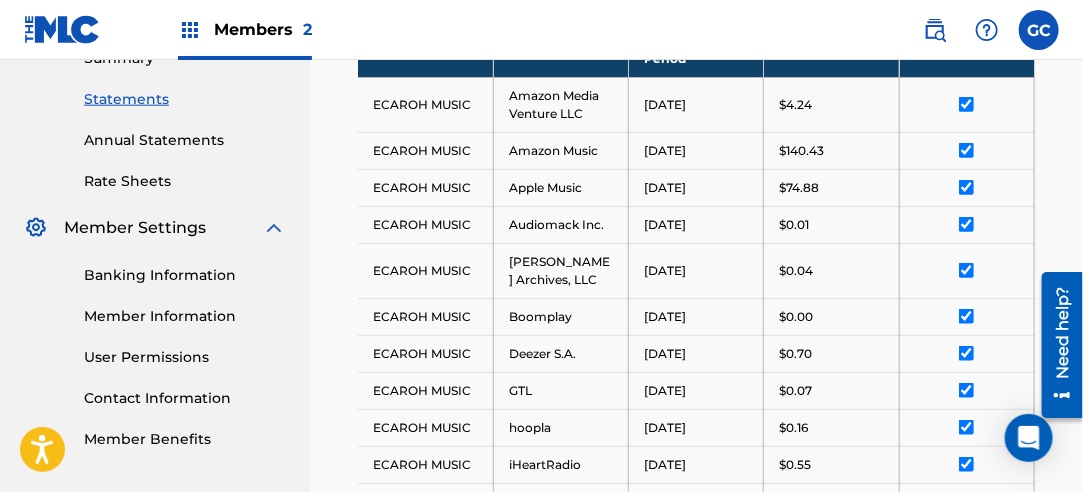 scroll, scrollTop: 453, scrollLeft: 0, axis: vertical 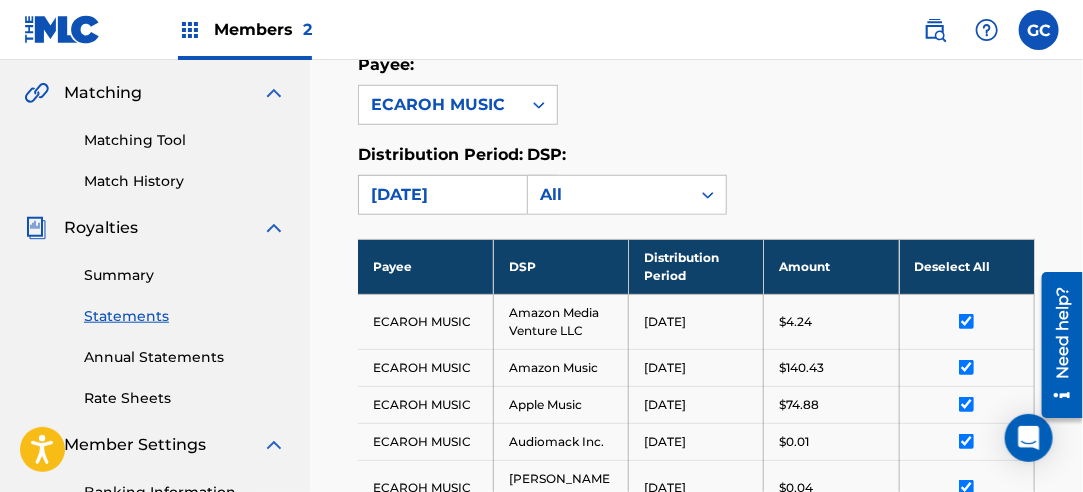 click on "[DATE]" at bounding box center (440, 195) 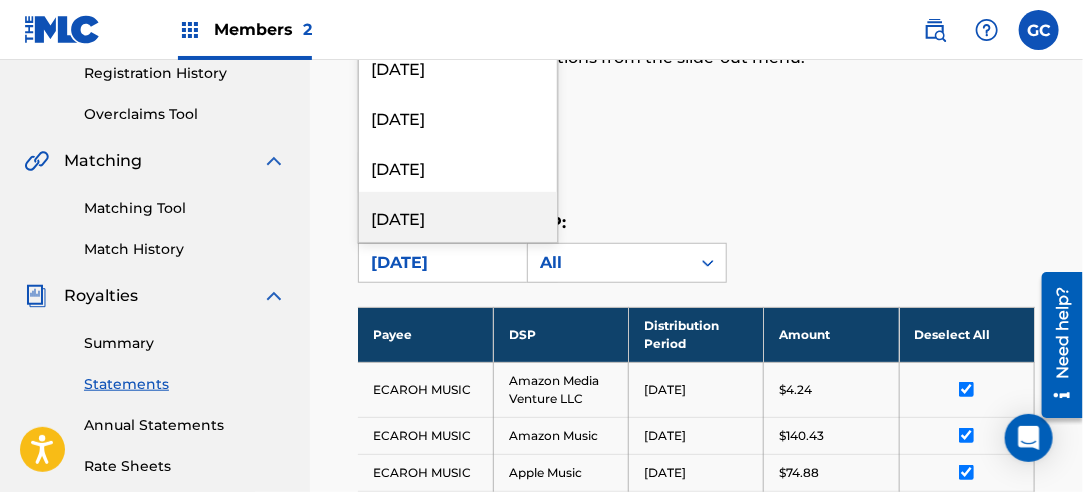 scroll, scrollTop: 253, scrollLeft: 0, axis: vertical 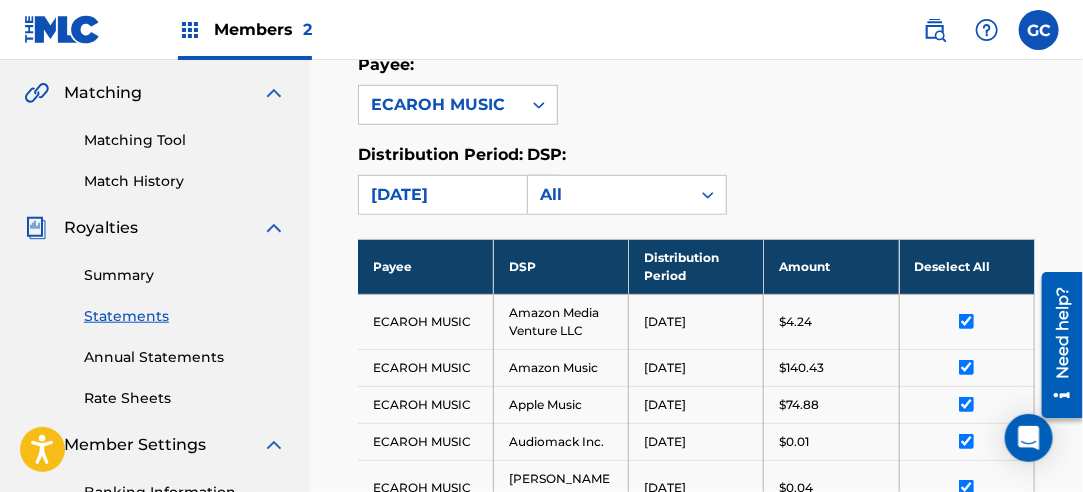 click on "[DATE]" at bounding box center (440, 195) 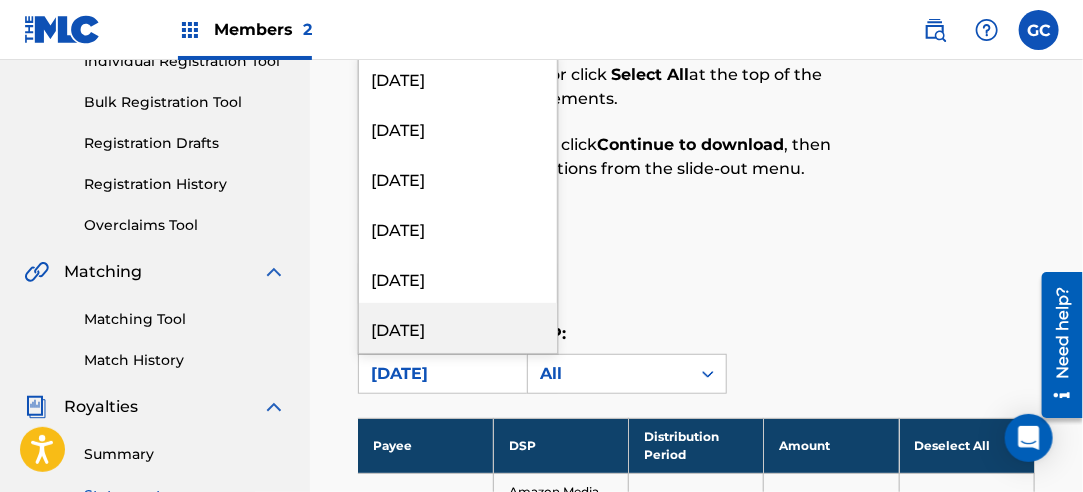scroll, scrollTop: 53, scrollLeft: 0, axis: vertical 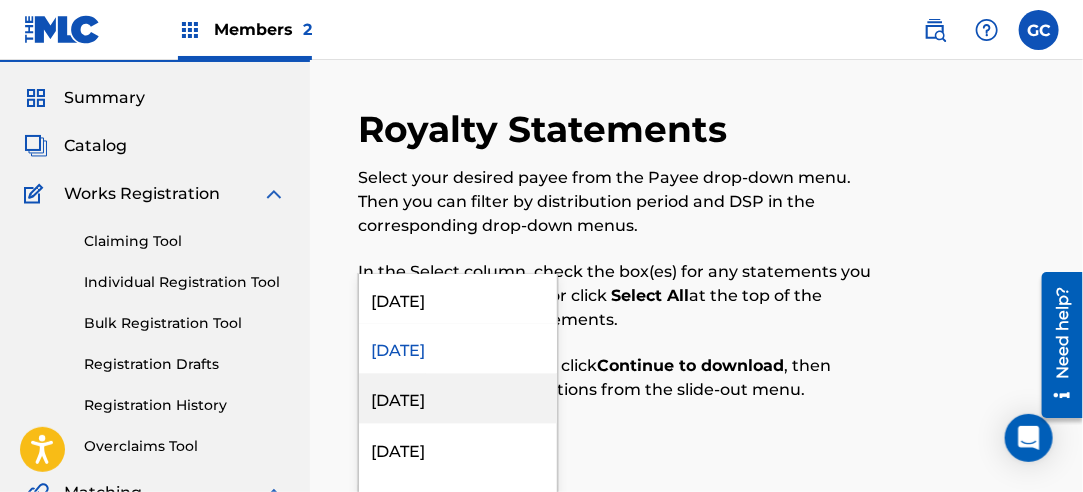 click on "[DATE]" at bounding box center (458, 399) 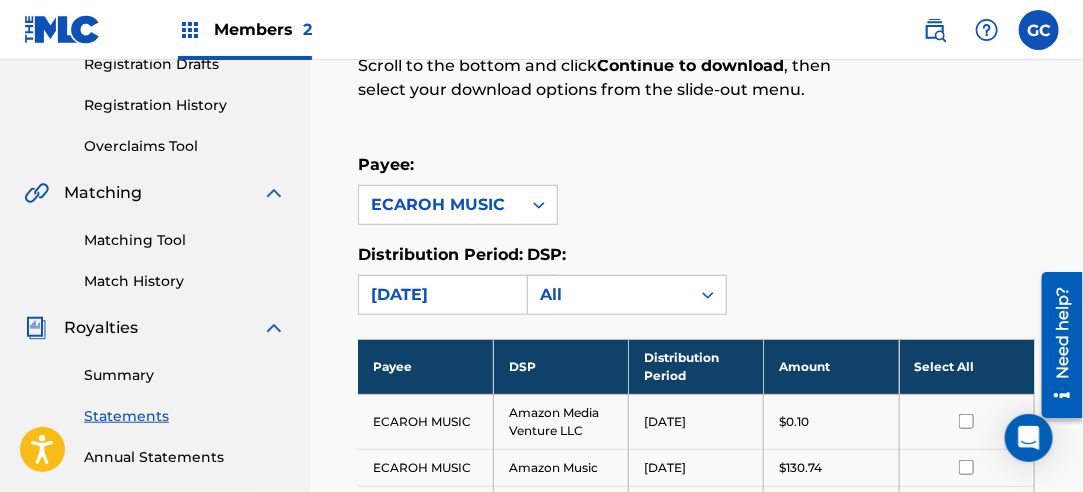 click on "Select All" at bounding box center (966, 366) 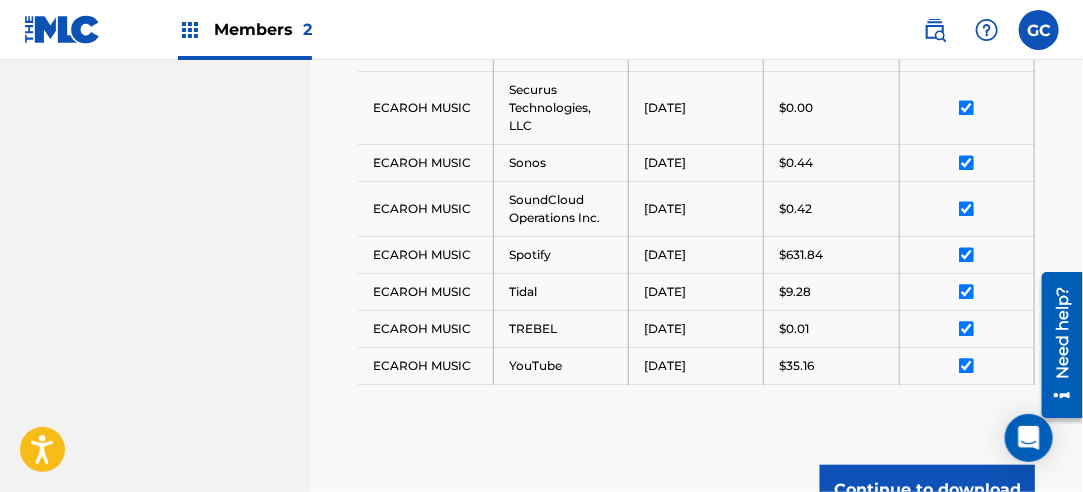 scroll, scrollTop: 1453, scrollLeft: 0, axis: vertical 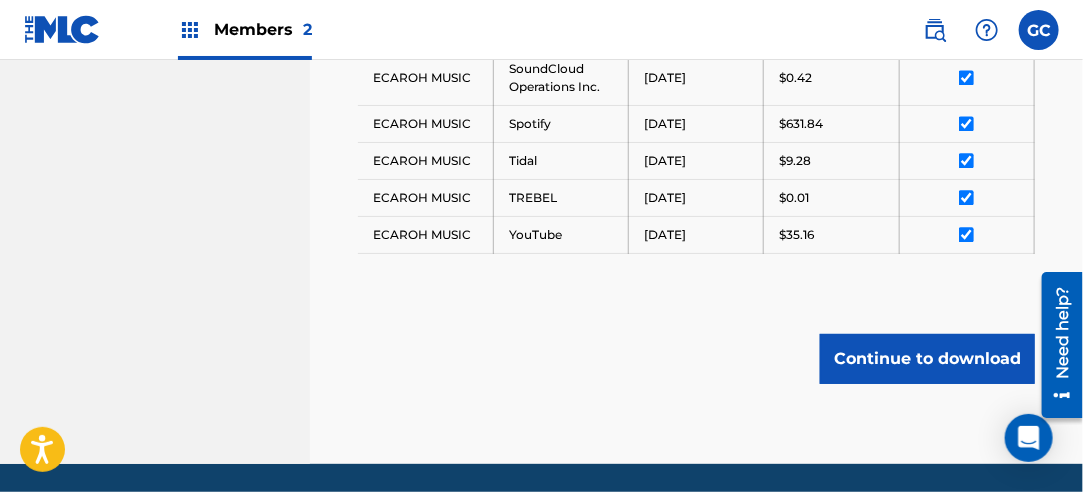 click on "Continue to download" at bounding box center [927, 359] 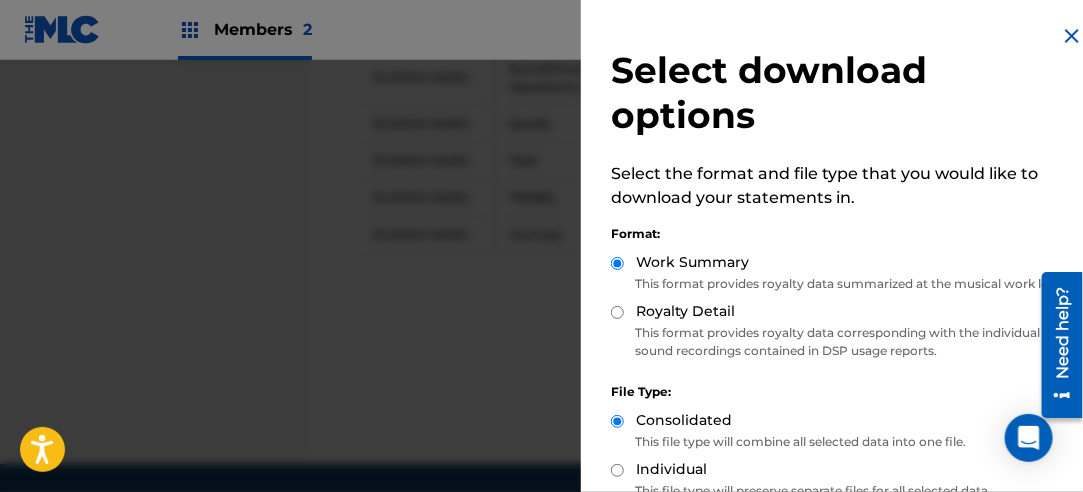 click on "Royalty Detail" at bounding box center (617, 312) 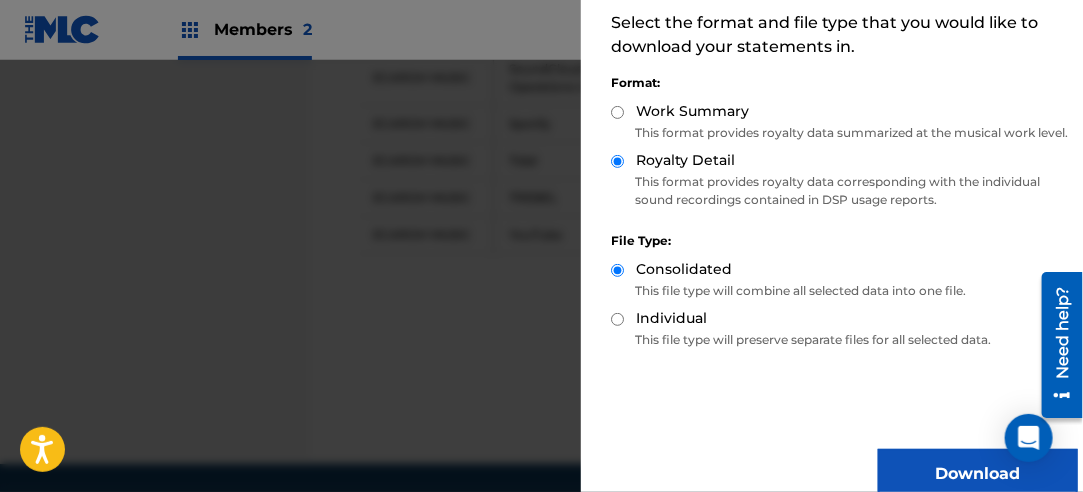 scroll, scrollTop: 200, scrollLeft: 0, axis: vertical 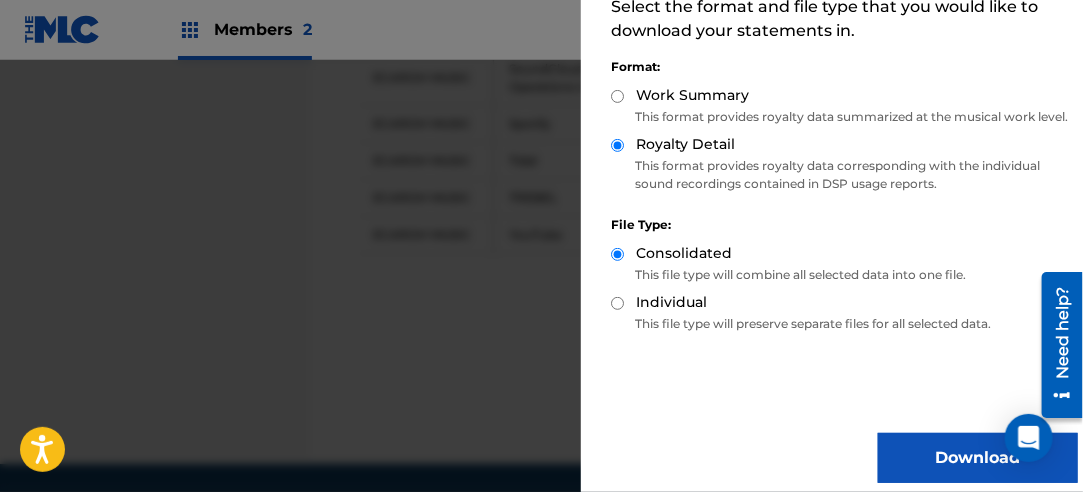 click on "Download" at bounding box center (978, 458) 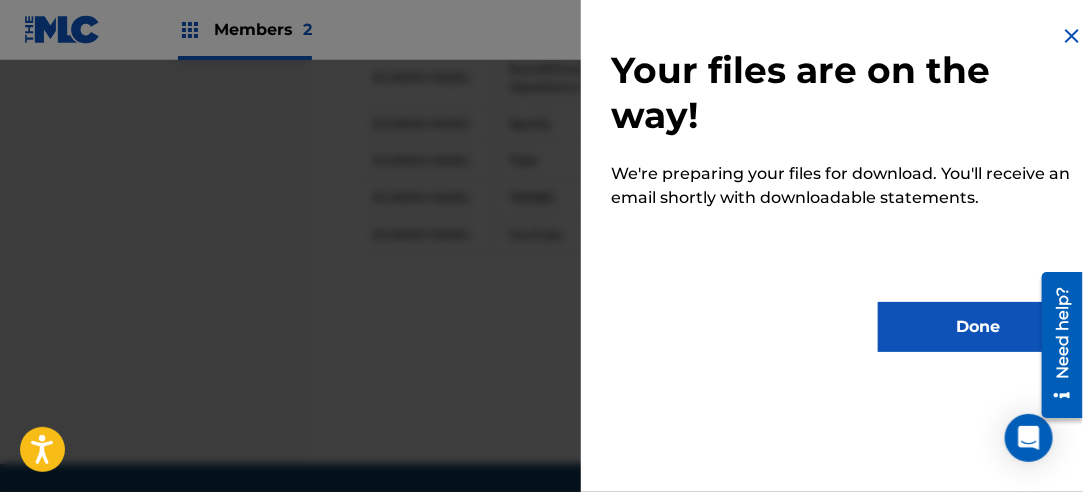 scroll, scrollTop: 0, scrollLeft: 0, axis: both 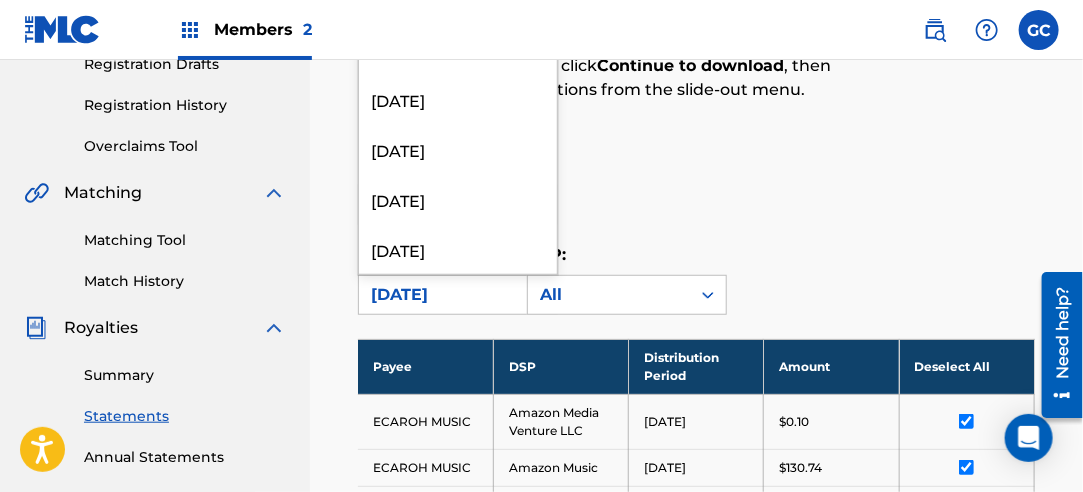 click on "[DATE]" at bounding box center (440, 295) 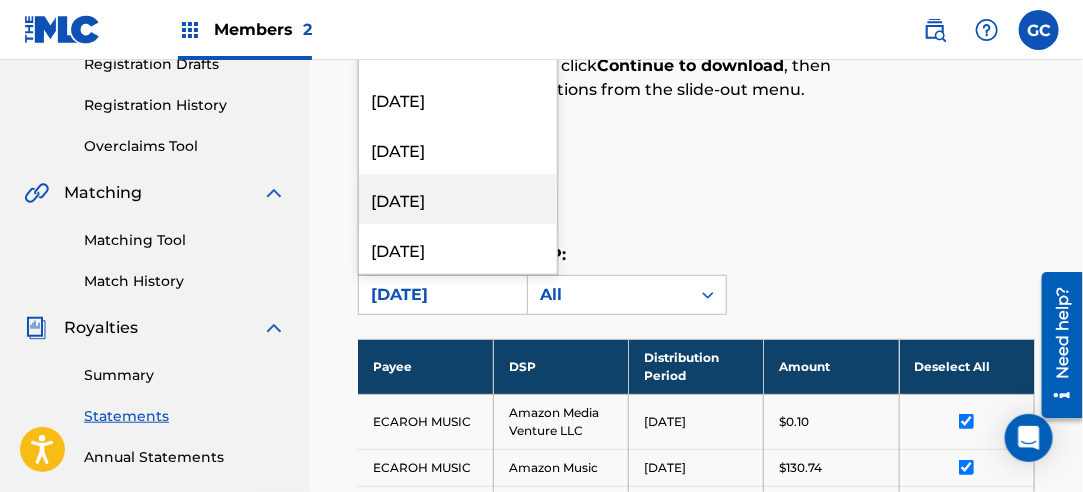 scroll, scrollTop: 1500, scrollLeft: 0, axis: vertical 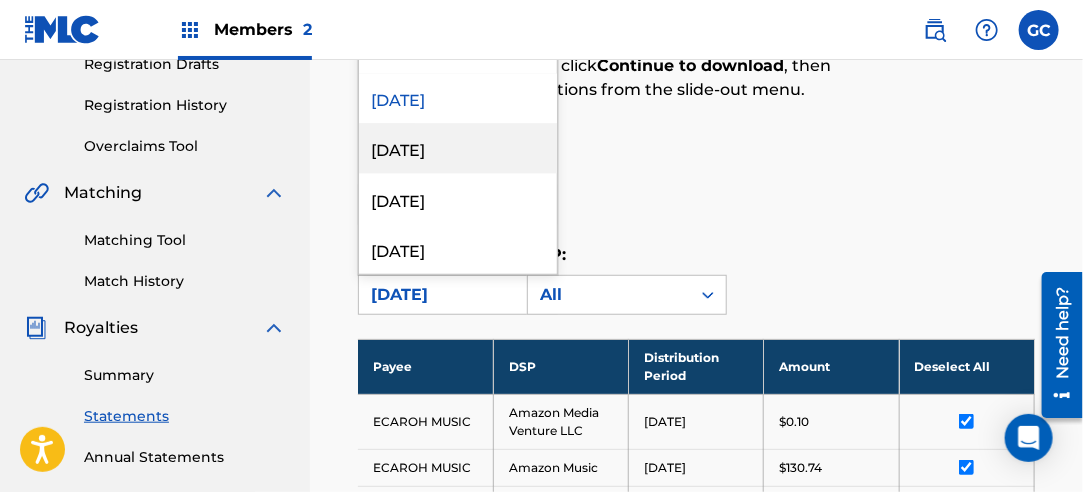 click on "[DATE]" at bounding box center [458, 149] 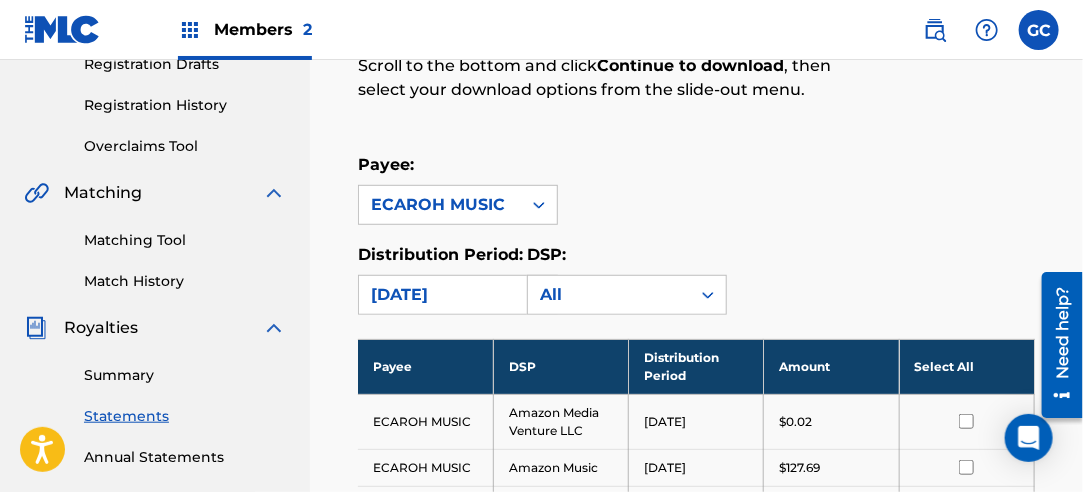 click on "Select All" at bounding box center (966, 366) 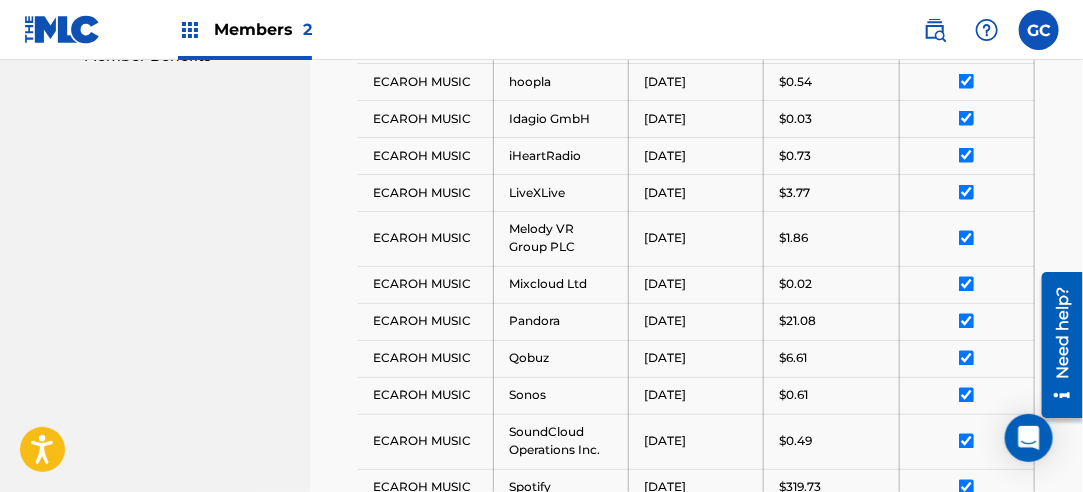 scroll, scrollTop: 1453, scrollLeft: 0, axis: vertical 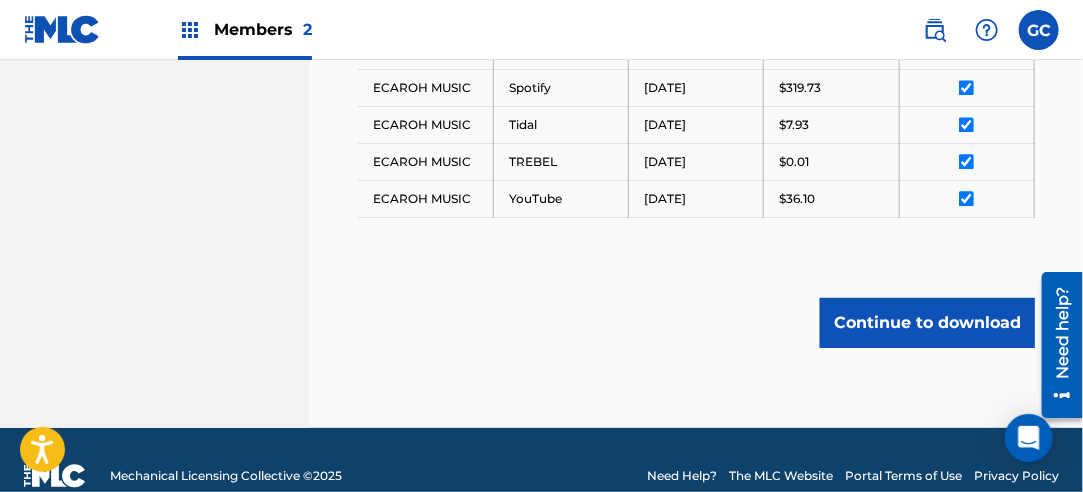 click on "Continue to download" at bounding box center [927, 323] 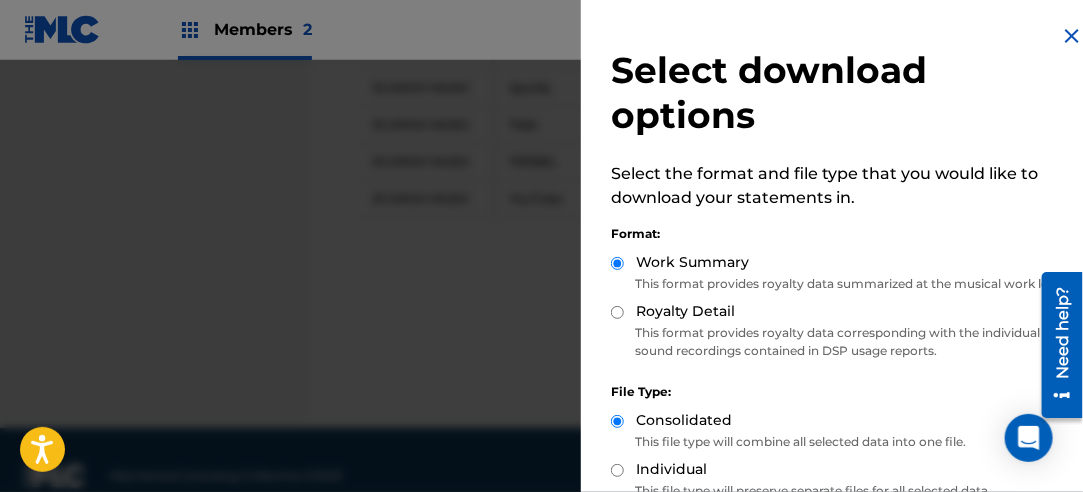 click on "Royalty Detail" at bounding box center (617, 312) 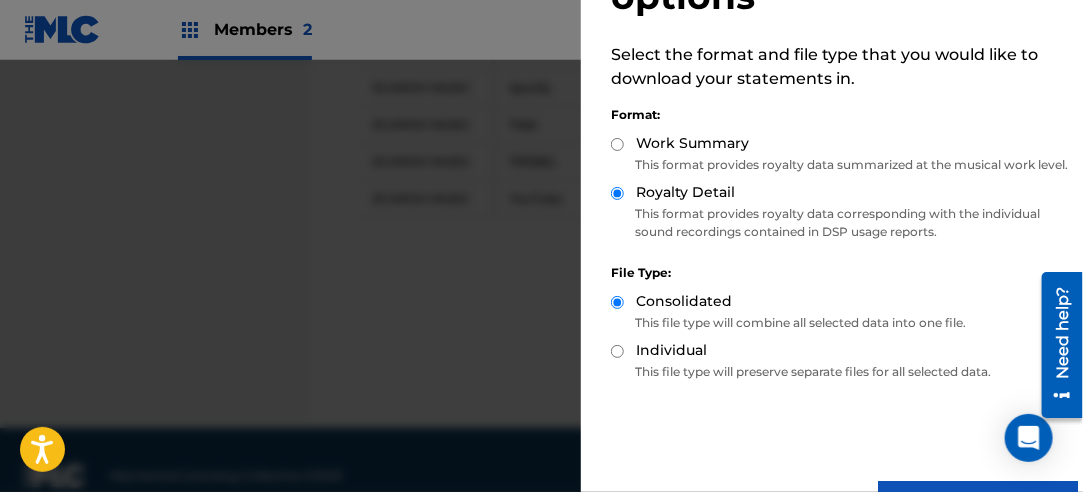 scroll, scrollTop: 200, scrollLeft: 0, axis: vertical 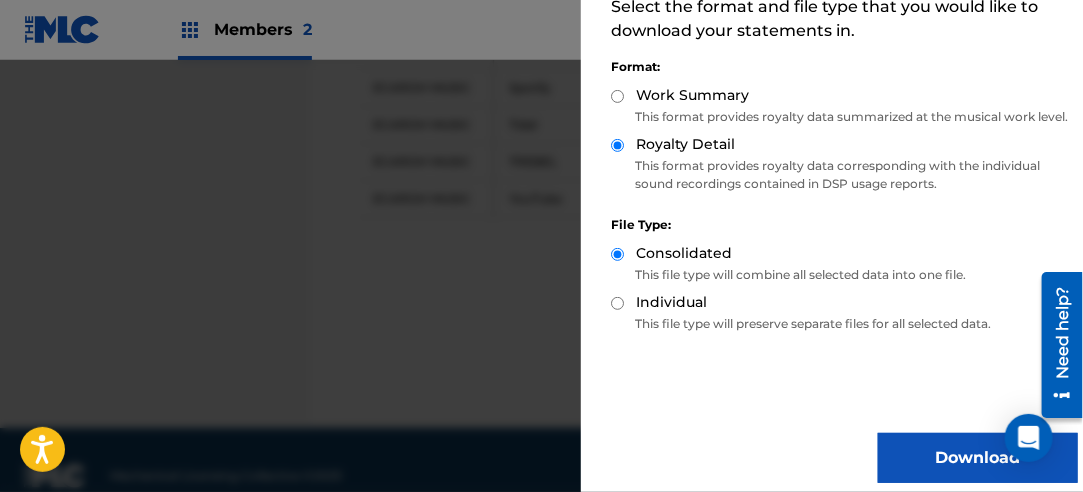 click on "Download" at bounding box center [978, 458] 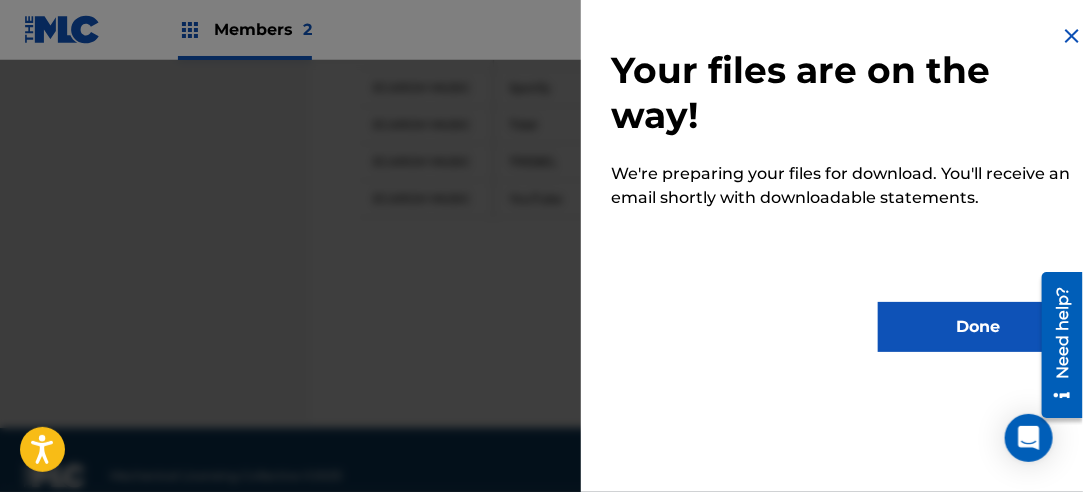 scroll, scrollTop: 0, scrollLeft: 0, axis: both 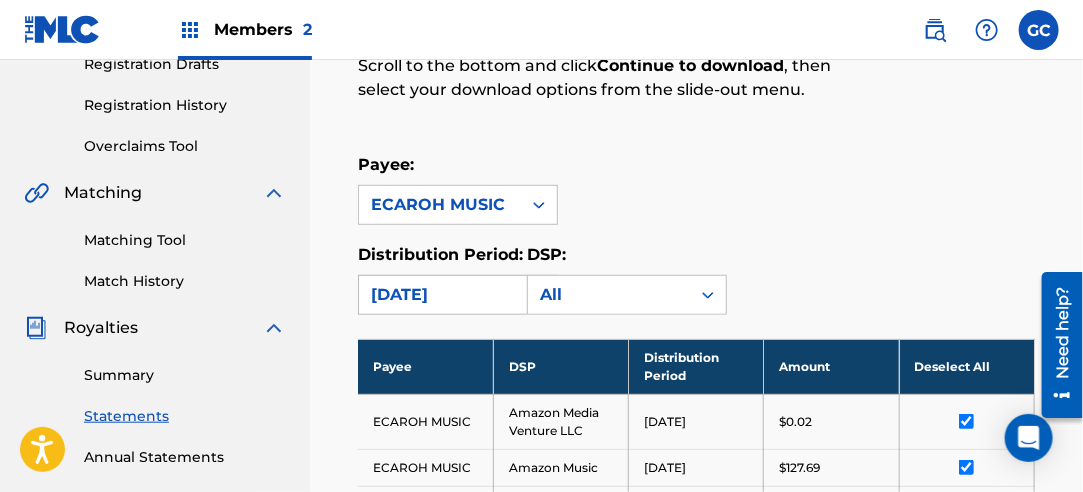 click on "[DATE]" at bounding box center [440, 295] 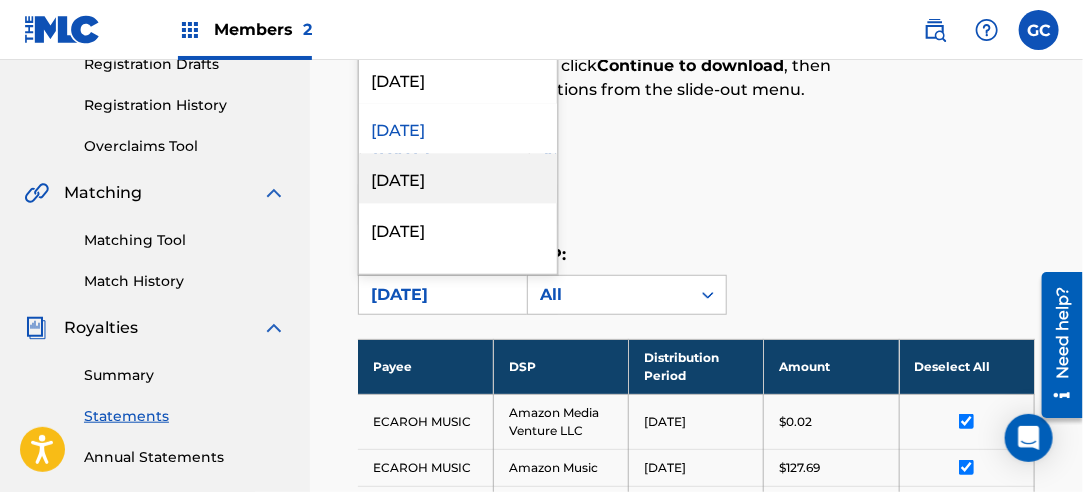 scroll, scrollTop: 1500, scrollLeft: 0, axis: vertical 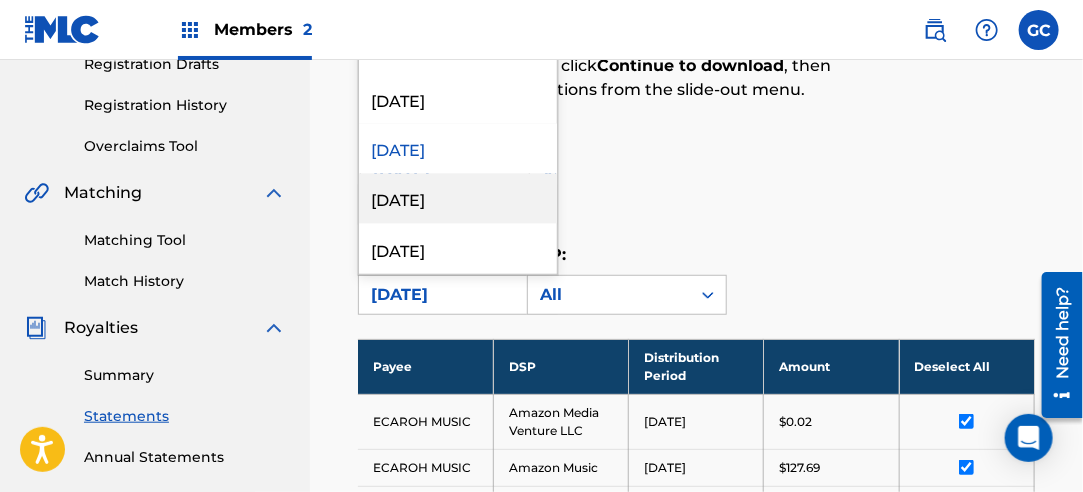 click on "[DATE]" at bounding box center [458, 199] 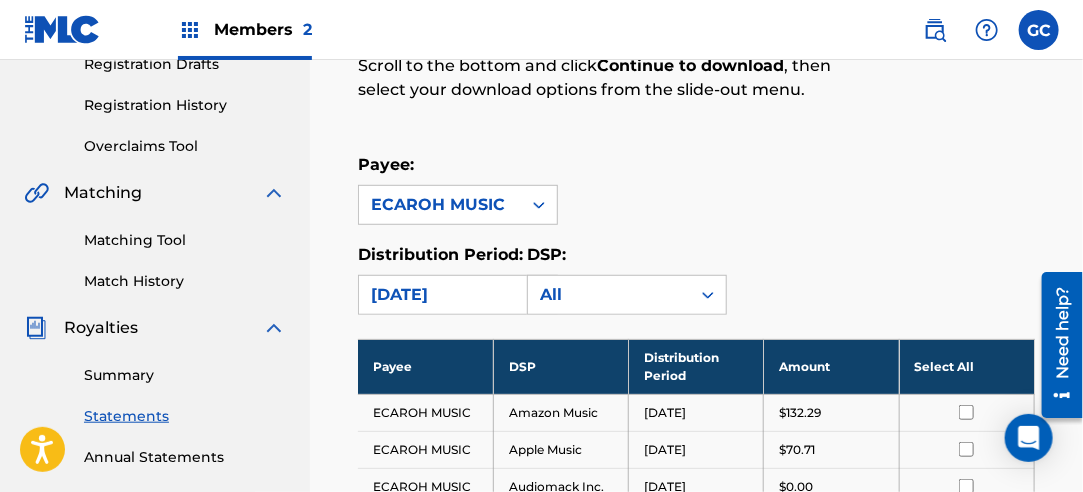 click on "Select All" at bounding box center (966, 366) 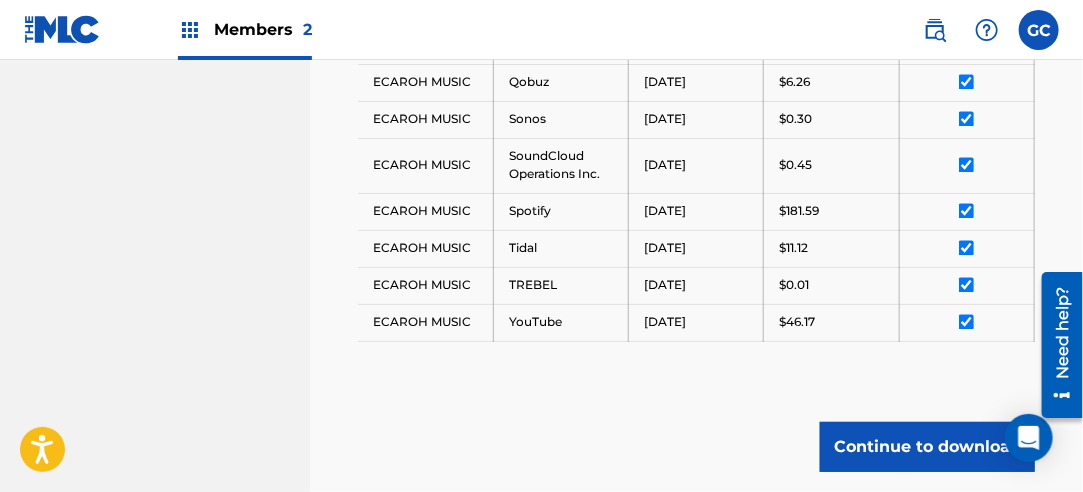 scroll, scrollTop: 1381, scrollLeft: 0, axis: vertical 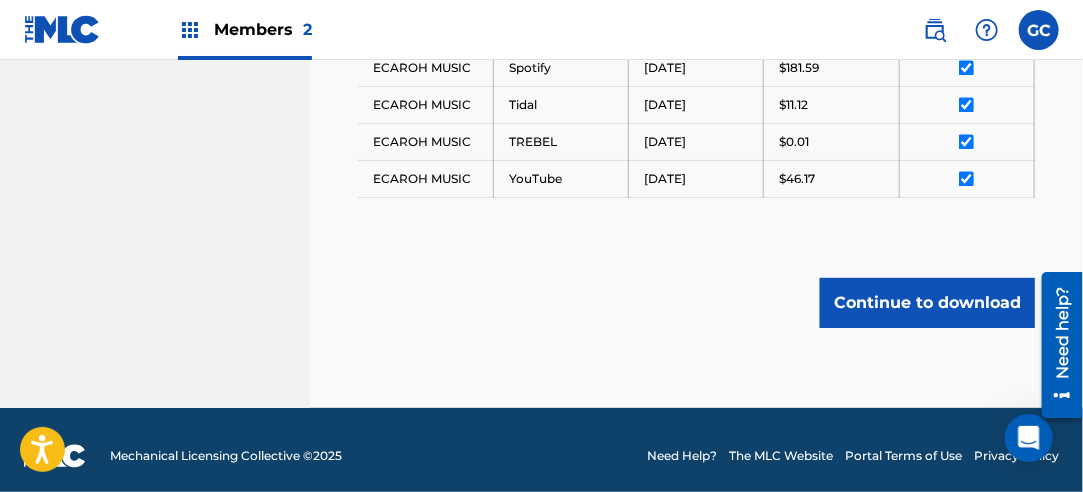 click on "Continue to download" at bounding box center (927, 303) 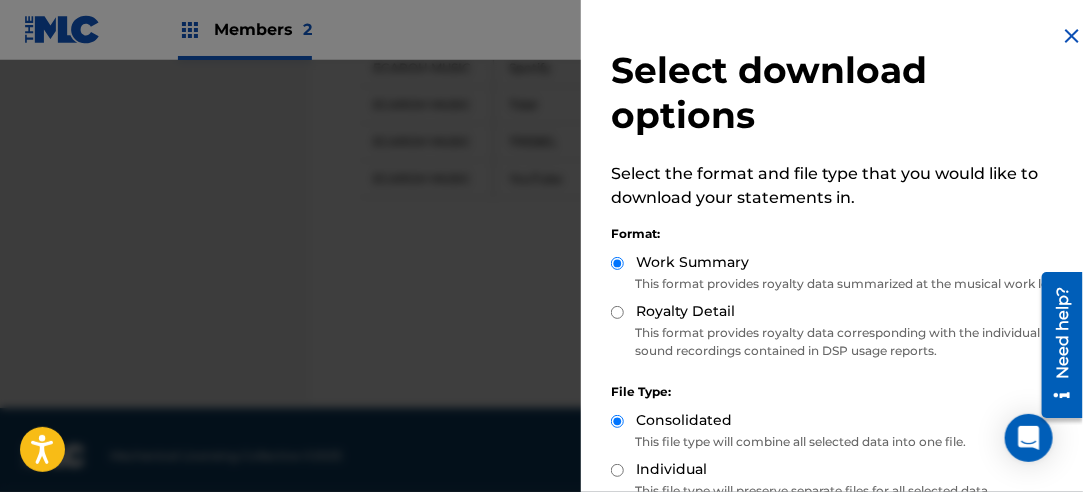 click on "Royalty Detail" at bounding box center (617, 312) 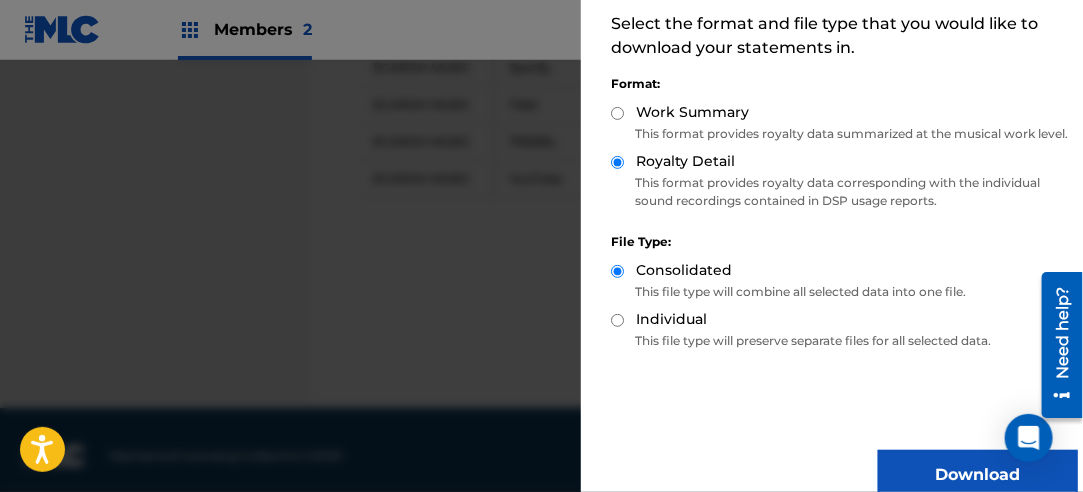 scroll, scrollTop: 200, scrollLeft: 0, axis: vertical 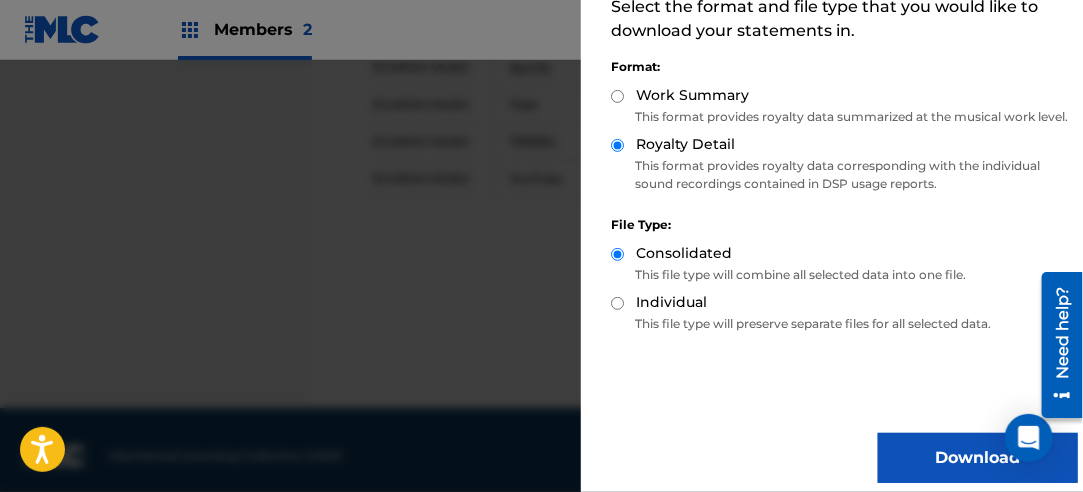 click on "Download" at bounding box center [978, 458] 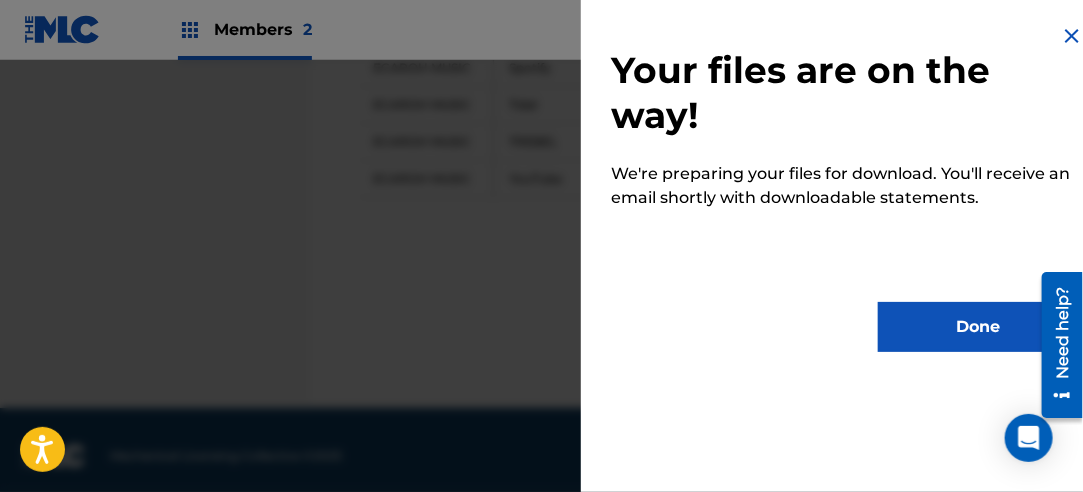 scroll, scrollTop: 0, scrollLeft: 0, axis: both 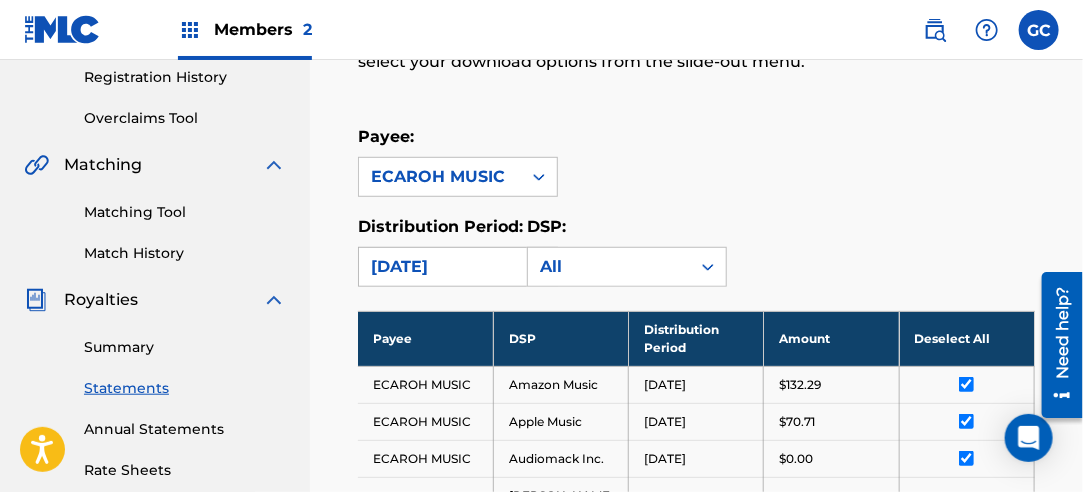 click on "[DATE]" at bounding box center [440, 267] 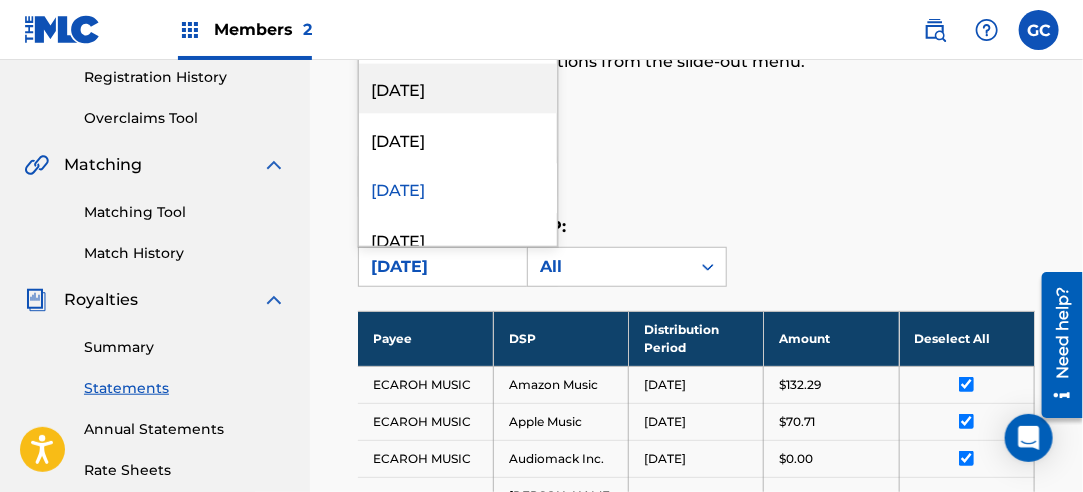 scroll, scrollTop: 1600, scrollLeft: 0, axis: vertical 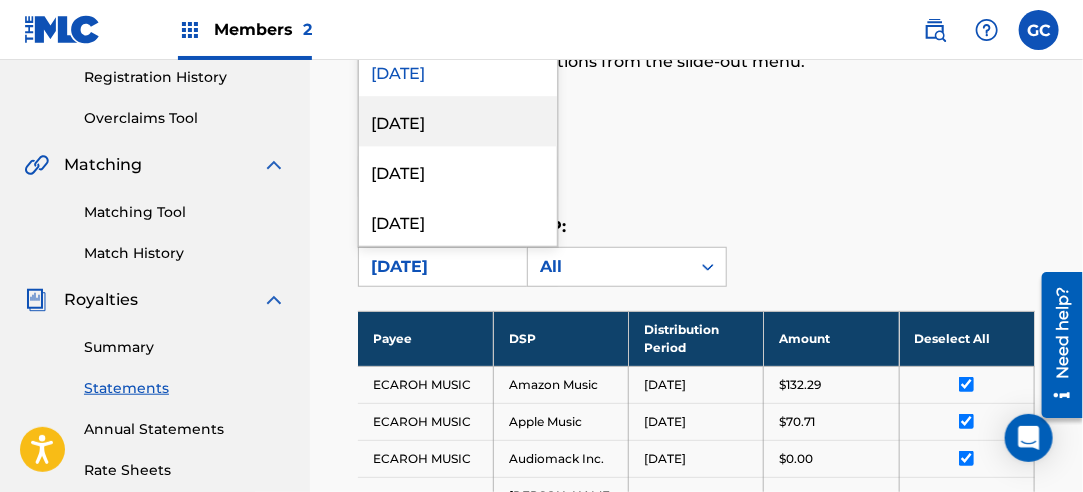 click on "[DATE]" at bounding box center [458, 121] 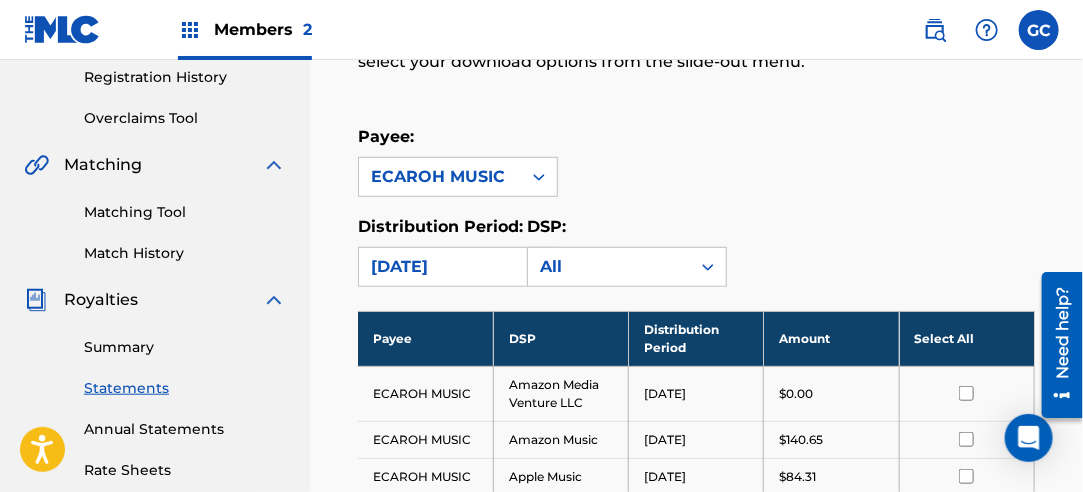 click on "Select All" at bounding box center (966, 338) 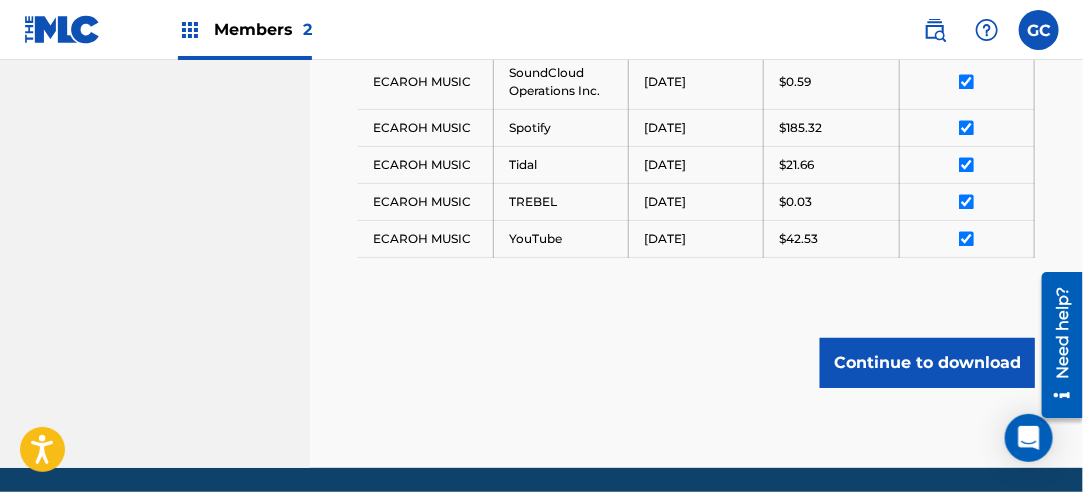 scroll, scrollTop: 1362, scrollLeft: 0, axis: vertical 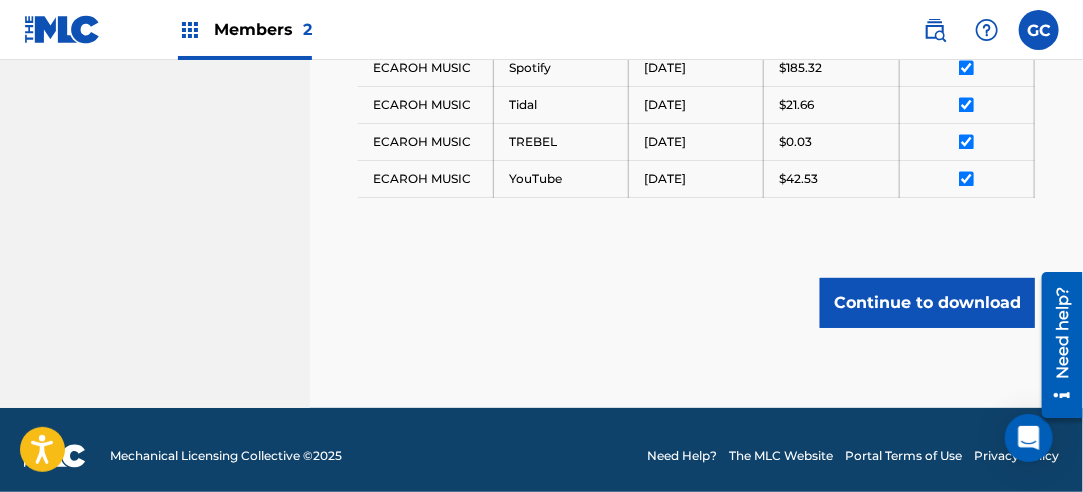 click on "Continue to download" at bounding box center [927, 303] 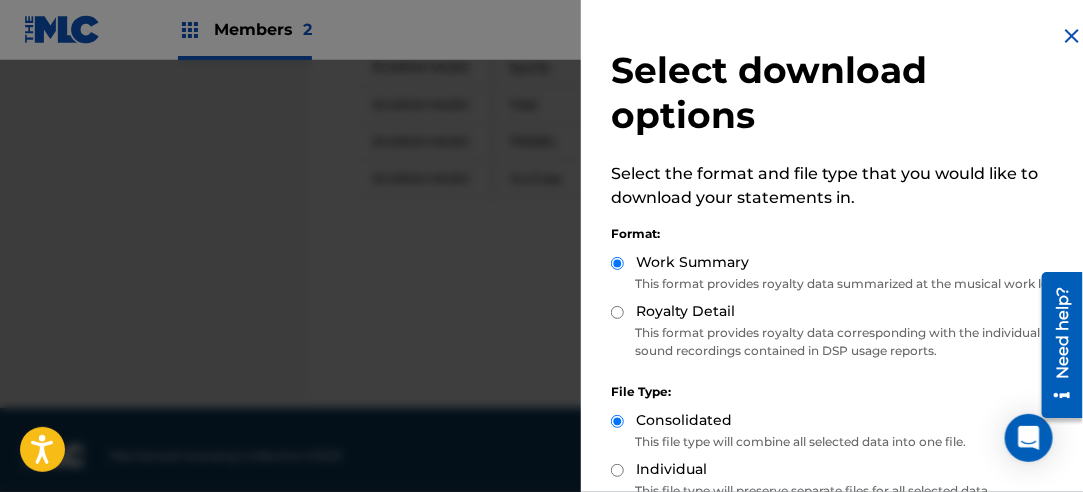 click on "Royalty Detail" at bounding box center [617, 312] 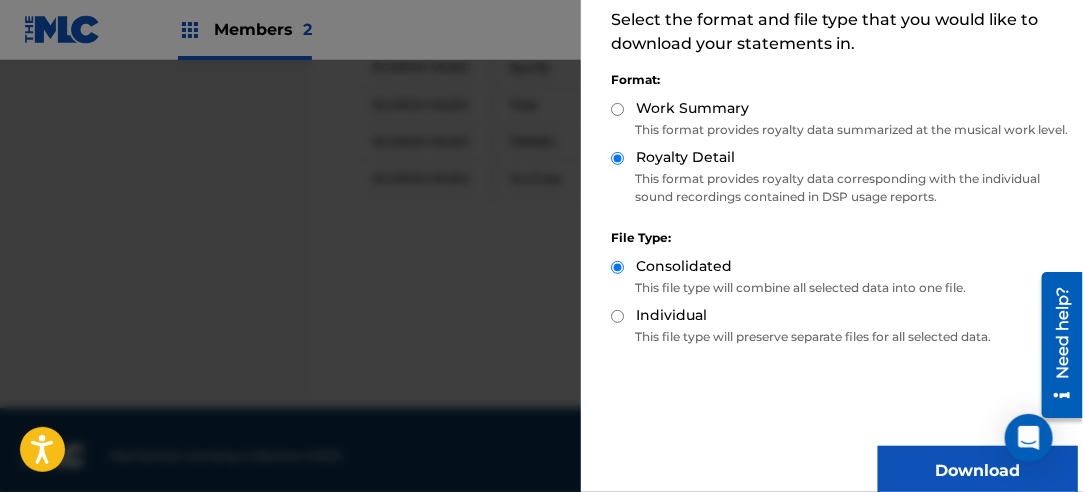 scroll, scrollTop: 200, scrollLeft: 0, axis: vertical 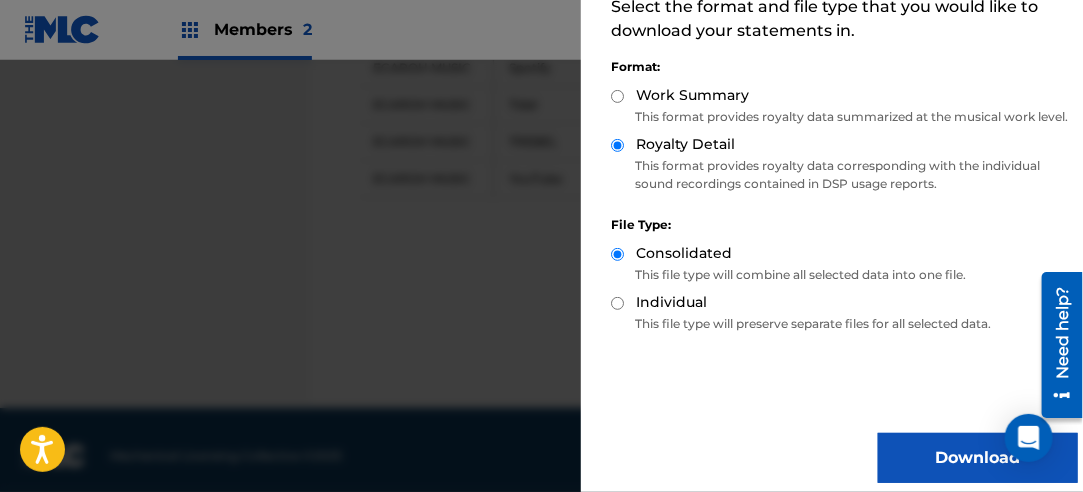 click on "Download" at bounding box center [978, 458] 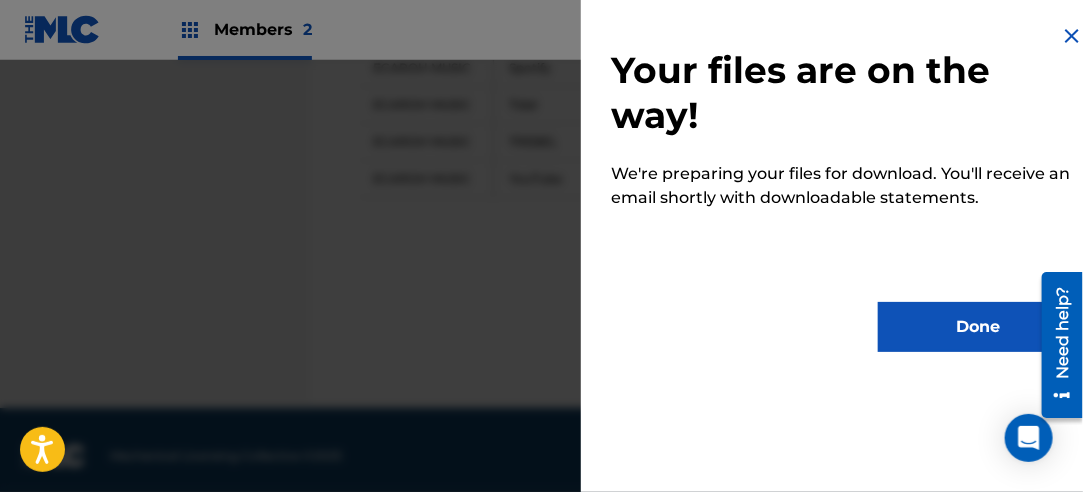 click on "Done" at bounding box center [978, 327] 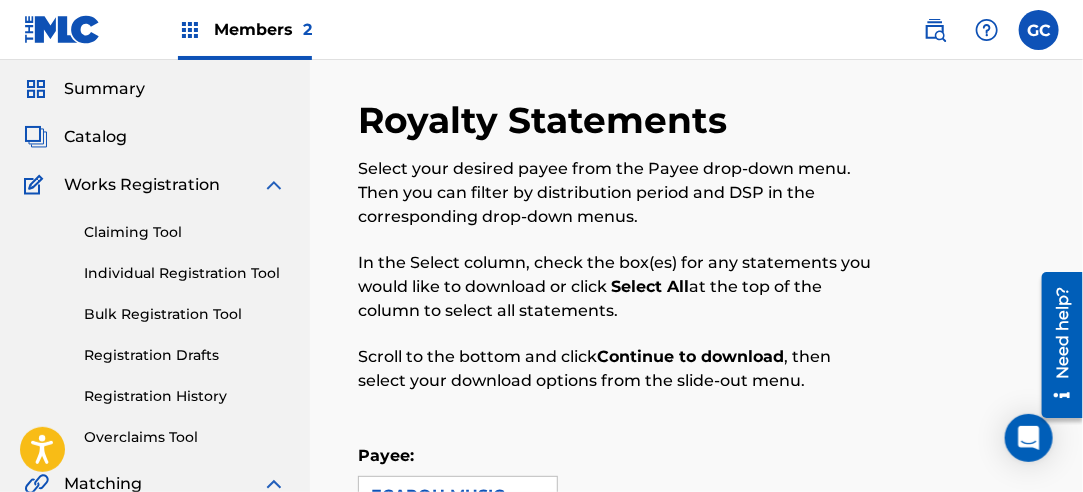 scroll, scrollTop: 162, scrollLeft: 0, axis: vertical 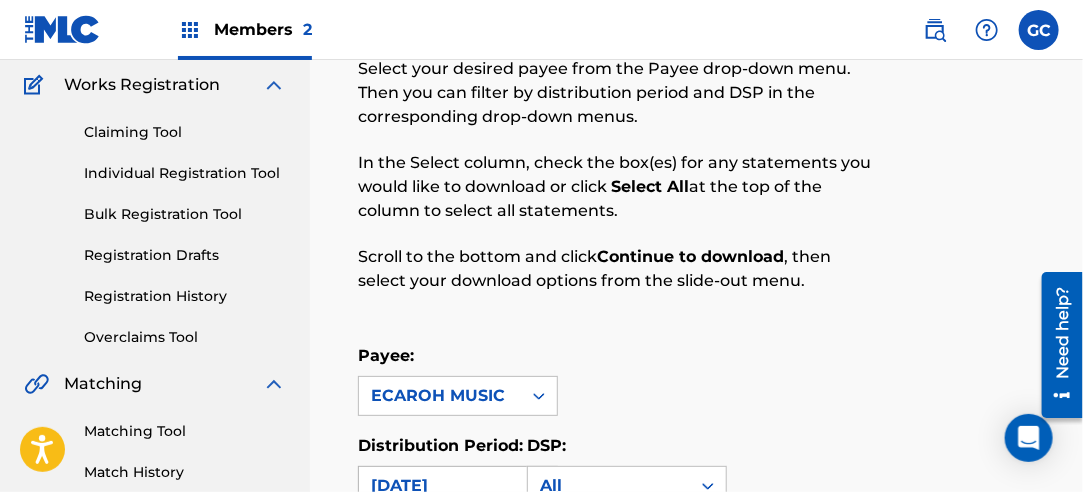 click on "[DATE]" at bounding box center (440, 486) 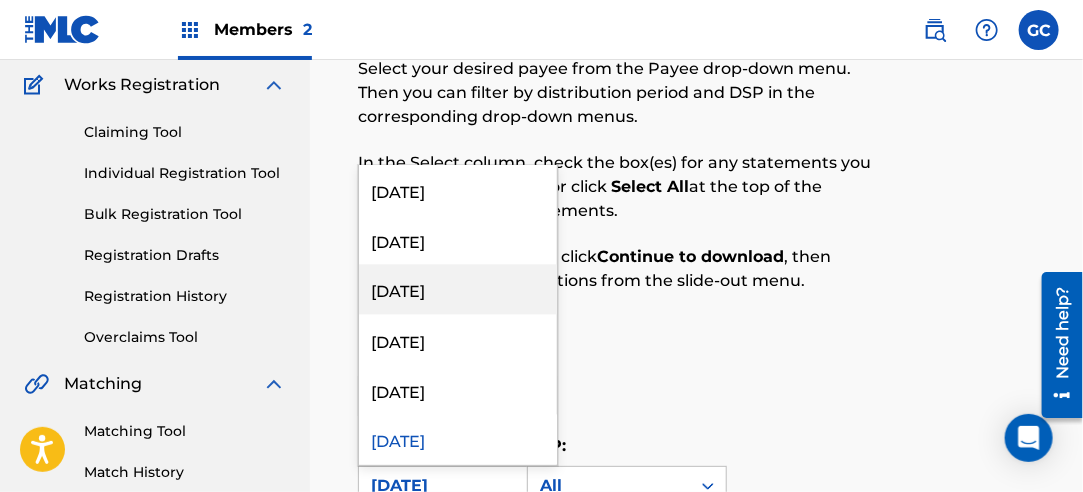 scroll, scrollTop: 1600, scrollLeft: 0, axis: vertical 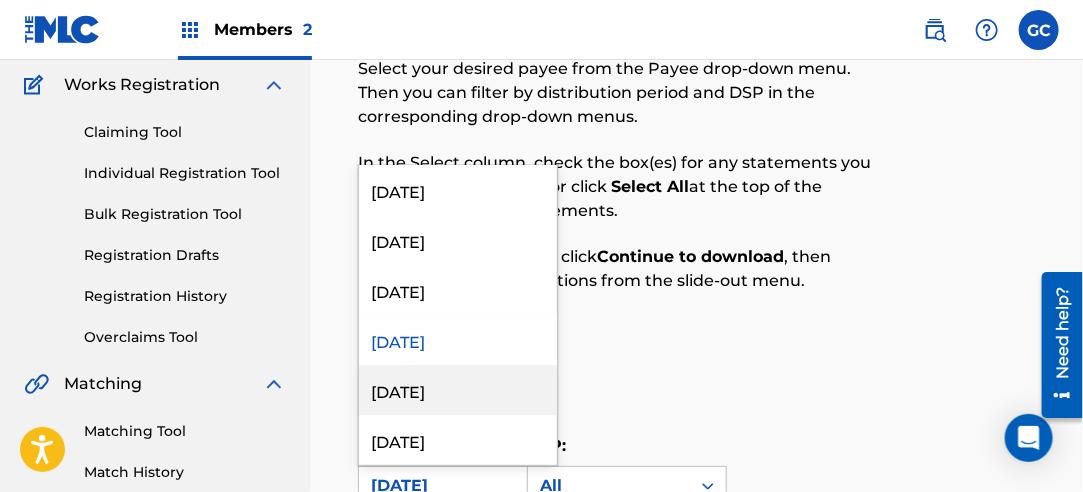 click on "[DATE]" at bounding box center (458, 390) 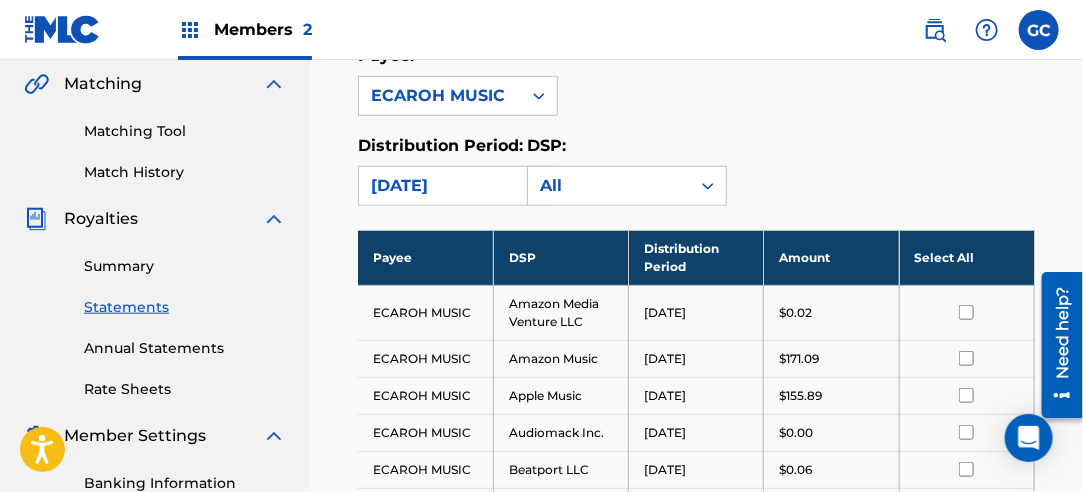click on "Select All" at bounding box center (966, 257) 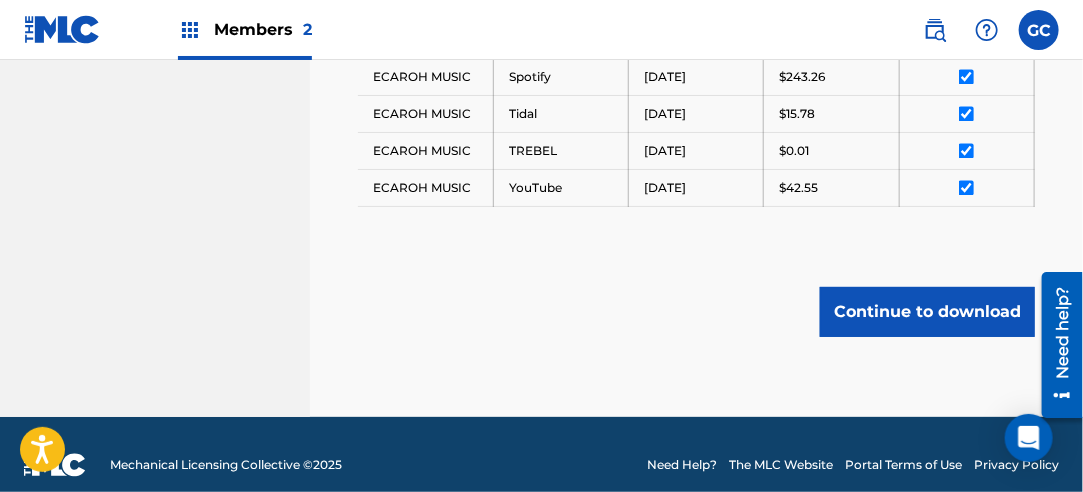 scroll, scrollTop: 1398, scrollLeft: 0, axis: vertical 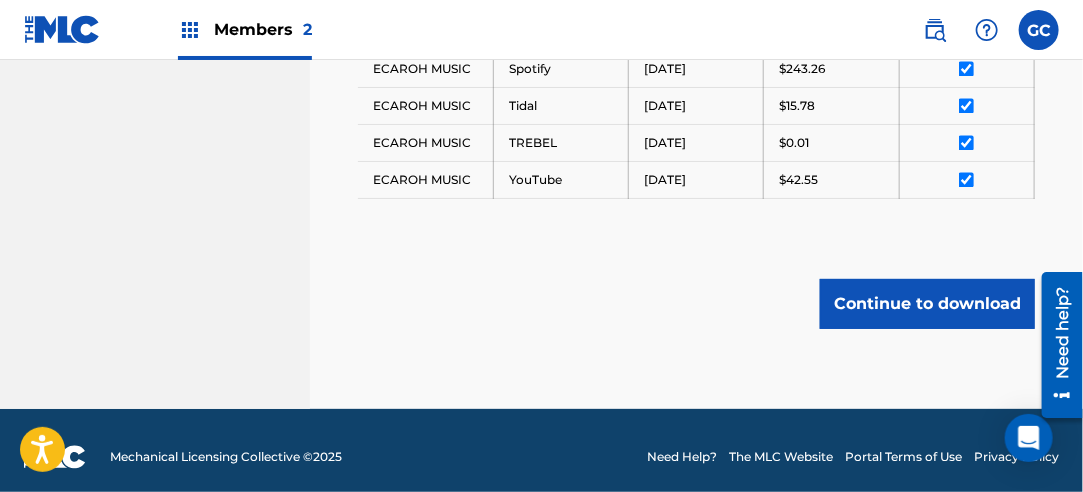click on "Continue to download" at bounding box center [927, 304] 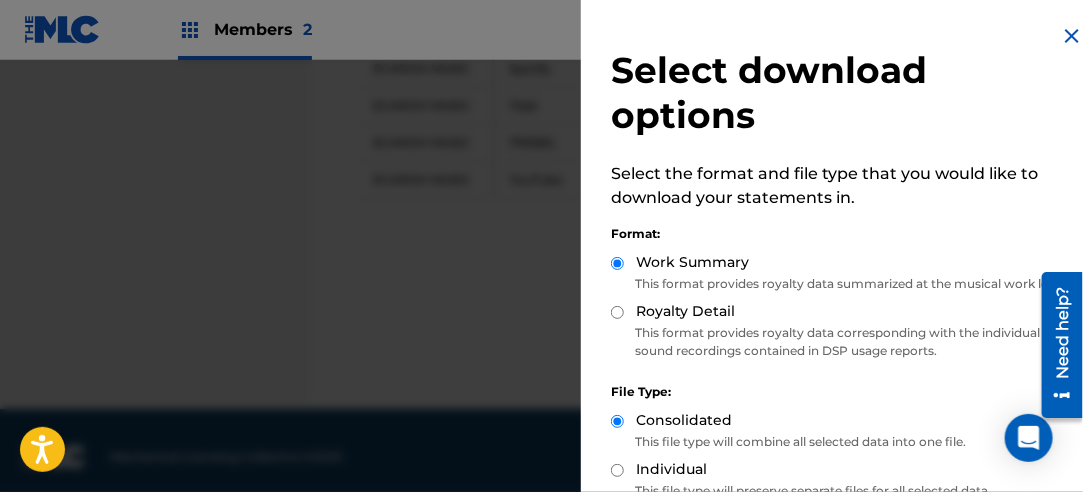 click on "Royalty Detail" at bounding box center [617, 312] 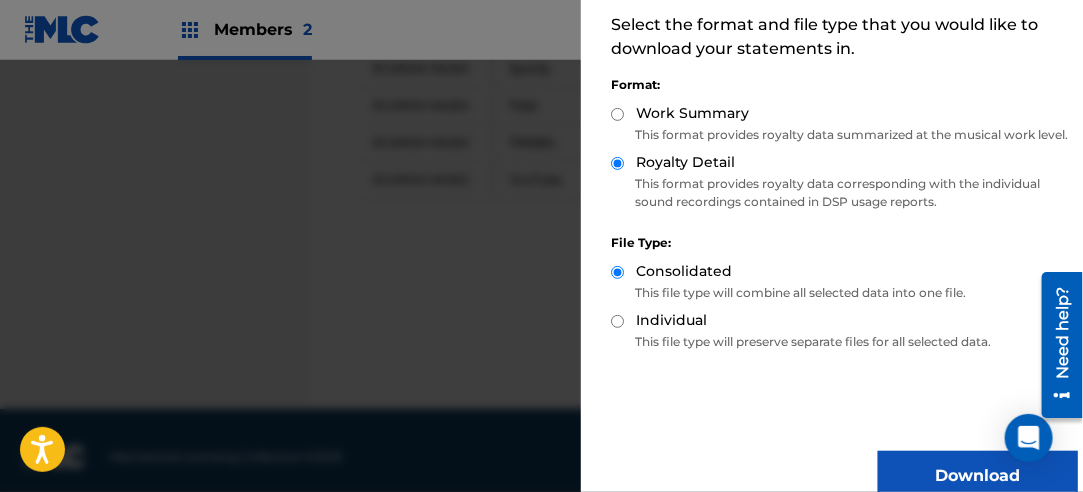 scroll, scrollTop: 200, scrollLeft: 0, axis: vertical 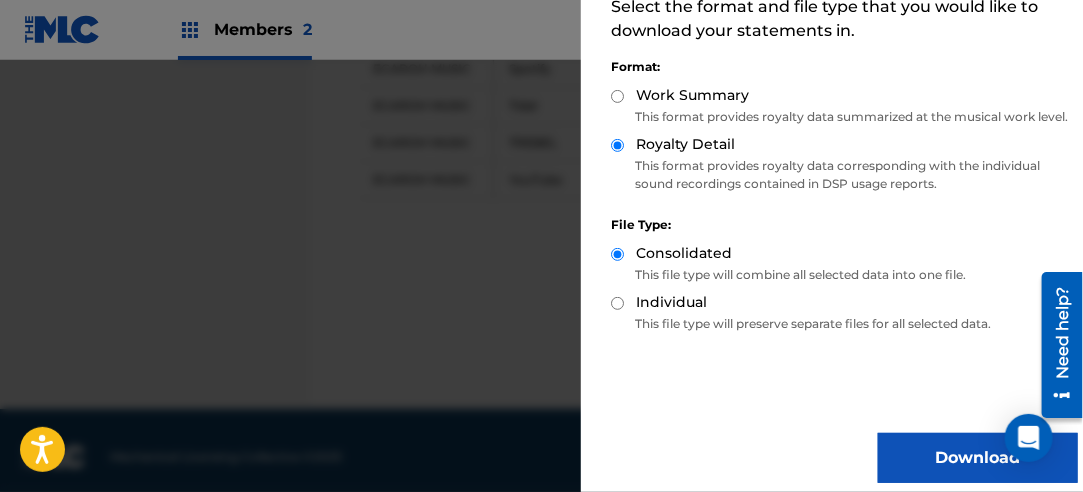 click on "Download" at bounding box center [978, 458] 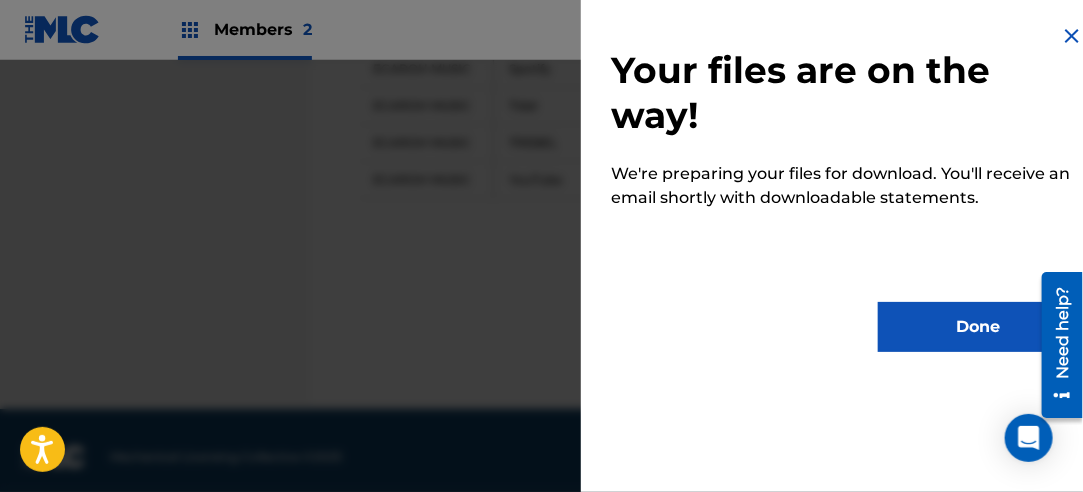 click on "Done" at bounding box center [978, 327] 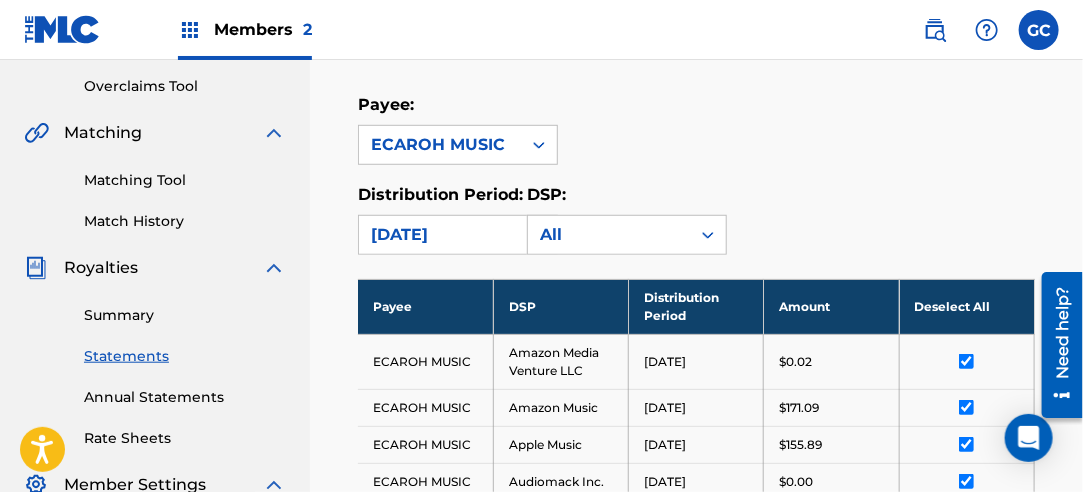 scroll, scrollTop: 398, scrollLeft: 0, axis: vertical 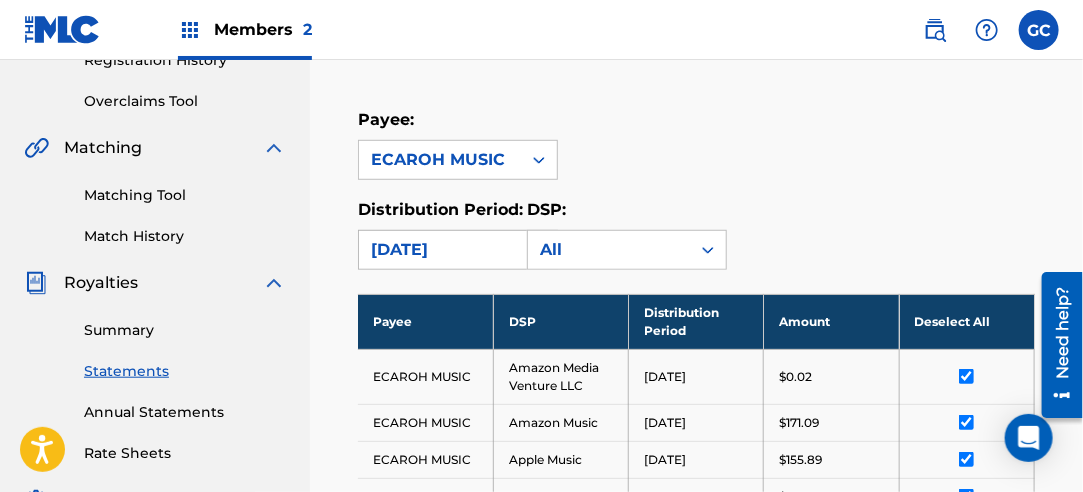 drag, startPoint x: 430, startPoint y: 254, endPoint x: 437, endPoint y: 244, distance: 12.206555 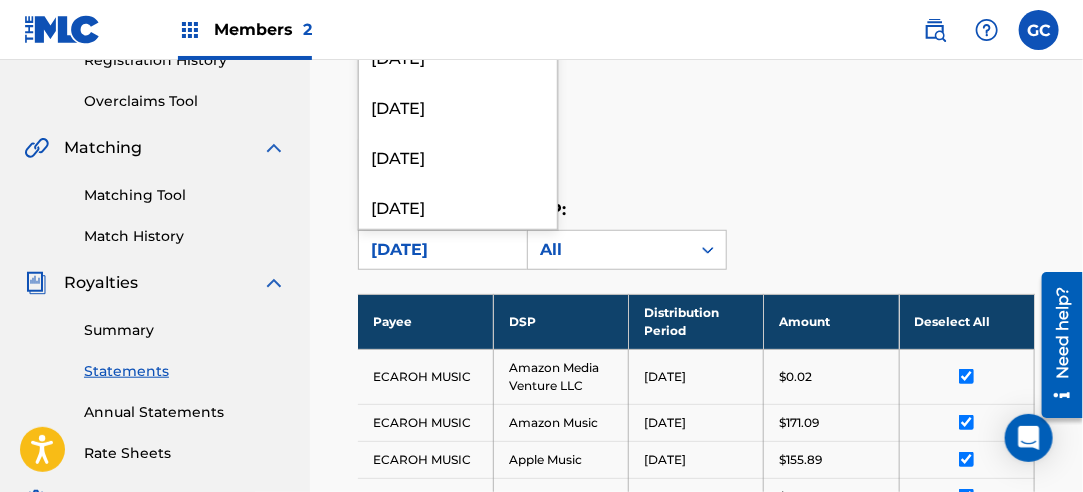 scroll, scrollTop: 1700, scrollLeft: 0, axis: vertical 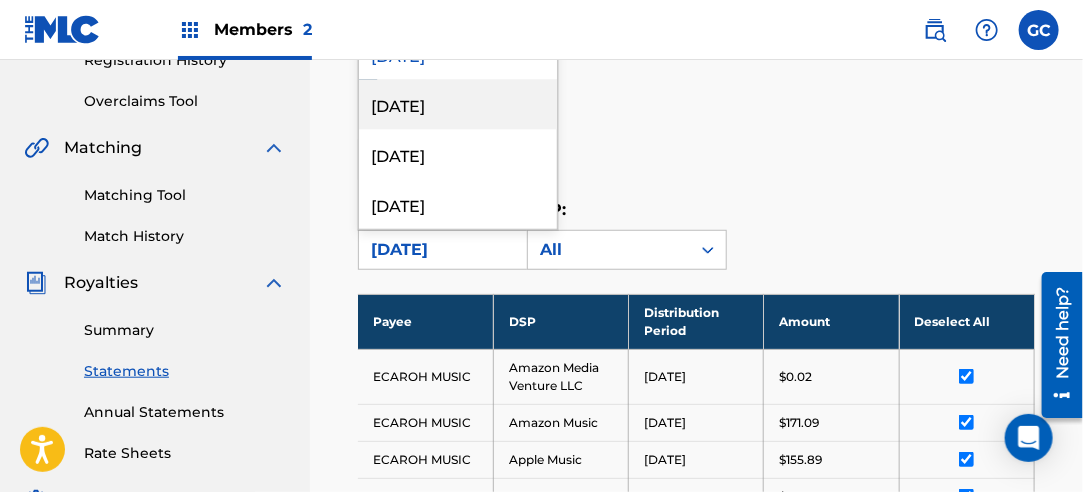 click on "[DATE]" at bounding box center (458, 104) 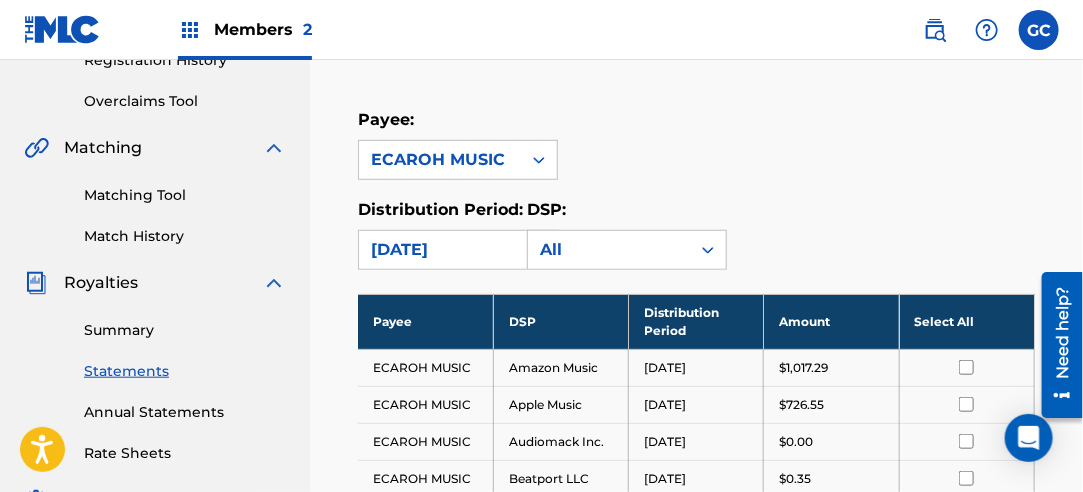 click on "Select All" at bounding box center (966, 321) 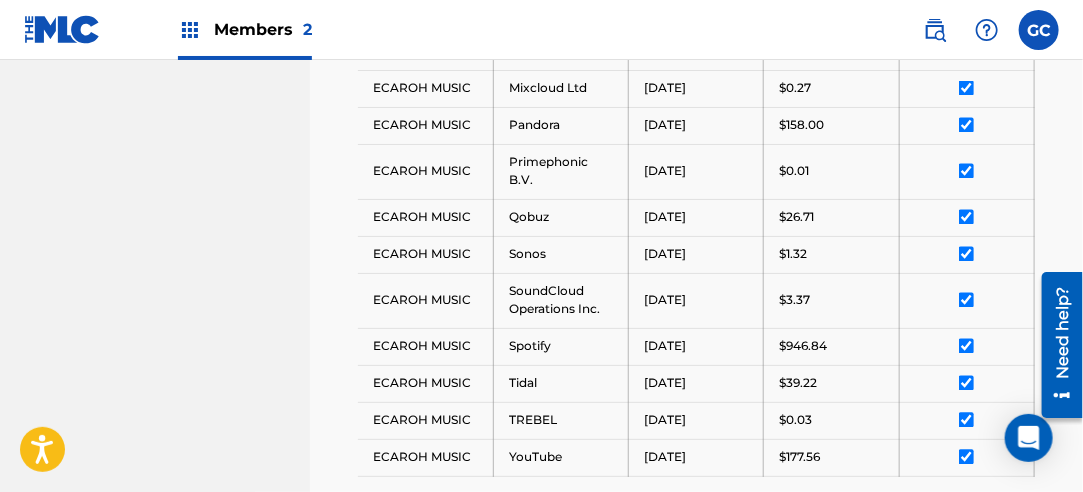 scroll, scrollTop: 1398, scrollLeft: 0, axis: vertical 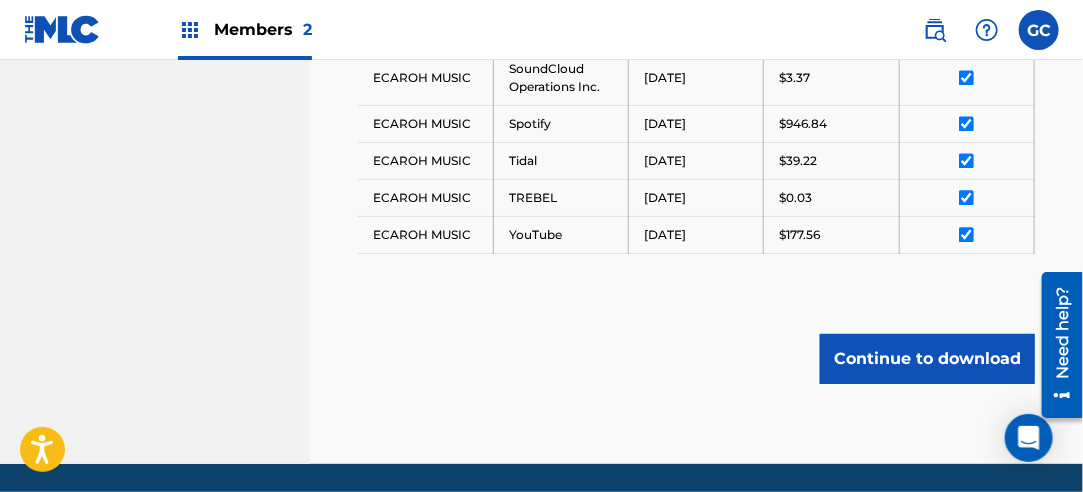 click on "Continue to download" at bounding box center [927, 359] 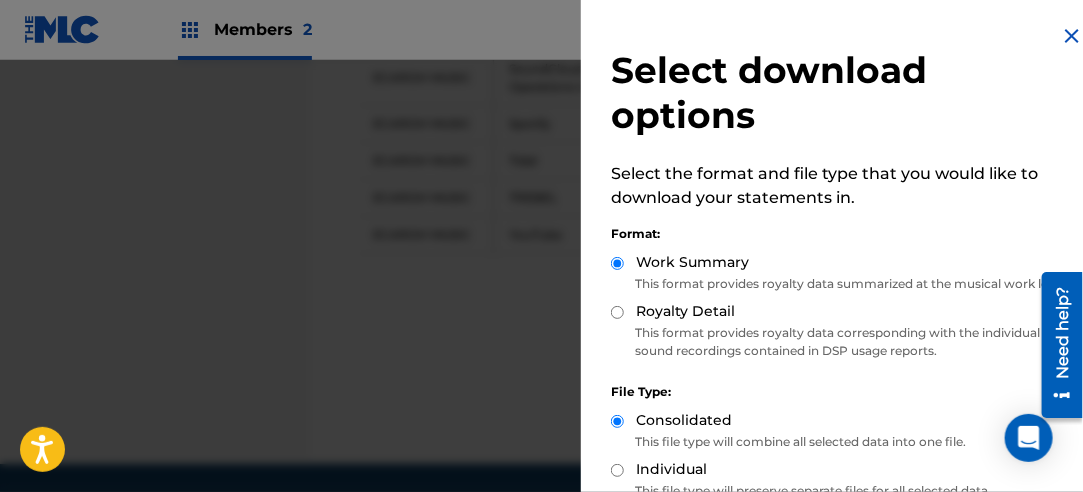 click on "Royalty Detail" at bounding box center (617, 312) 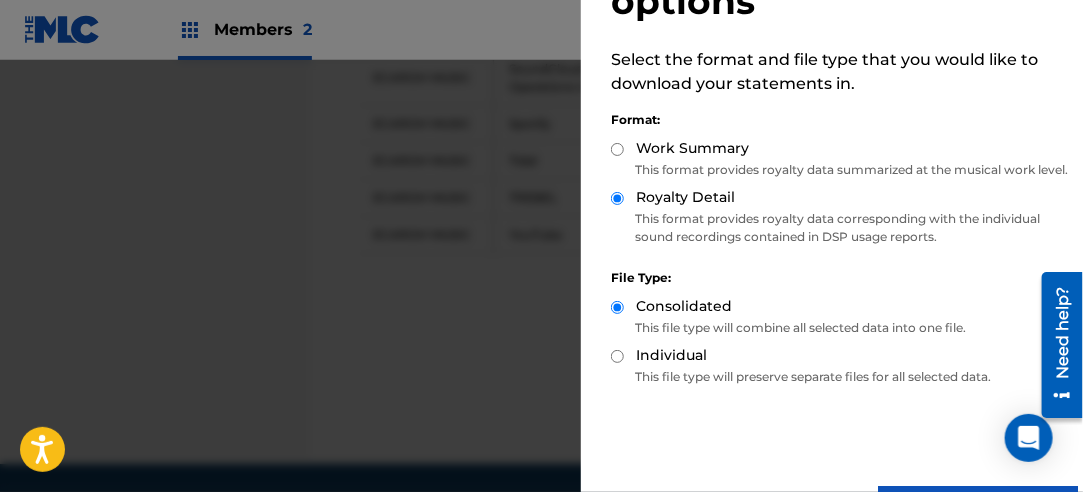 scroll, scrollTop: 200, scrollLeft: 0, axis: vertical 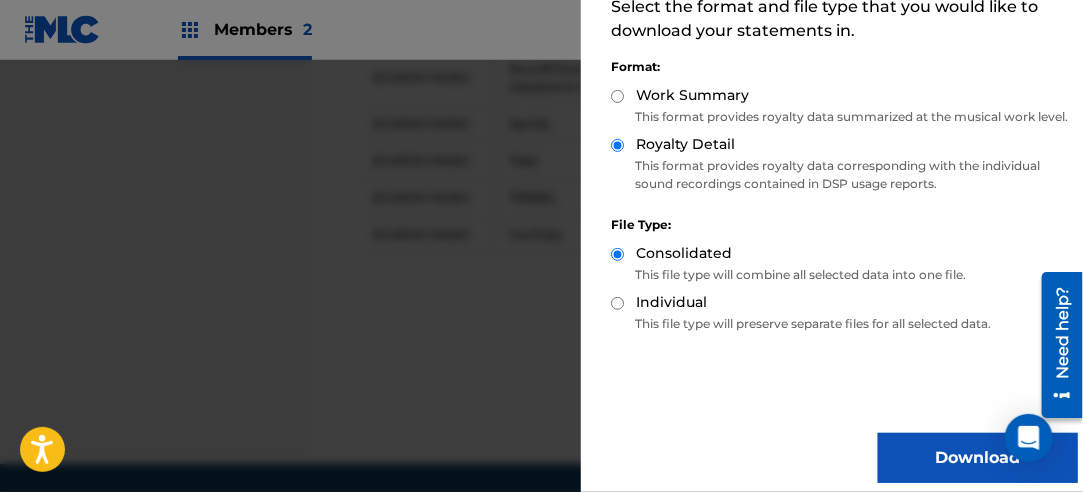 click on "Download" at bounding box center [978, 458] 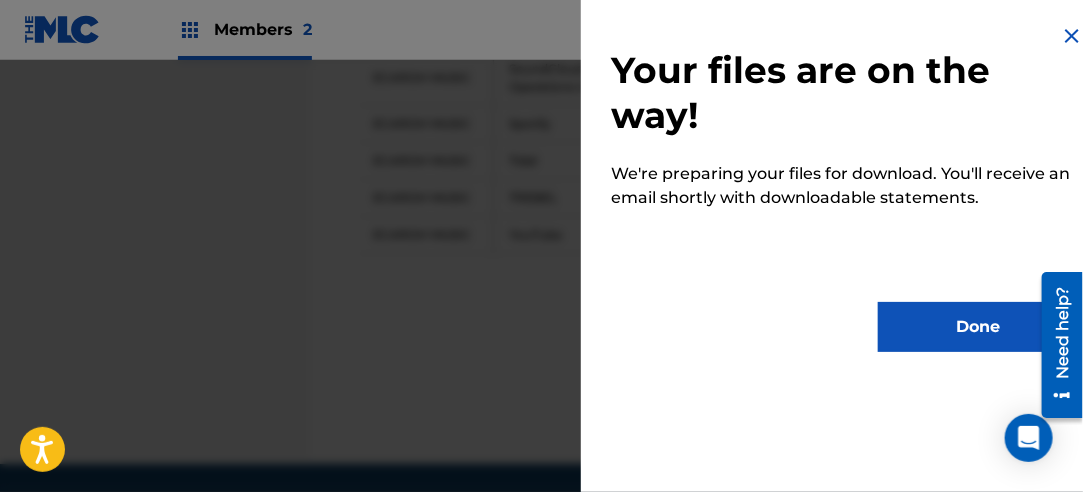 scroll, scrollTop: 0, scrollLeft: 0, axis: both 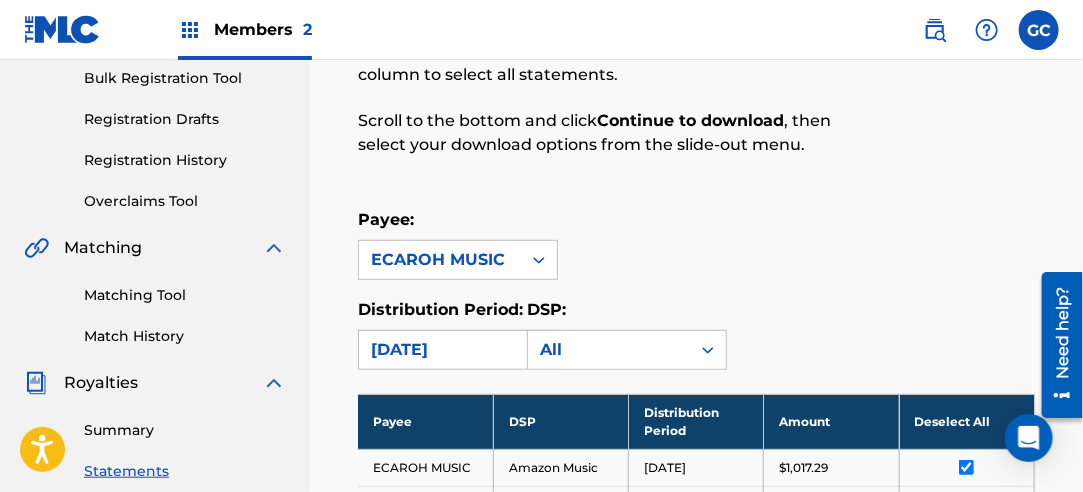 click on "[DATE]" at bounding box center (440, 350) 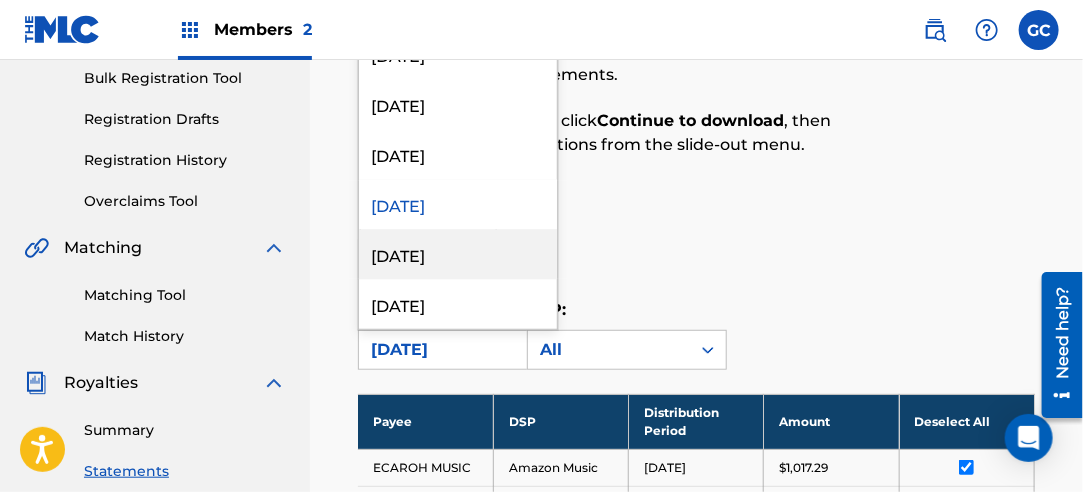 click on "[DATE]" at bounding box center (458, 254) 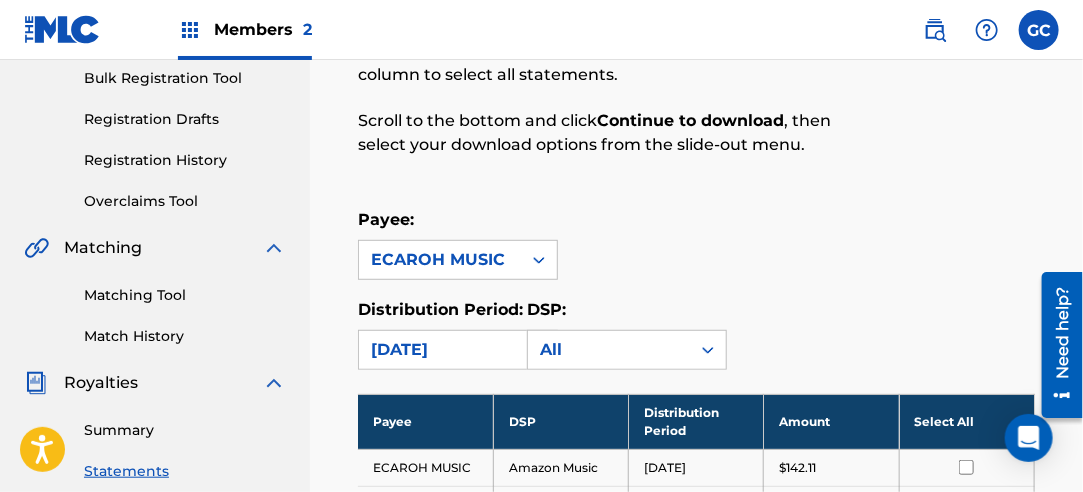 click on "Select All" at bounding box center [966, 421] 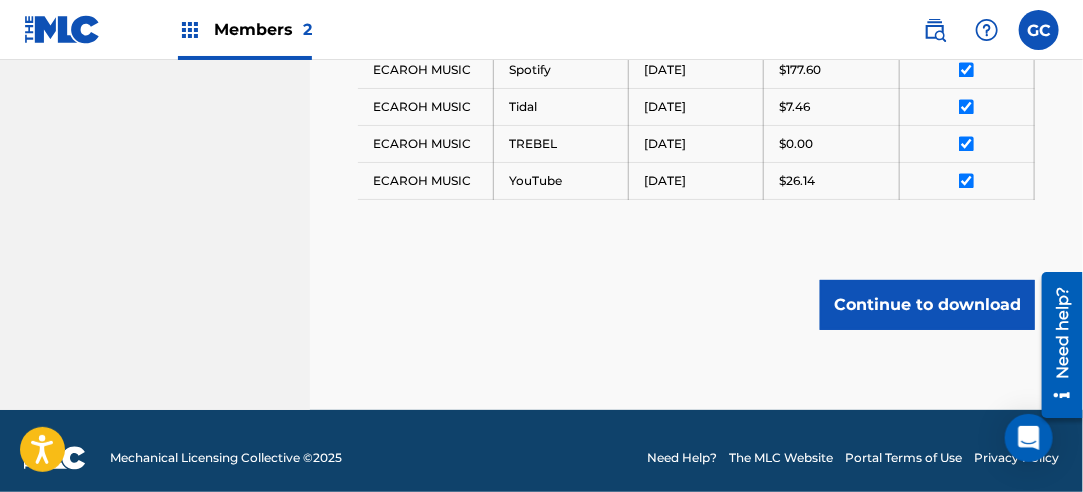 scroll, scrollTop: 1362, scrollLeft: 0, axis: vertical 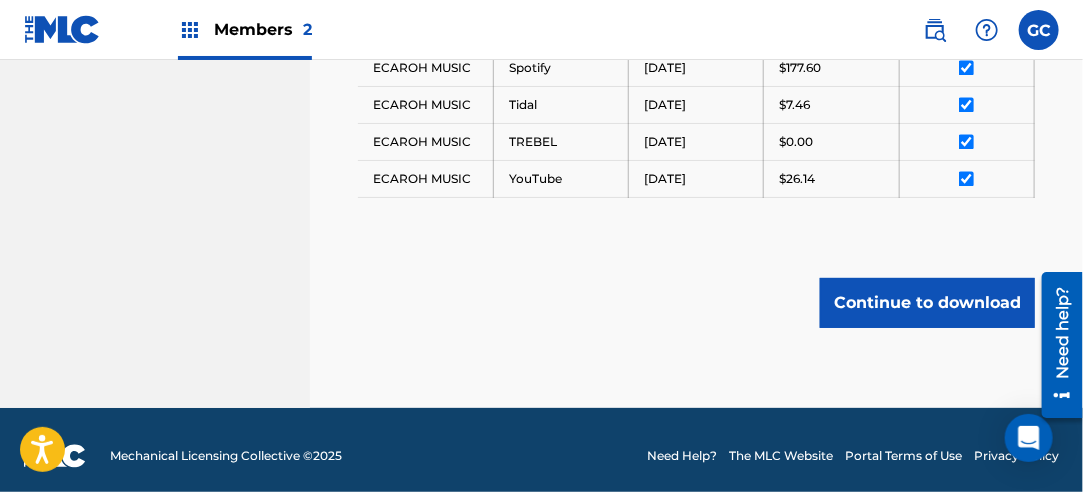 click on "Continue to download" at bounding box center [927, 303] 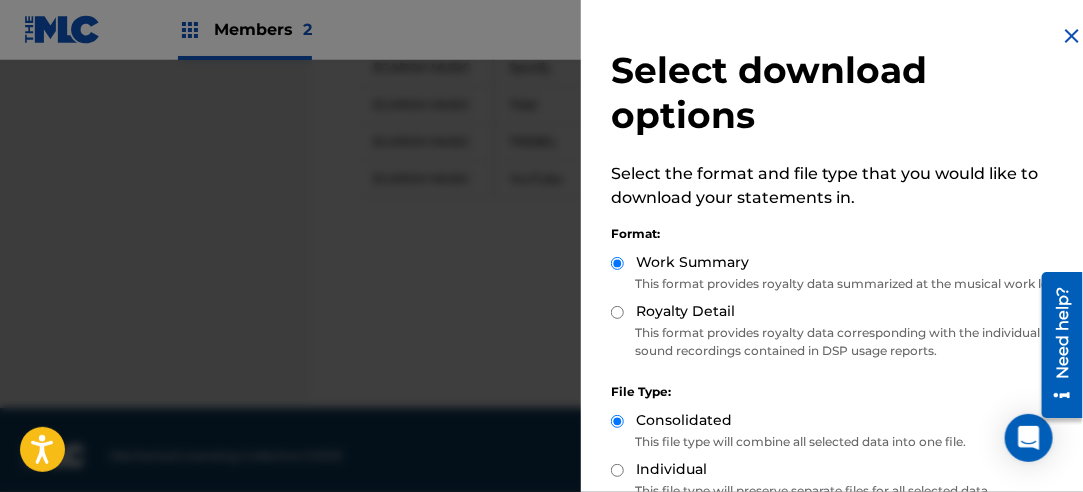 click on "Royalty Detail" at bounding box center [844, 312] 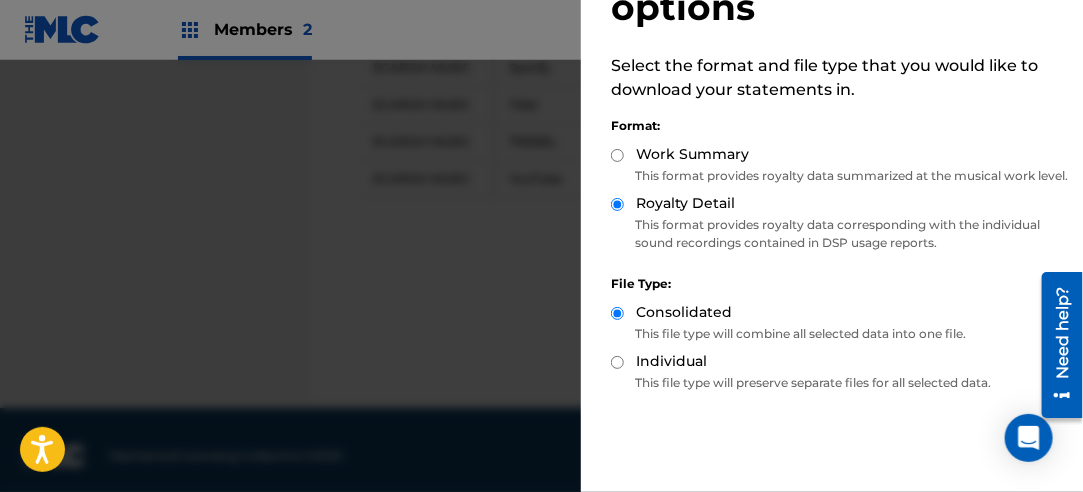 scroll, scrollTop: 200, scrollLeft: 0, axis: vertical 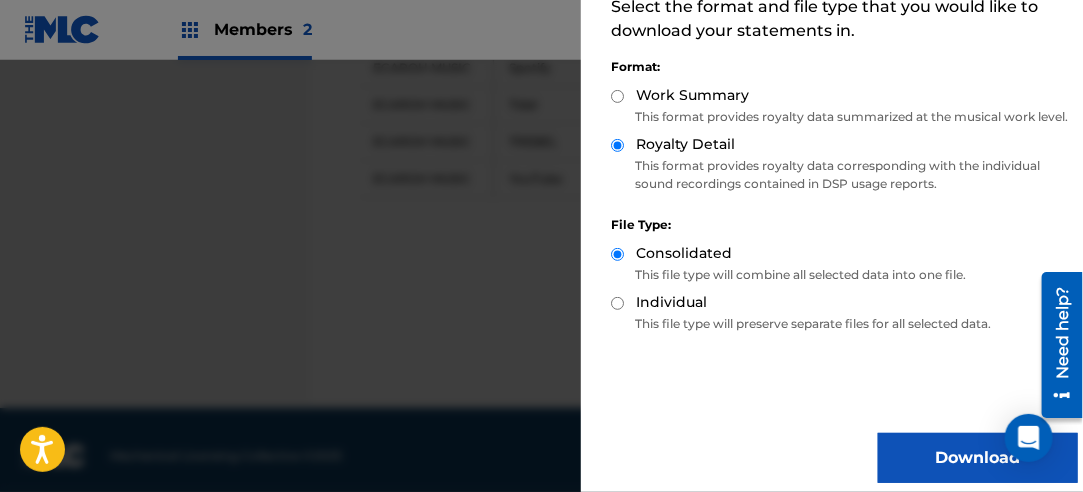 click on "Download" at bounding box center (978, 458) 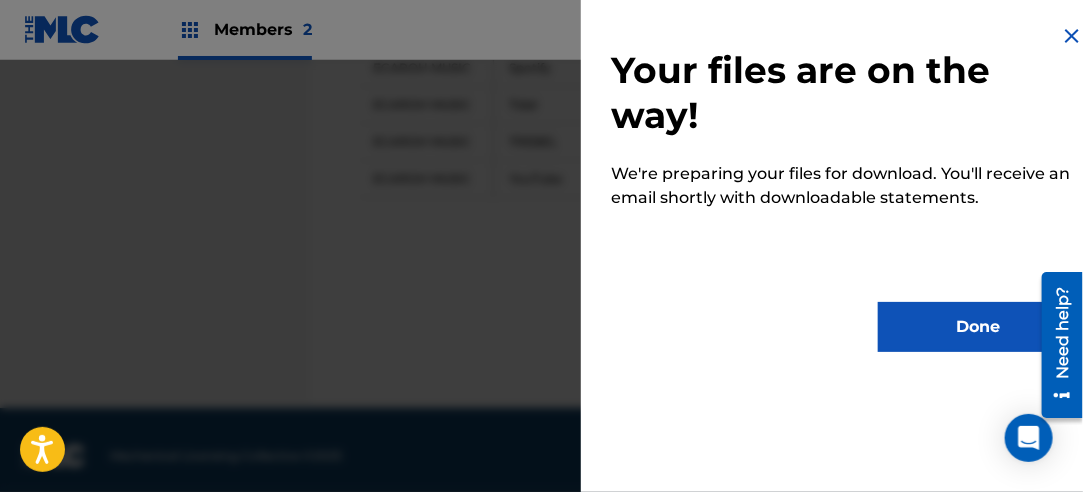 click on "Done" at bounding box center (978, 327) 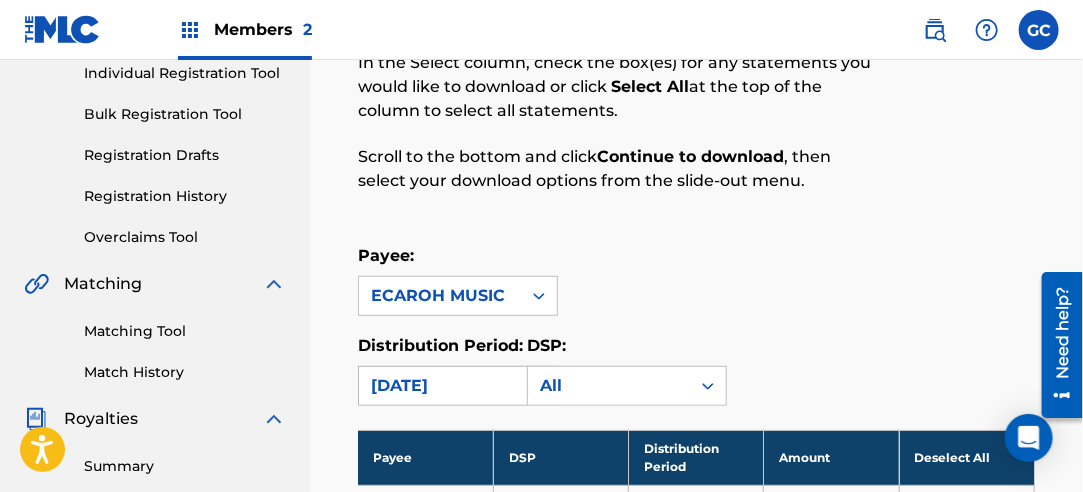 click on "[DATE]" at bounding box center [440, 386] 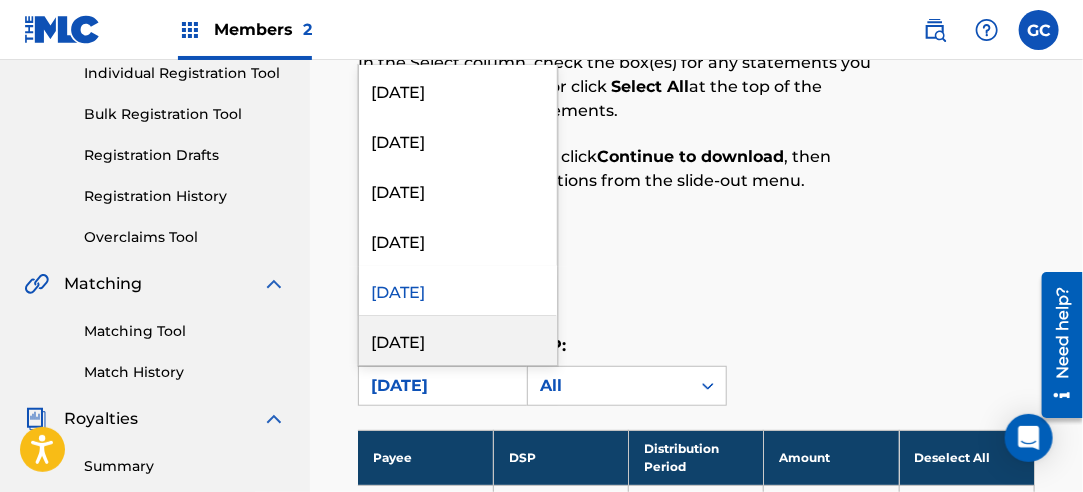 click on "[DATE]" at bounding box center [458, 340] 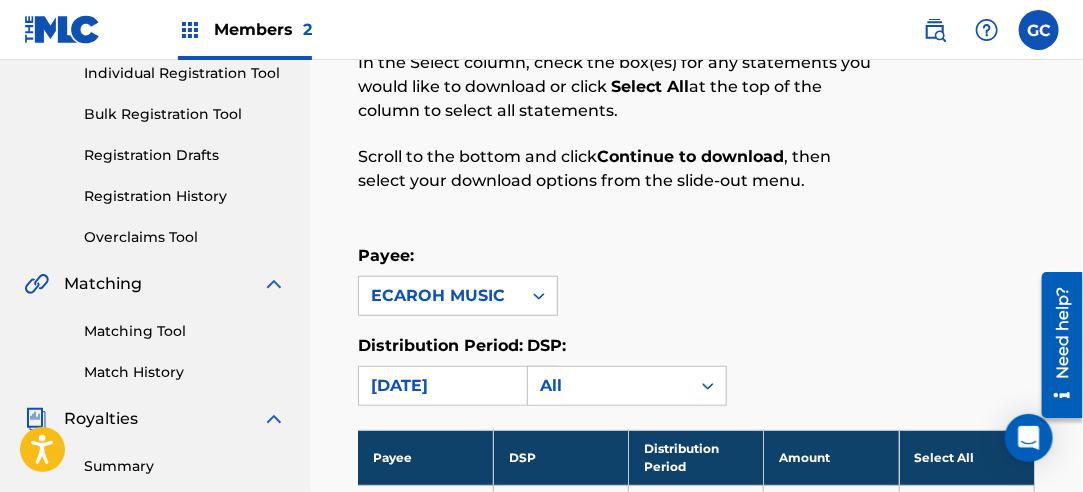 click on "Select All" at bounding box center (966, 457) 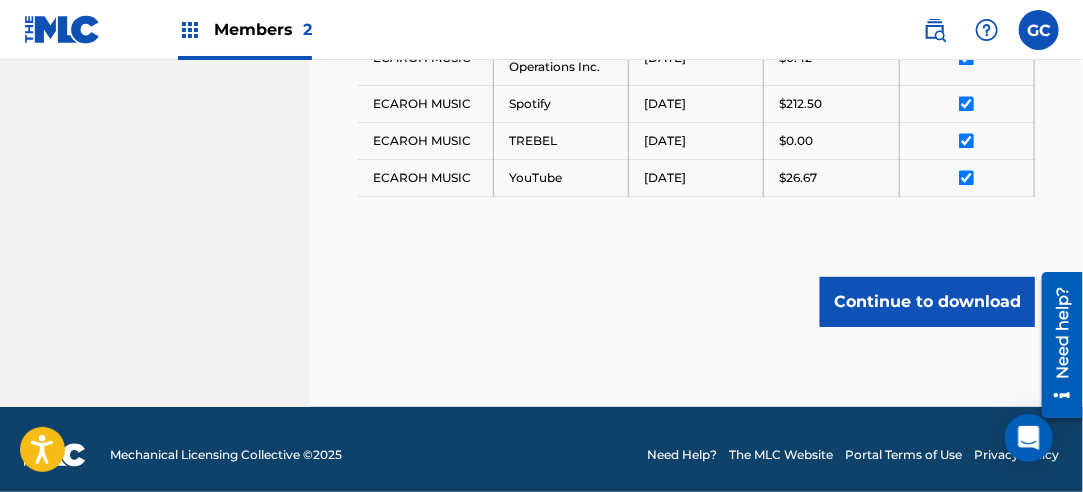 click on "Continue to download" at bounding box center (927, 302) 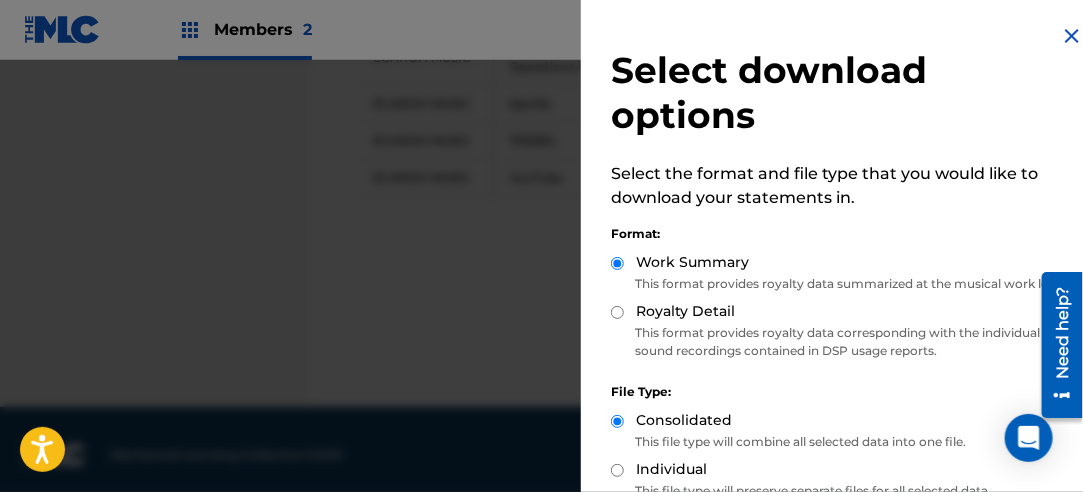 click on "Royalty Detail" at bounding box center (617, 312) 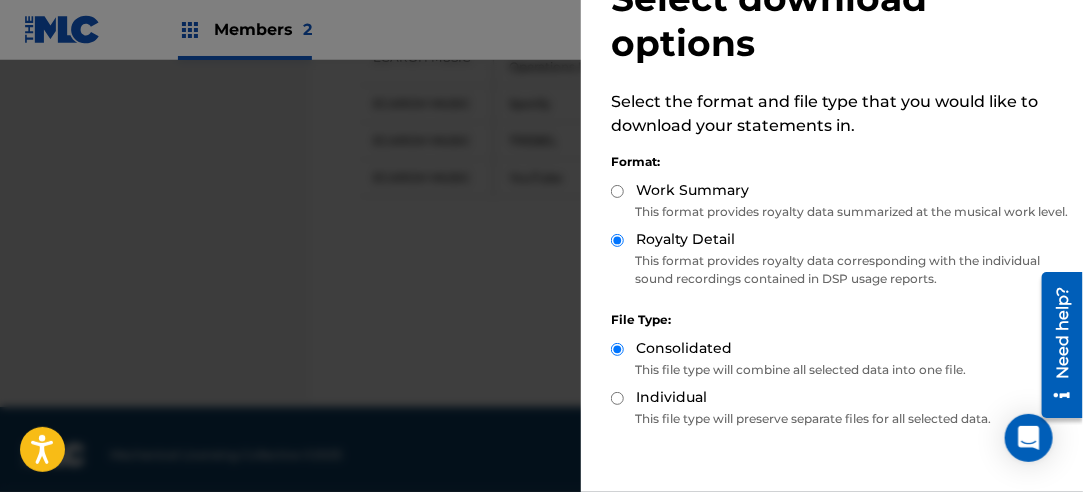 scroll, scrollTop: 200, scrollLeft: 0, axis: vertical 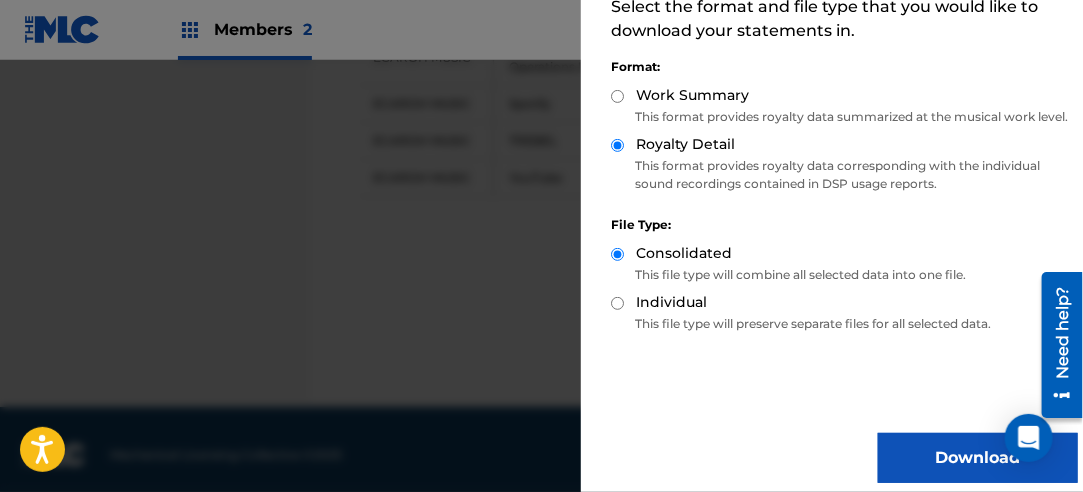 click on "Download" at bounding box center (978, 458) 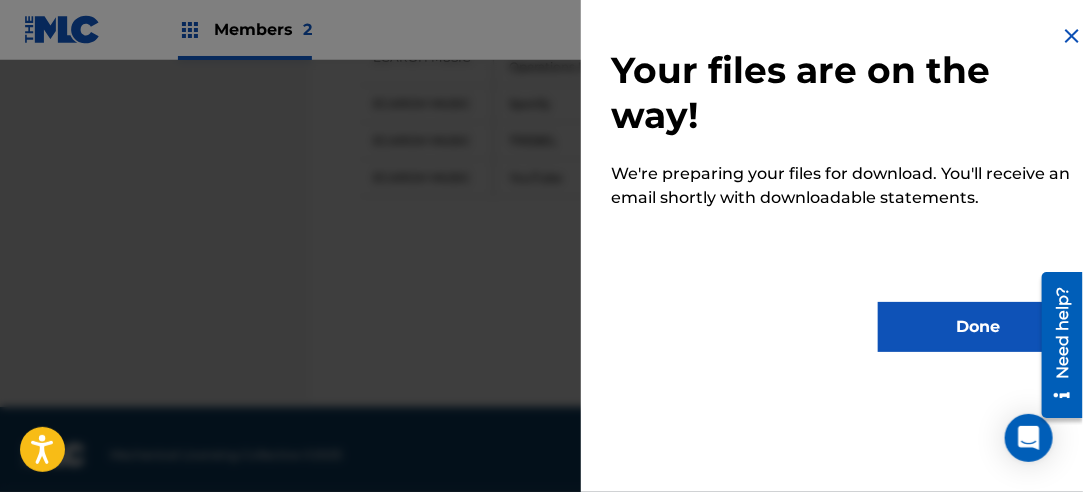 scroll, scrollTop: 0, scrollLeft: 0, axis: both 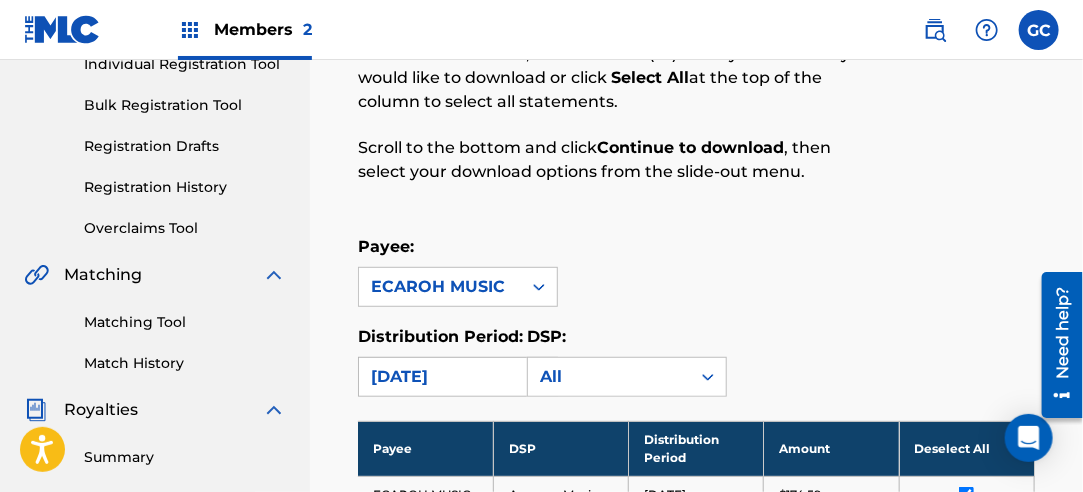 click on "[DATE]" at bounding box center (440, 377) 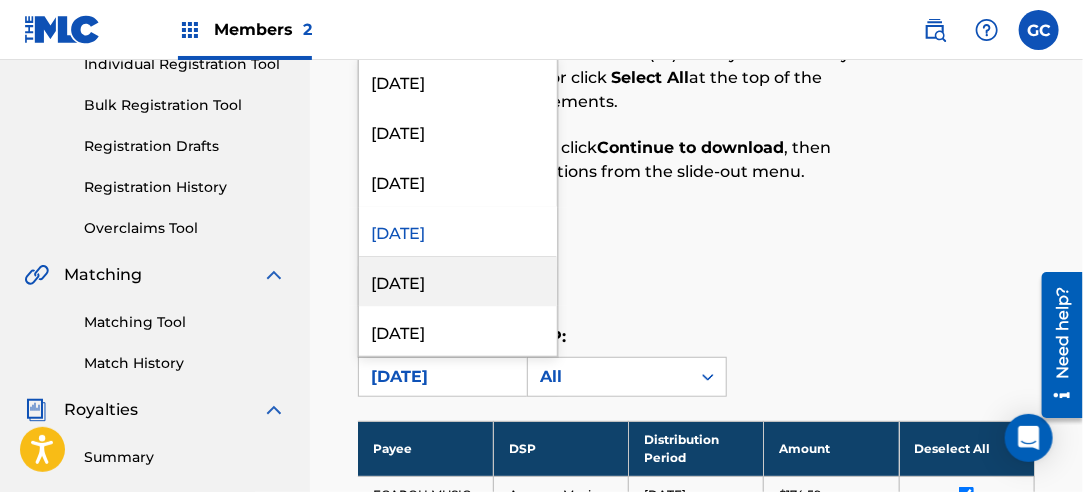 click on "[DATE]" at bounding box center (458, 281) 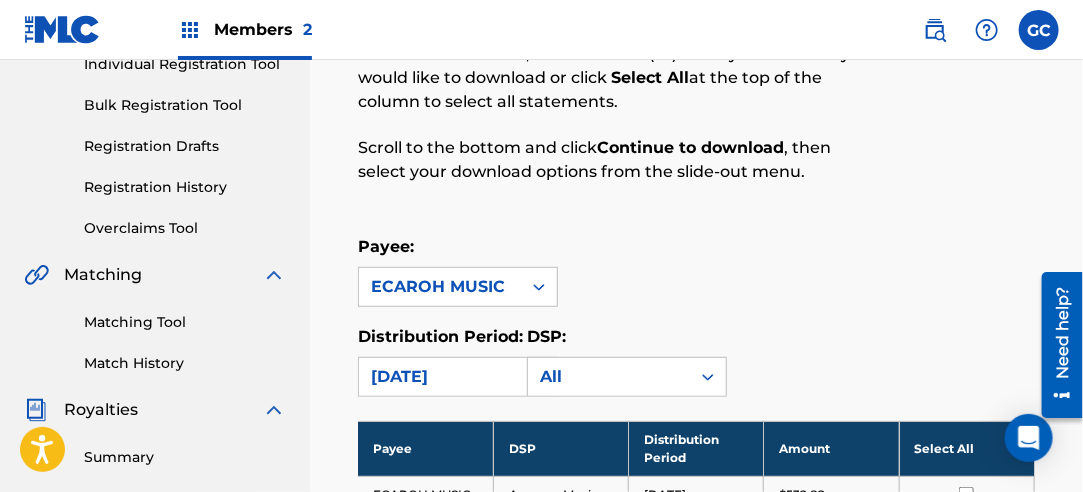 click on "Select All" at bounding box center [966, 448] 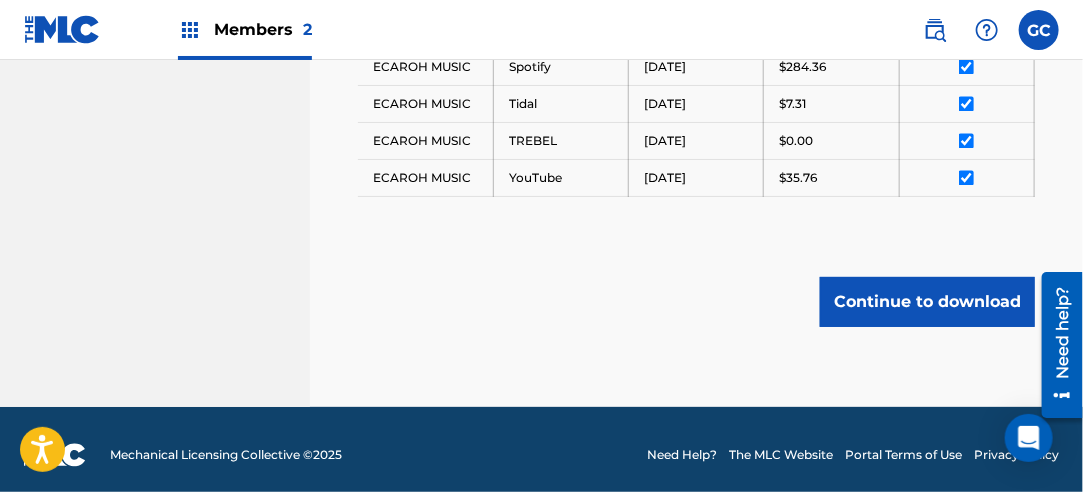 click on "Continue to download" at bounding box center [927, 302] 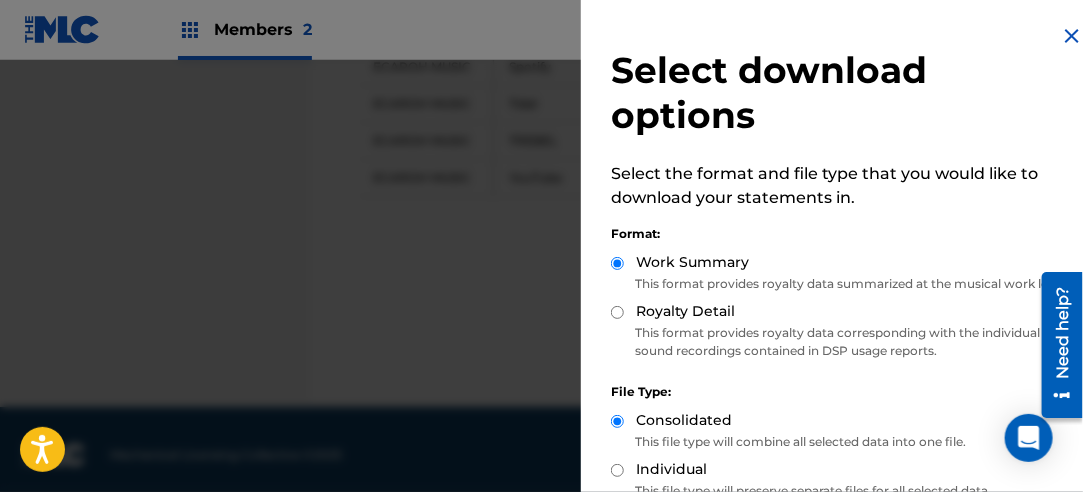 click on "Royalty Detail" at bounding box center [617, 312] 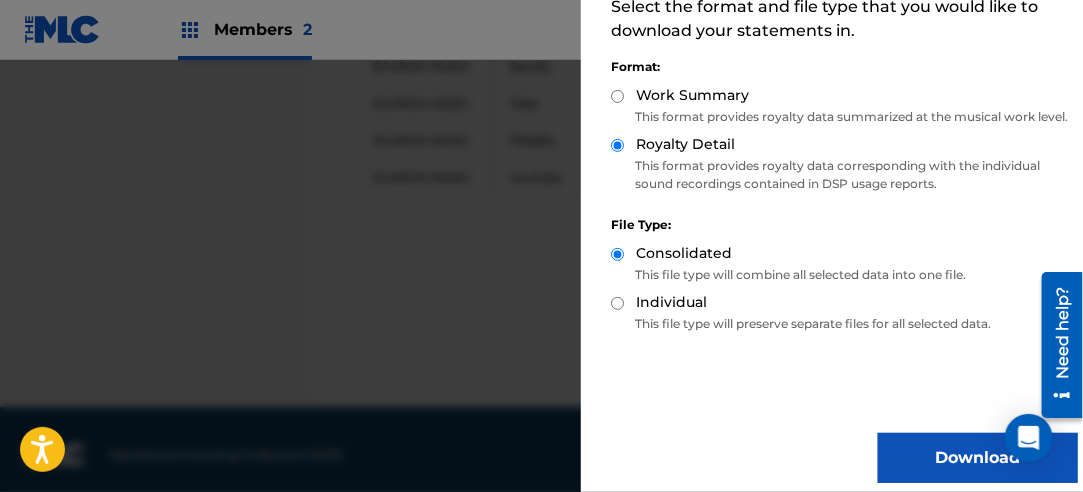 click on "Download" at bounding box center [978, 458] 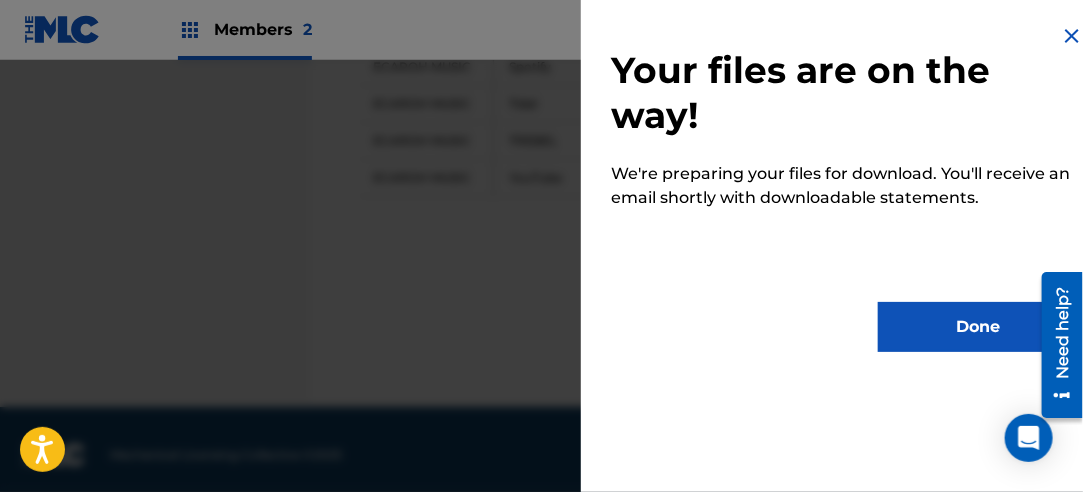 click on "Done" at bounding box center [978, 327] 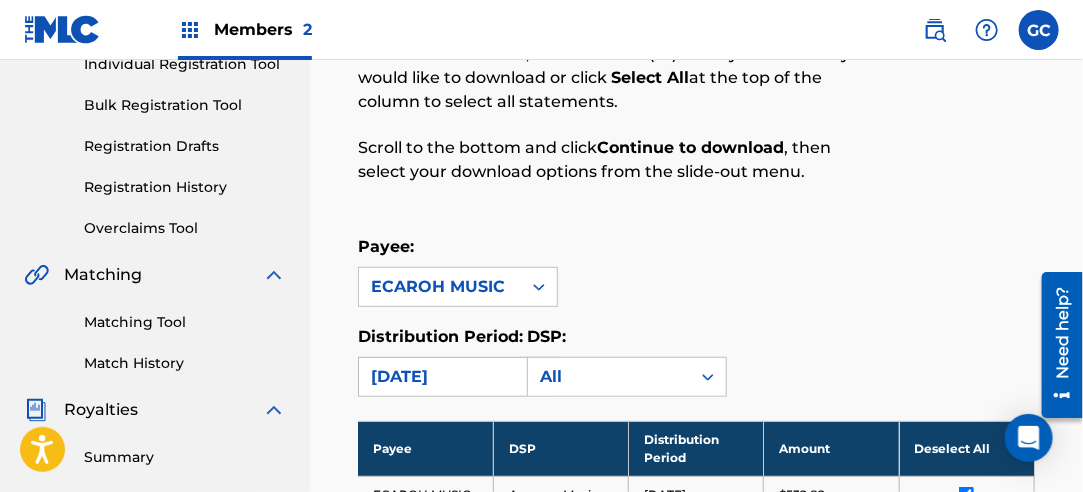click on "[DATE]" at bounding box center [440, 377] 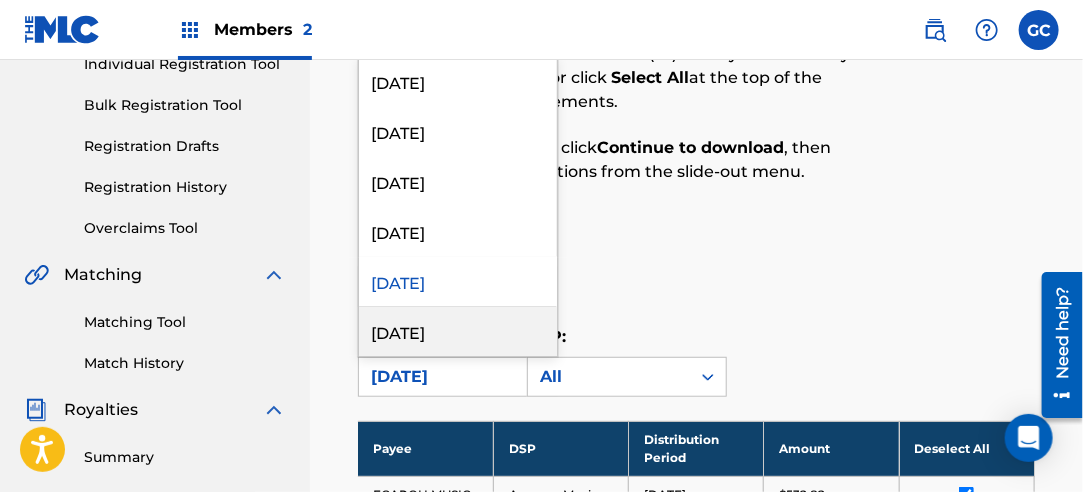click on "[DATE]" at bounding box center [458, 331] 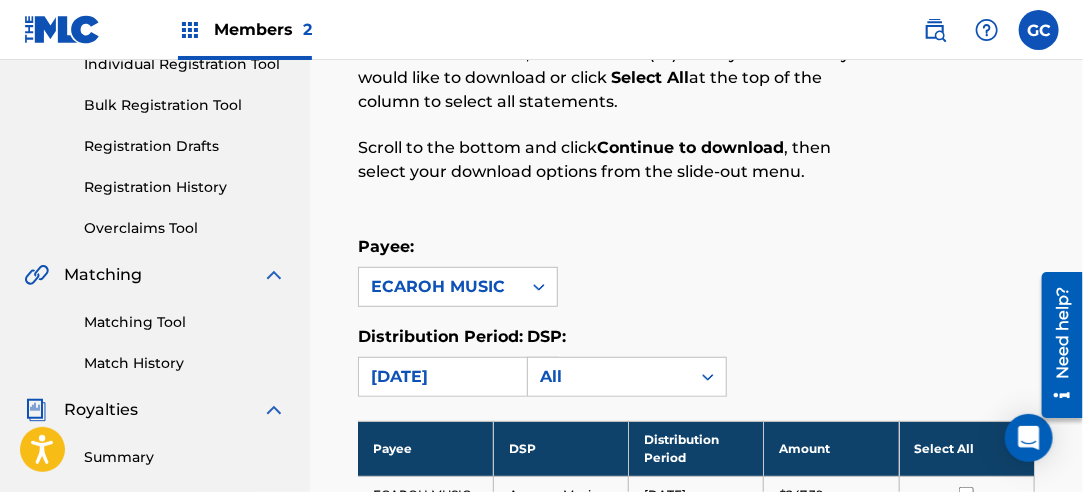 click on "Select All" at bounding box center (966, 448) 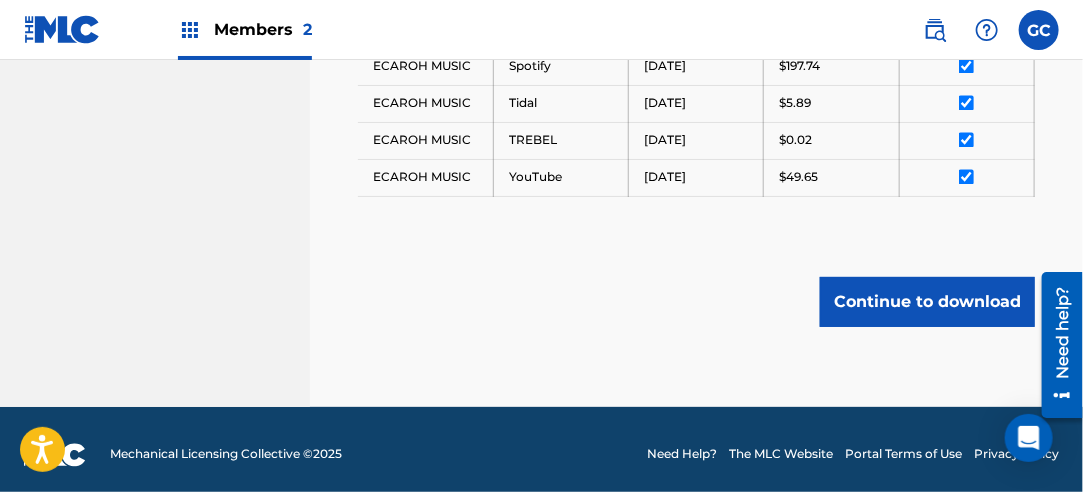 click on "Continue to download" at bounding box center (927, 302) 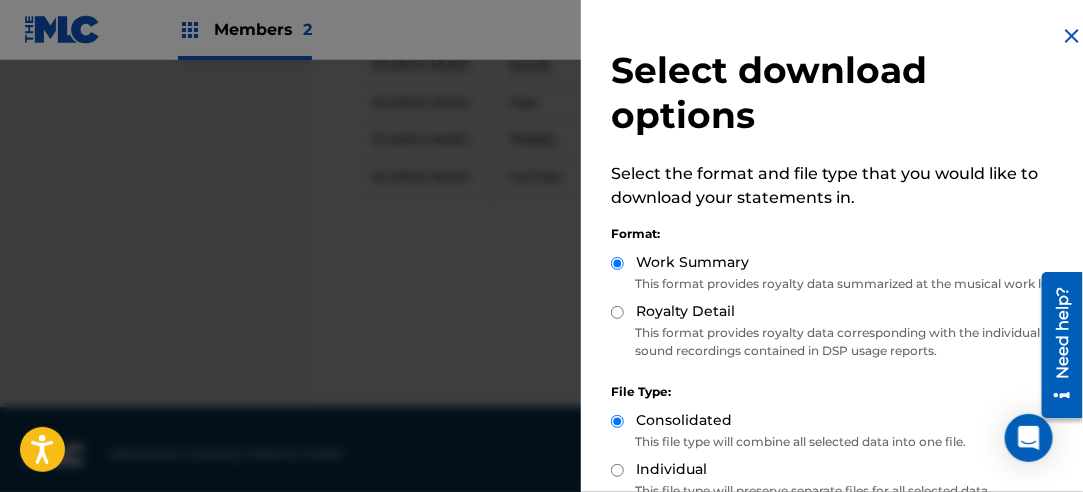 click on "Royalty Detail" at bounding box center [617, 312] 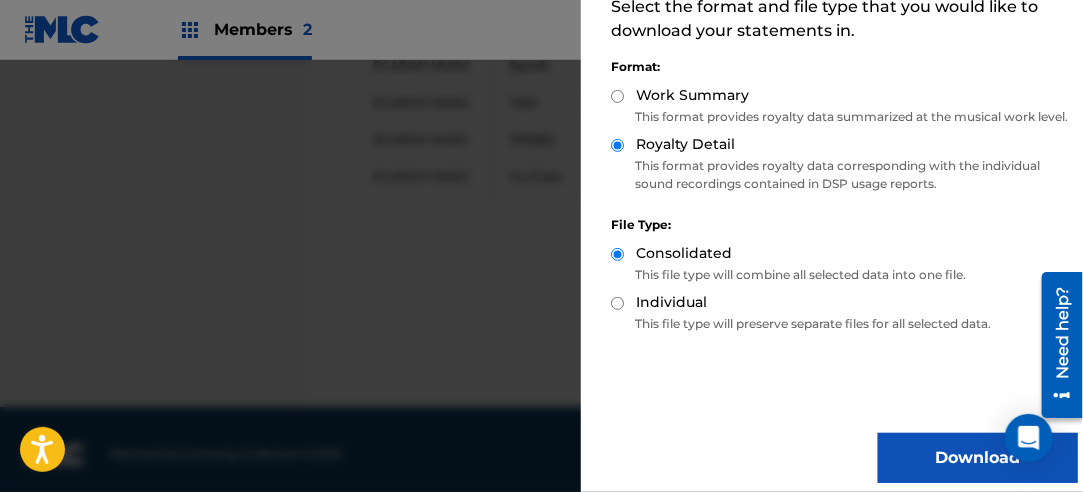 click on "Download" at bounding box center (978, 458) 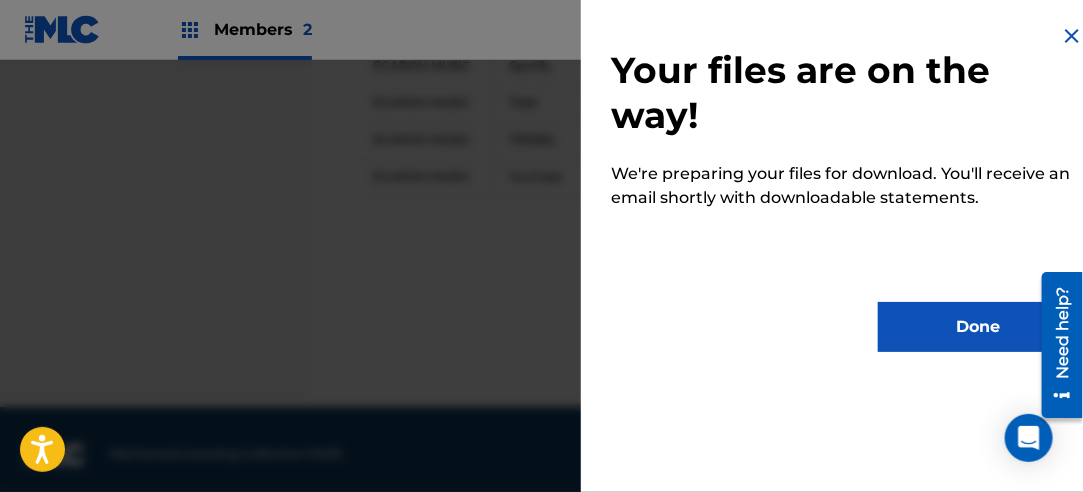 click on "Done" at bounding box center [978, 327] 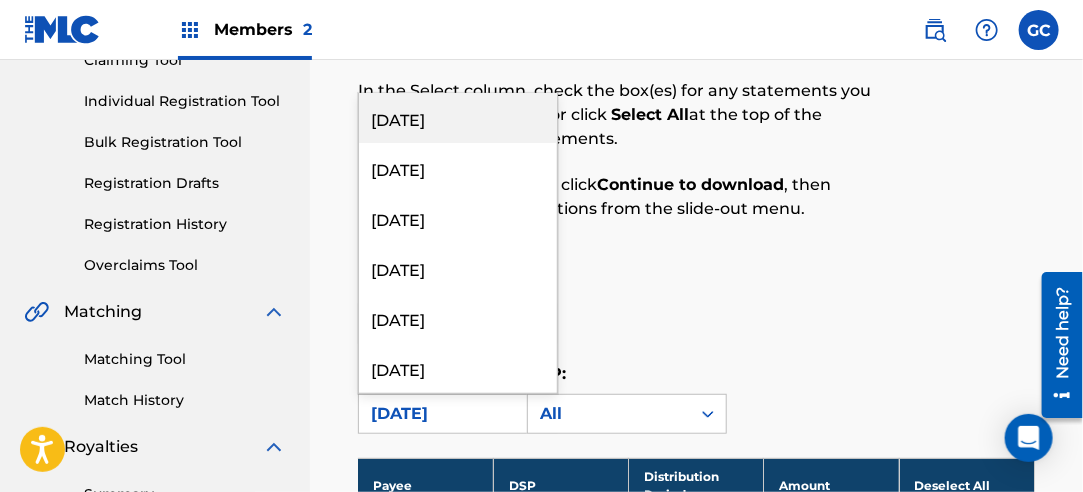 click on "[DATE]" at bounding box center (440, 414) 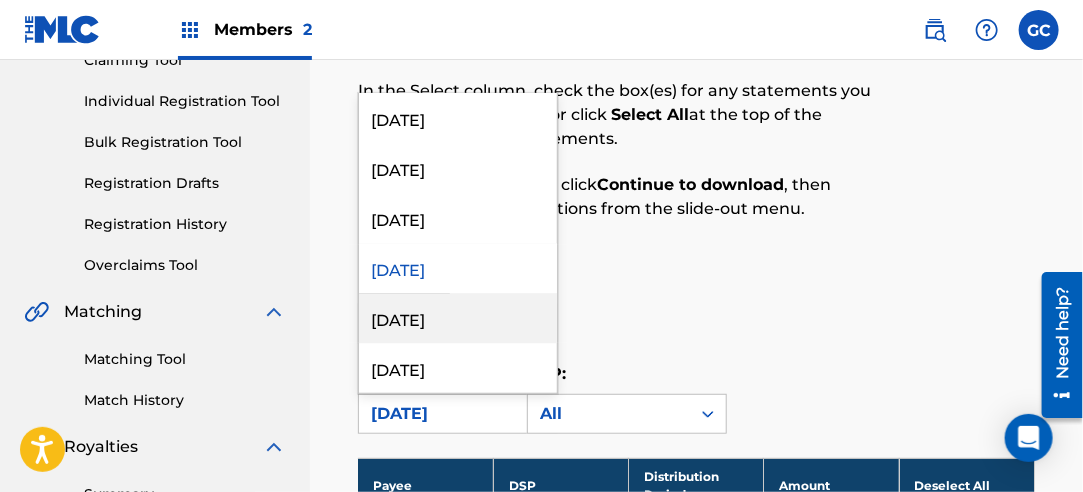 click on "[DATE]" at bounding box center [458, 318] 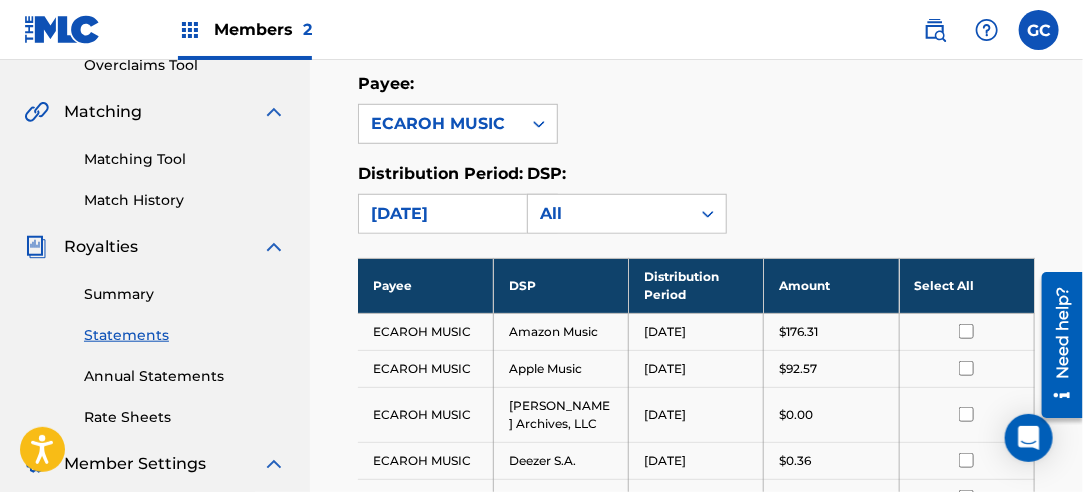 click on "Select All" at bounding box center (966, 285) 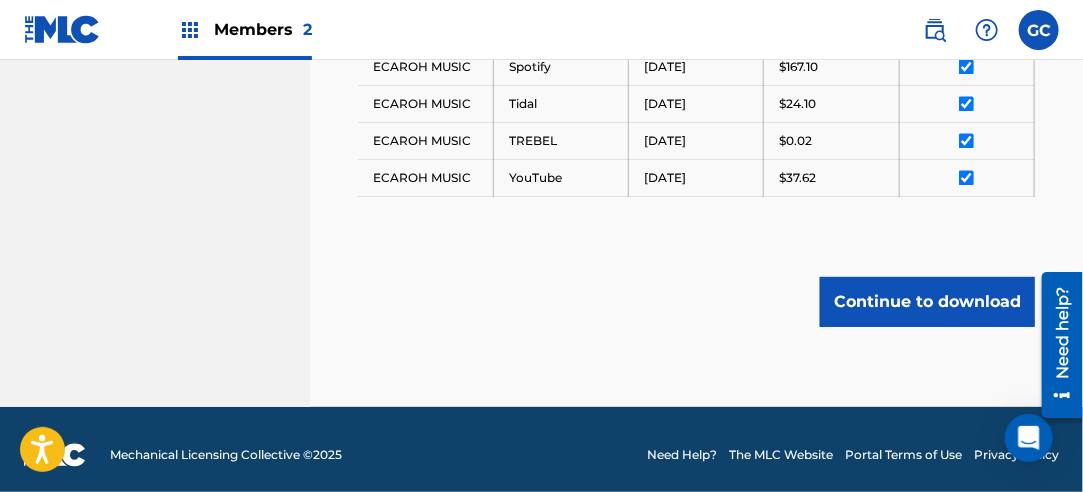 click on "Continue to download" at bounding box center [927, 302] 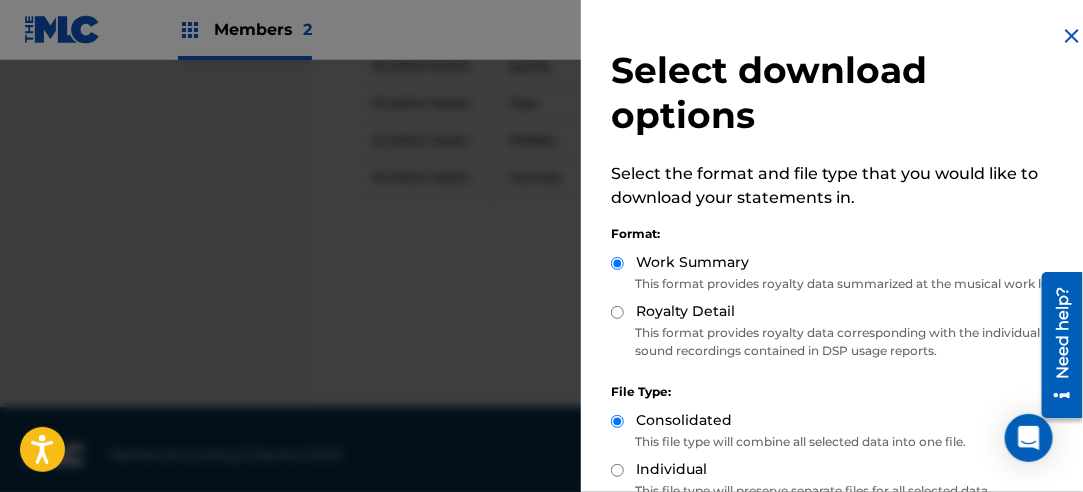 click on "Royalty Detail" at bounding box center [617, 312] 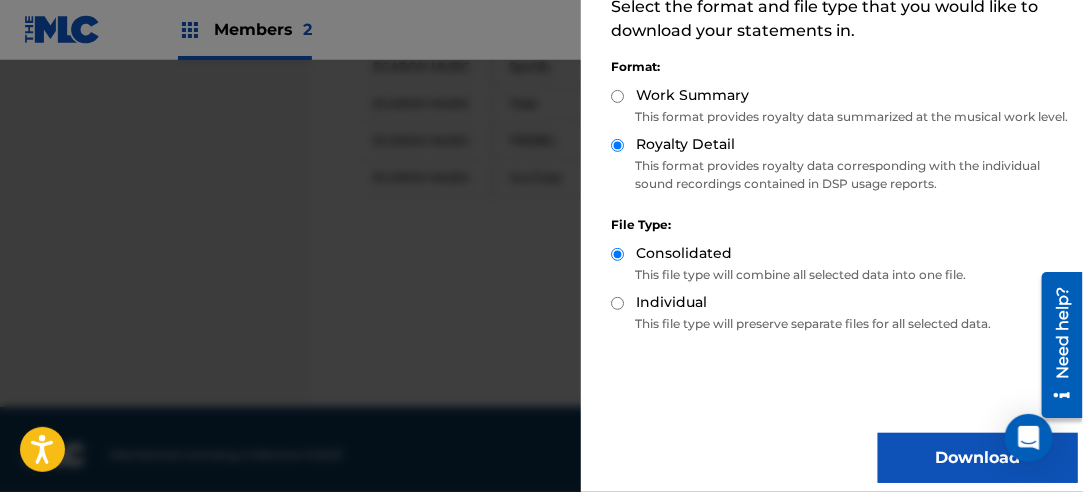 click on "Download" at bounding box center (978, 458) 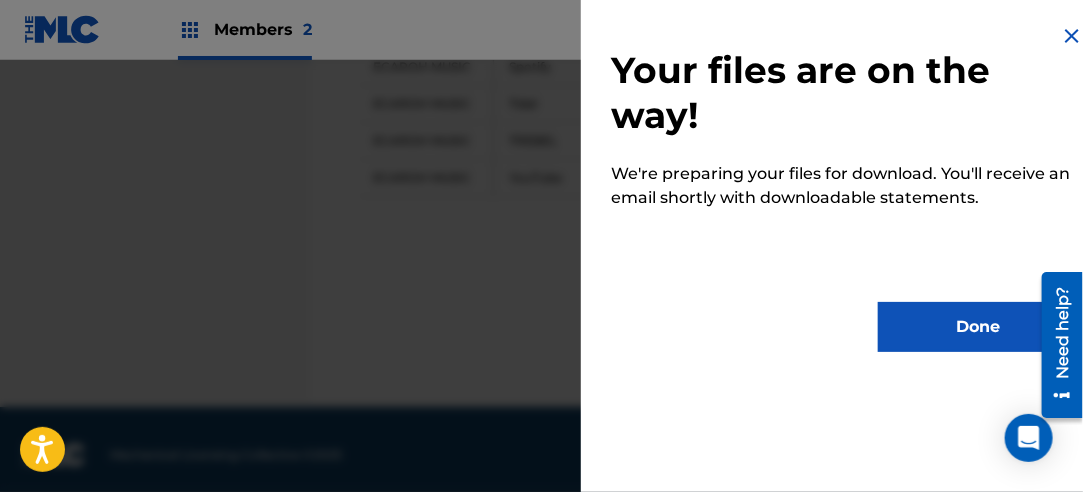 click on "Done" at bounding box center [978, 327] 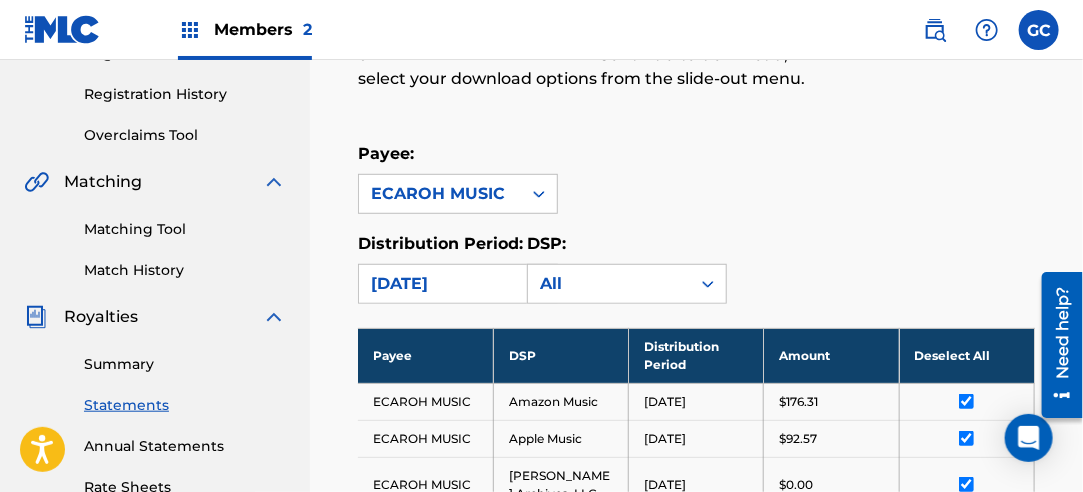 scroll, scrollTop: 308, scrollLeft: 0, axis: vertical 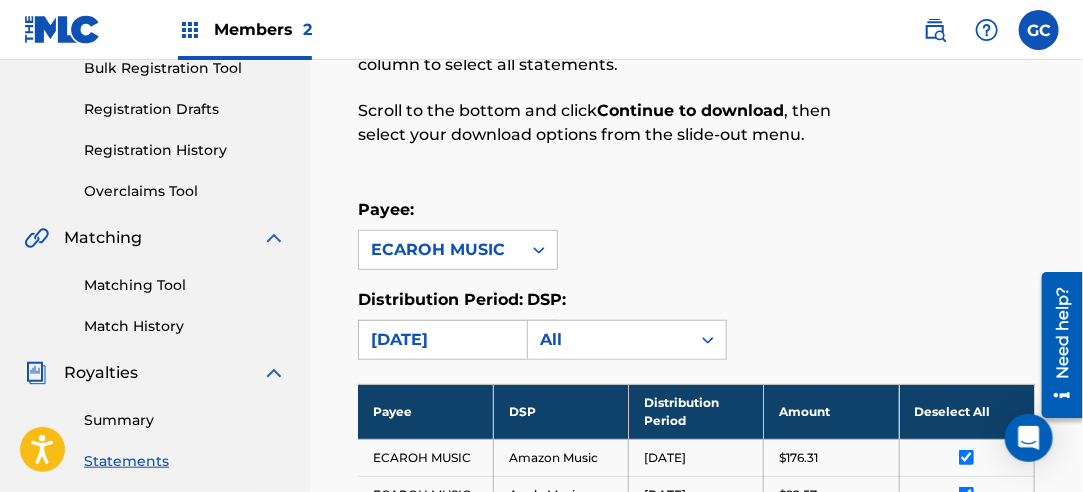 click on "[DATE]" at bounding box center (440, 340) 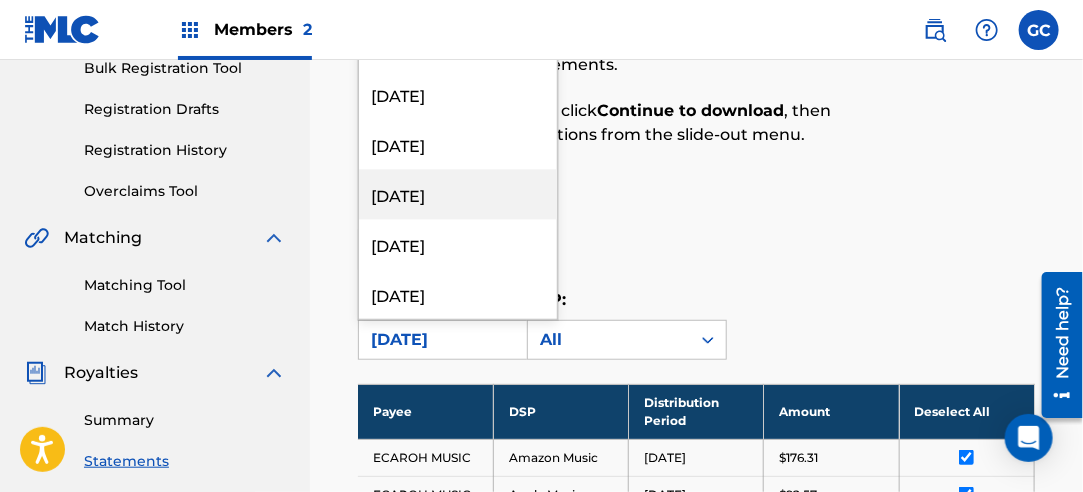 scroll, scrollTop: 1500, scrollLeft: 0, axis: vertical 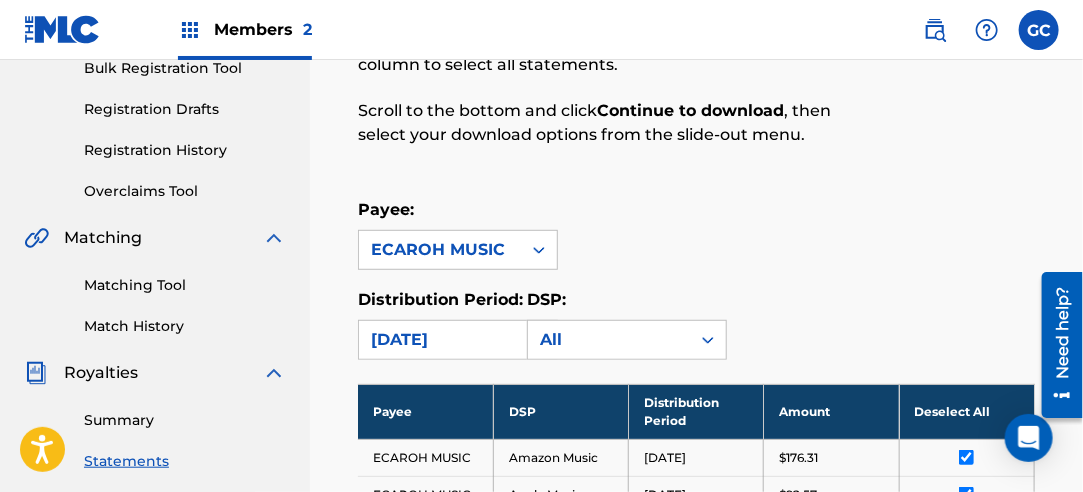 click on "[DATE]" at bounding box center [440, 340] 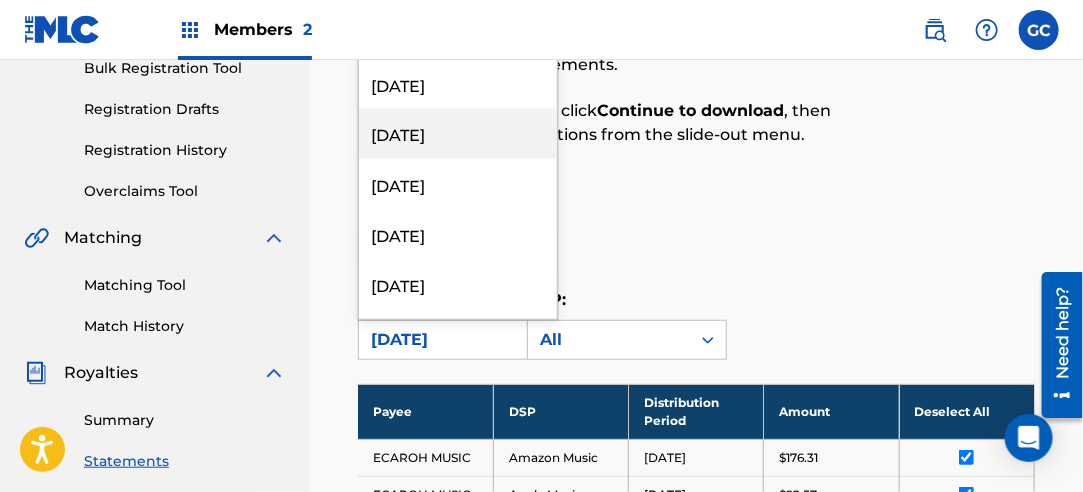 scroll, scrollTop: 1500, scrollLeft: 0, axis: vertical 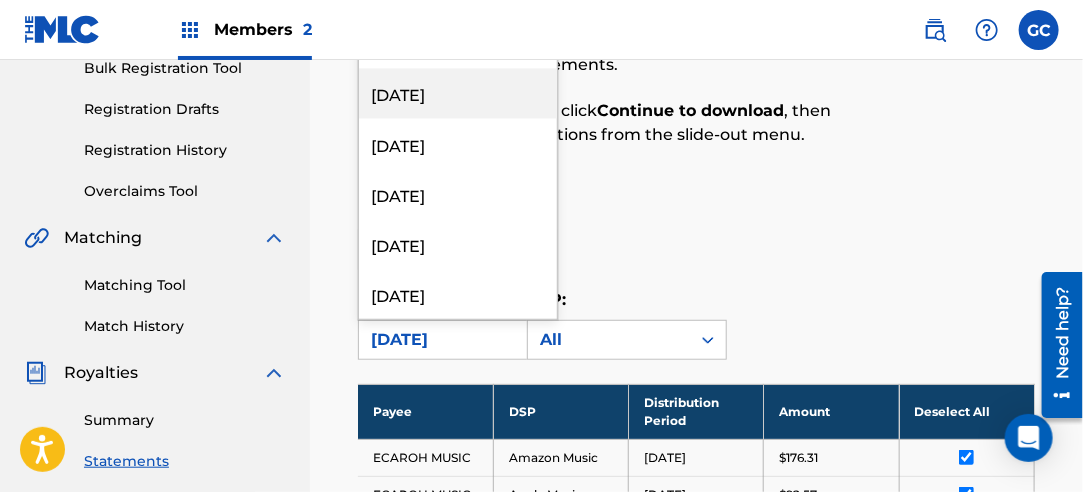 click on "[DATE]" at bounding box center (458, 94) 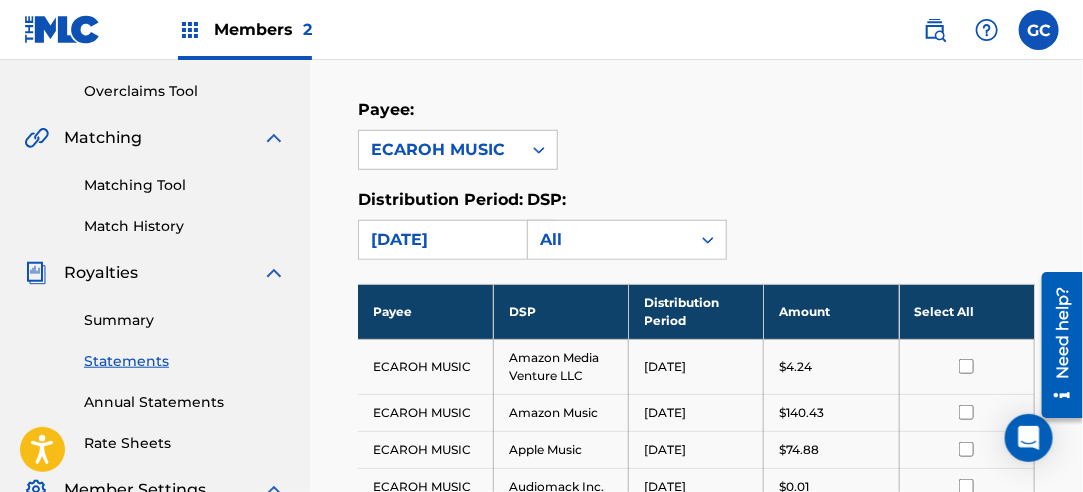 click on "Select All" at bounding box center [966, 311] 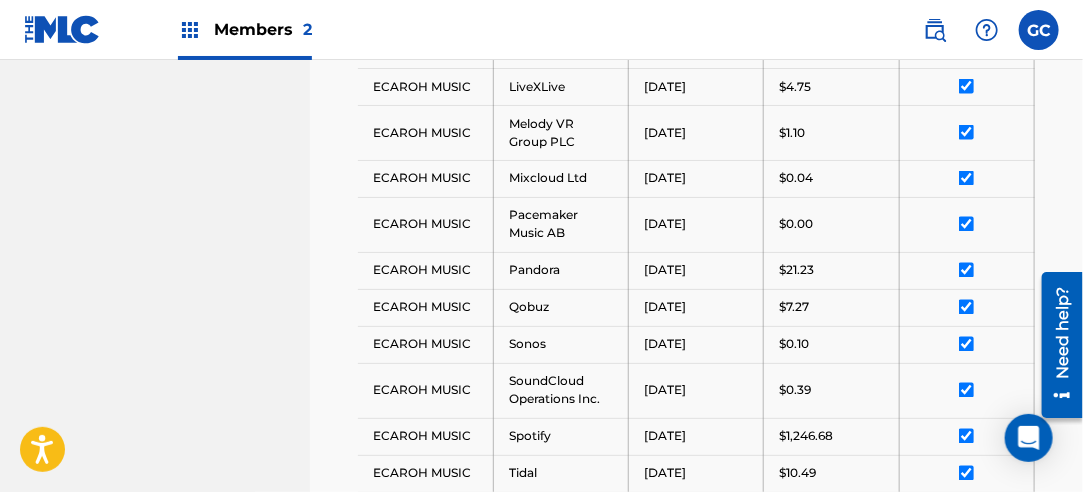 scroll, scrollTop: 1308, scrollLeft: 0, axis: vertical 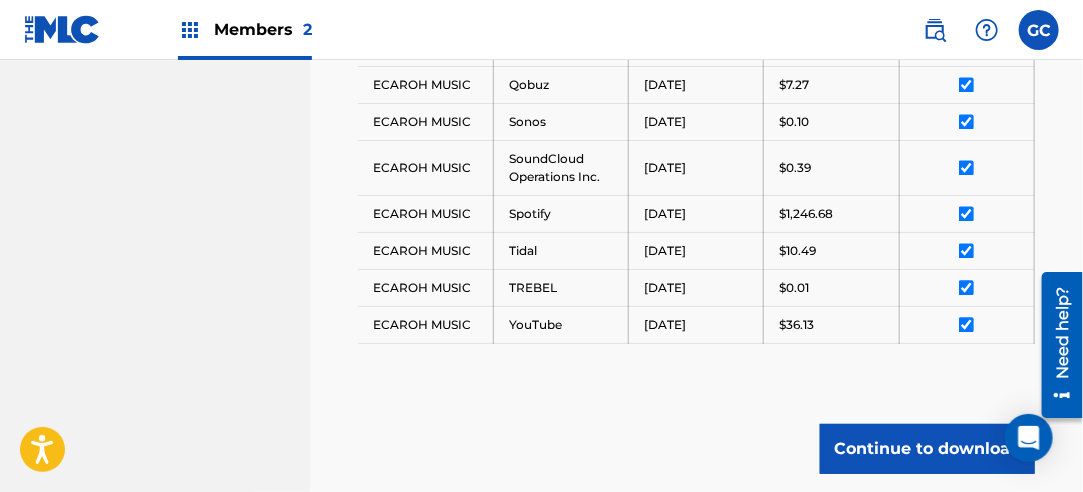 click on "Continue to download" at bounding box center (927, 449) 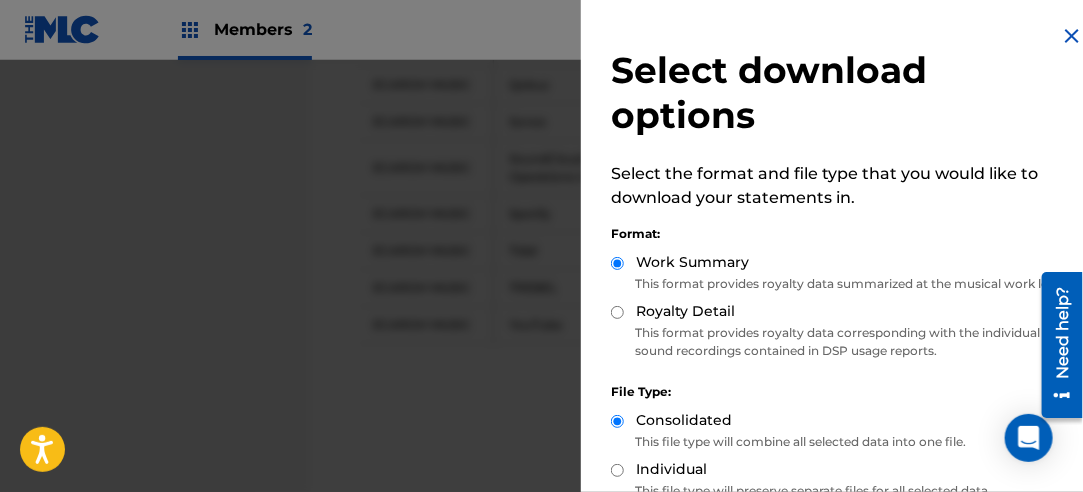 click on "Royalty Detail" at bounding box center [617, 312] 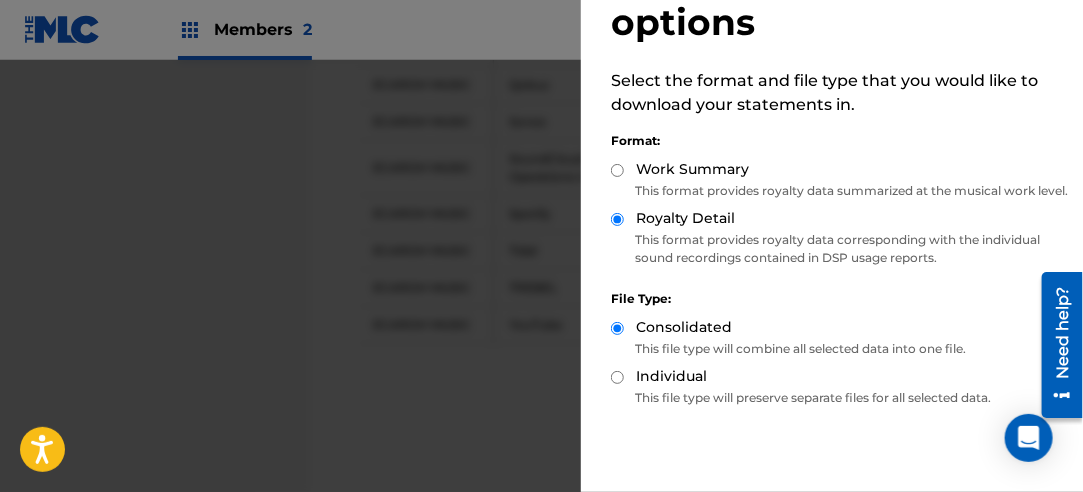 scroll, scrollTop: 200, scrollLeft: 0, axis: vertical 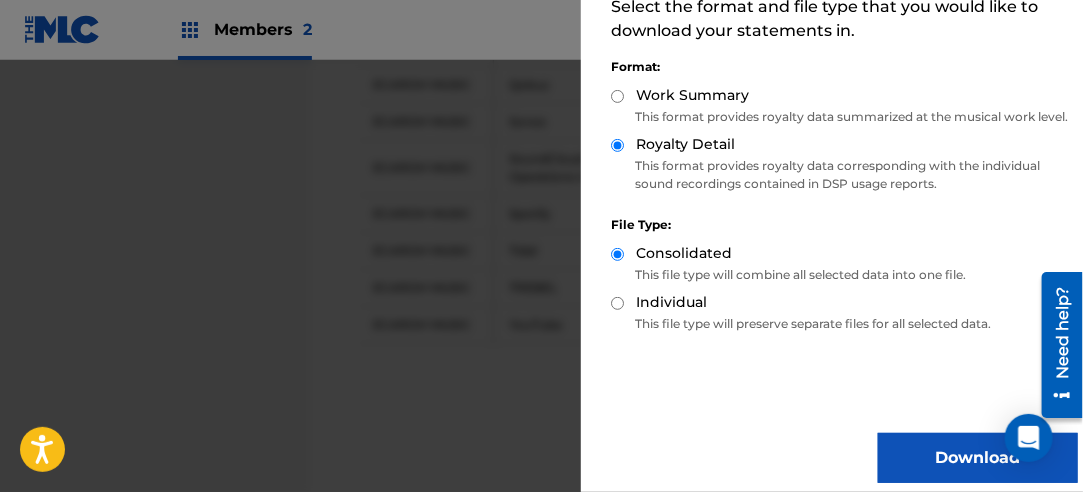 click on "Download" at bounding box center (978, 458) 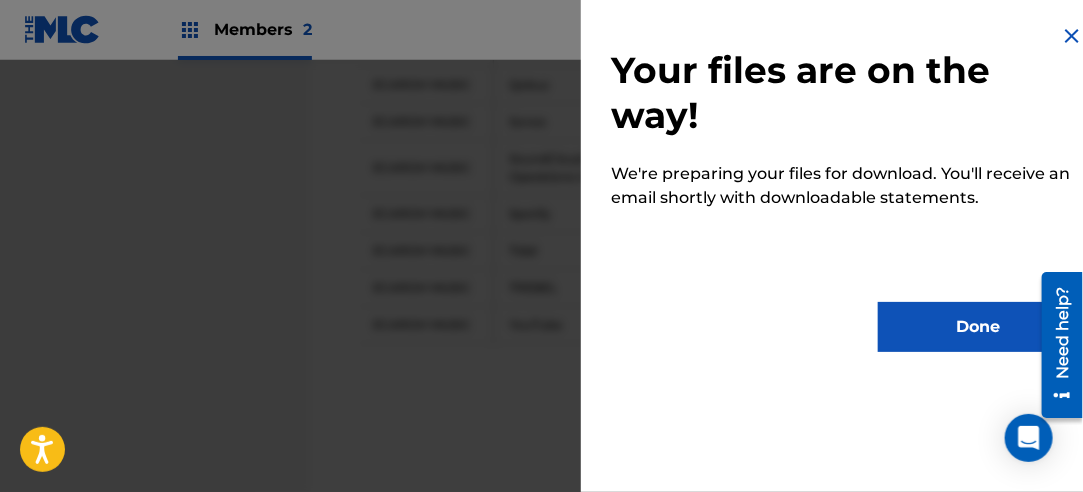 scroll, scrollTop: 0, scrollLeft: 0, axis: both 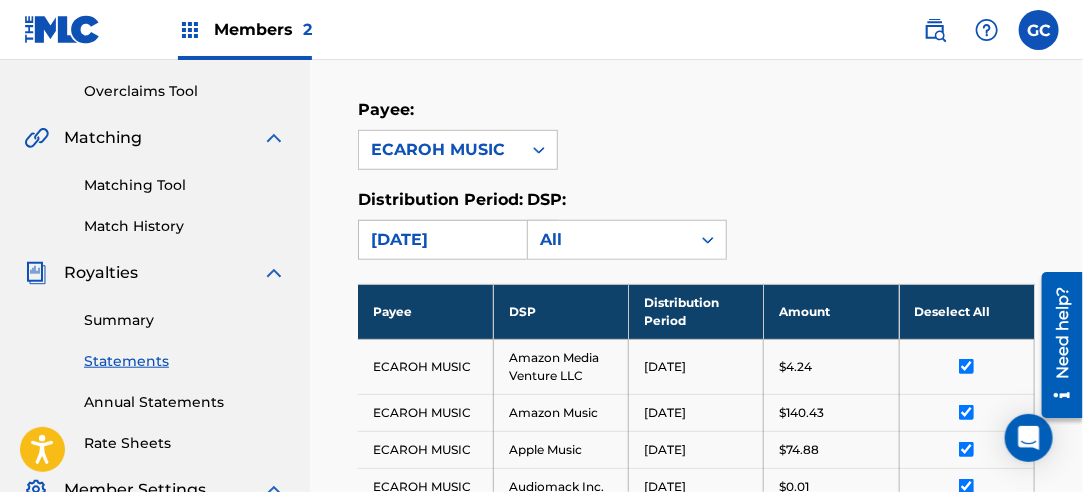 click on "[DATE]" at bounding box center [440, 240] 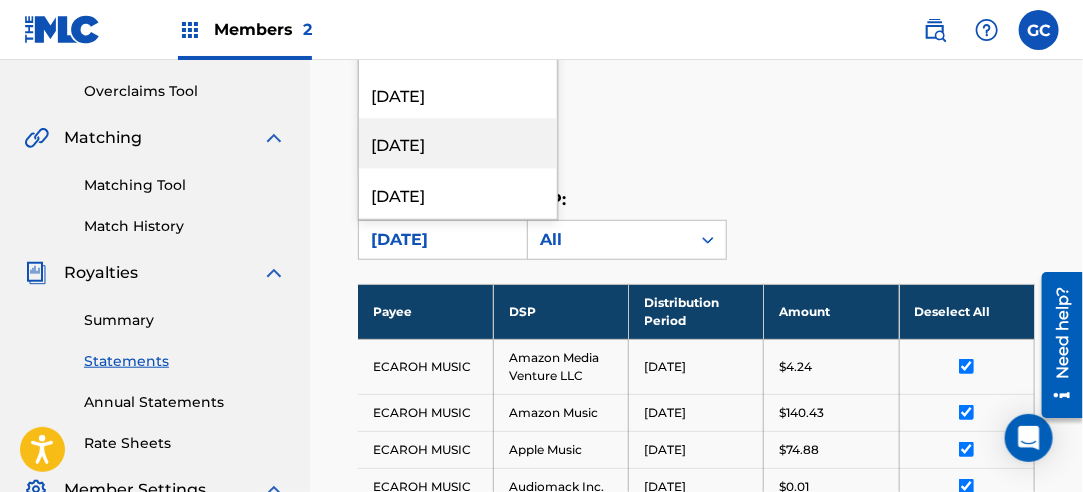 scroll, scrollTop: 1400, scrollLeft: 0, axis: vertical 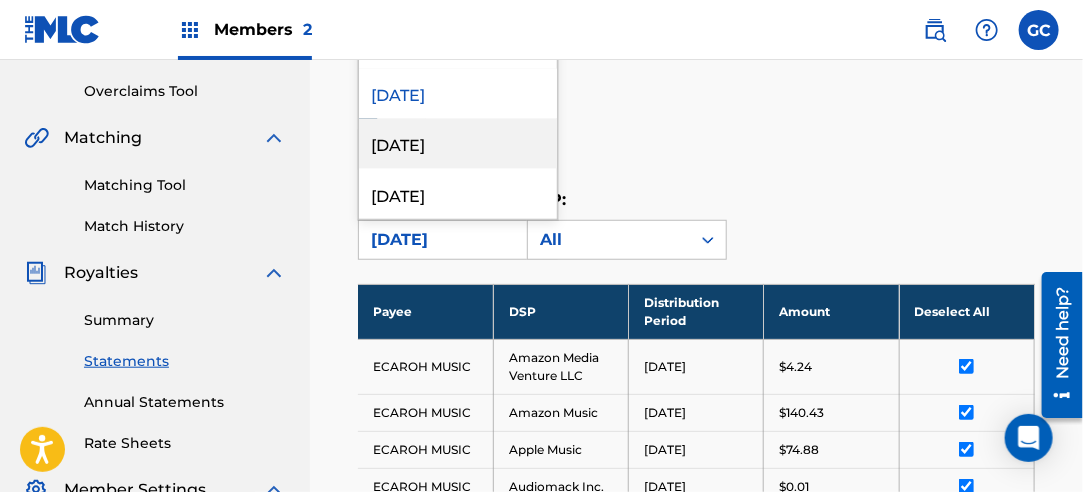 click on "[DATE]" at bounding box center (458, 144) 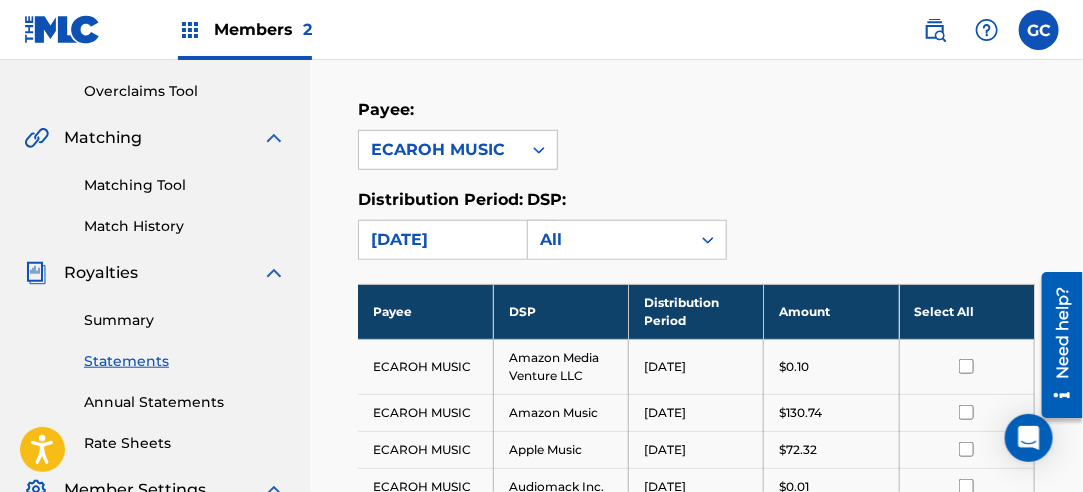 click on "Select All" at bounding box center [966, 311] 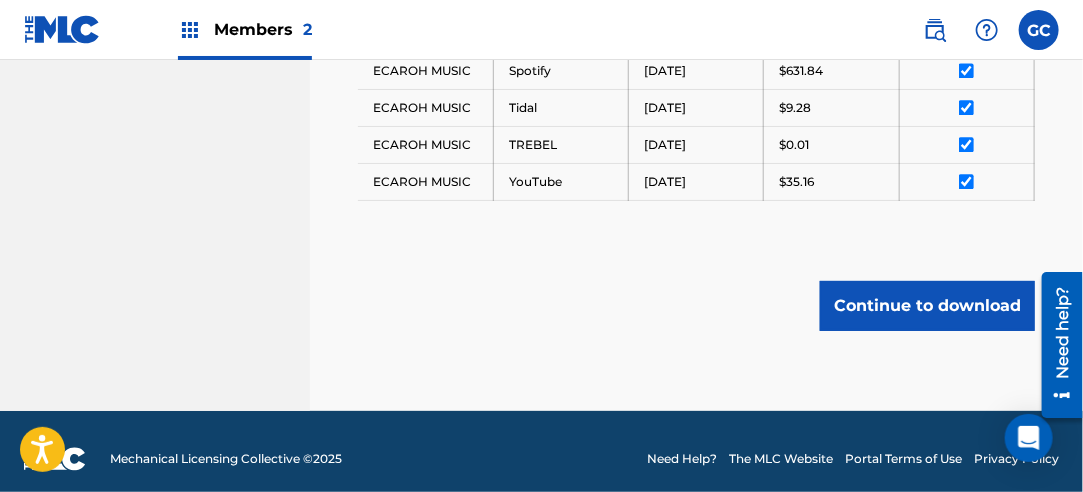scroll, scrollTop: 1508, scrollLeft: 0, axis: vertical 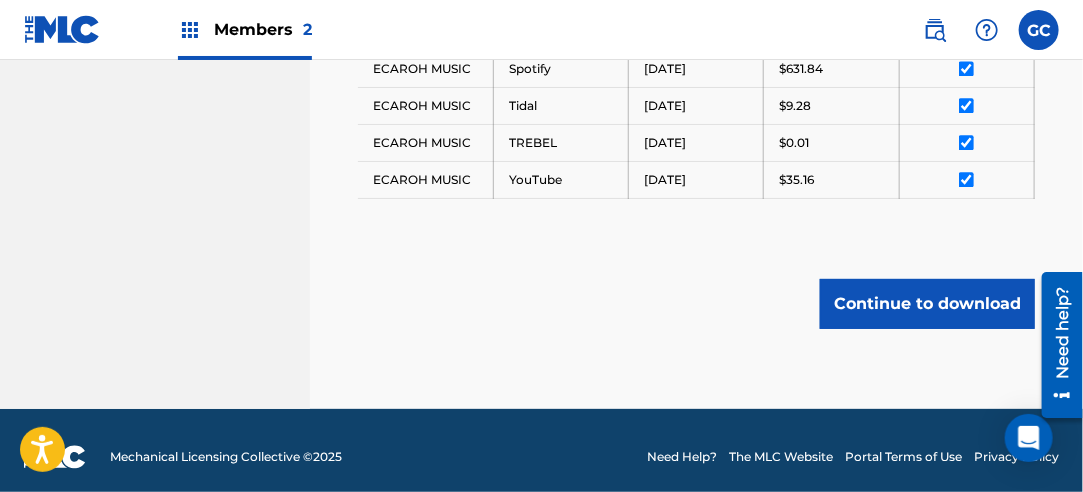 click on "Continue to download" at bounding box center [927, 304] 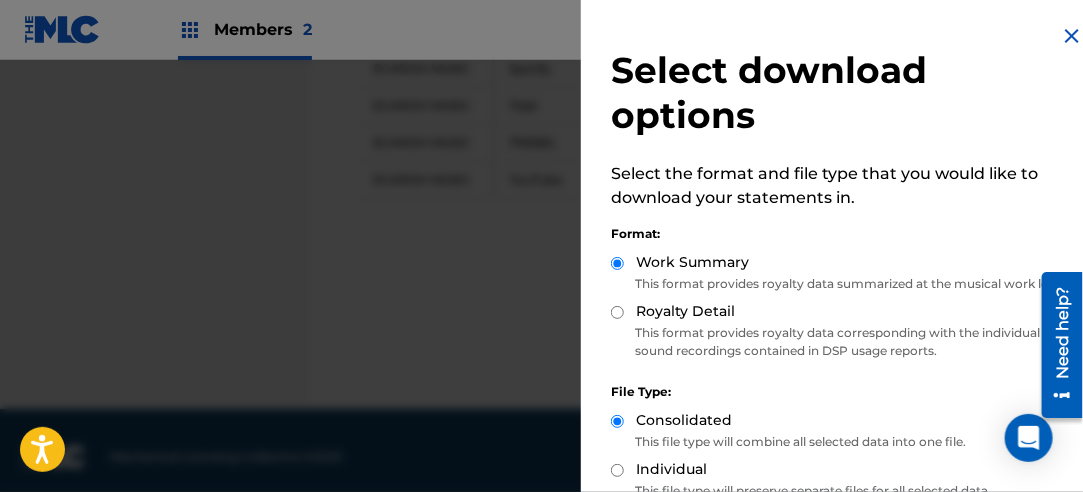 click on "Royalty Detail" at bounding box center [617, 312] 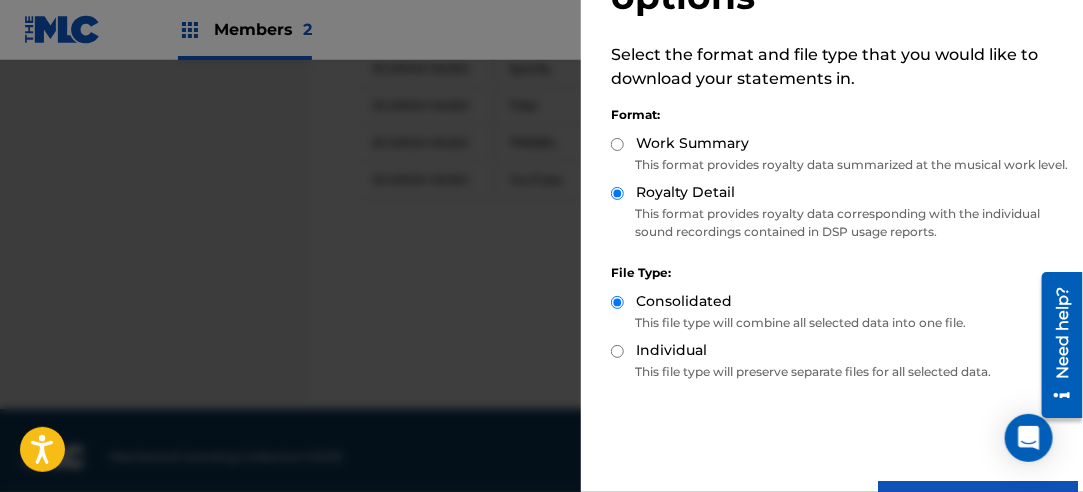scroll, scrollTop: 200, scrollLeft: 0, axis: vertical 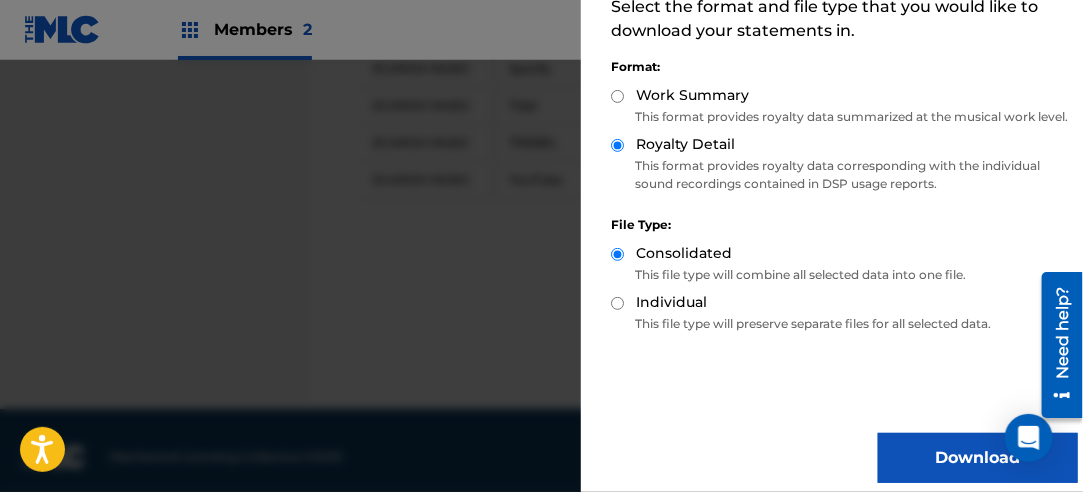 click on "Download" at bounding box center [978, 458] 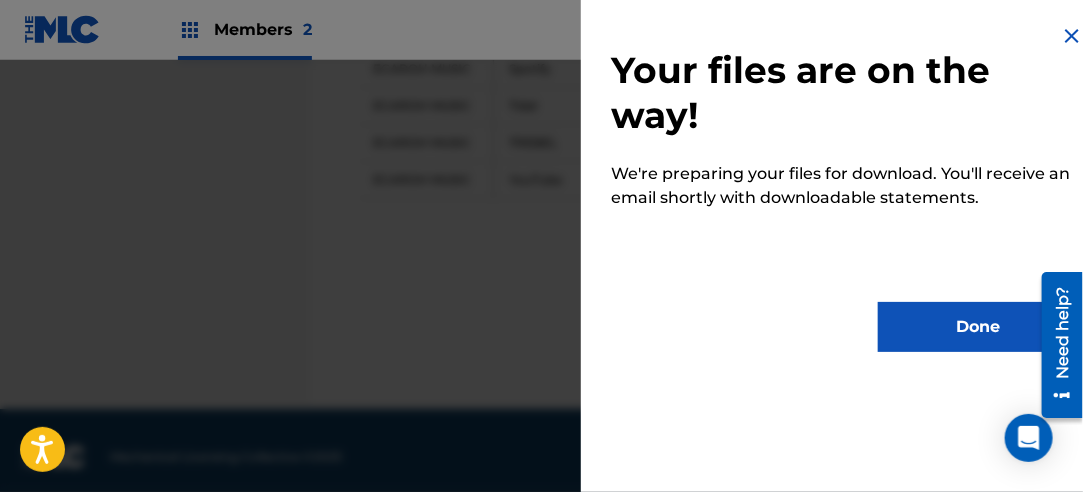 click on "Done" at bounding box center [978, 327] 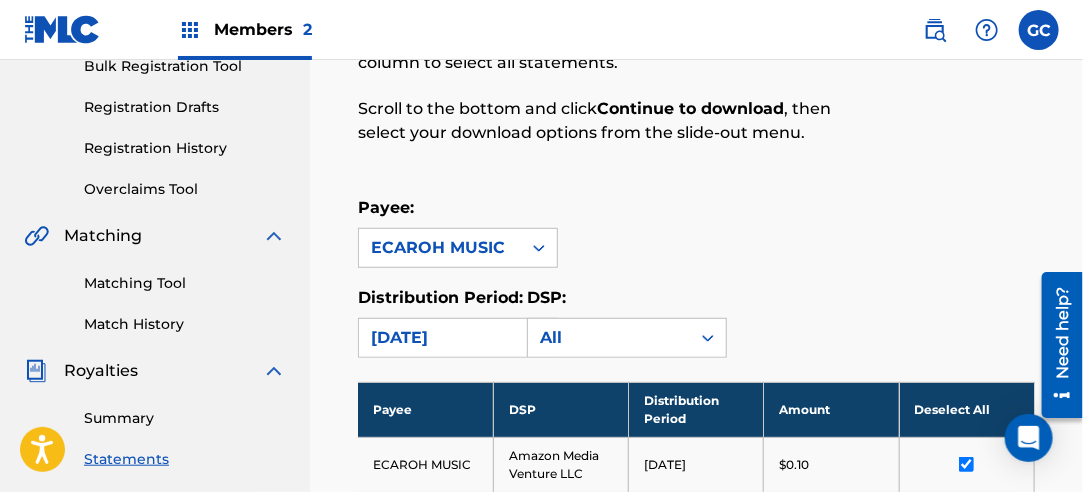 scroll, scrollTop: 308, scrollLeft: 0, axis: vertical 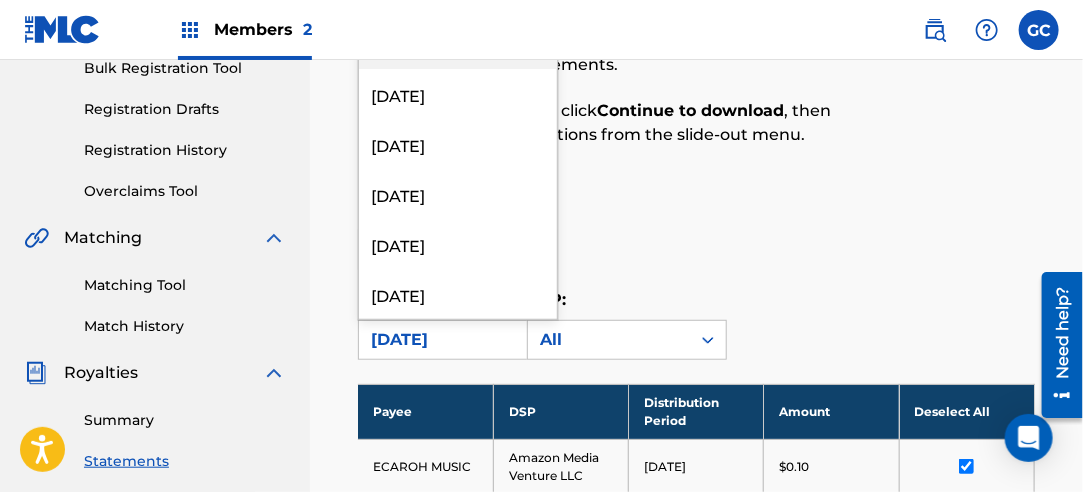 click on "[DATE]" at bounding box center (440, 340) 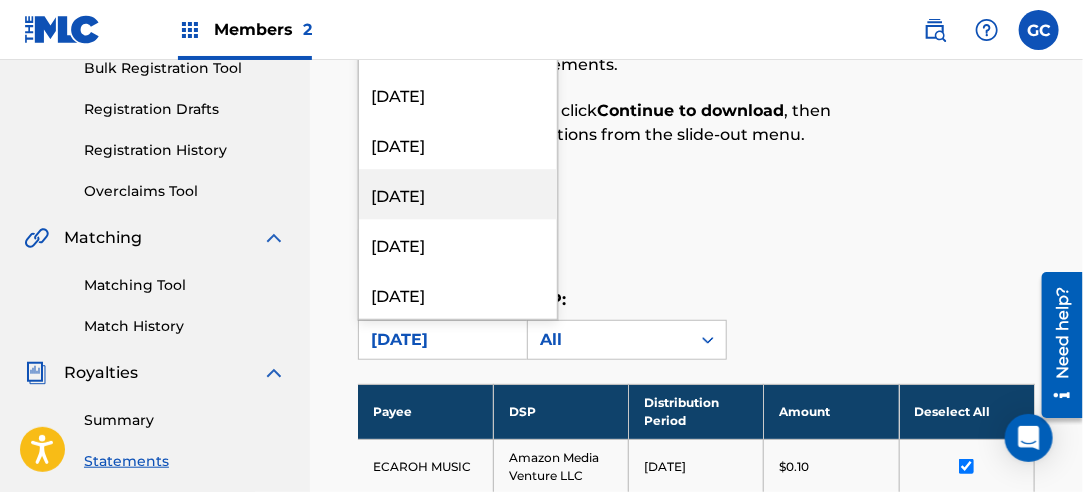 scroll, scrollTop: 1500, scrollLeft: 0, axis: vertical 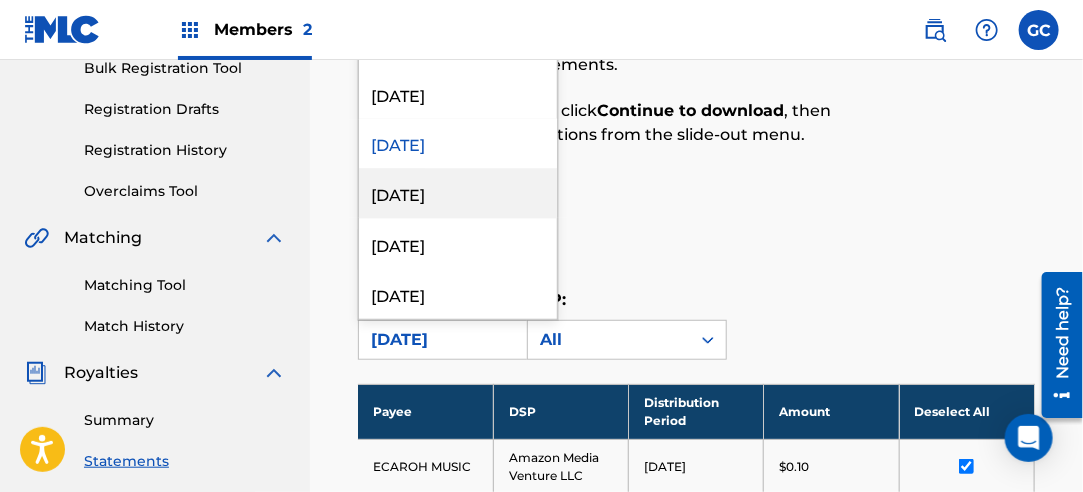 click on "[DATE]" at bounding box center (458, 194) 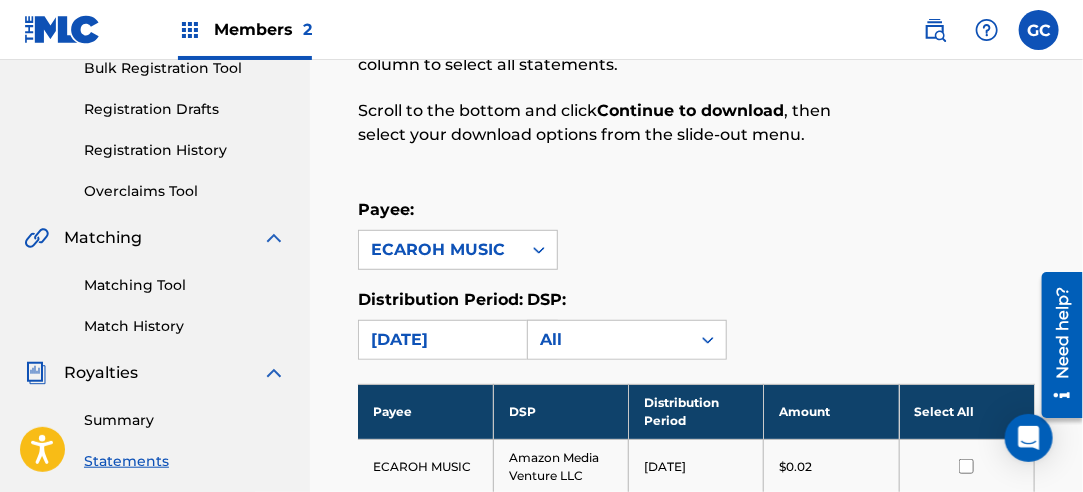 click on "Select All" at bounding box center (966, 411) 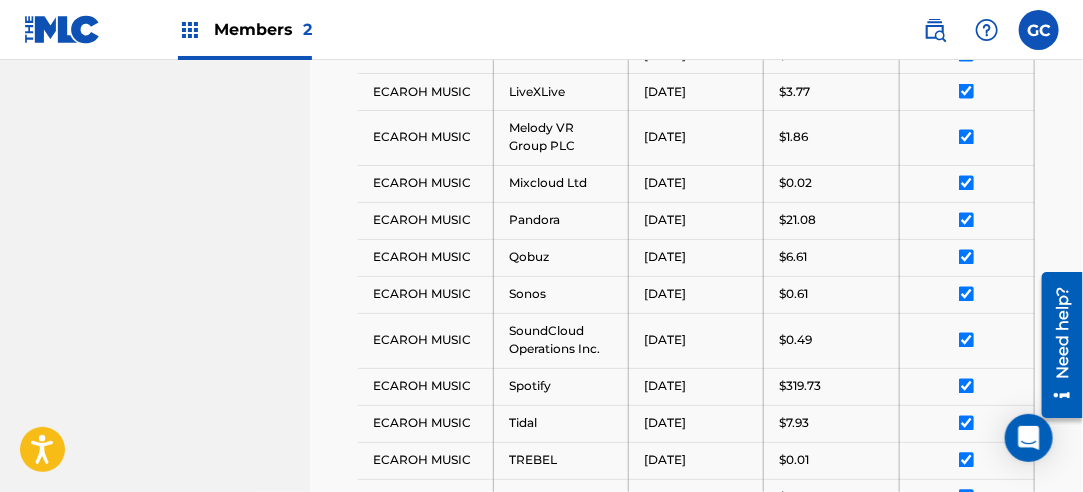 scroll, scrollTop: 1472, scrollLeft: 0, axis: vertical 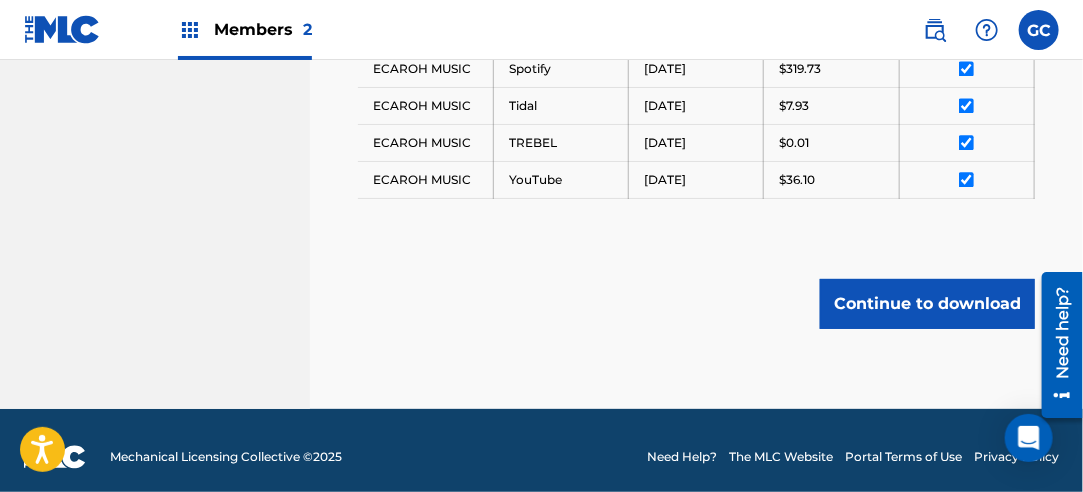 click on "Continue to download" at bounding box center [927, 304] 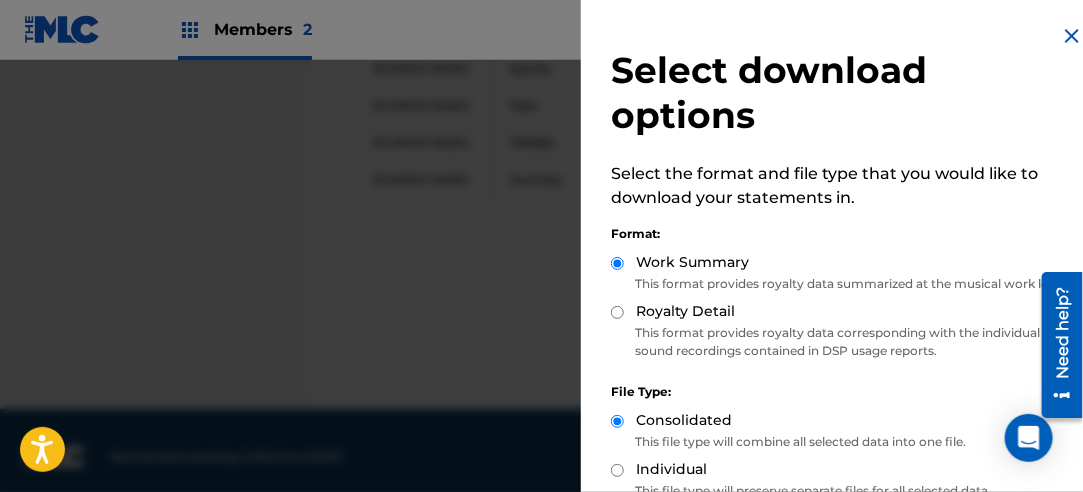 click on "Royalty Detail" at bounding box center (617, 312) 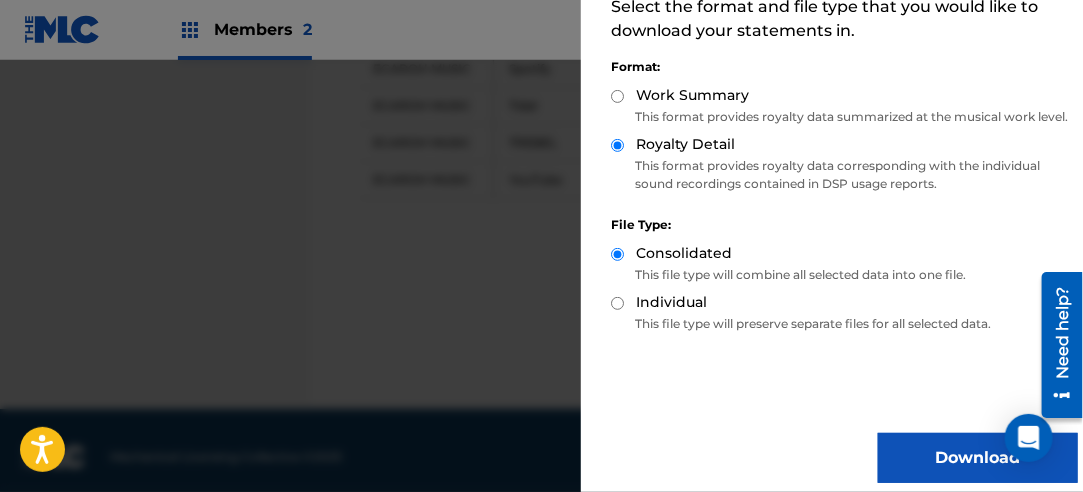 scroll, scrollTop: 200, scrollLeft: 0, axis: vertical 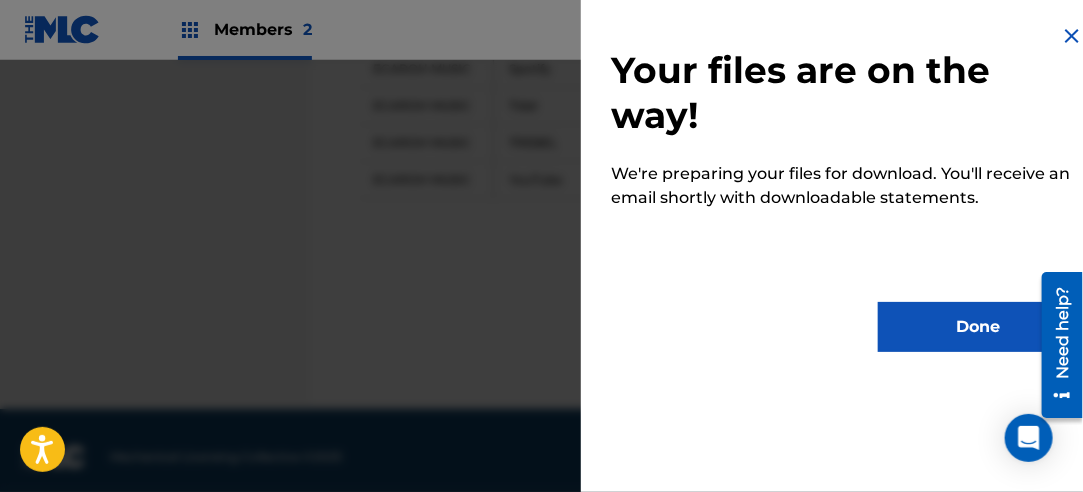 click on "Done" at bounding box center [978, 327] 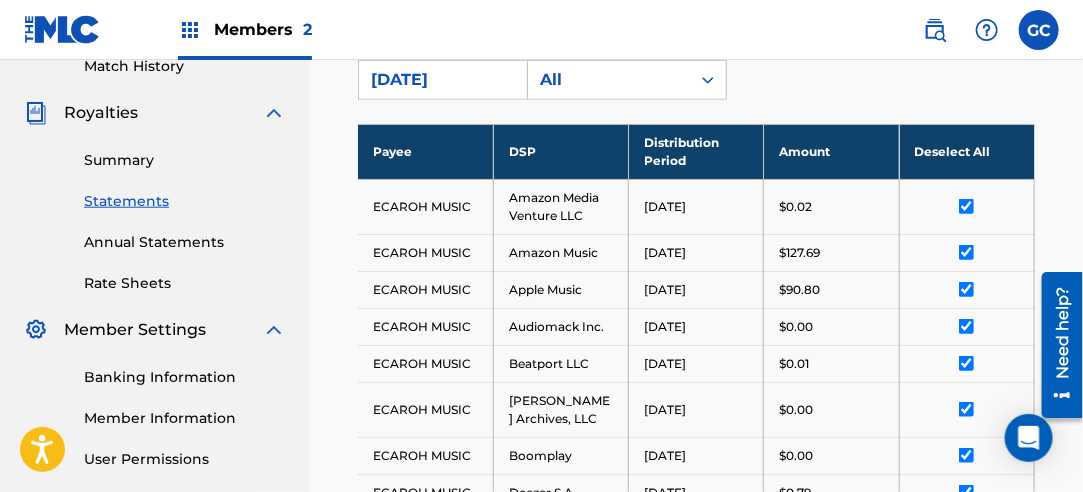 scroll, scrollTop: 472, scrollLeft: 0, axis: vertical 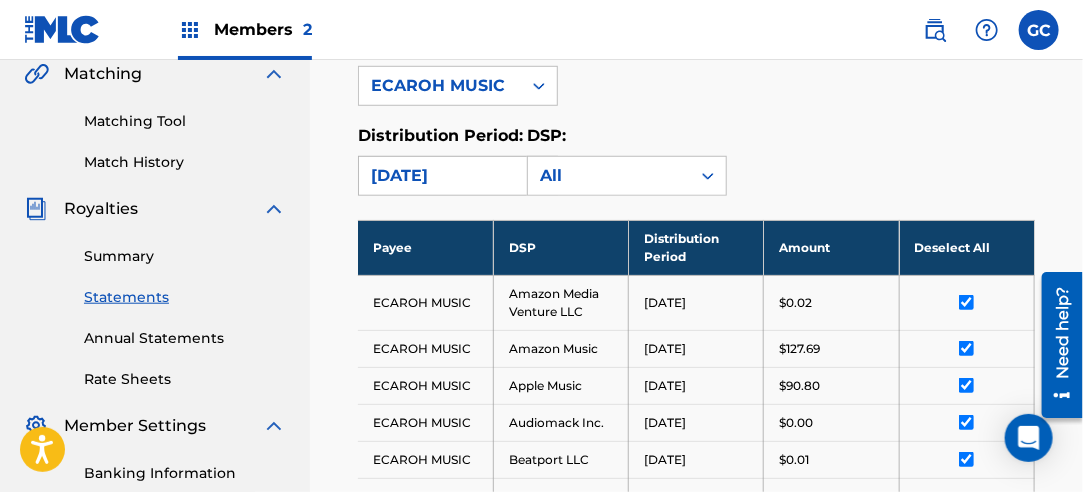 drag, startPoint x: 466, startPoint y: 172, endPoint x: 478, endPoint y: 166, distance: 13.416408 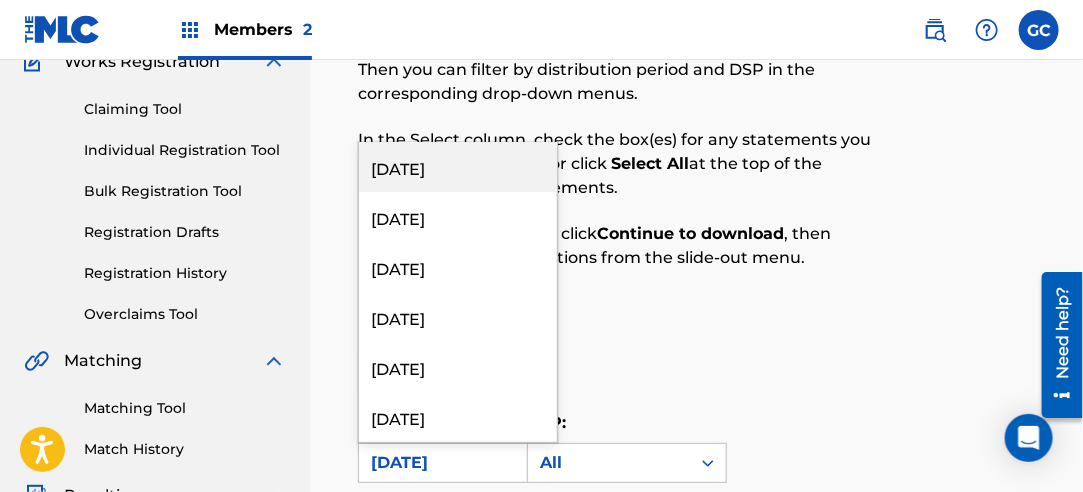 scroll, scrollTop: 172, scrollLeft: 0, axis: vertical 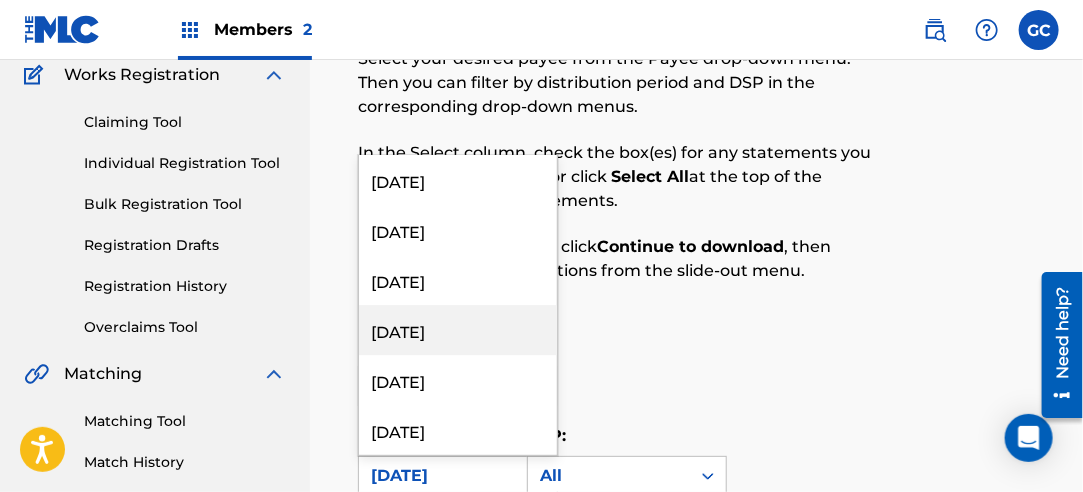 click on "[DATE]" at bounding box center (458, 330) 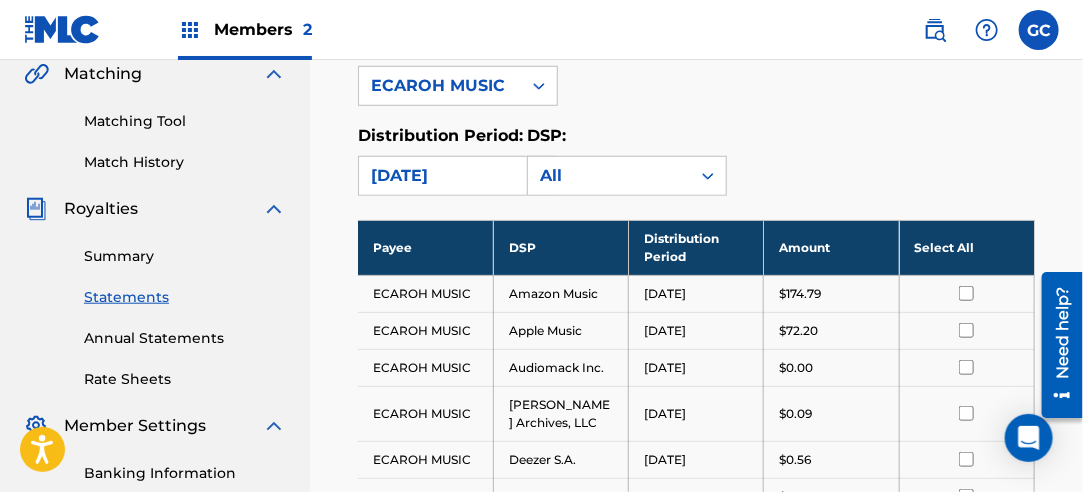 click on "Select All" at bounding box center (966, 247) 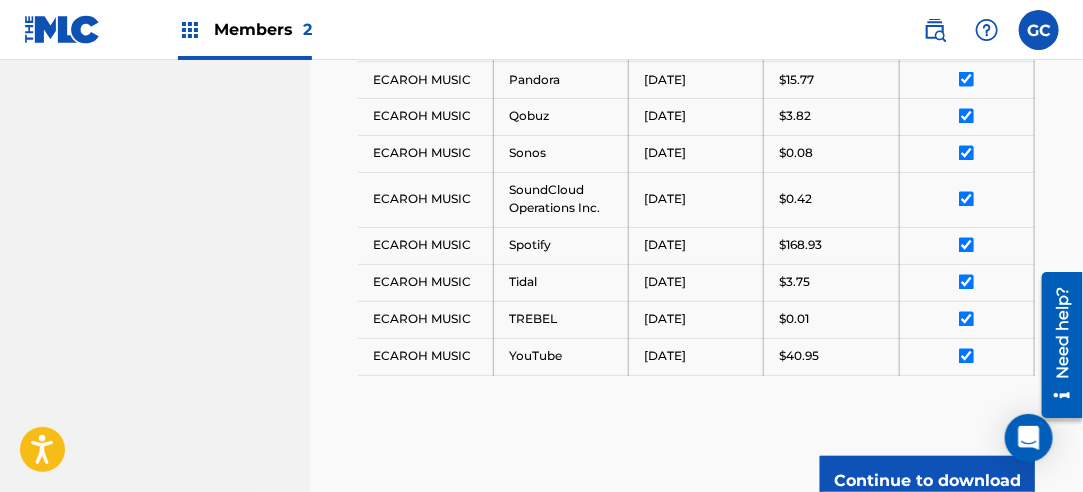 scroll, scrollTop: 1172, scrollLeft: 0, axis: vertical 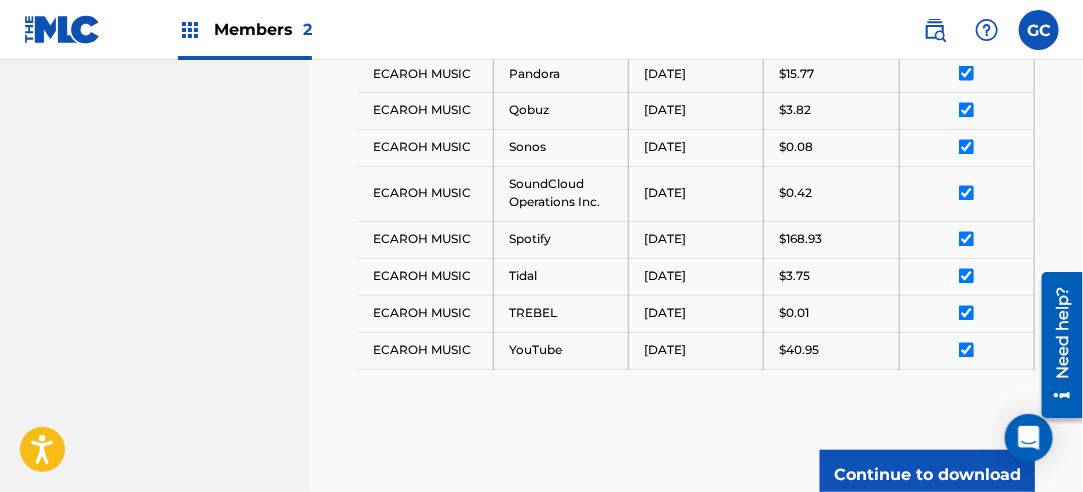 click on "Continue to download" at bounding box center (927, 475) 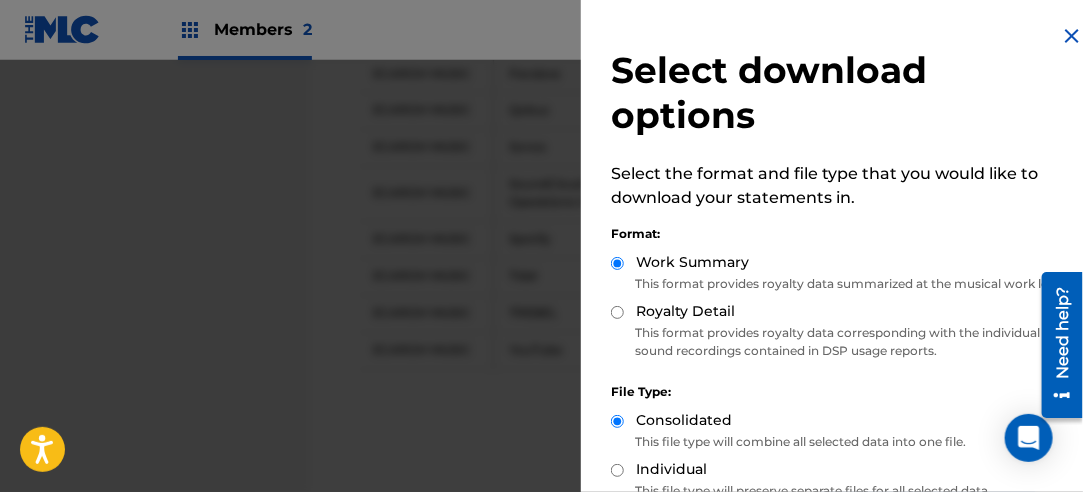 click on "Royalty Detail" at bounding box center [617, 312] 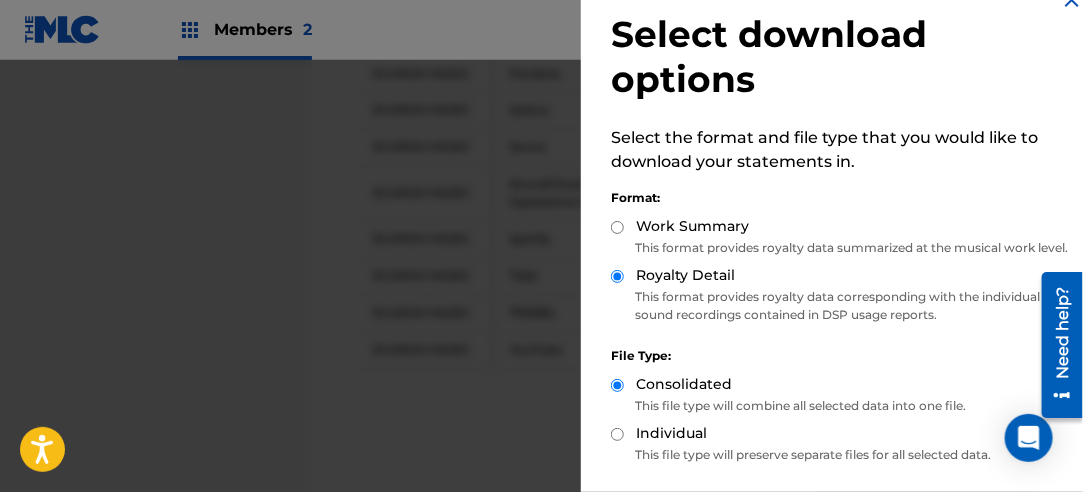 scroll, scrollTop: 200, scrollLeft: 0, axis: vertical 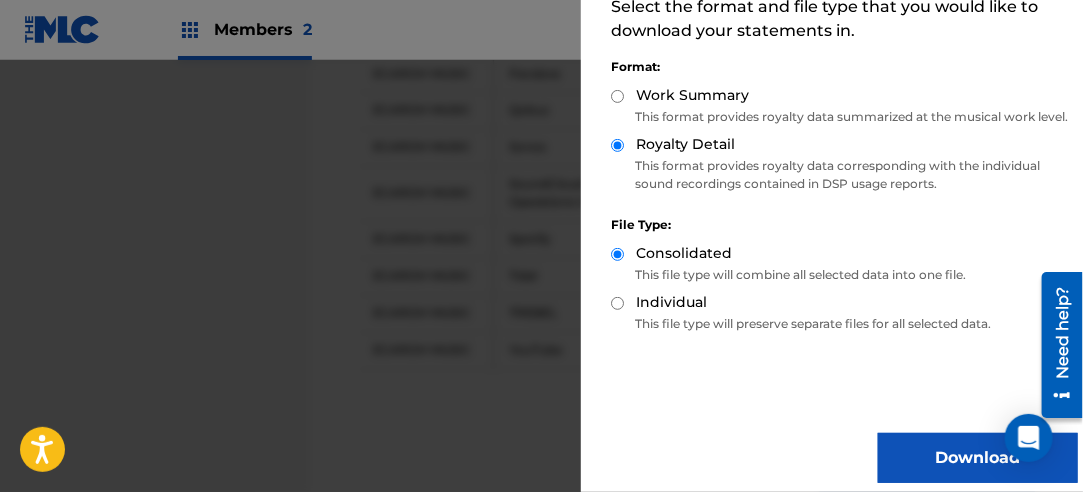 click on "Download" at bounding box center (978, 458) 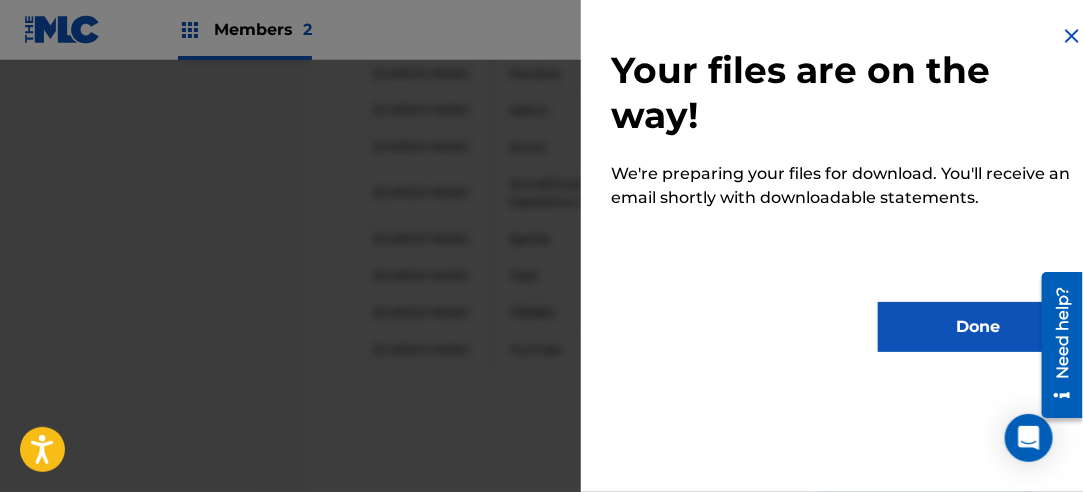 click on "Done" at bounding box center (978, 327) 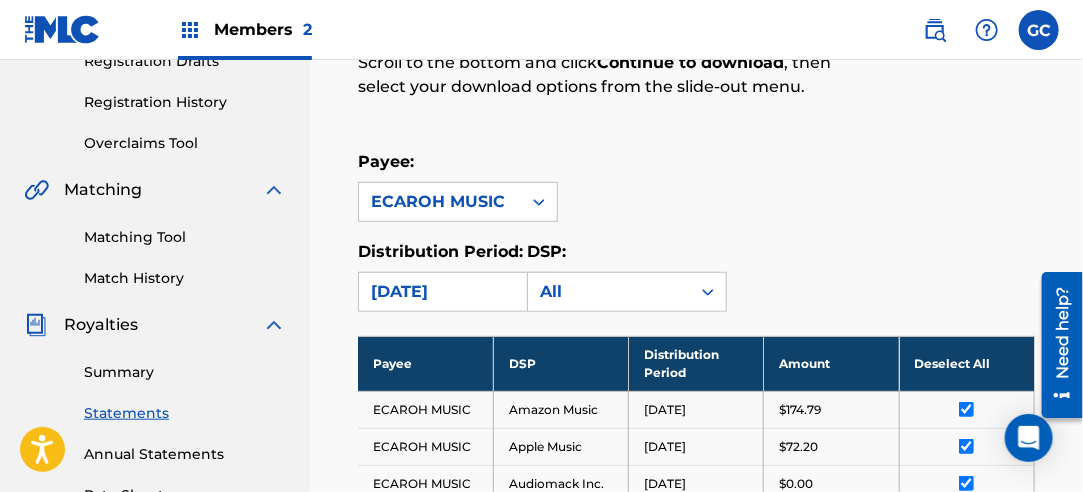 scroll, scrollTop: 272, scrollLeft: 0, axis: vertical 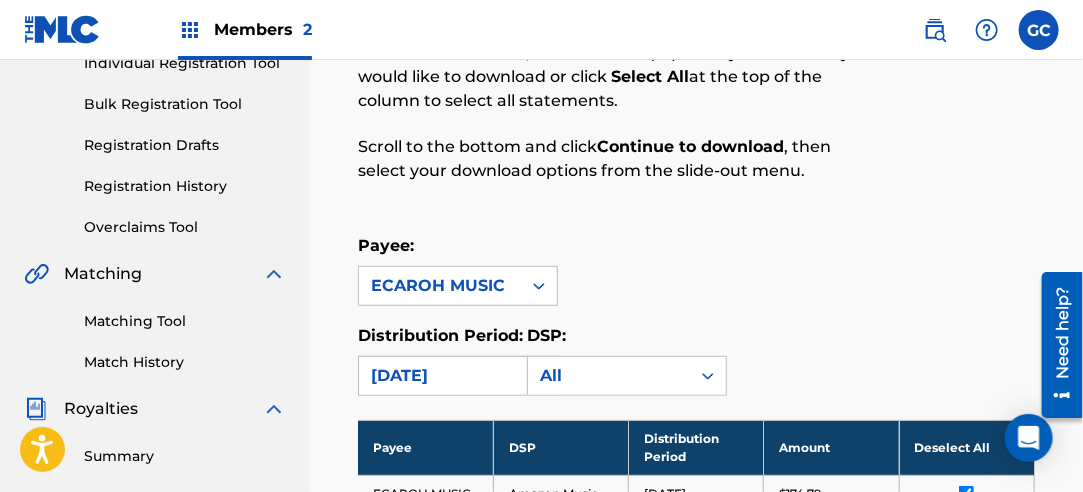 click on "[DATE]" at bounding box center [440, 376] 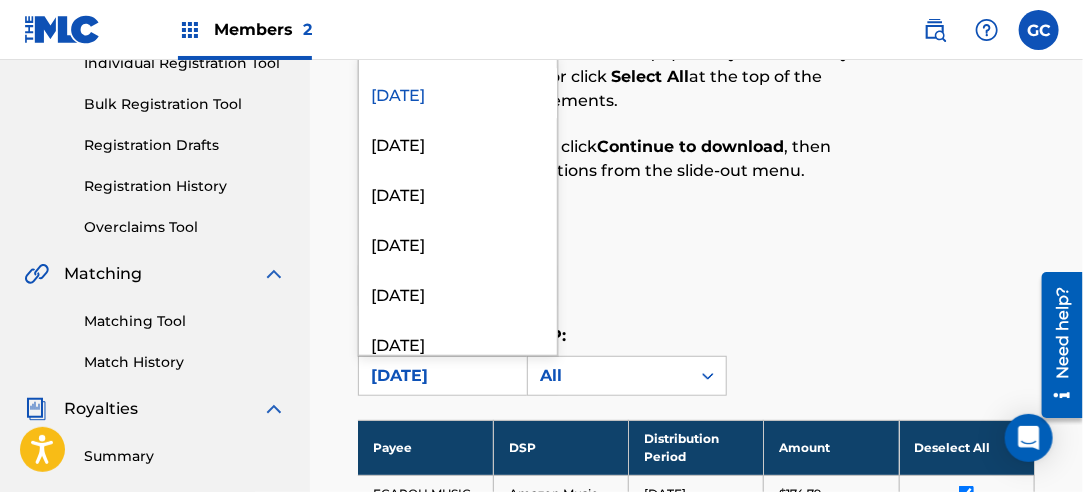 scroll, scrollTop: 2100, scrollLeft: 0, axis: vertical 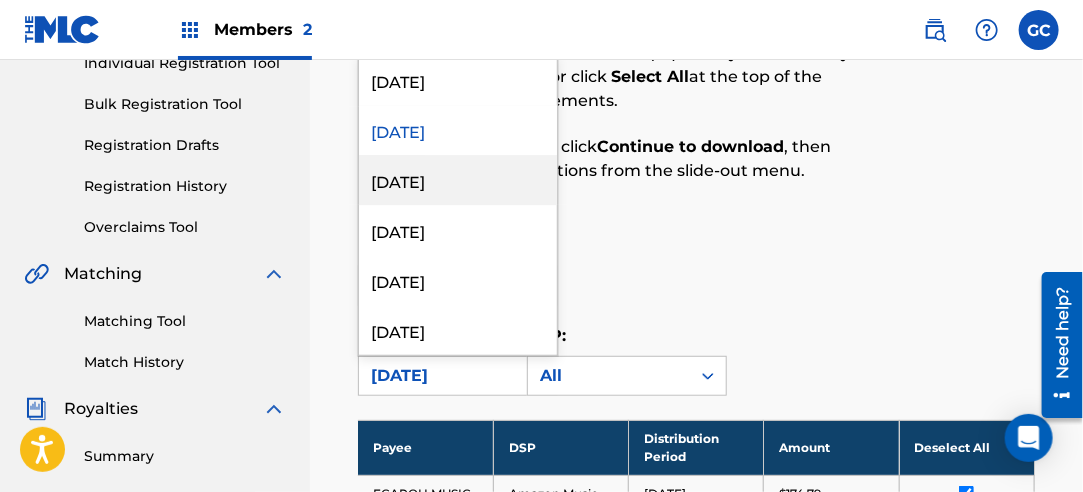 click on "[DATE]" at bounding box center (458, 180) 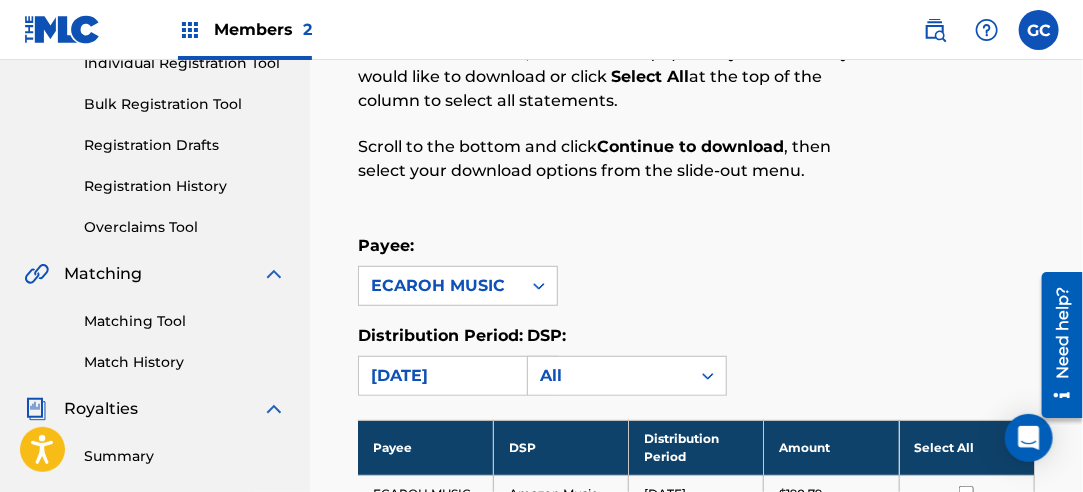 click on "Select All" at bounding box center [966, 447] 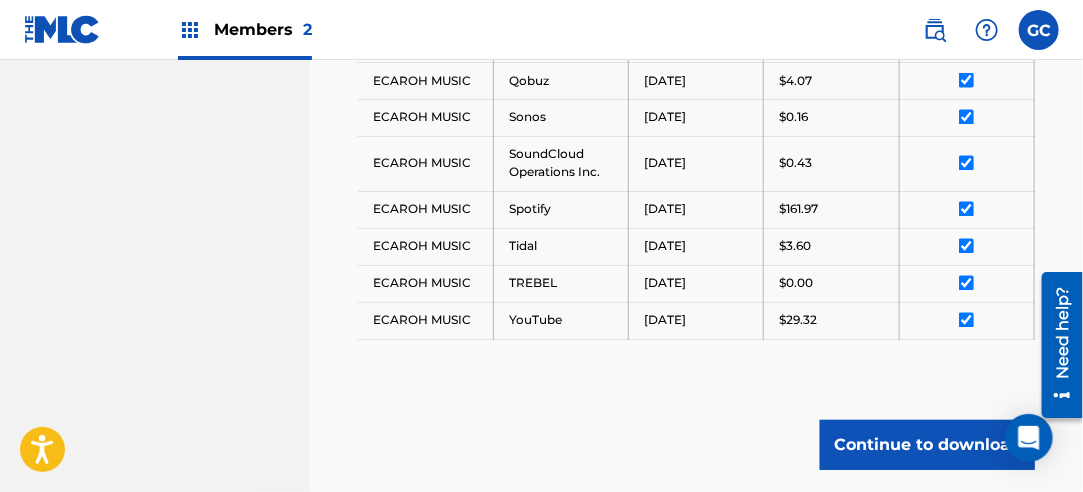 scroll, scrollTop: 1272, scrollLeft: 0, axis: vertical 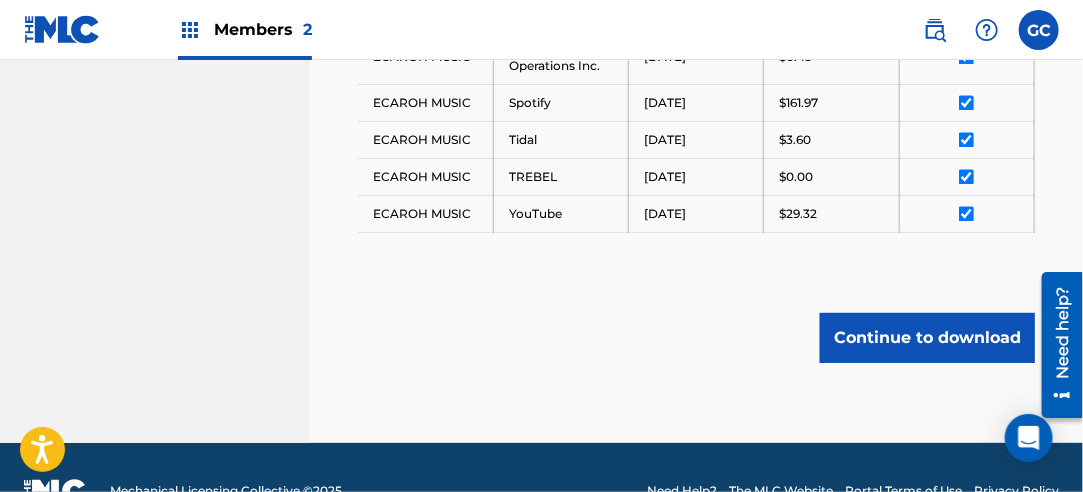 click on "Continue to download" at bounding box center [927, 338] 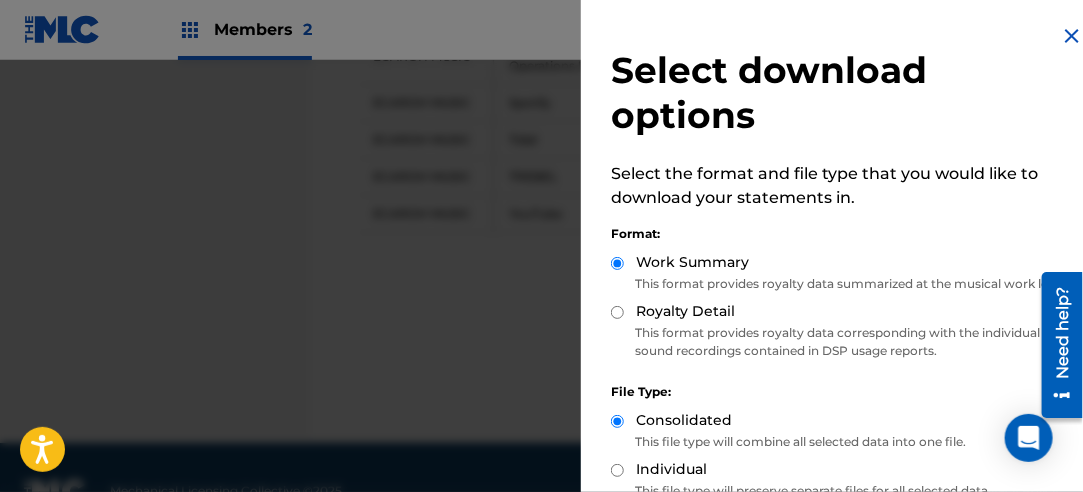 click on "Royalty Detail" at bounding box center [617, 312] 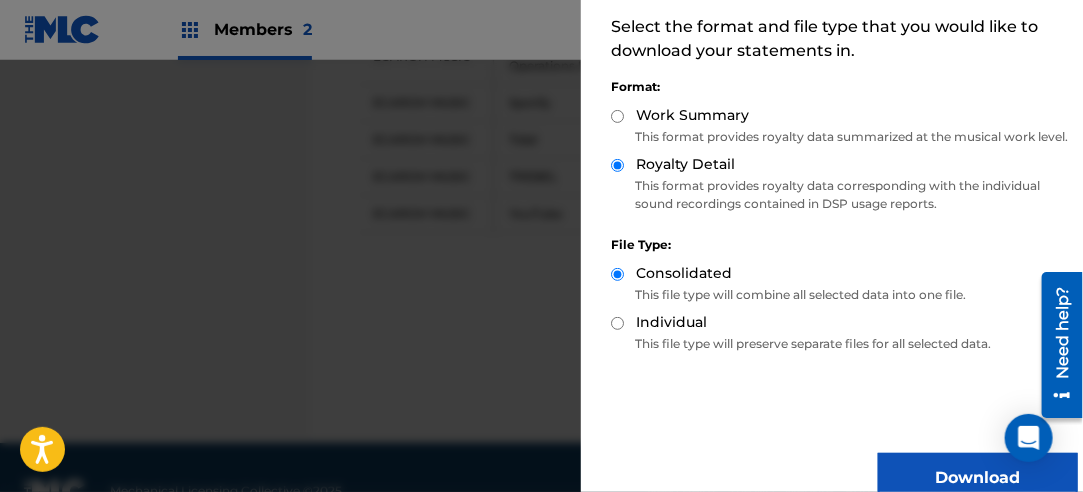 scroll, scrollTop: 200, scrollLeft: 0, axis: vertical 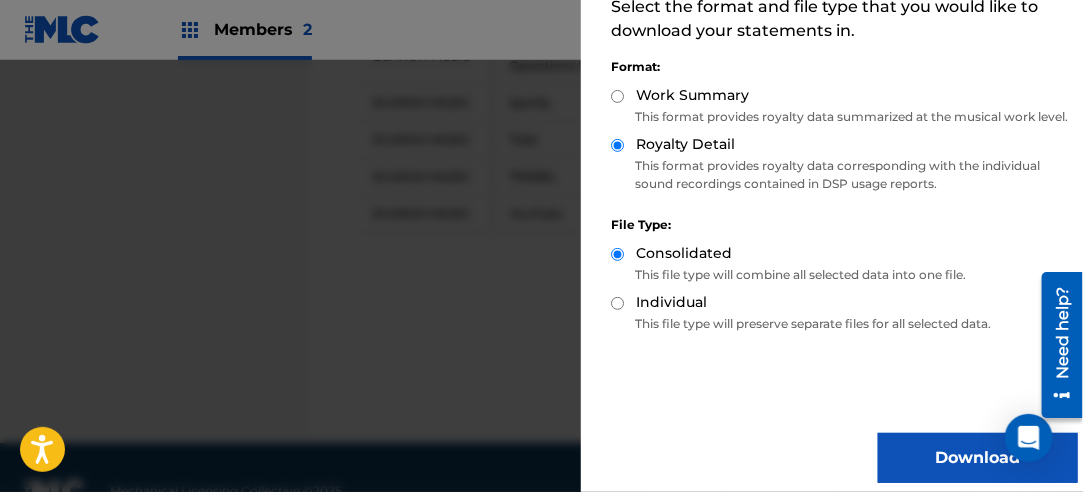 click on "Download" at bounding box center [978, 458] 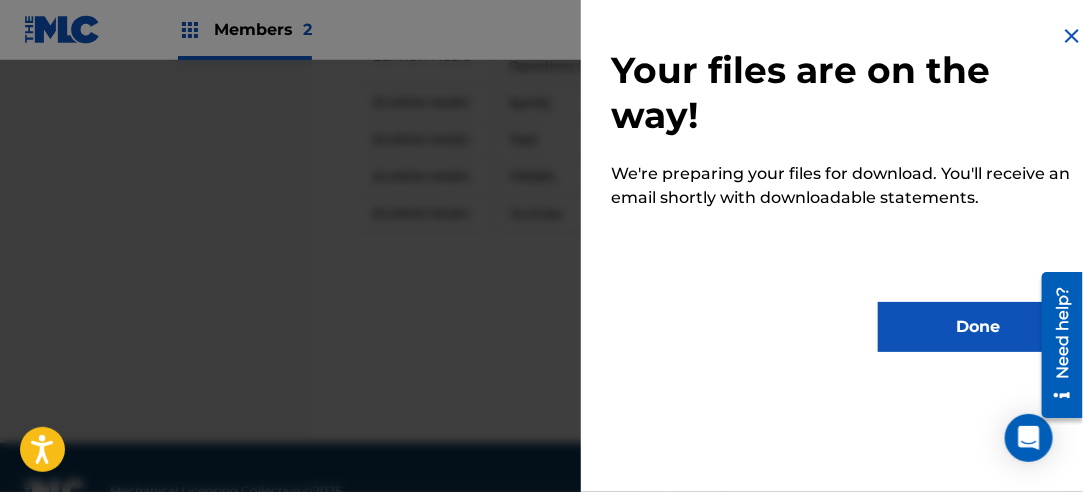 click on "Done" at bounding box center [978, 327] 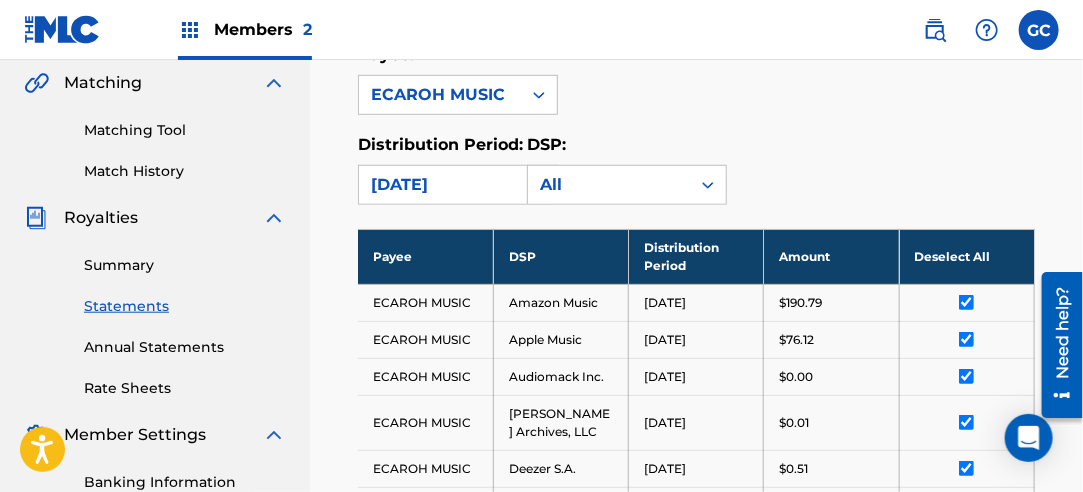 scroll, scrollTop: 372, scrollLeft: 0, axis: vertical 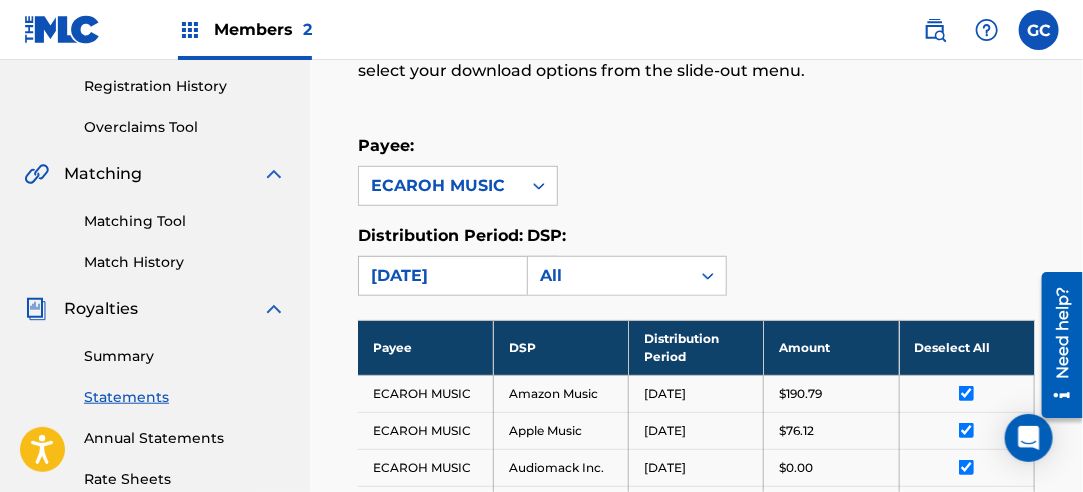 click on "[DATE]" at bounding box center (440, 276) 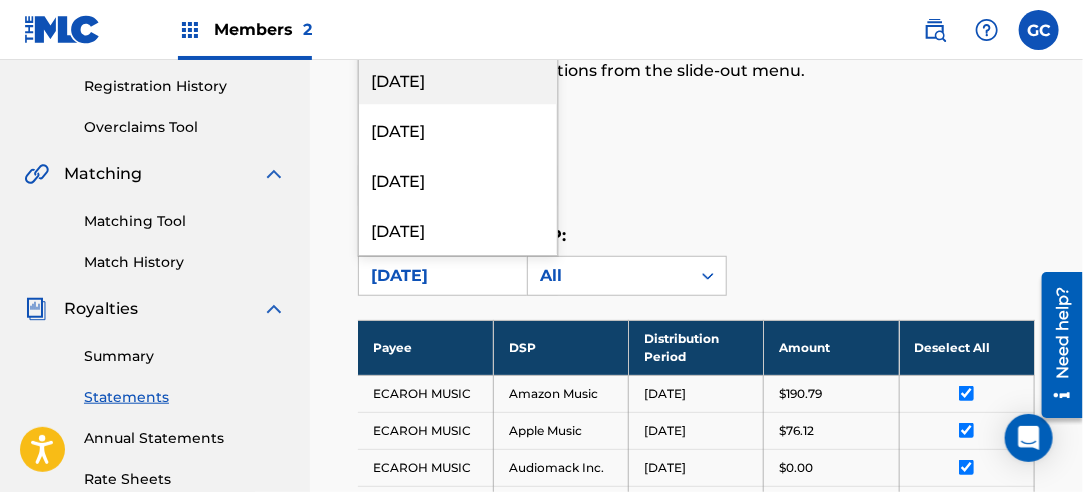 scroll, scrollTop: 2000, scrollLeft: 0, axis: vertical 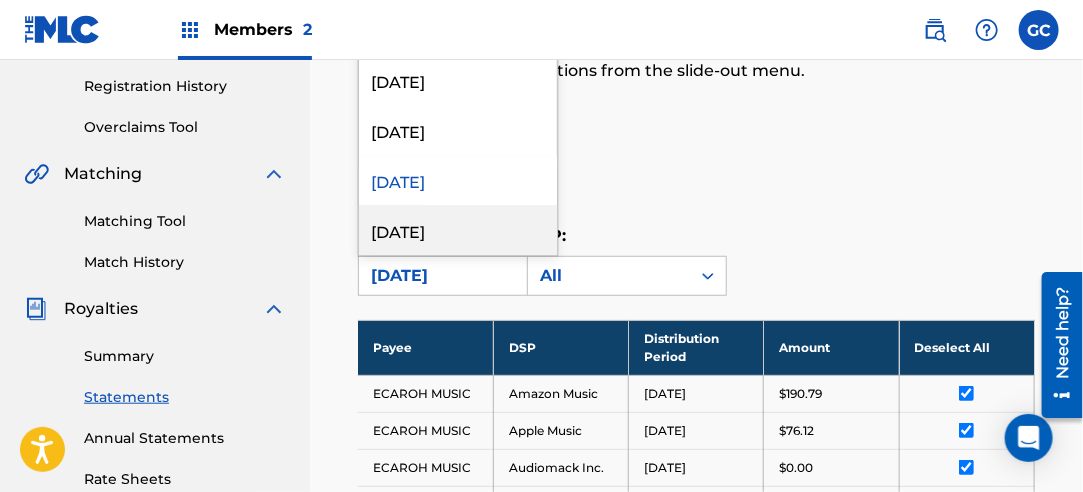 click on "[DATE]" at bounding box center [458, 230] 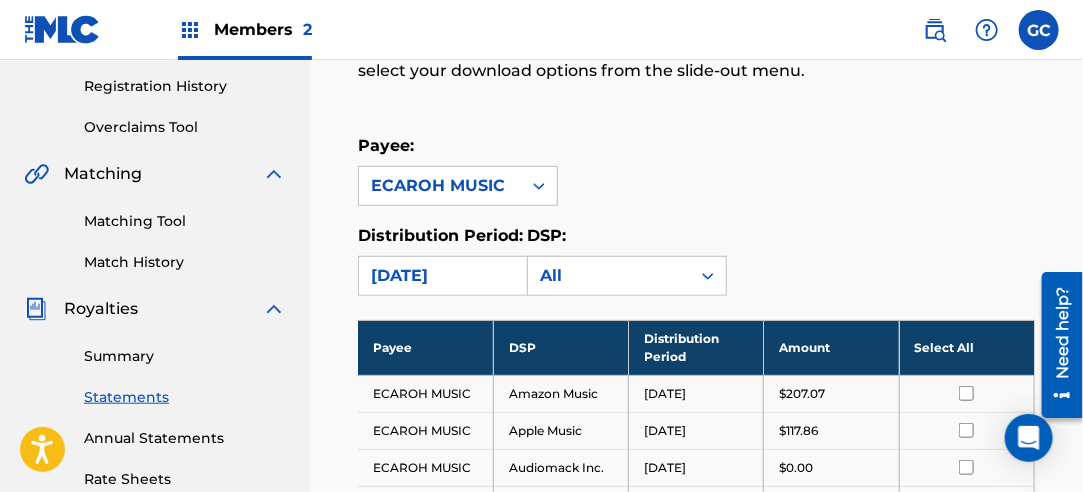 click on "Select All" at bounding box center (966, 347) 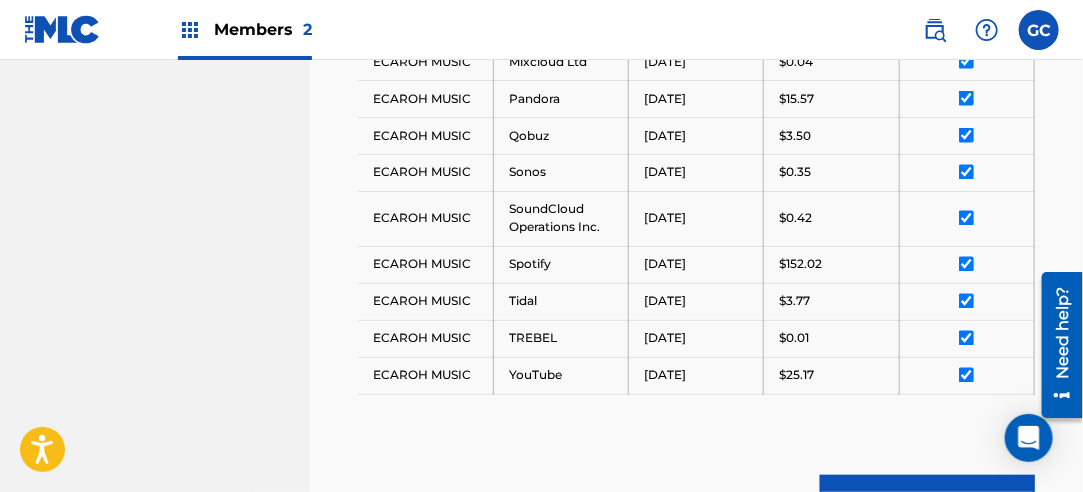 scroll, scrollTop: 1172, scrollLeft: 0, axis: vertical 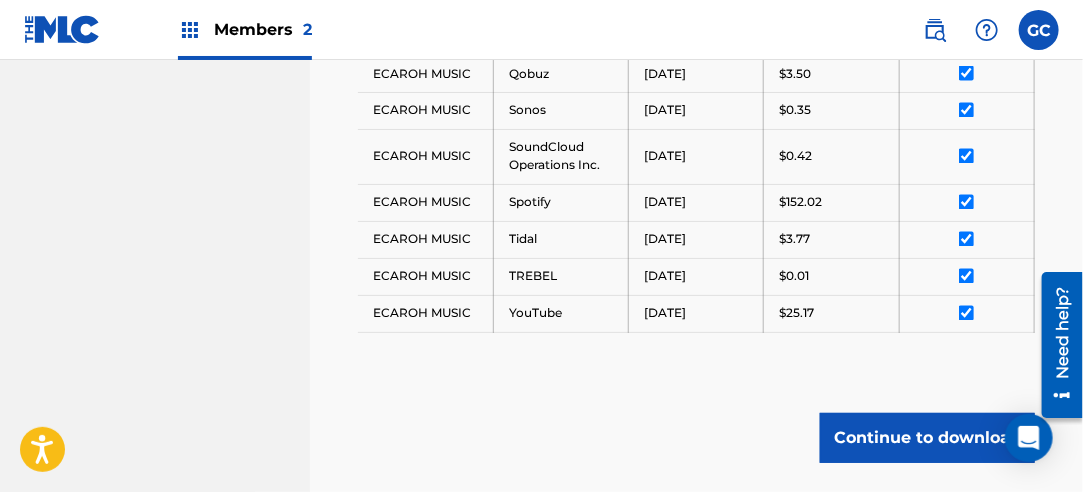 click on "Continue to download" at bounding box center [927, 438] 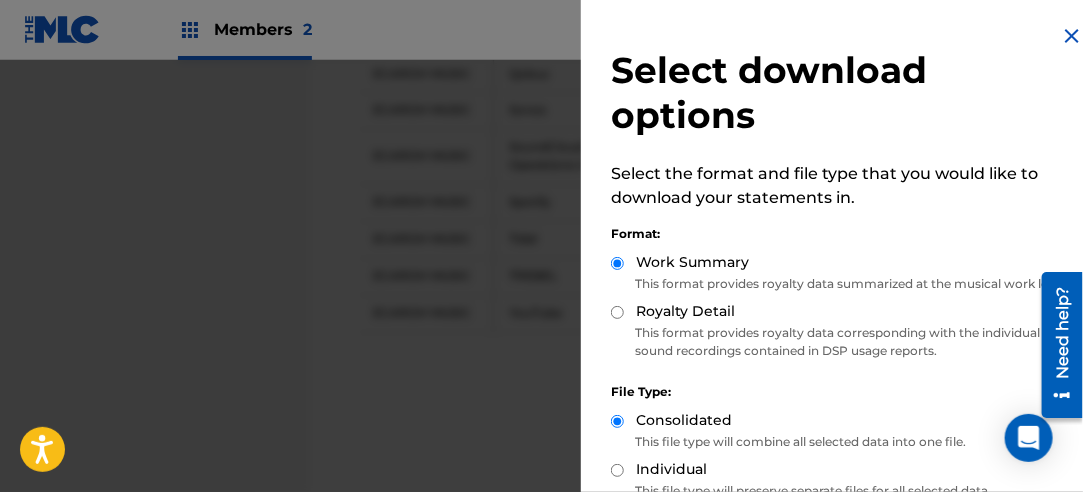 click on "Royalty Detail" at bounding box center [617, 312] 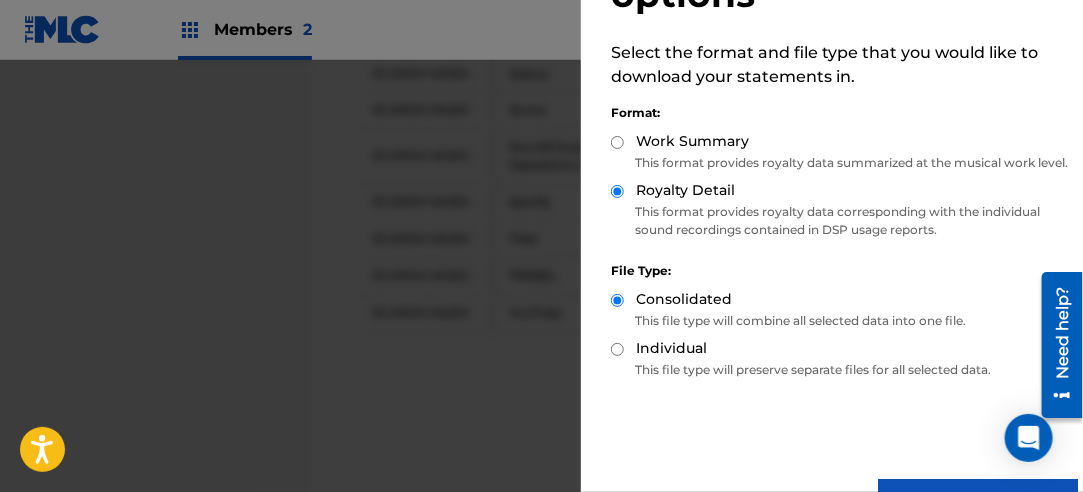 scroll, scrollTop: 200, scrollLeft: 0, axis: vertical 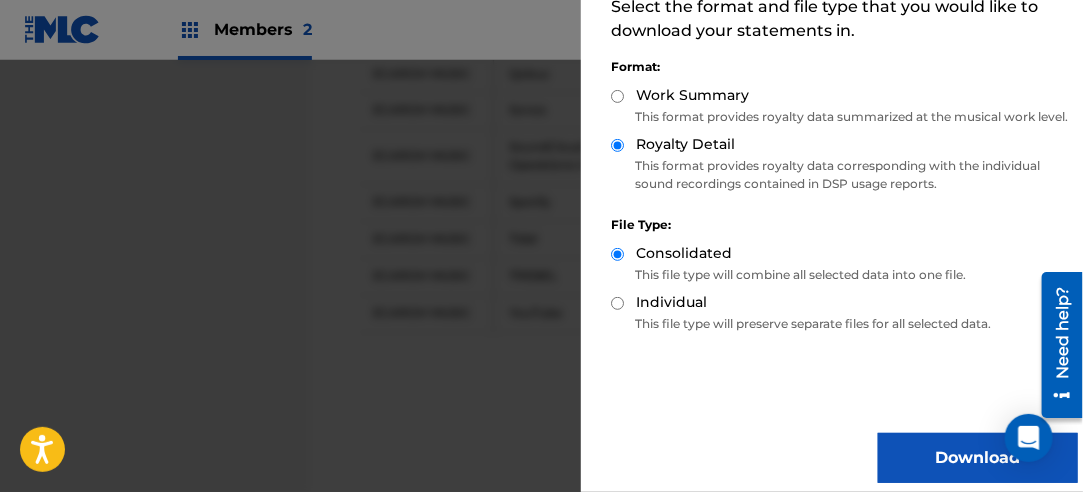 click on "Download" at bounding box center (978, 458) 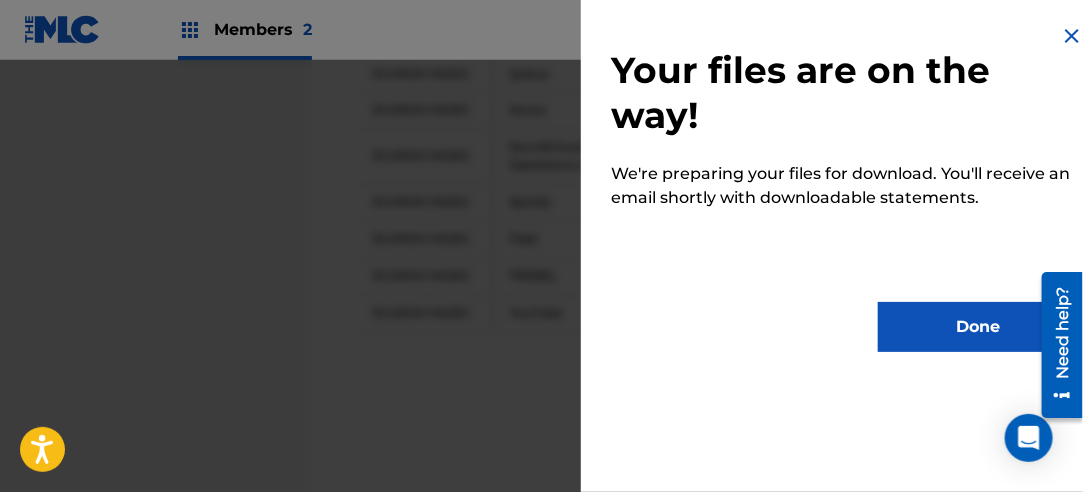 click on "Done" at bounding box center (978, 327) 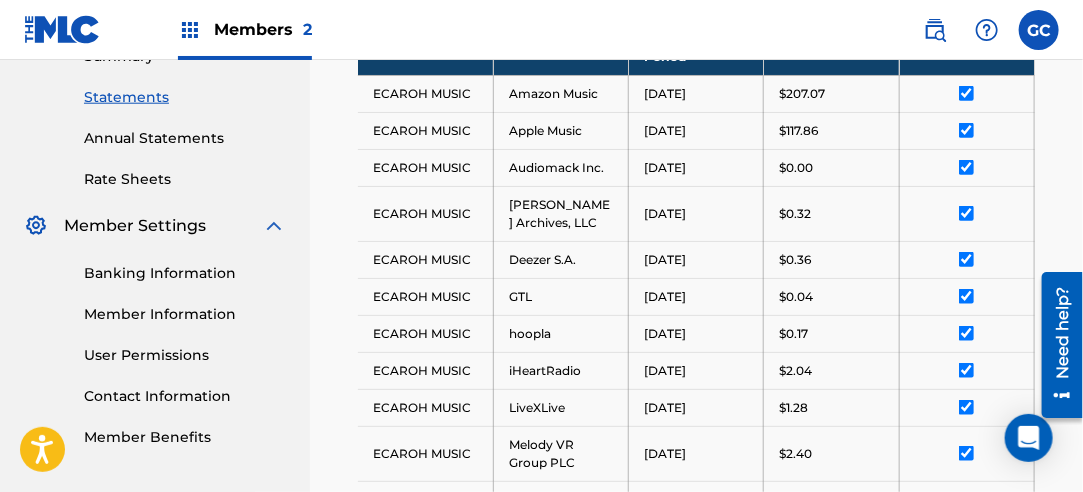 scroll, scrollTop: 172, scrollLeft: 0, axis: vertical 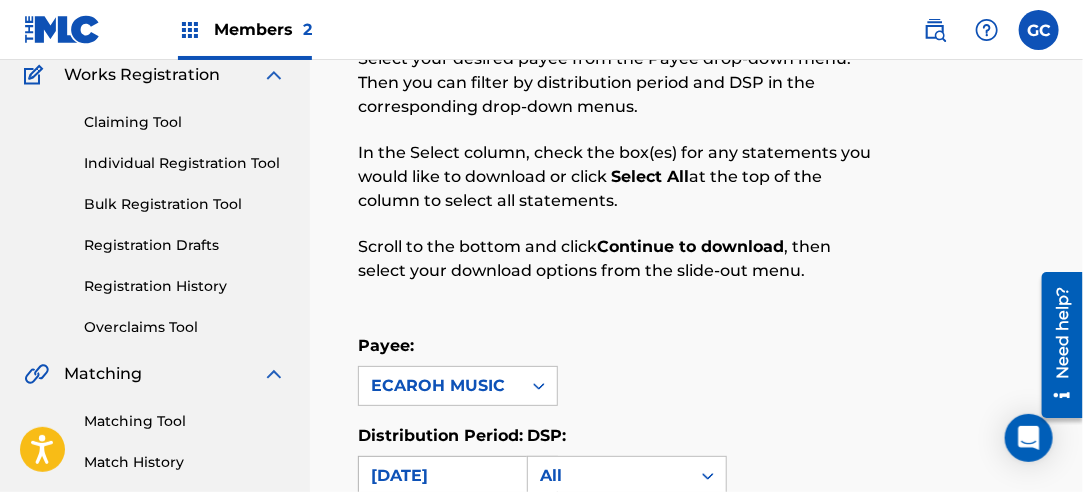 click on "[DATE]" at bounding box center (440, 476) 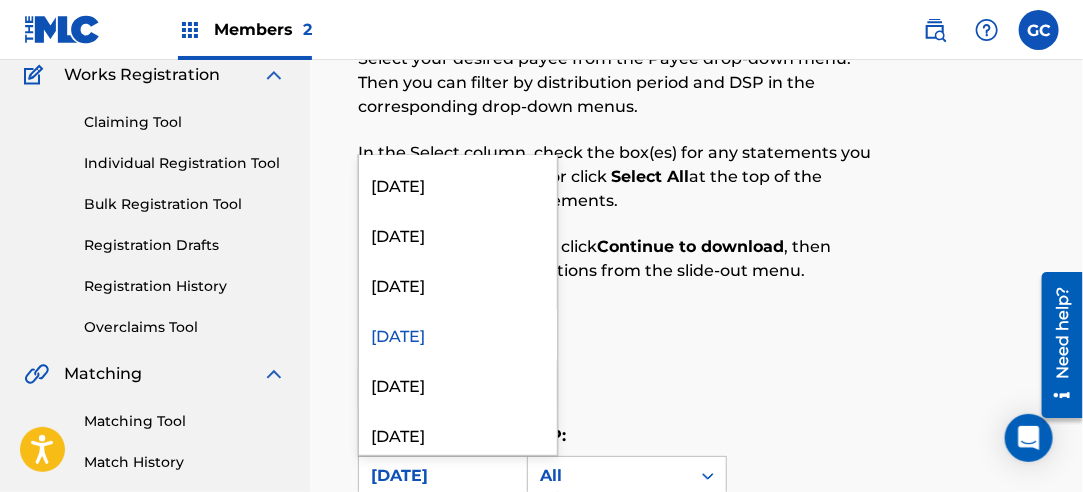 scroll, scrollTop: 2100, scrollLeft: 0, axis: vertical 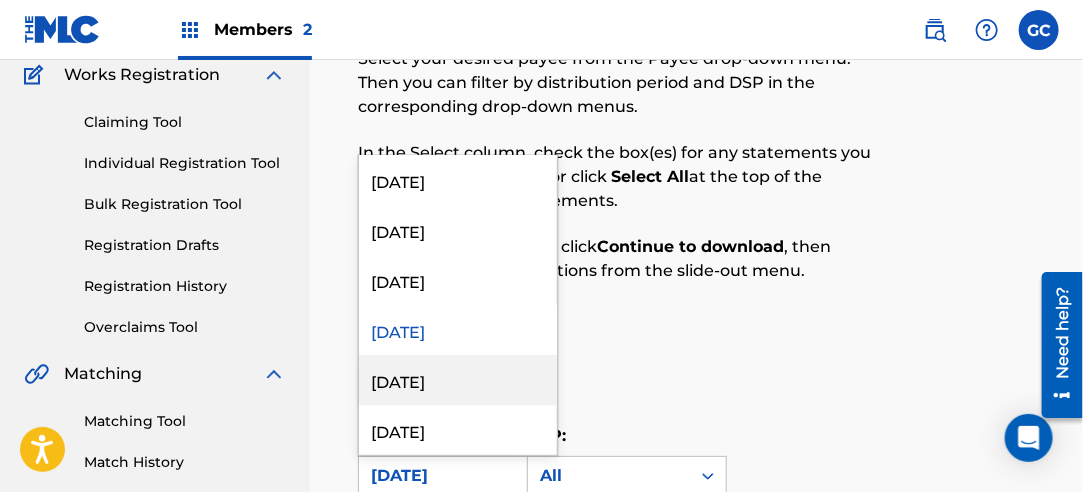 click on "[DATE]" at bounding box center [458, 380] 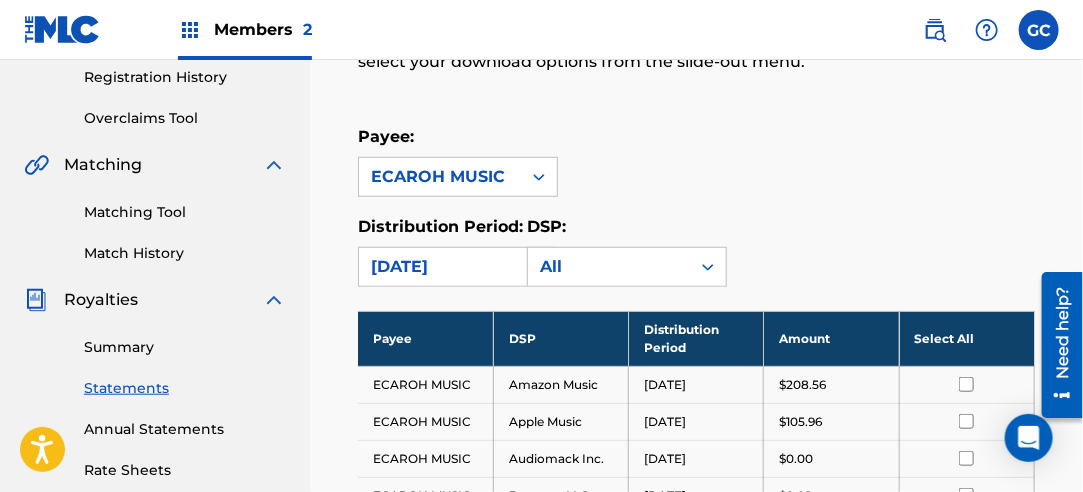 scroll, scrollTop: 572, scrollLeft: 0, axis: vertical 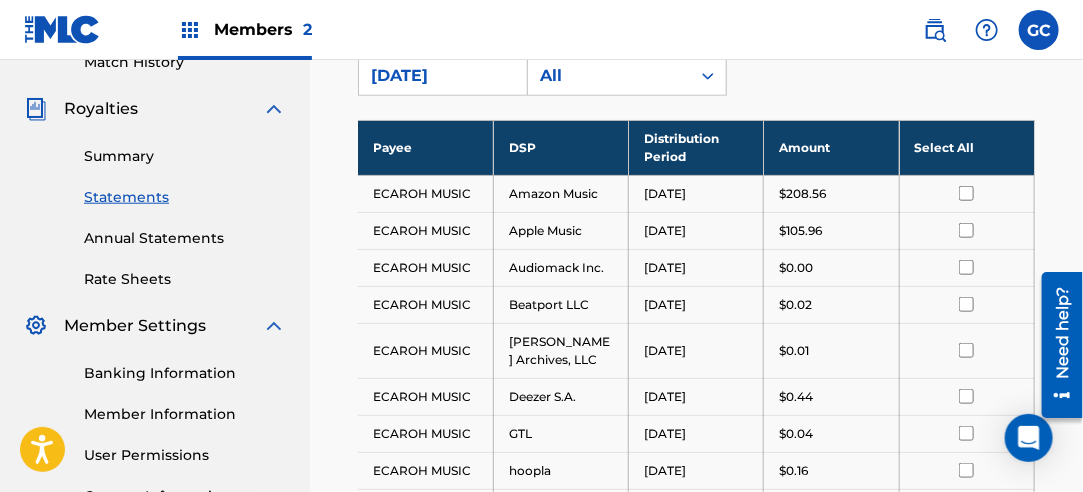 click on "Select All" at bounding box center (966, 147) 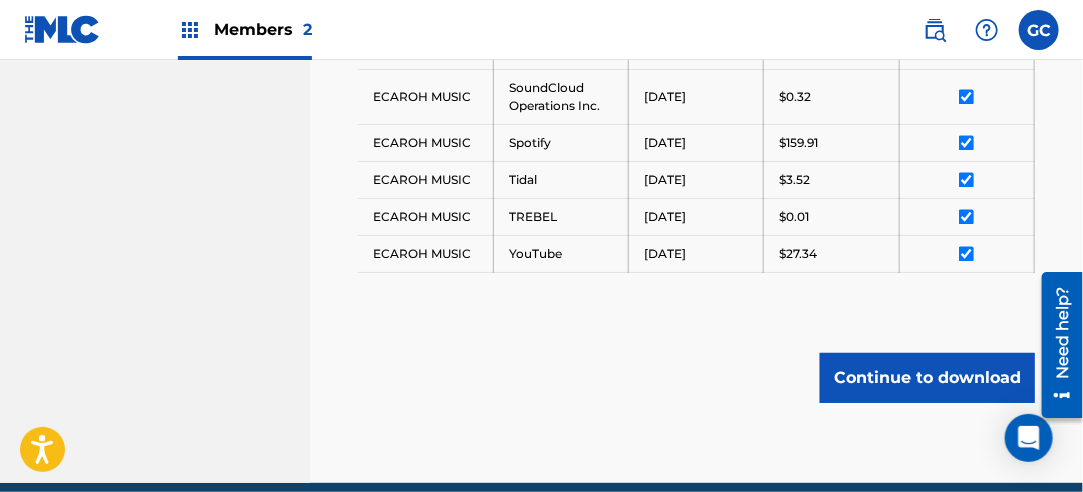 scroll, scrollTop: 1344, scrollLeft: 0, axis: vertical 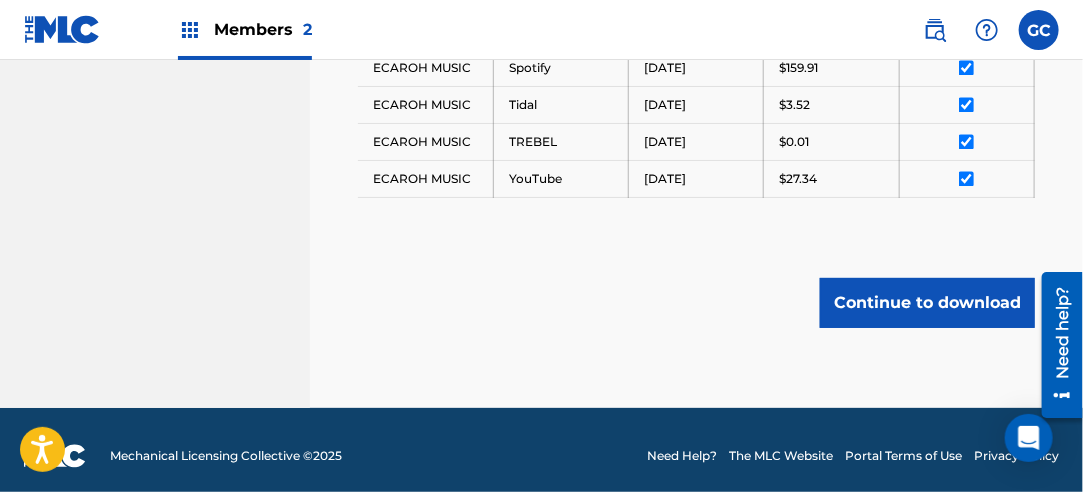 click on "Continue to download" at bounding box center [927, 303] 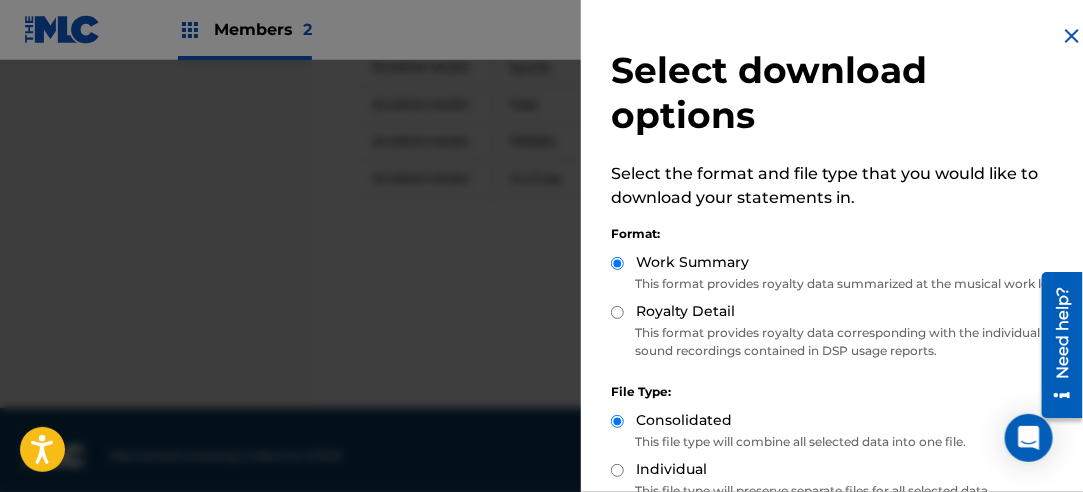 click on "Royalty Detail" at bounding box center [617, 312] 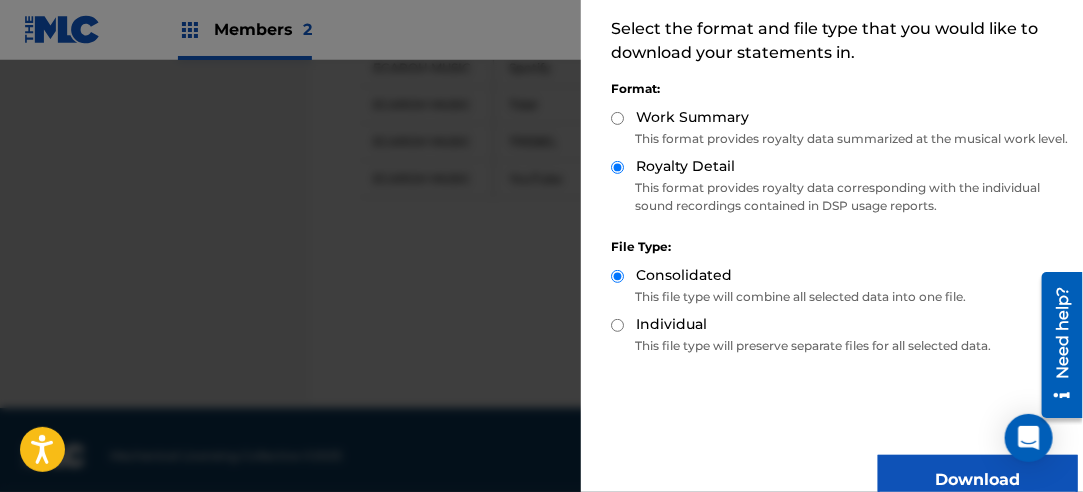 scroll, scrollTop: 200, scrollLeft: 0, axis: vertical 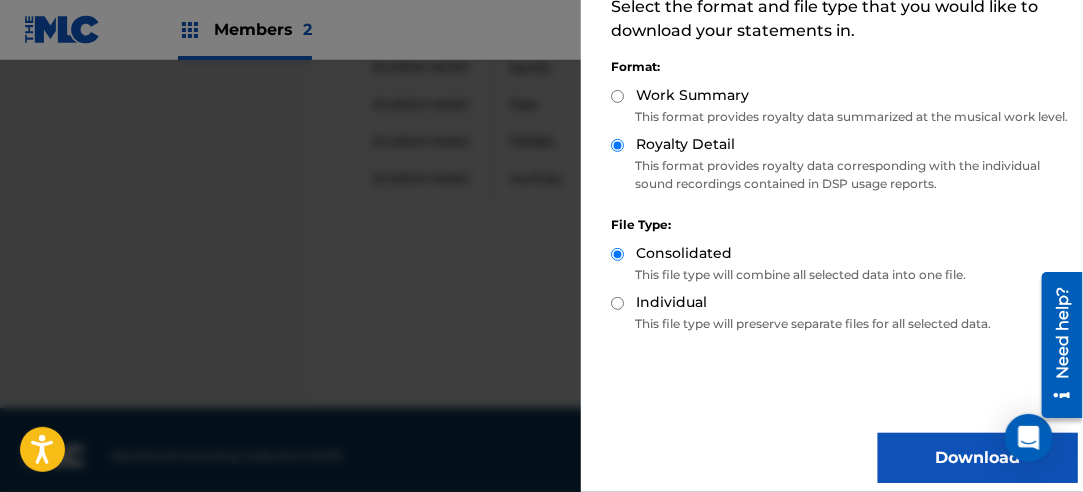 click on "Download" at bounding box center (978, 458) 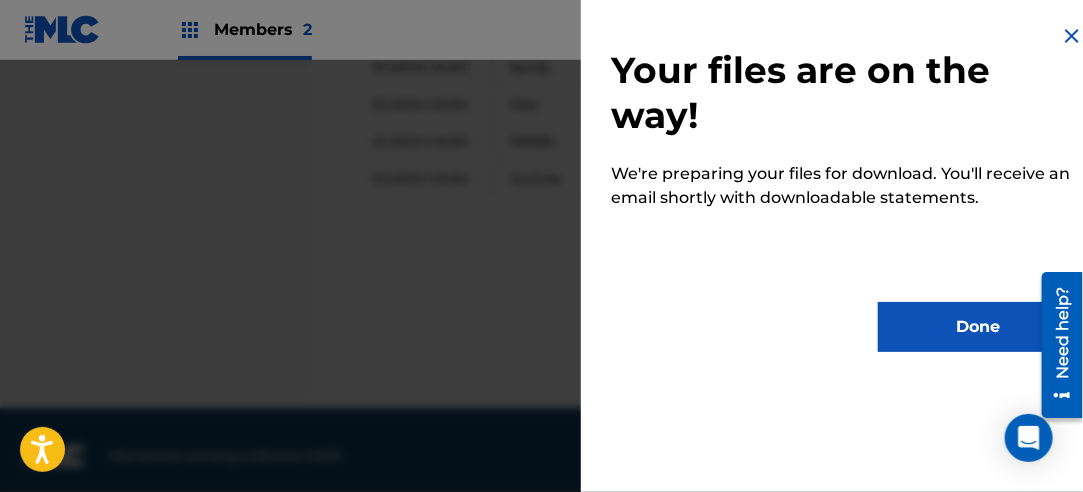 click on "Done" at bounding box center (978, 327) 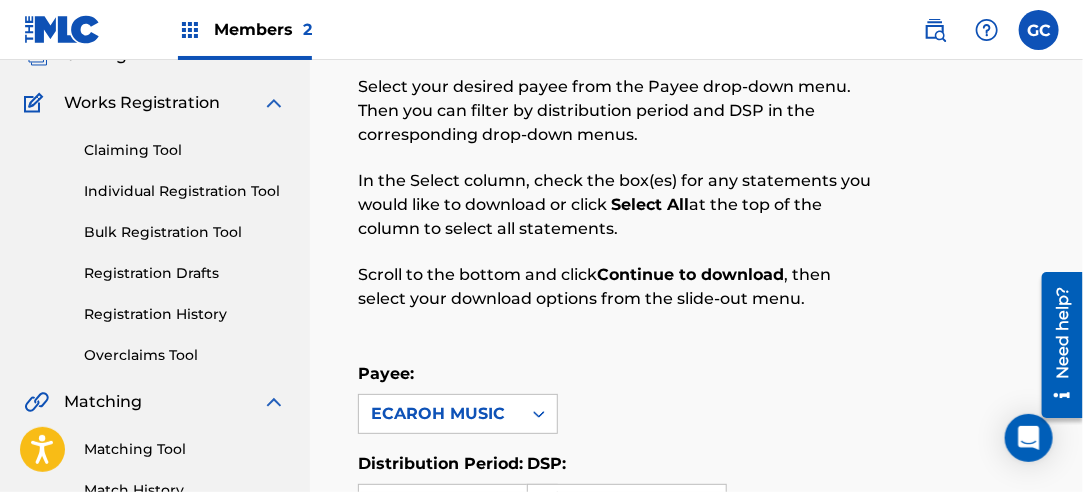 scroll, scrollTop: 344, scrollLeft: 0, axis: vertical 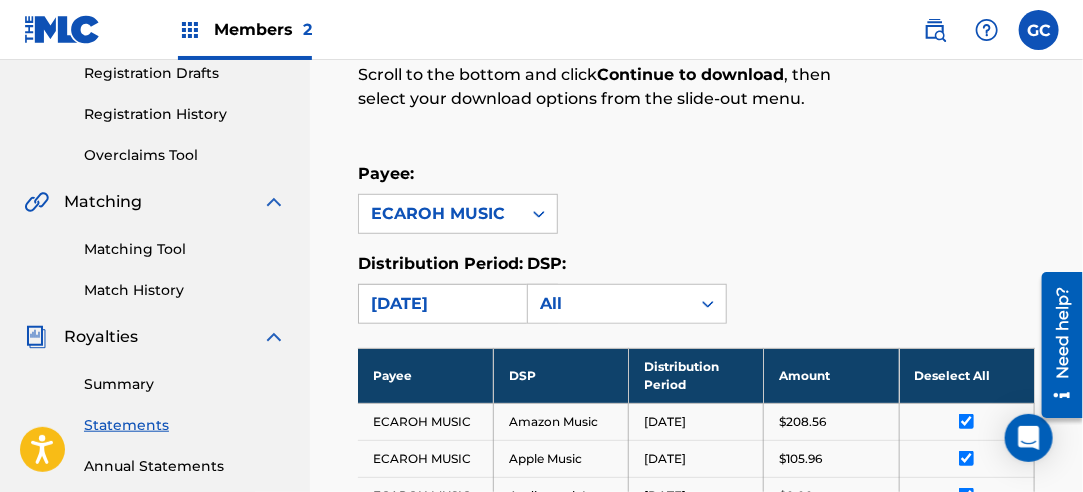 click on "[DATE]" at bounding box center (440, 304) 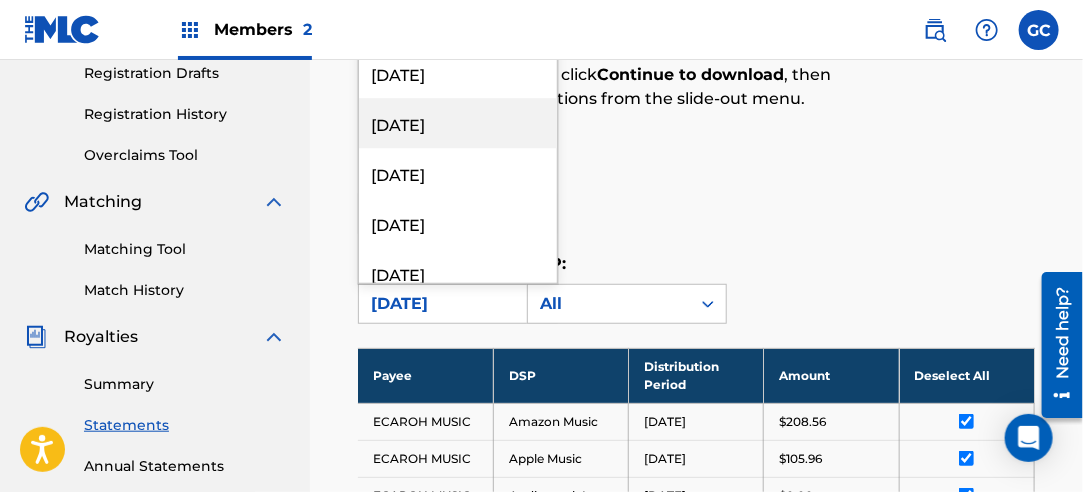 scroll, scrollTop: 2100, scrollLeft: 0, axis: vertical 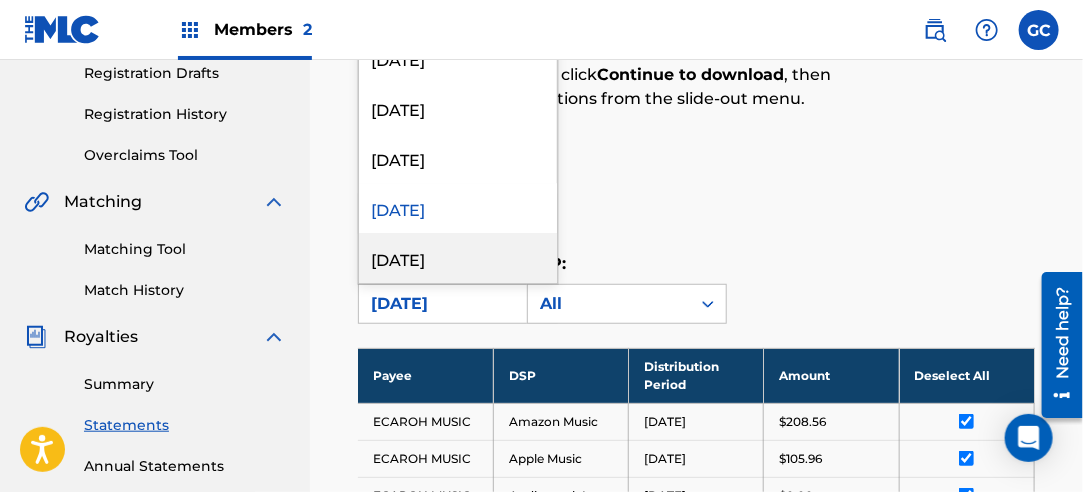 click on "[DATE]" at bounding box center [458, 258] 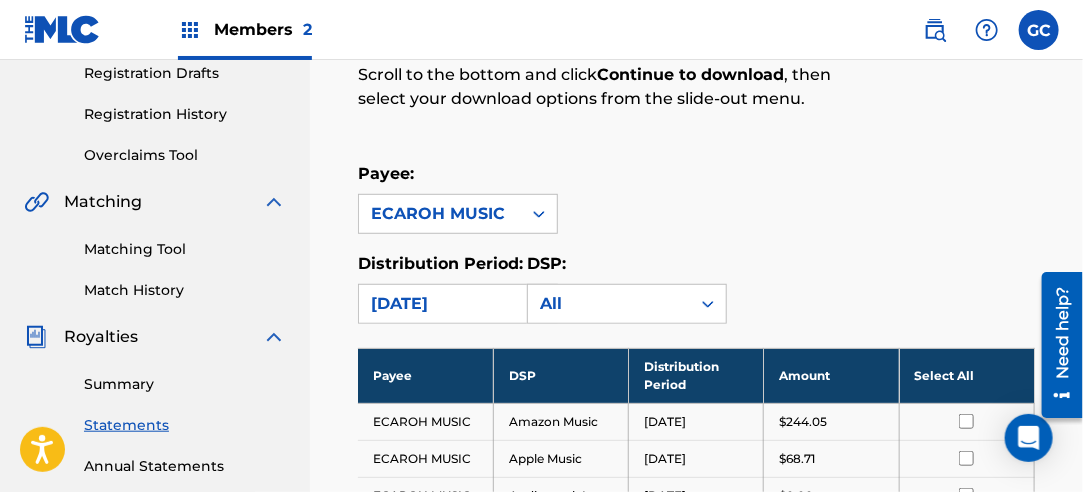 click on "Select All" at bounding box center (966, 375) 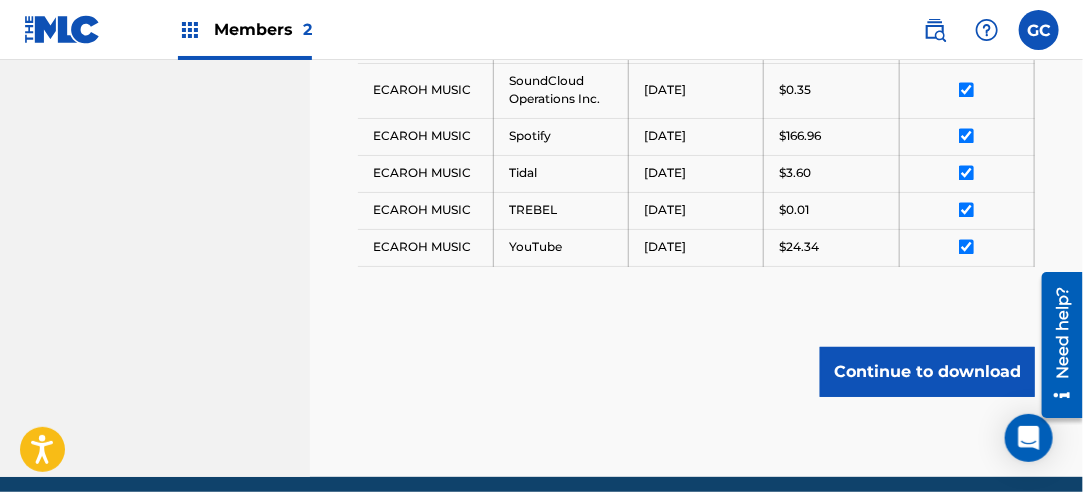 scroll, scrollTop: 1308, scrollLeft: 0, axis: vertical 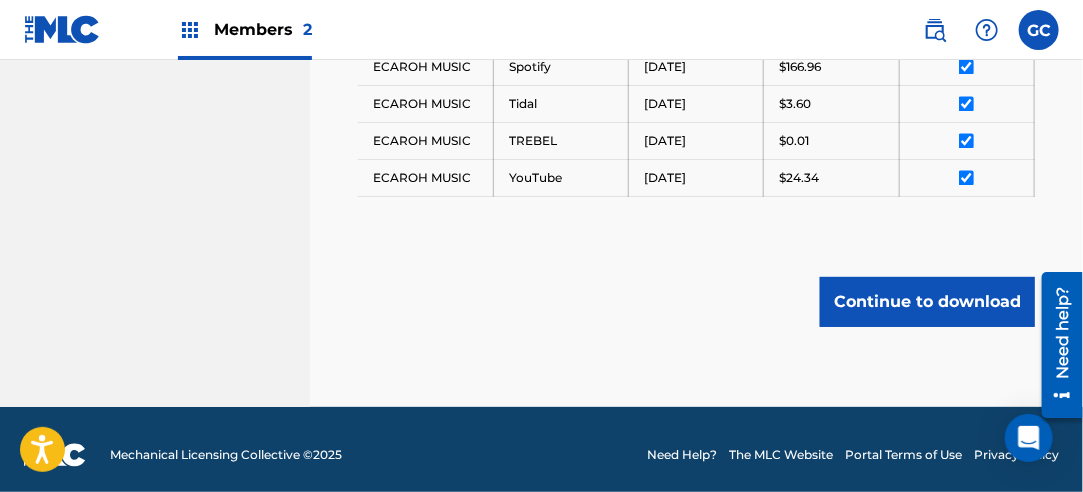 click on "Continue to download" at bounding box center (927, 302) 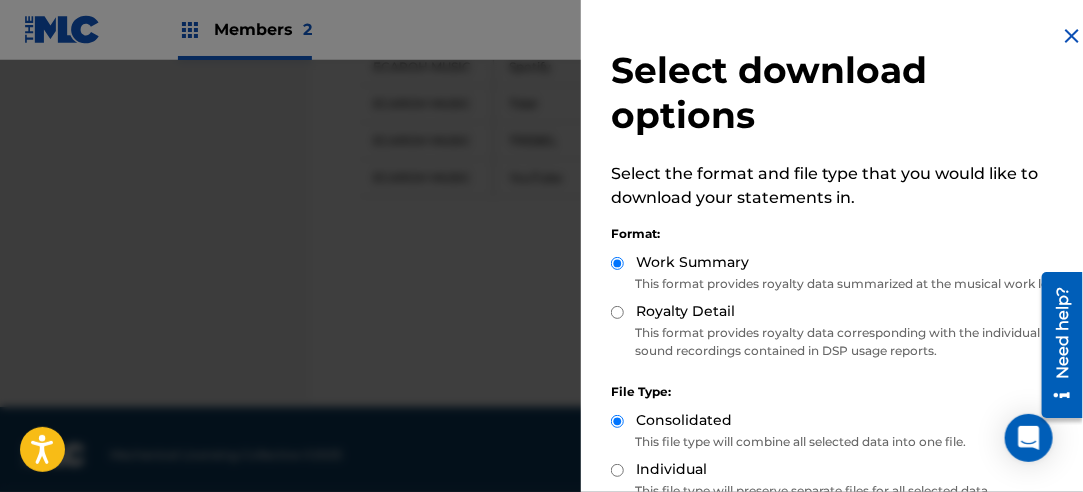 click on "Royalty Detail" at bounding box center (617, 312) 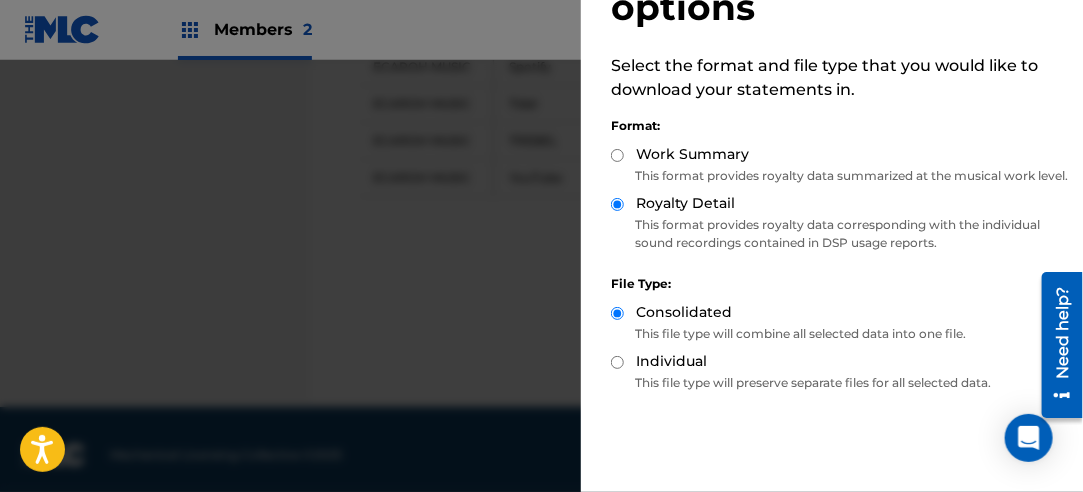 scroll, scrollTop: 200, scrollLeft: 0, axis: vertical 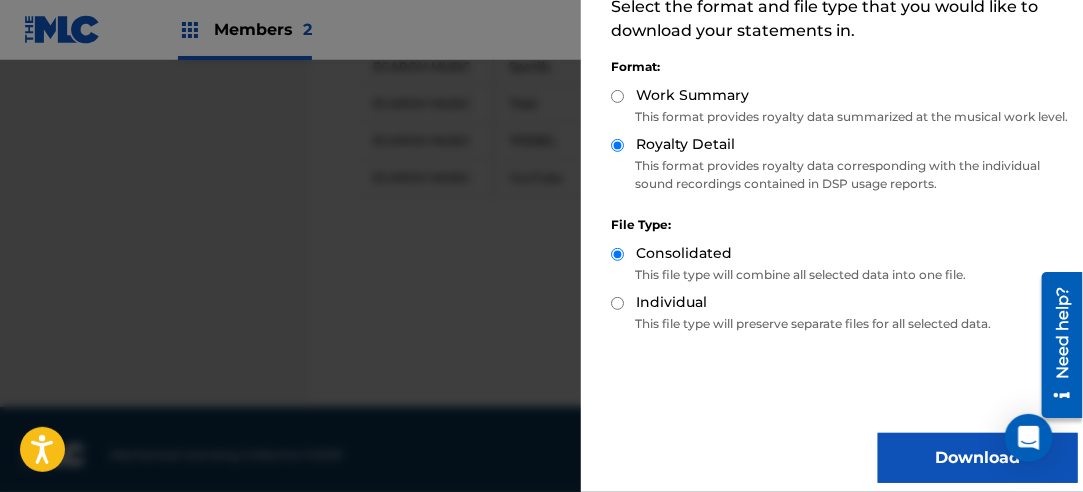 click on "Download" at bounding box center [978, 458] 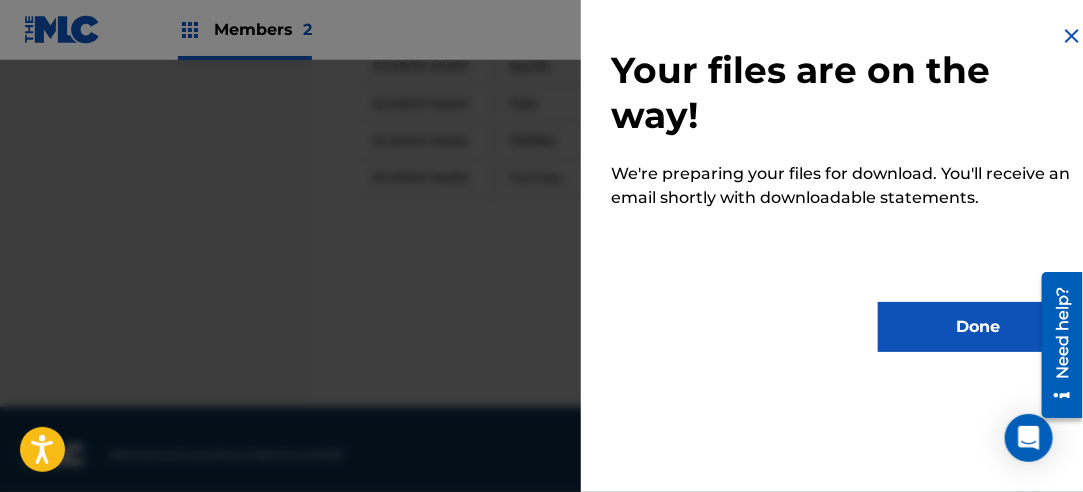 scroll, scrollTop: 0, scrollLeft: 0, axis: both 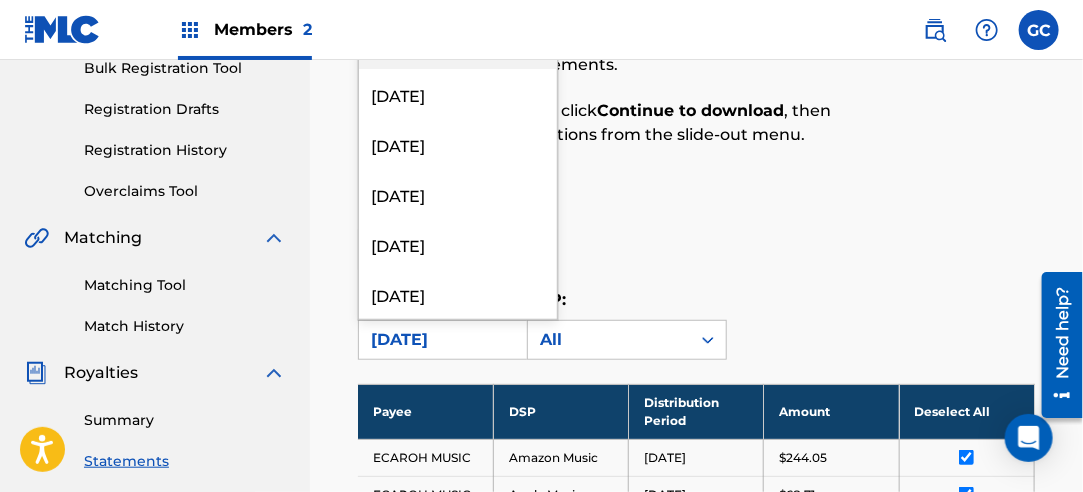 click on "[DATE]" at bounding box center (440, 340) 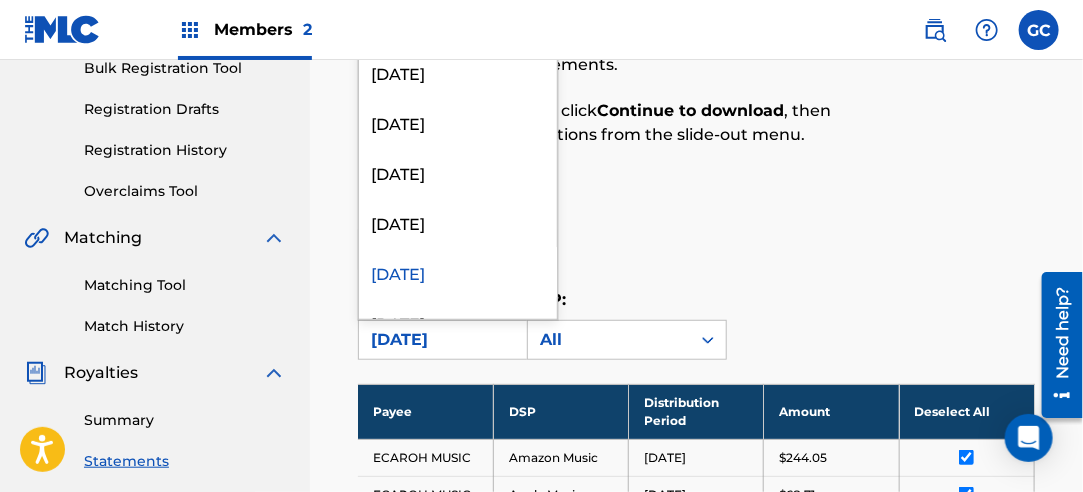 scroll, scrollTop: 2300, scrollLeft: 0, axis: vertical 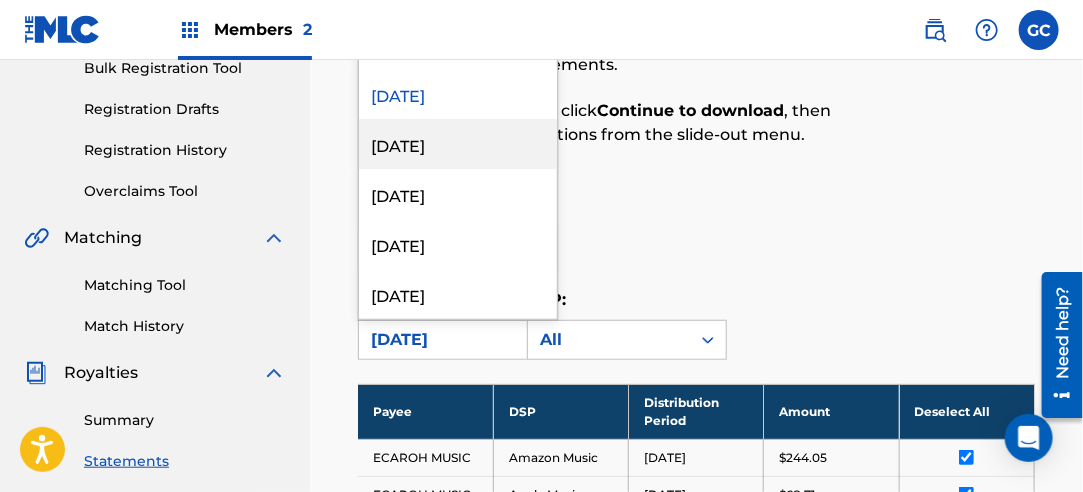 click on "[DATE]" at bounding box center [458, 144] 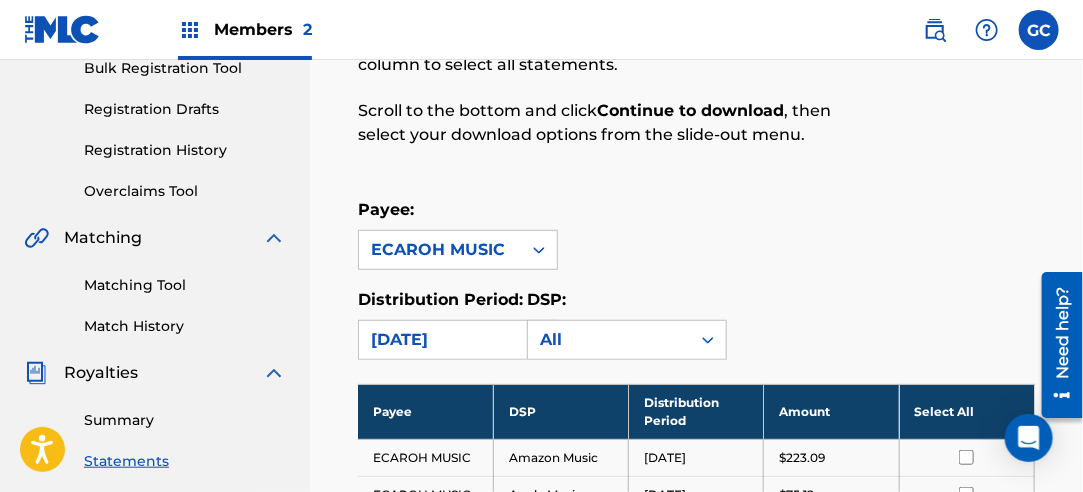 click on "Select All" at bounding box center (966, 411) 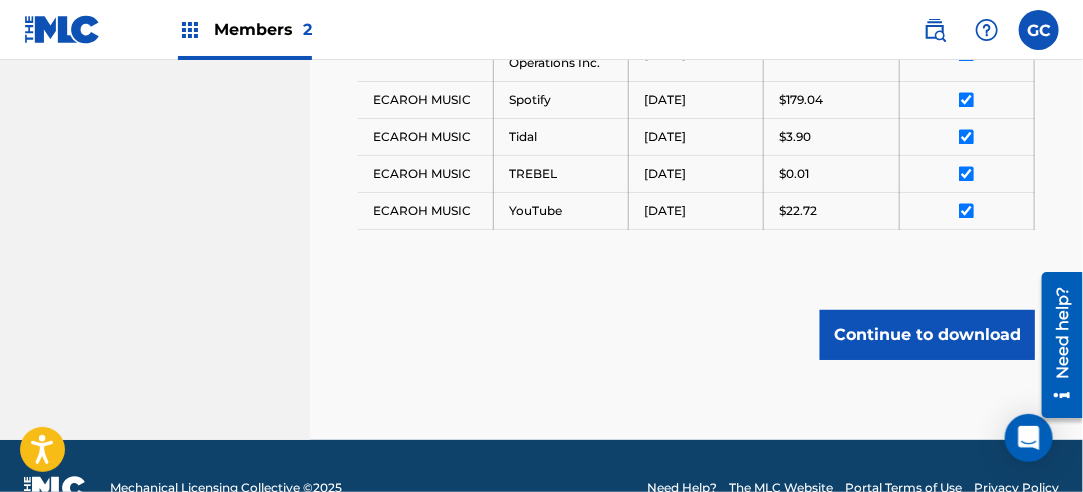 scroll, scrollTop: 1308, scrollLeft: 0, axis: vertical 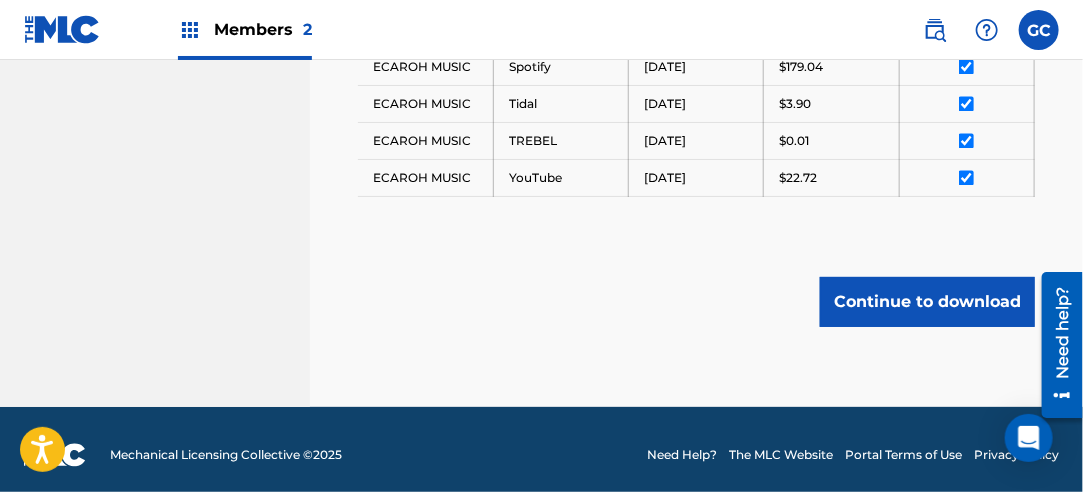 click on "Continue to download" at bounding box center [927, 302] 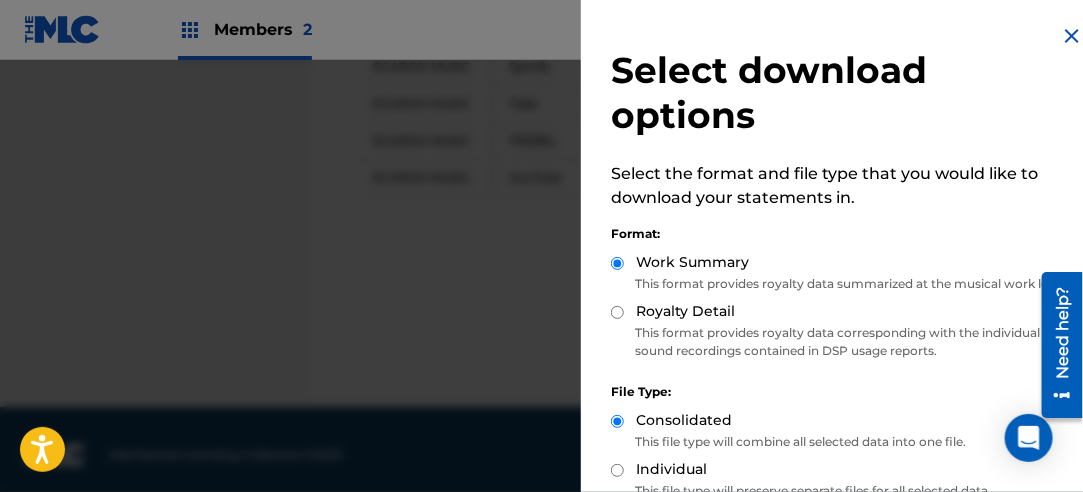 click on "Royalty Detail" at bounding box center [617, 312] 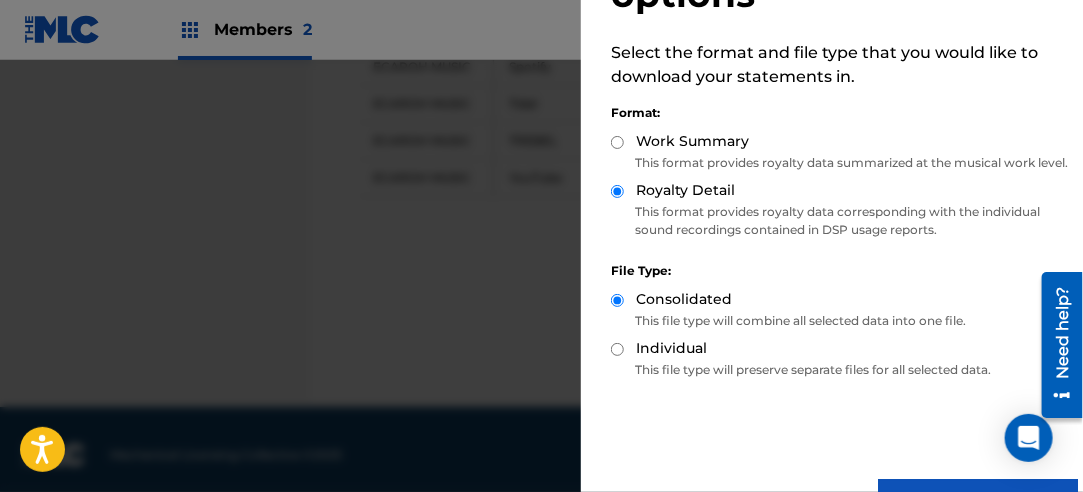 scroll, scrollTop: 200, scrollLeft: 0, axis: vertical 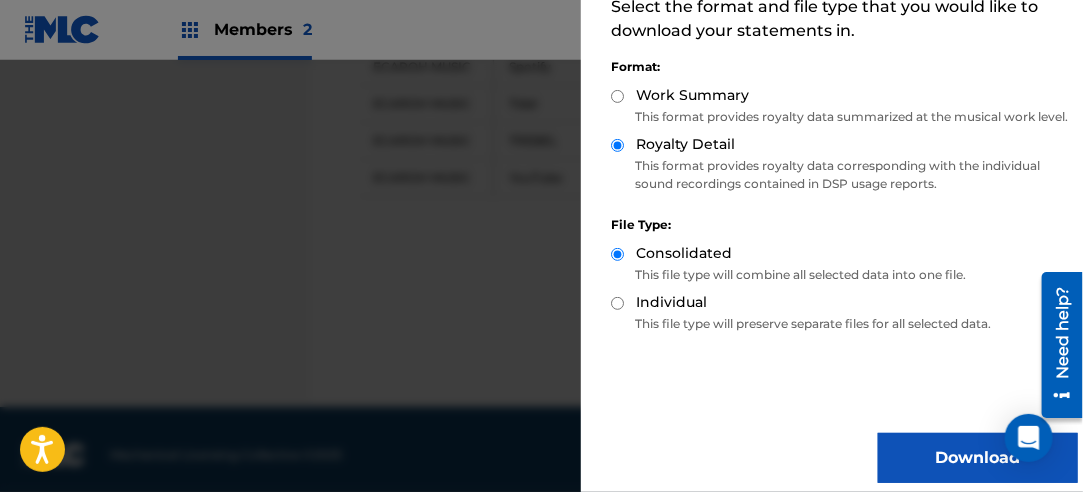 click on "Download" at bounding box center (978, 458) 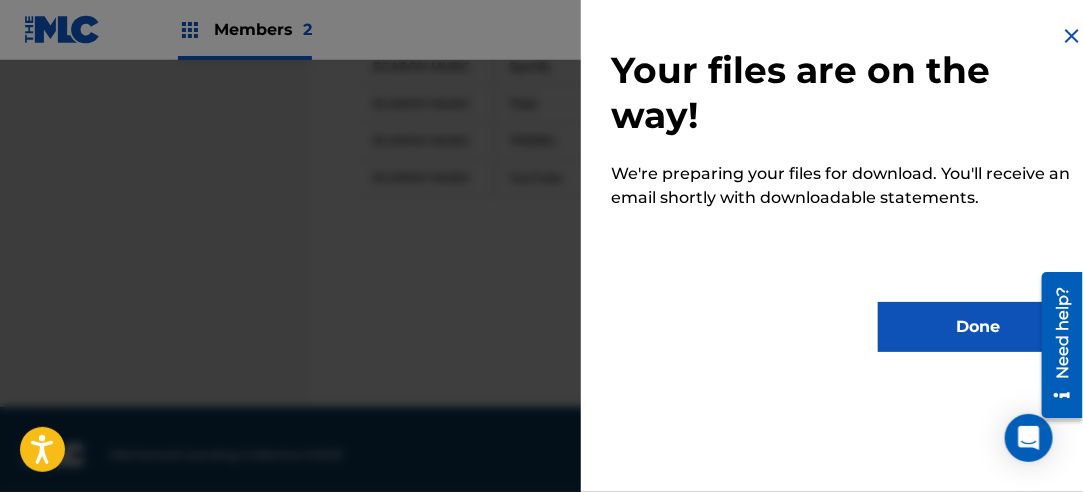 scroll, scrollTop: 0, scrollLeft: 0, axis: both 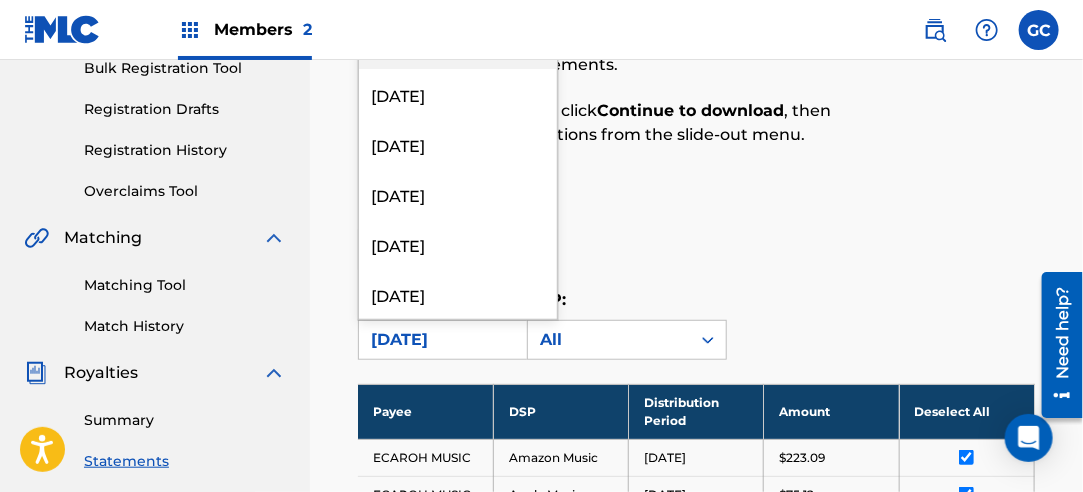 click on "[DATE]" at bounding box center (440, 340) 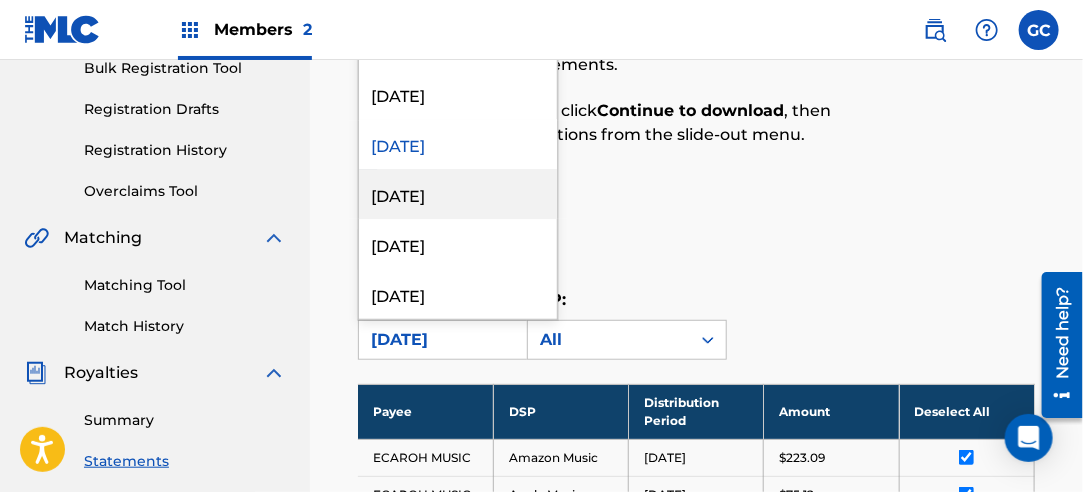 click on "[DATE]" at bounding box center (458, 194) 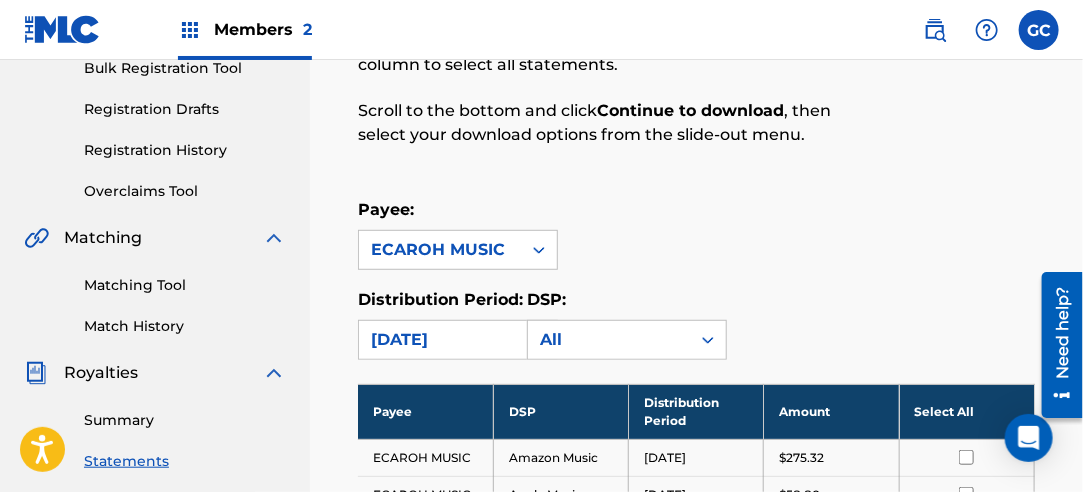 click on "Select All" at bounding box center [966, 411] 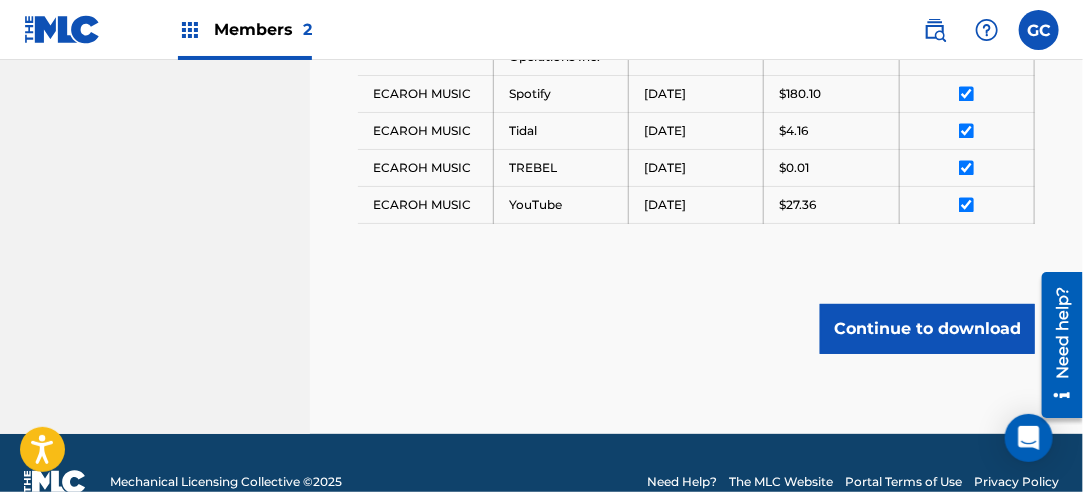 scroll, scrollTop: 1308, scrollLeft: 0, axis: vertical 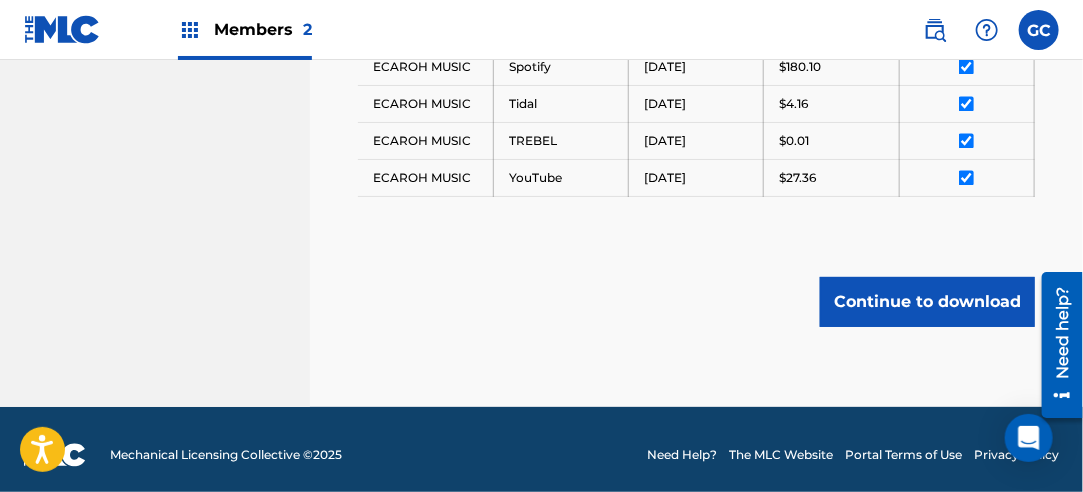 click on "Continue to download" at bounding box center (927, 302) 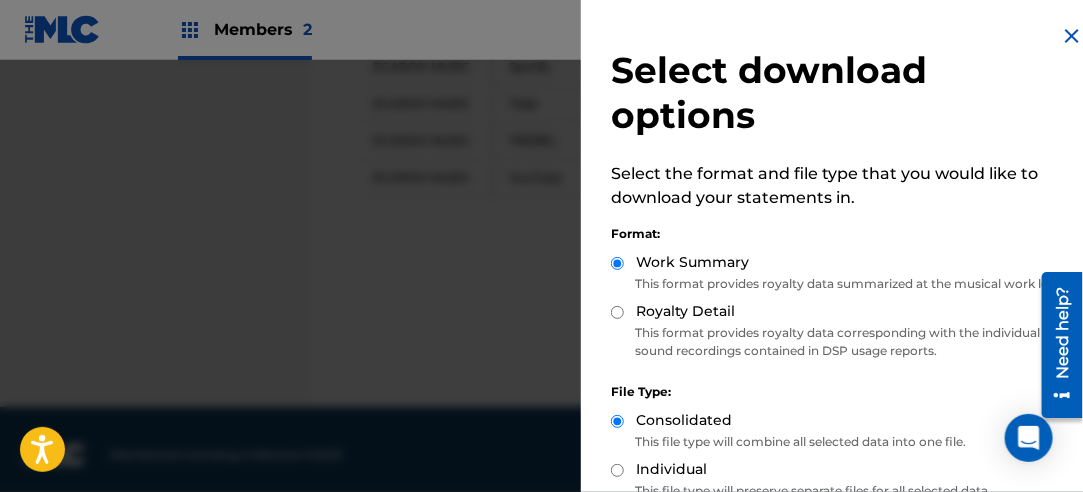 click on "Royalty Detail" at bounding box center (617, 312) 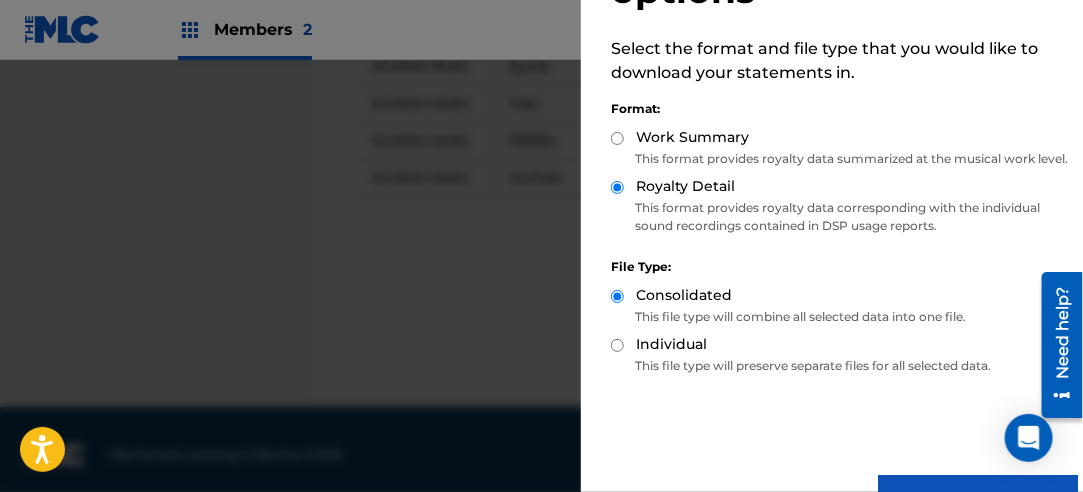 scroll, scrollTop: 200, scrollLeft: 0, axis: vertical 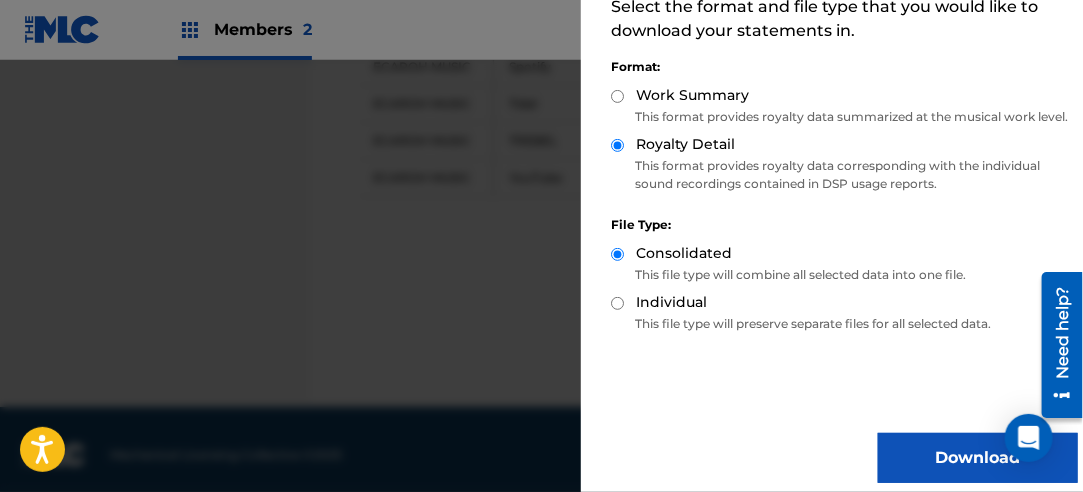 click on "Download" at bounding box center [978, 458] 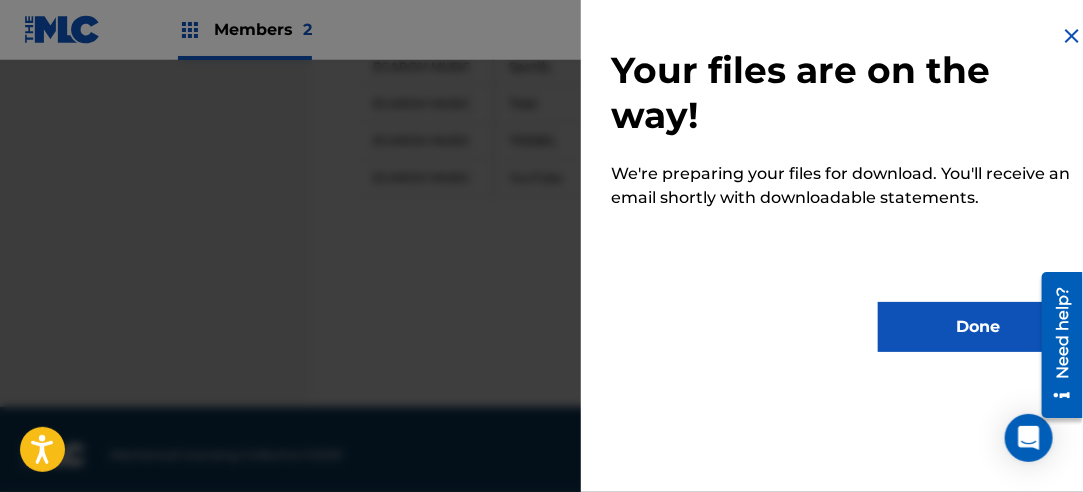 scroll, scrollTop: 0, scrollLeft: 0, axis: both 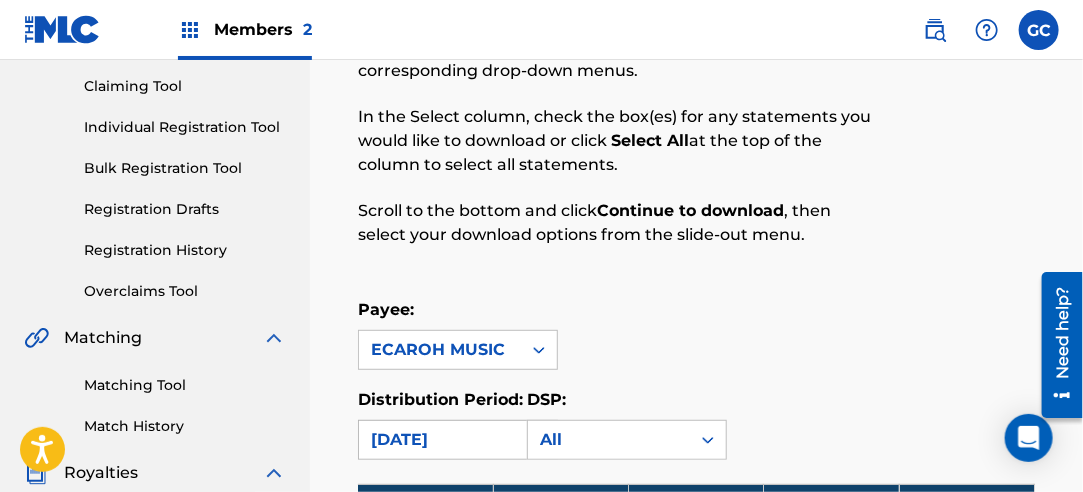 click on "[DATE]" at bounding box center [440, 440] 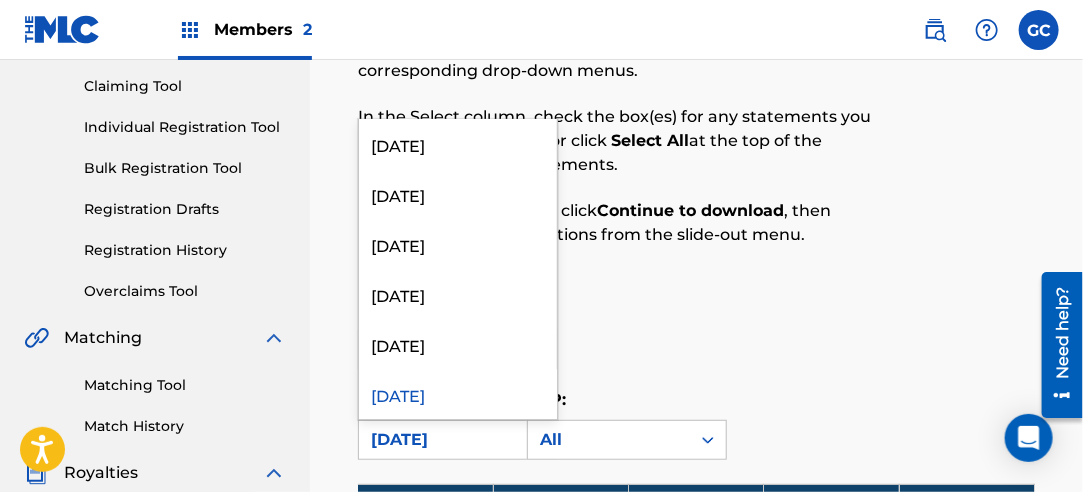 scroll, scrollTop: 2300, scrollLeft: 0, axis: vertical 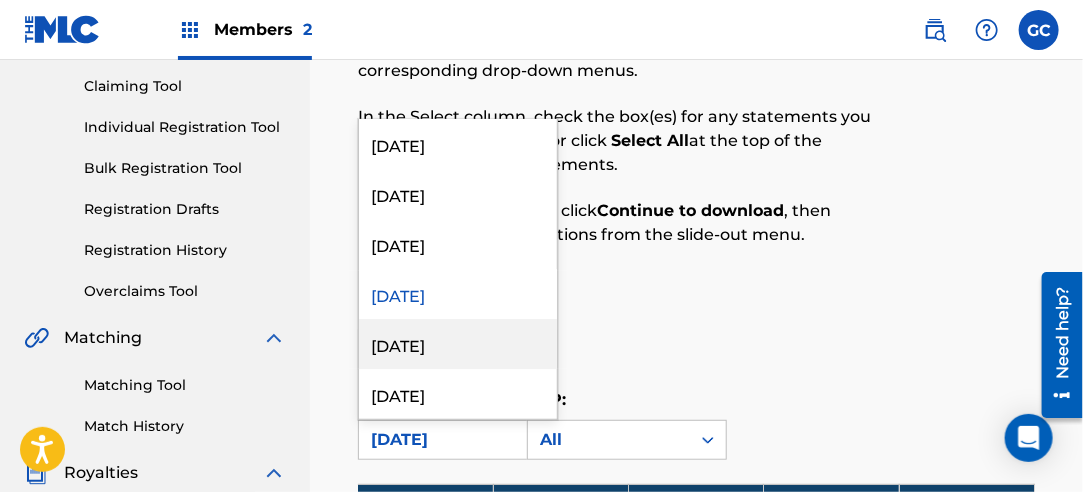click on "[DATE]" at bounding box center [458, 344] 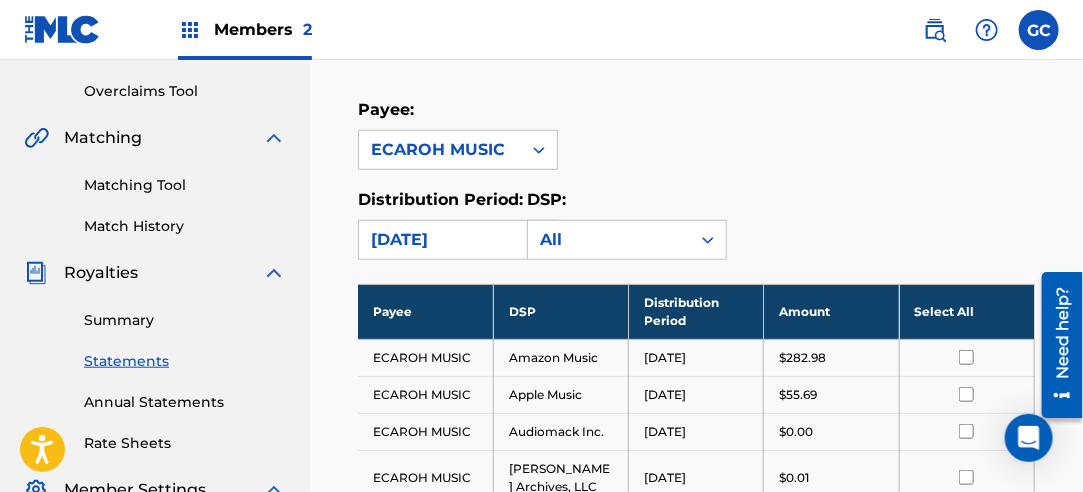 click on "Select All" at bounding box center [966, 311] 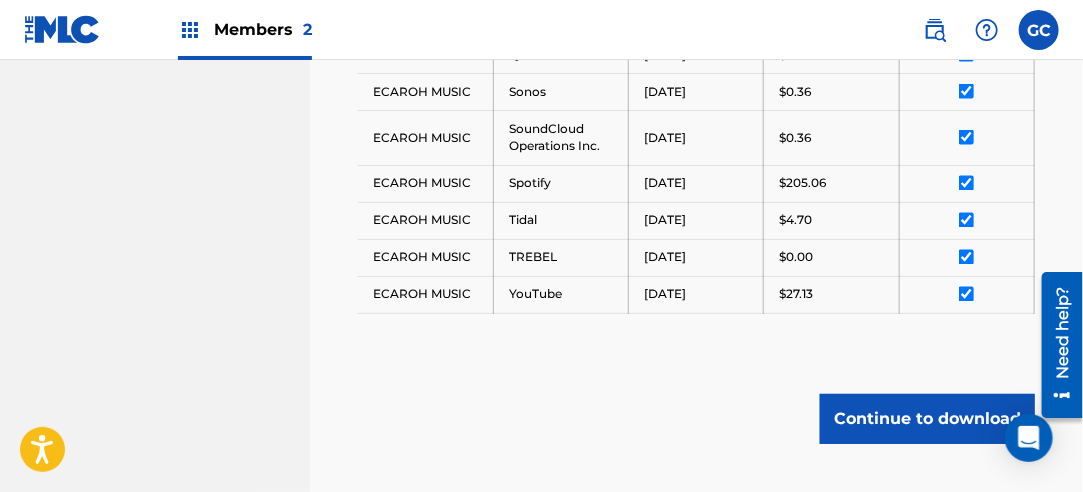 scroll, scrollTop: 1234, scrollLeft: 0, axis: vertical 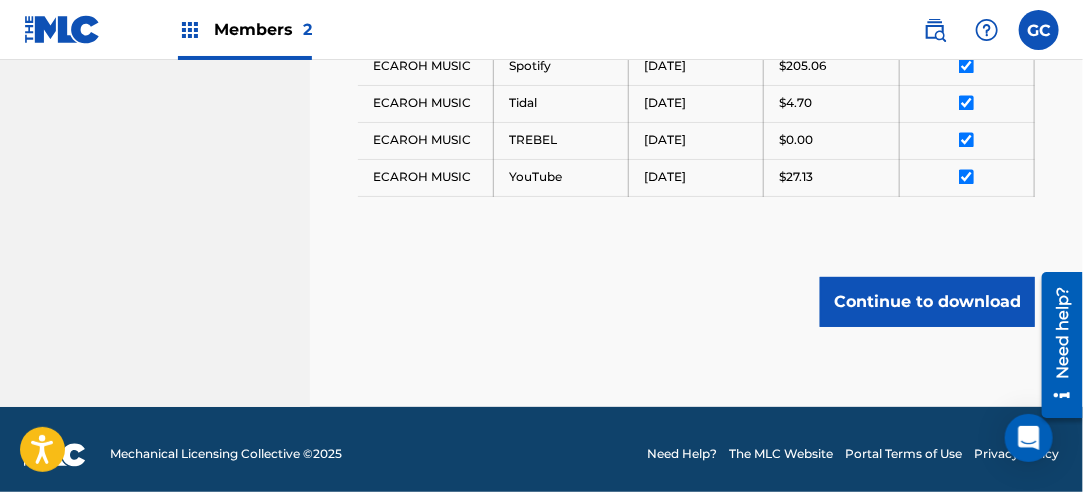 click on "Continue to download" at bounding box center (927, 302) 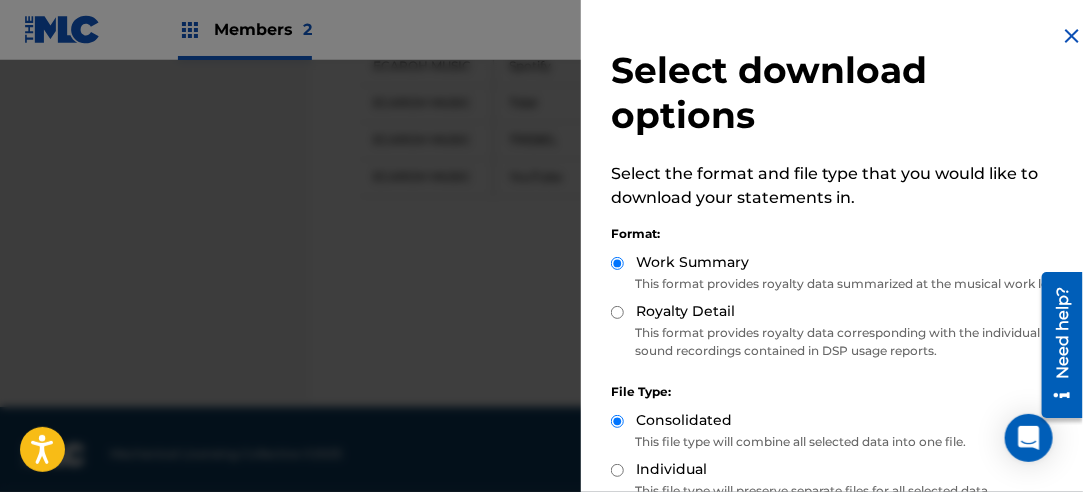 click on "Royalty Detail" at bounding box center [617, 312] 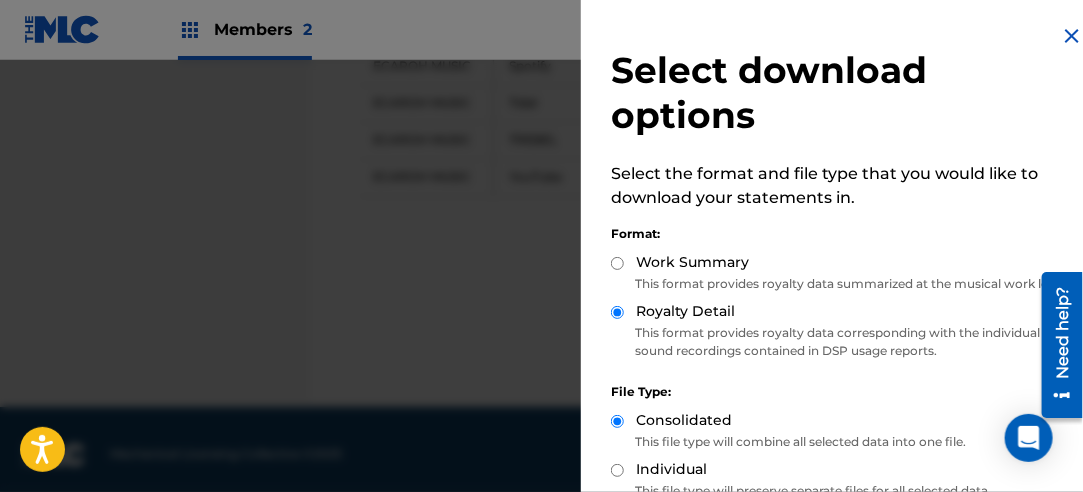 scroll, scrollTop: 200, scrollLeft: 0, axis: vertical 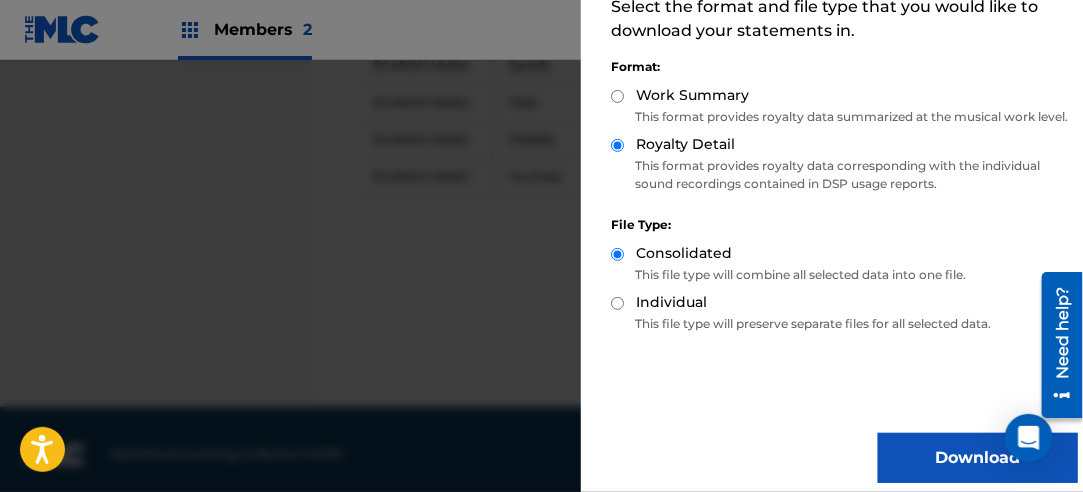 click on "Download" at bounding box center [978, 458] 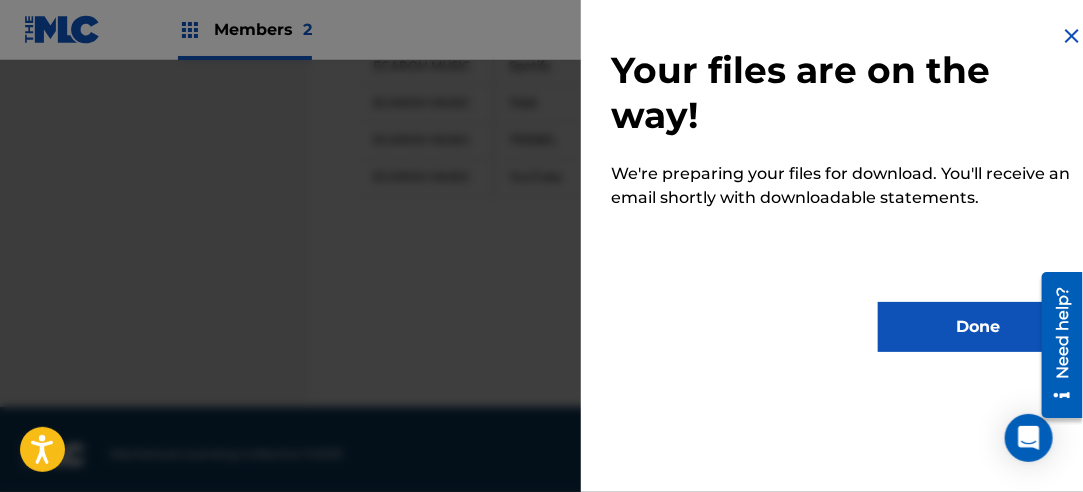 click on "Done" at bounding box center [978, 327] 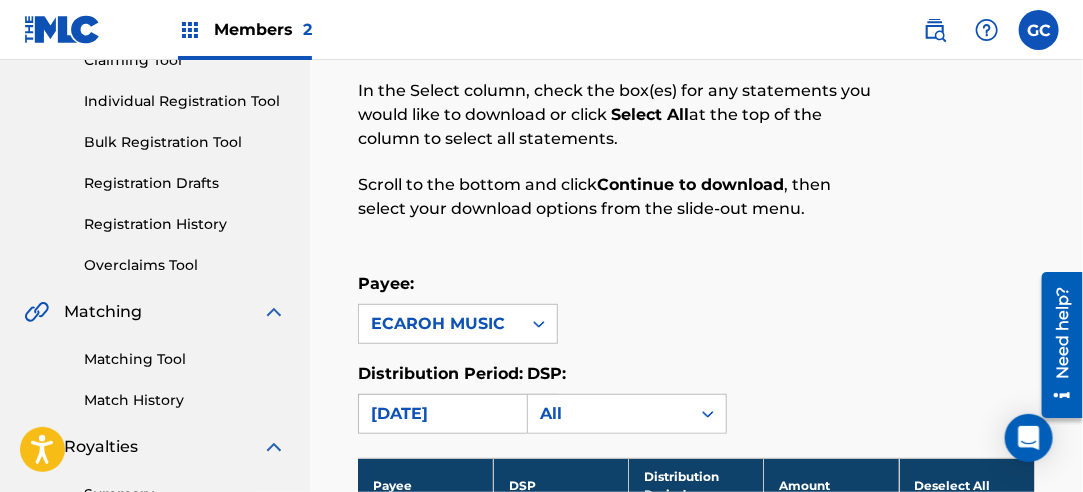 click on "[DATE]" at bounding box center (440, 414) 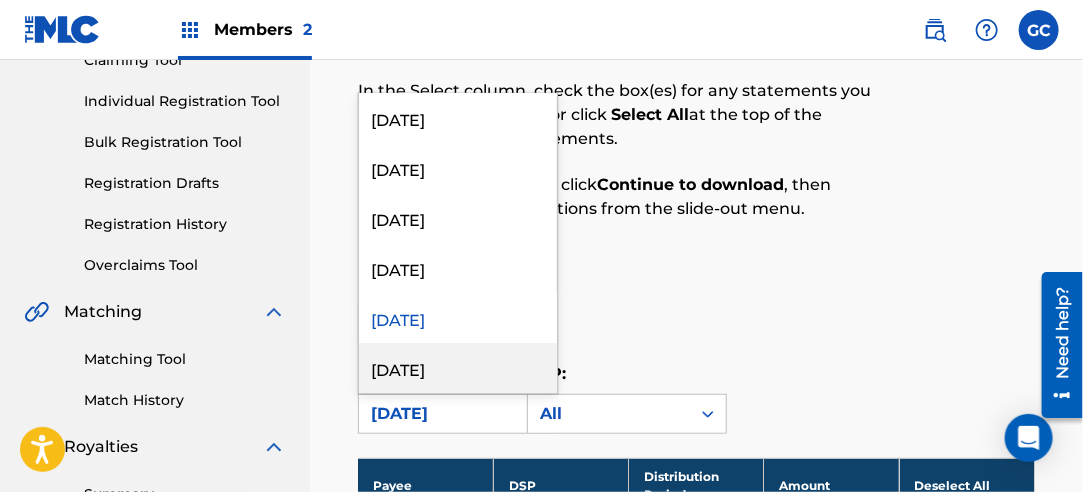 click on "[DATE]" at bounding box center [458, 368] 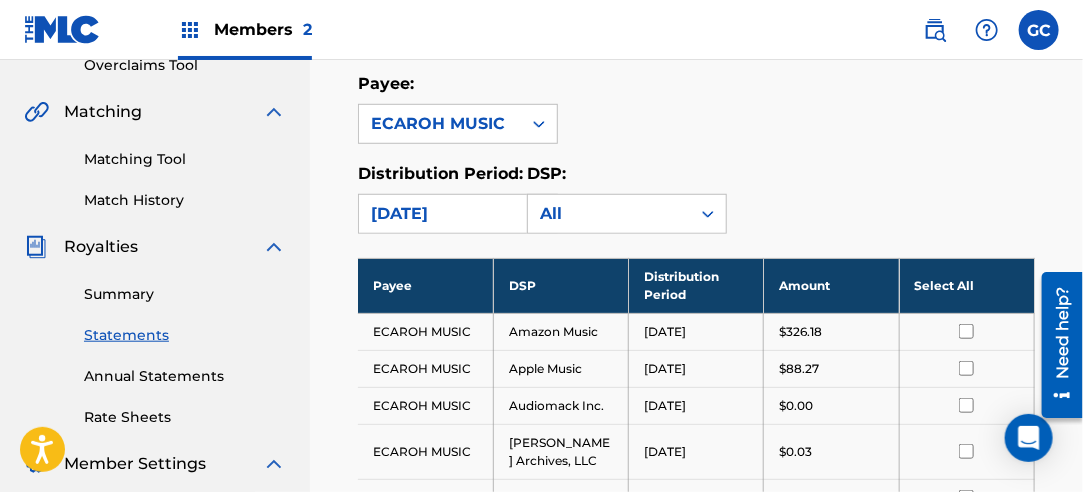 drag, startPoint x: 951, startPoint y: 280, endPoint x: 947, endPoint y: 248, distance: 32.24903 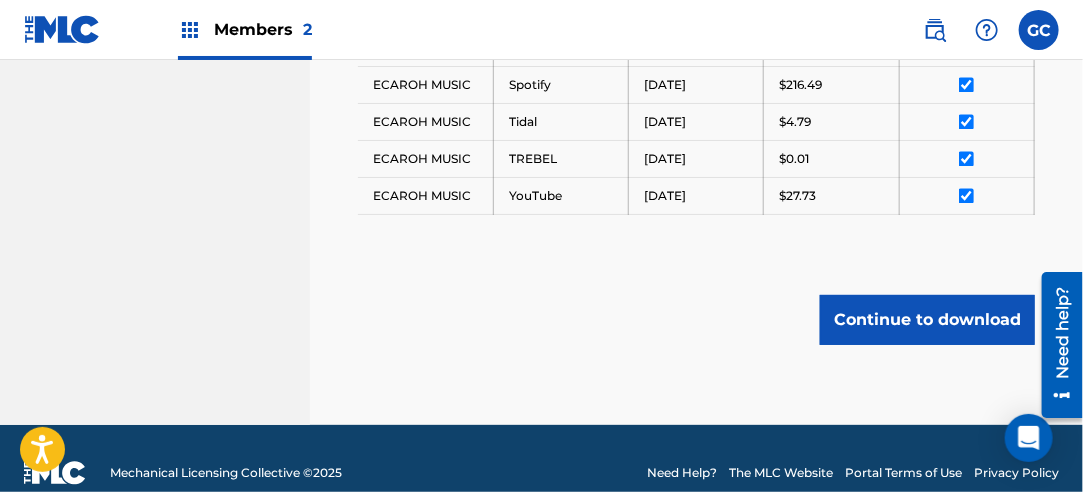 click on "Continue to download" at bounding box center [927, 320] 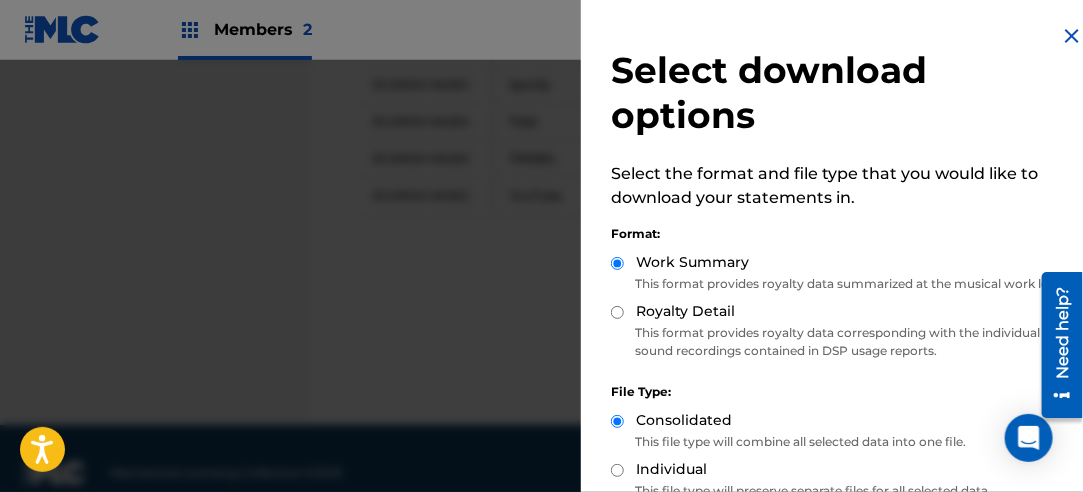 click on "Royalty Detail" at bounding box center (617, 312) 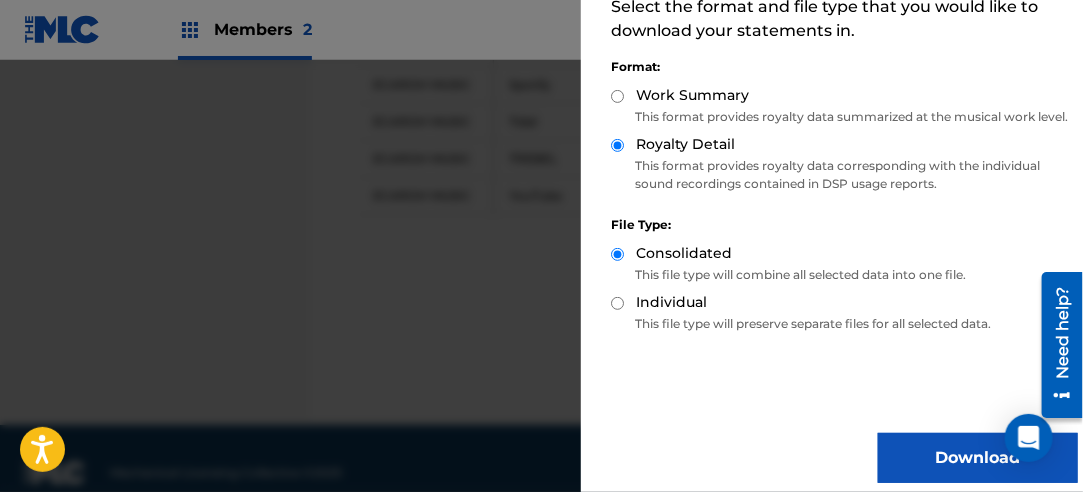 click on "Download" at bounding box center (978, 458) 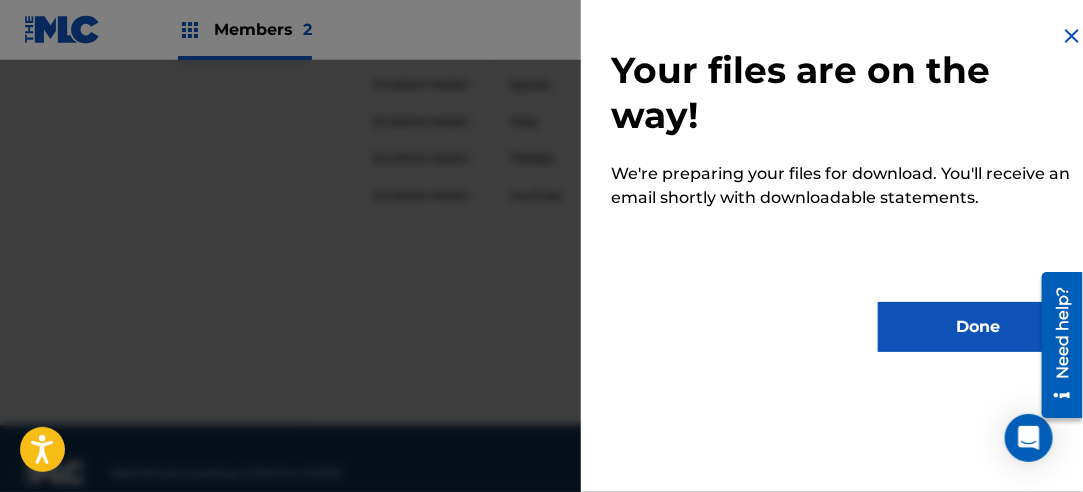 click on "Done" at bounding box center (978, 327) 